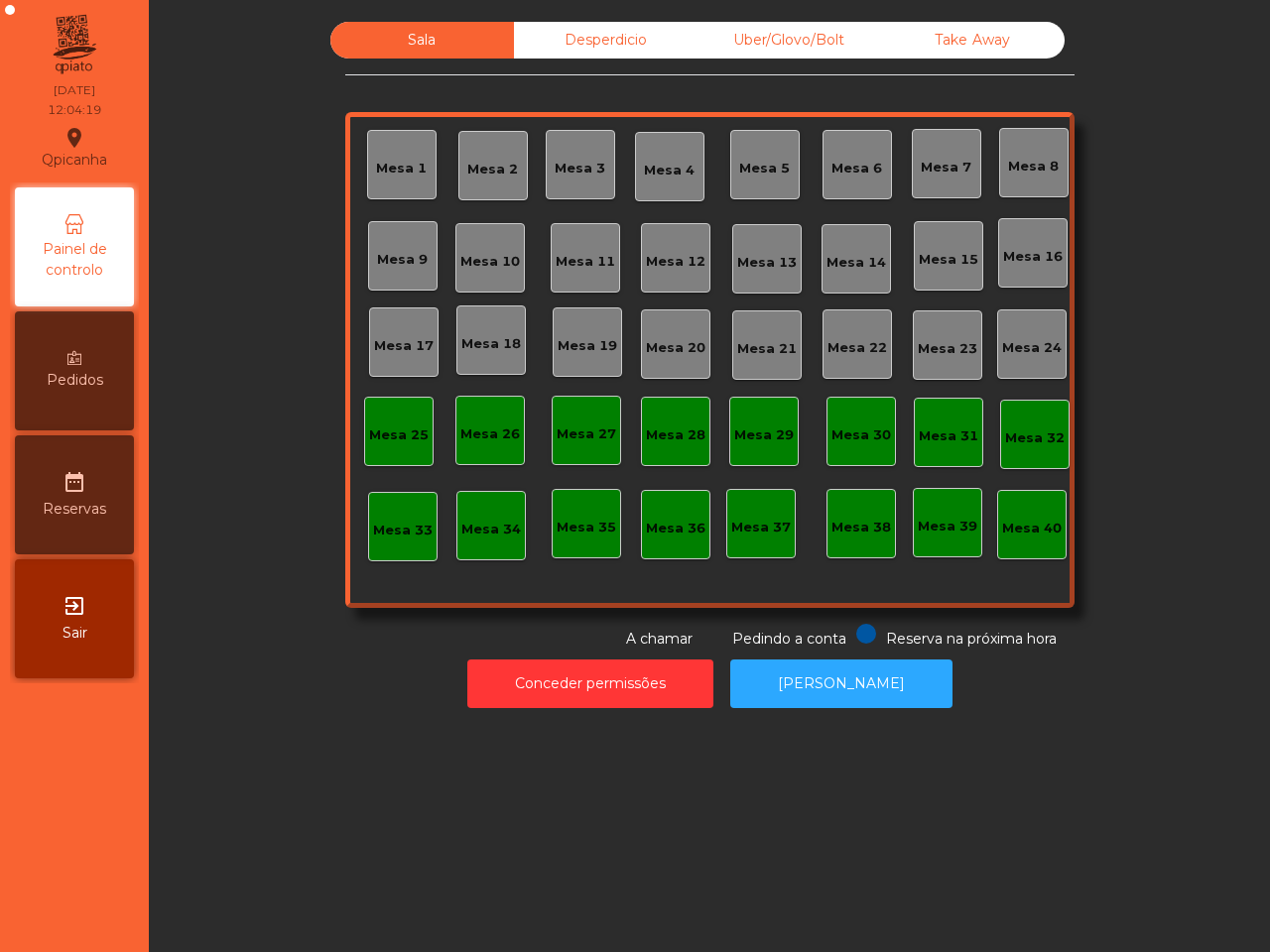 scroll, scrollTop: 0, scrollLeft: 0, axis: both 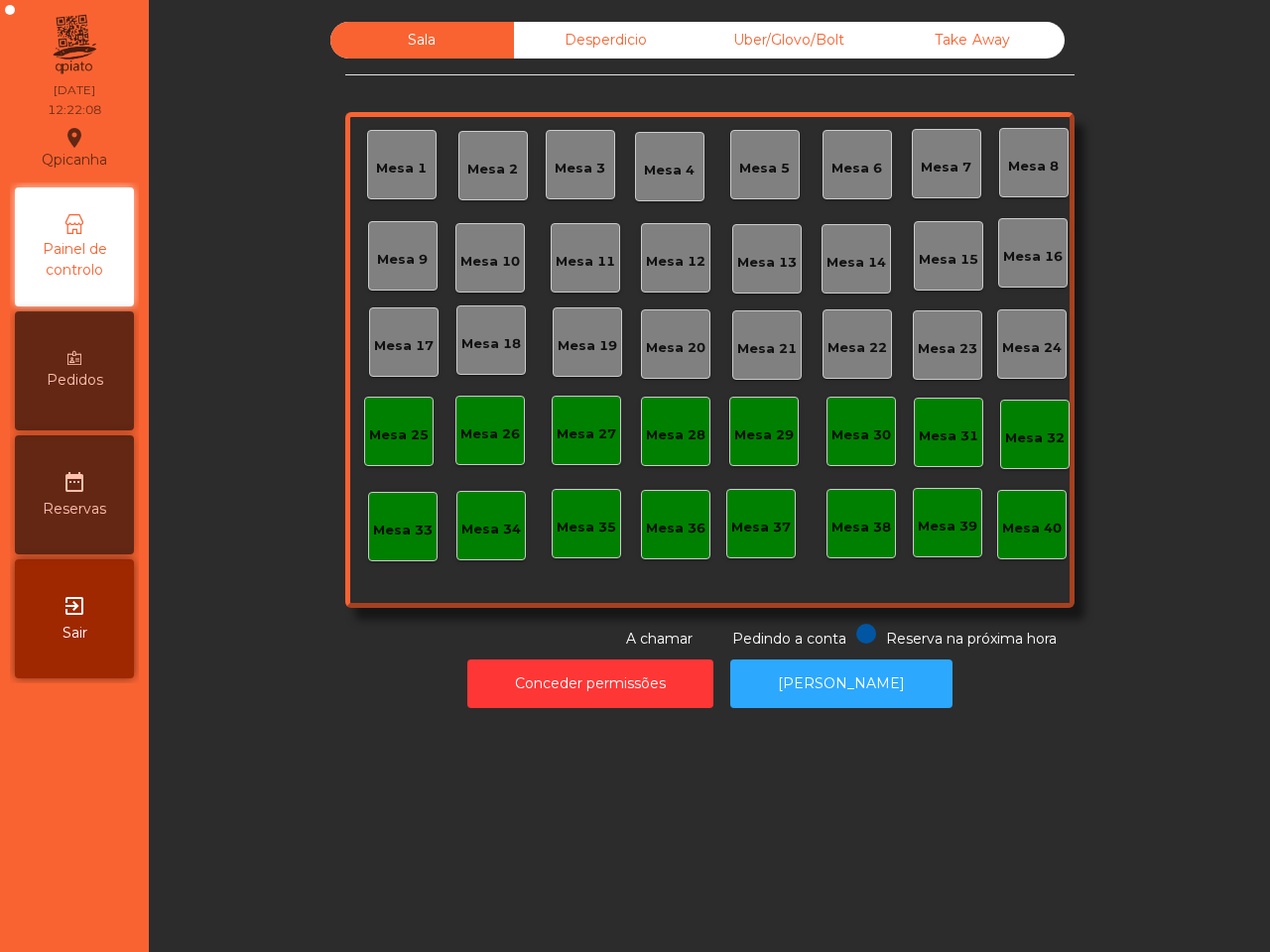 click on "Mesa 18" 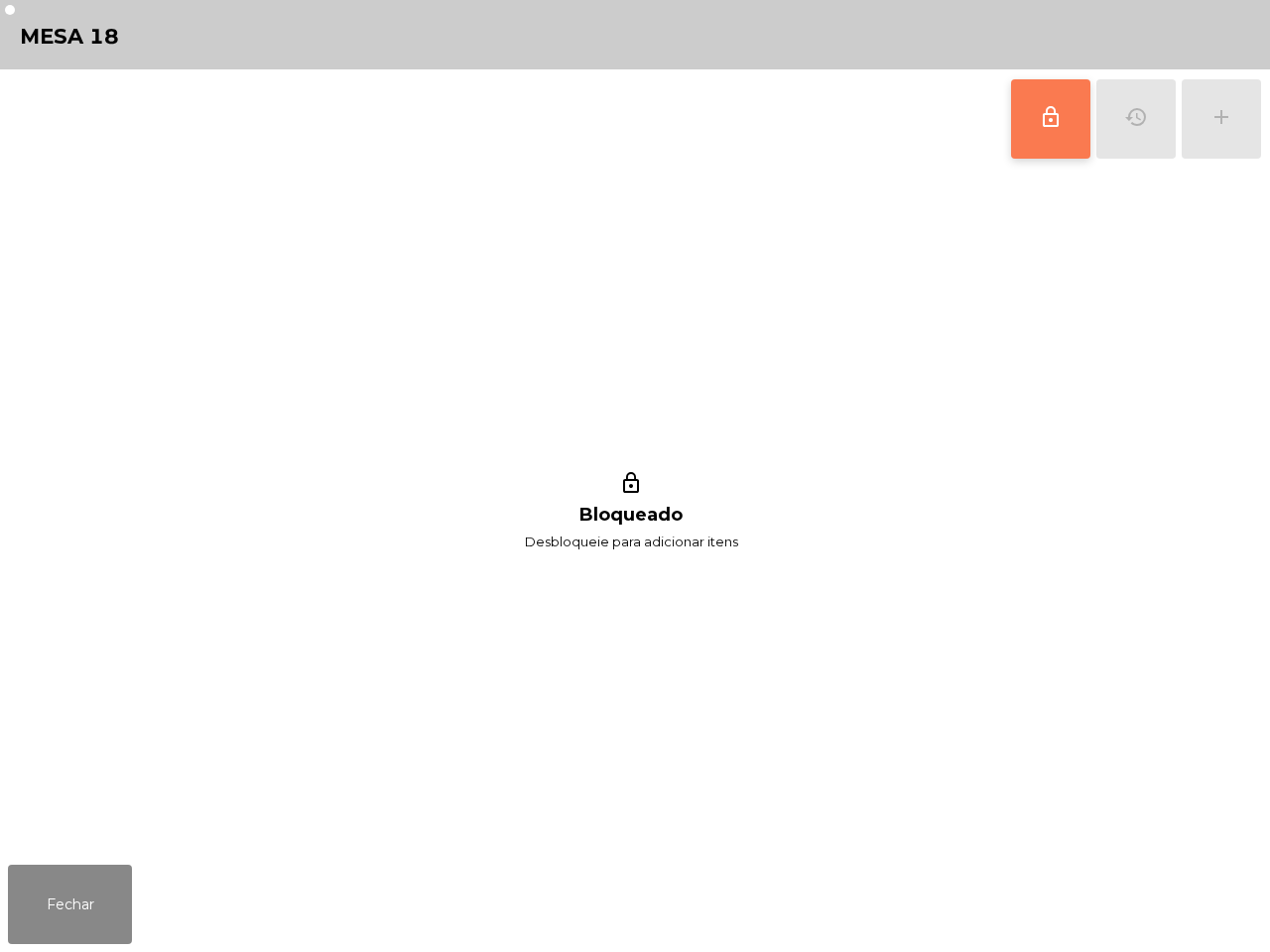 click on "lock_outline" 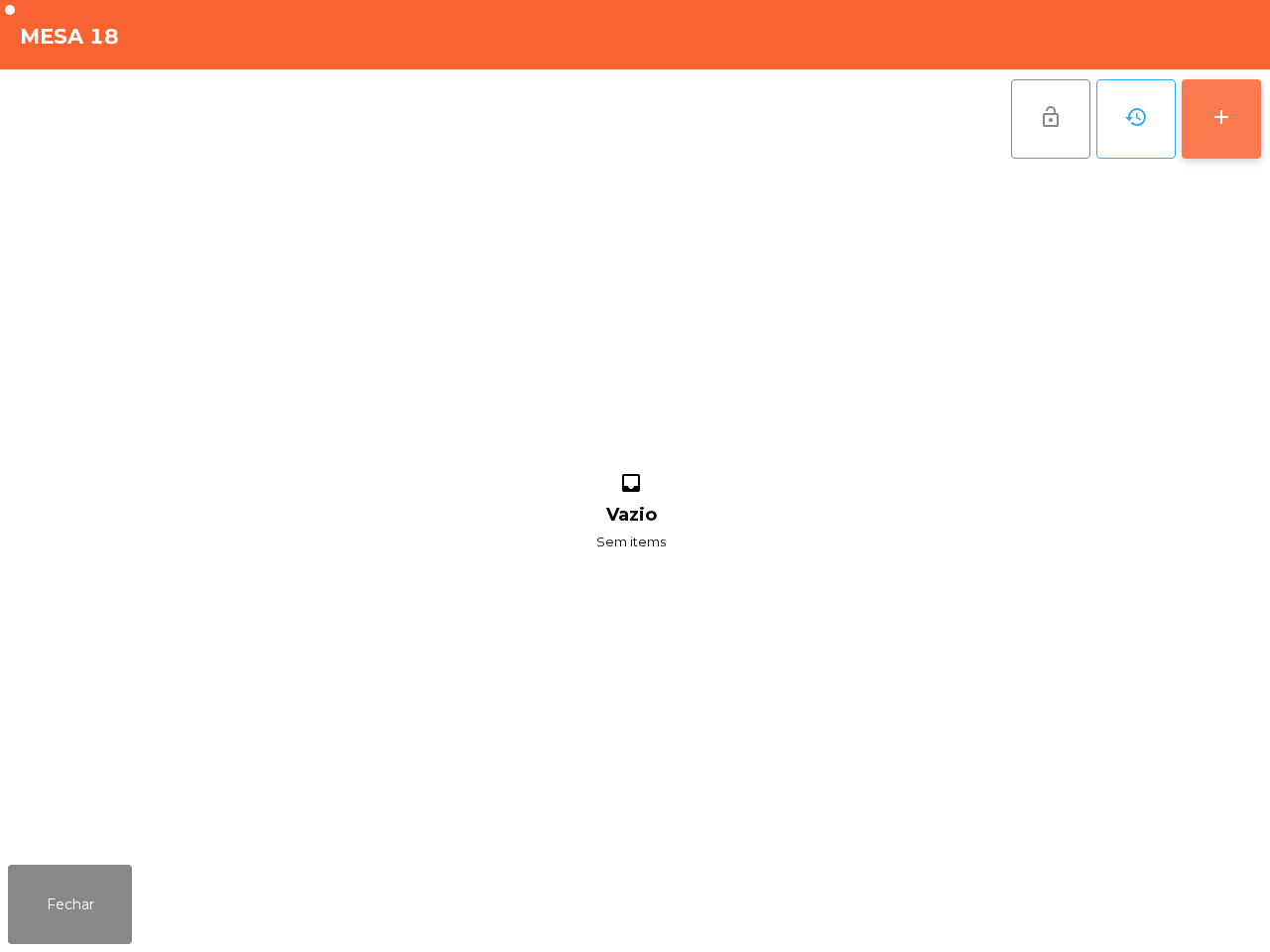click on "add" 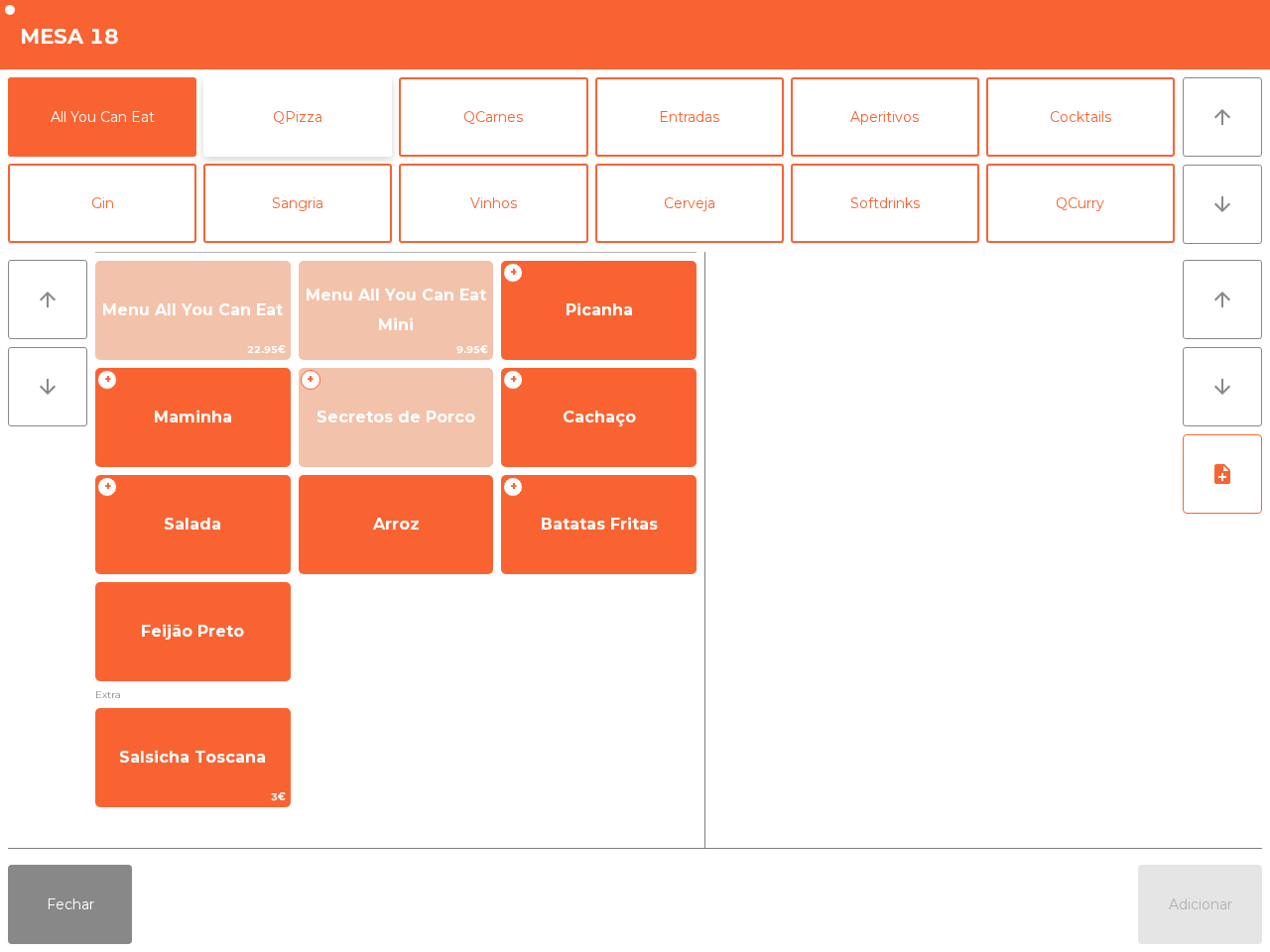 click on "QPizza" 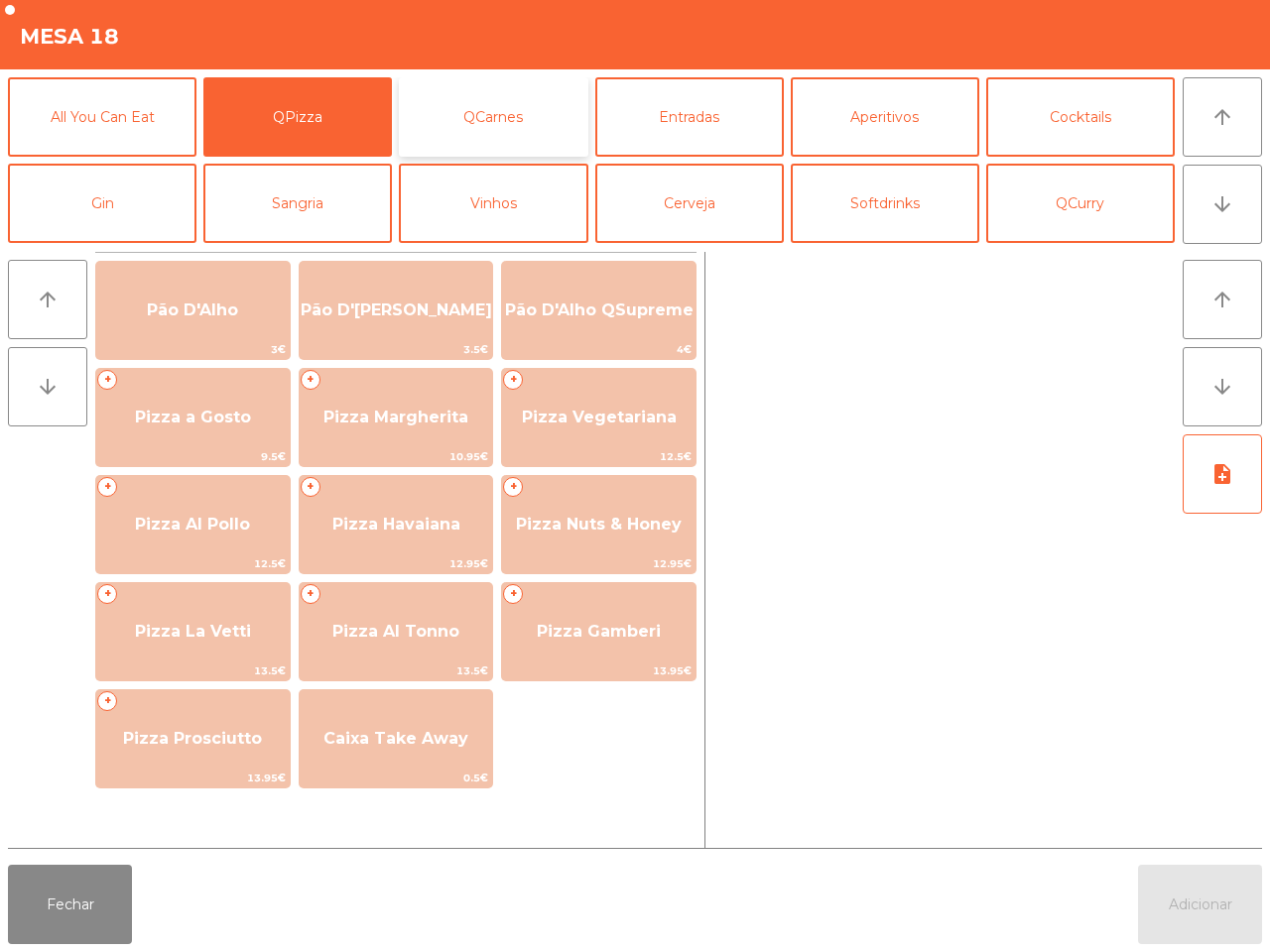 click on "QCarnes" 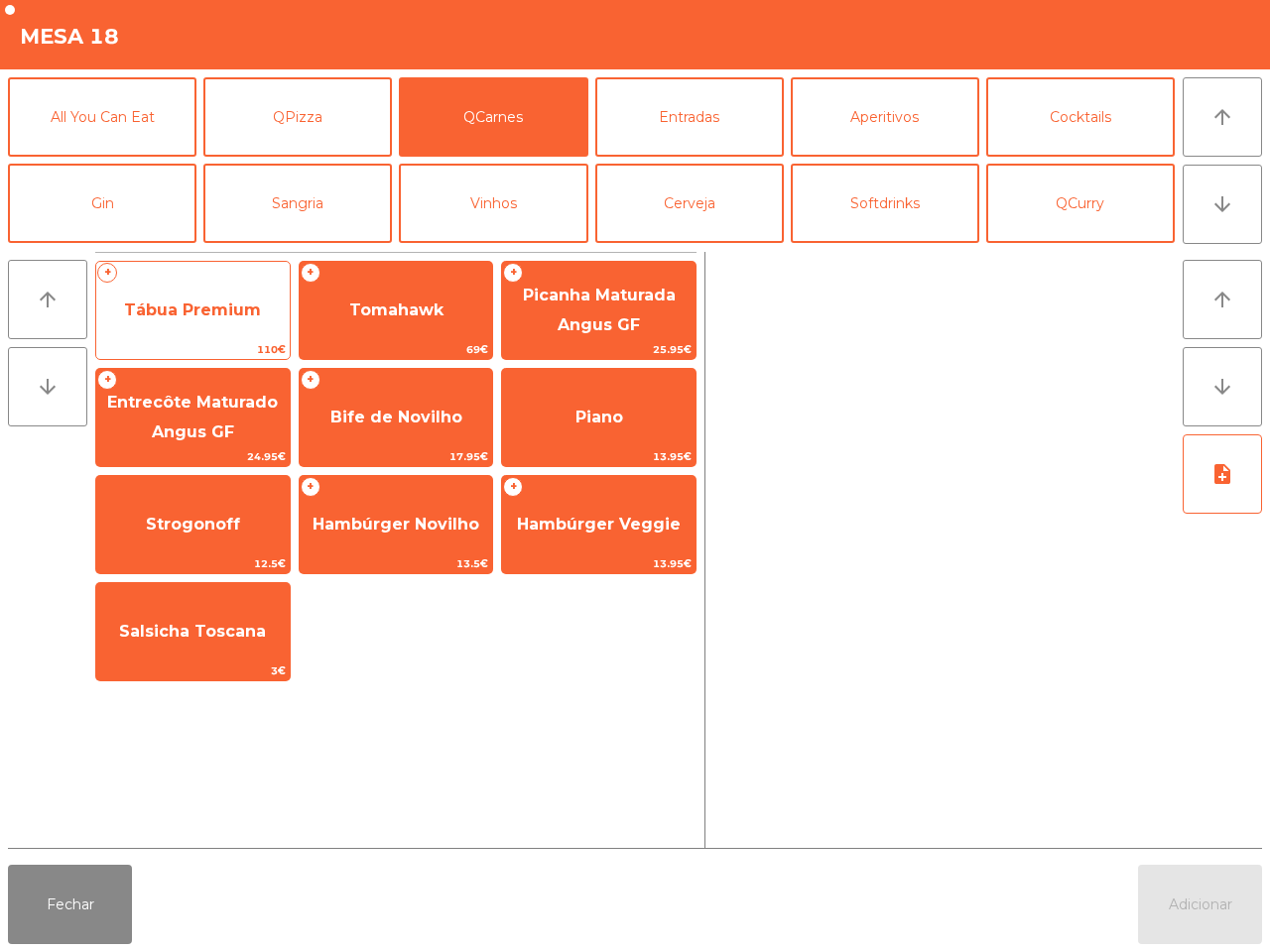 click on "Tábua Premium" 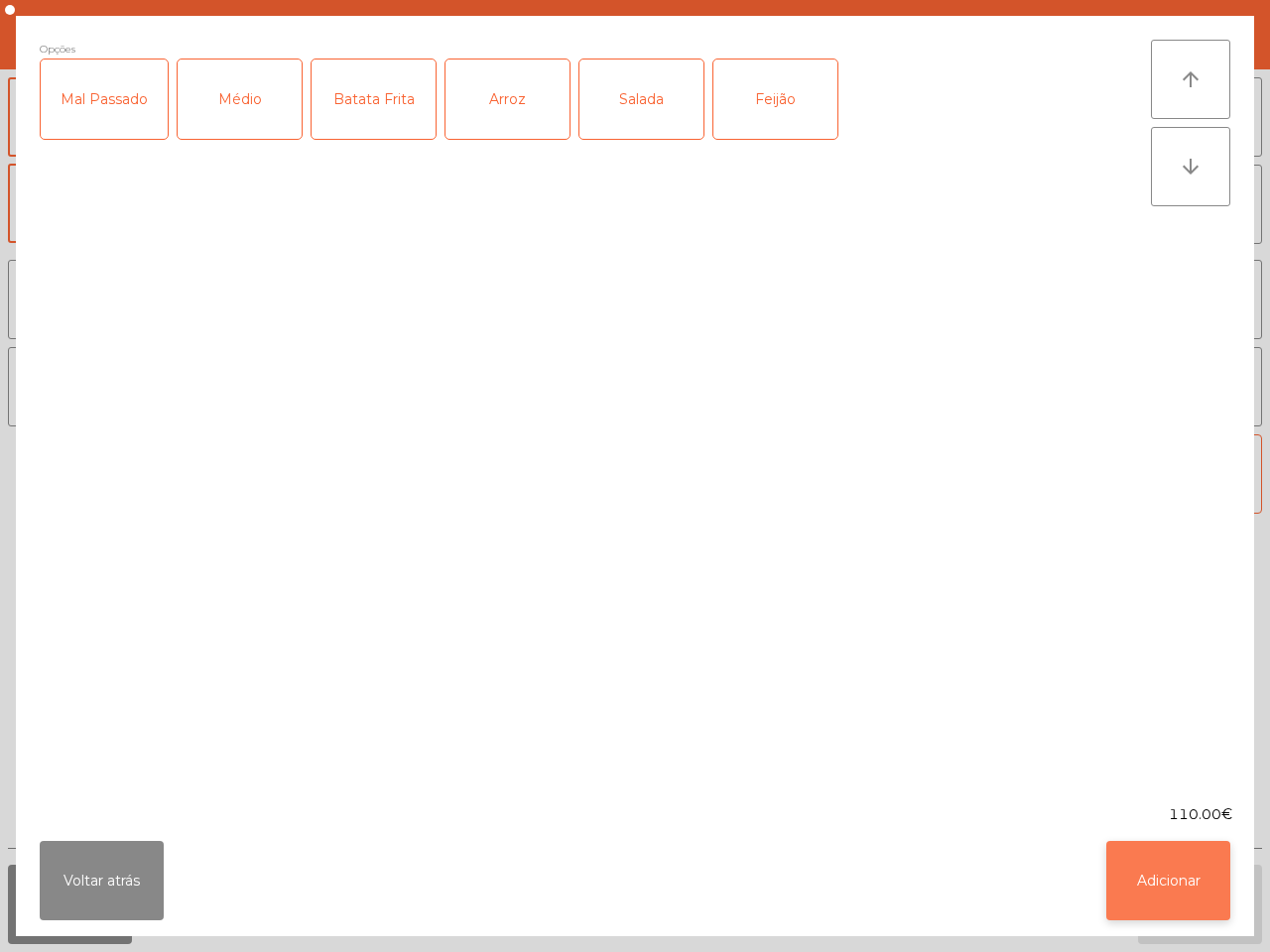 click on "Adicionar" 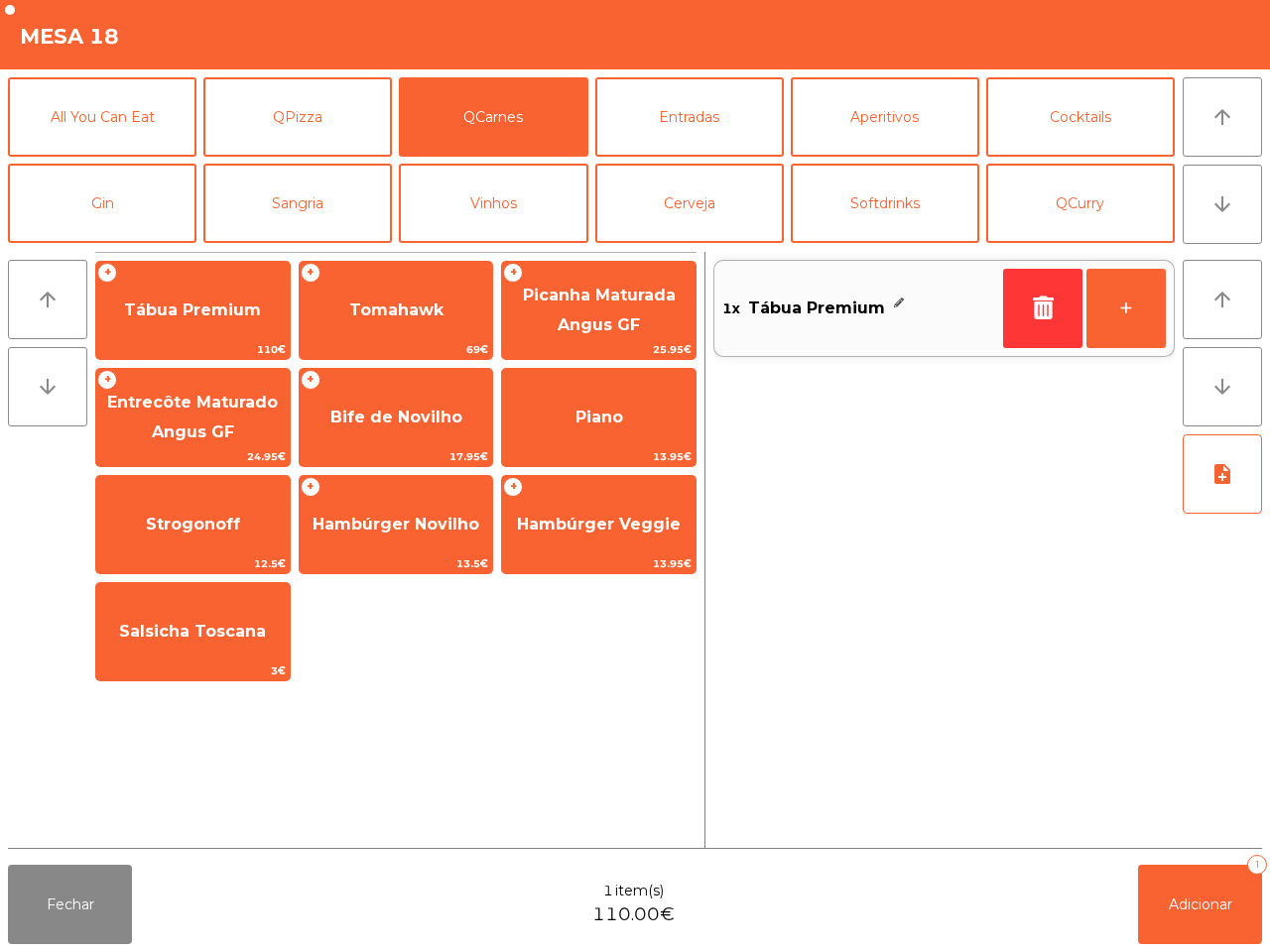 click on "1x    Tábua Premium" 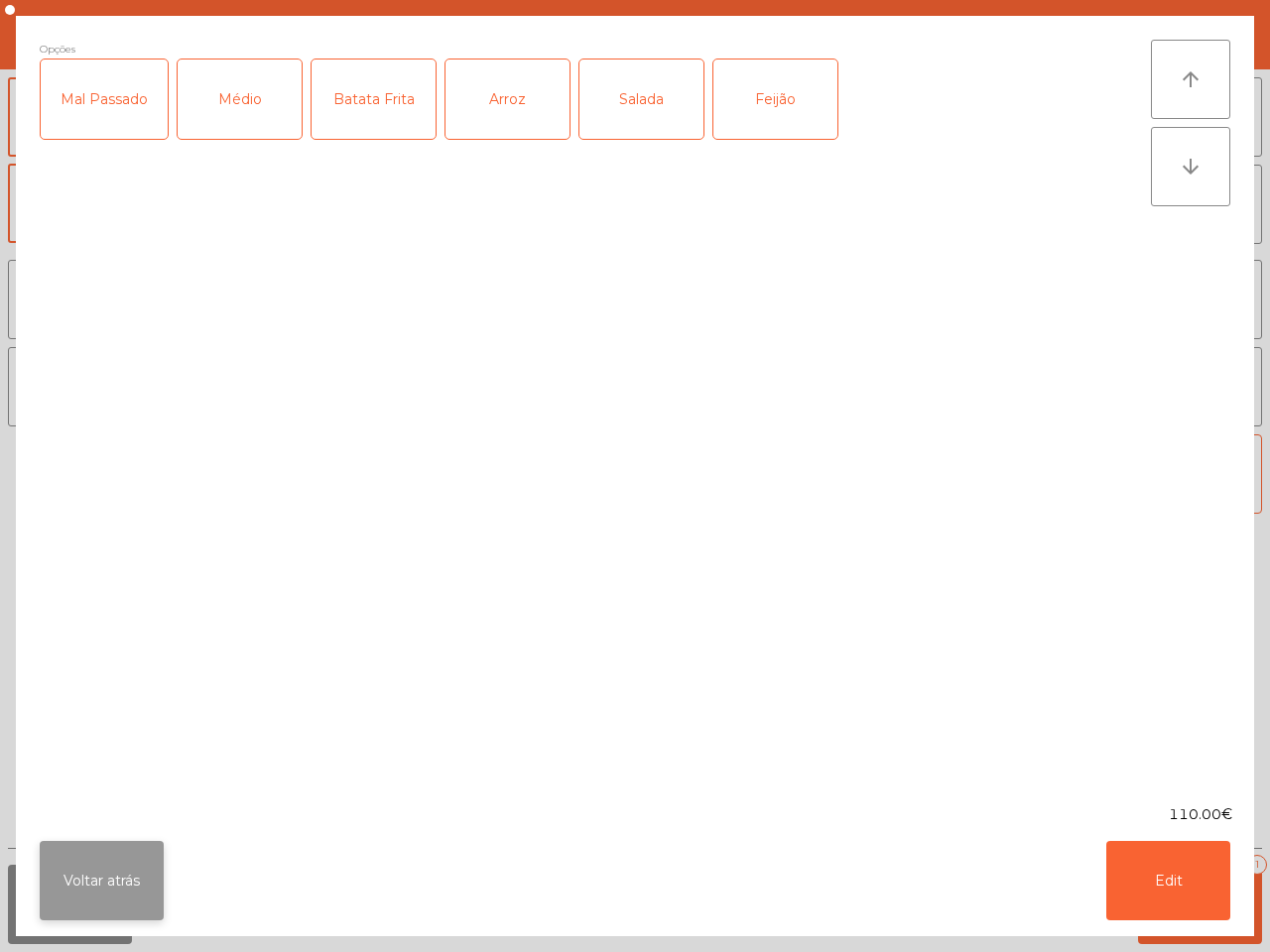 click on "Voltar atrás" 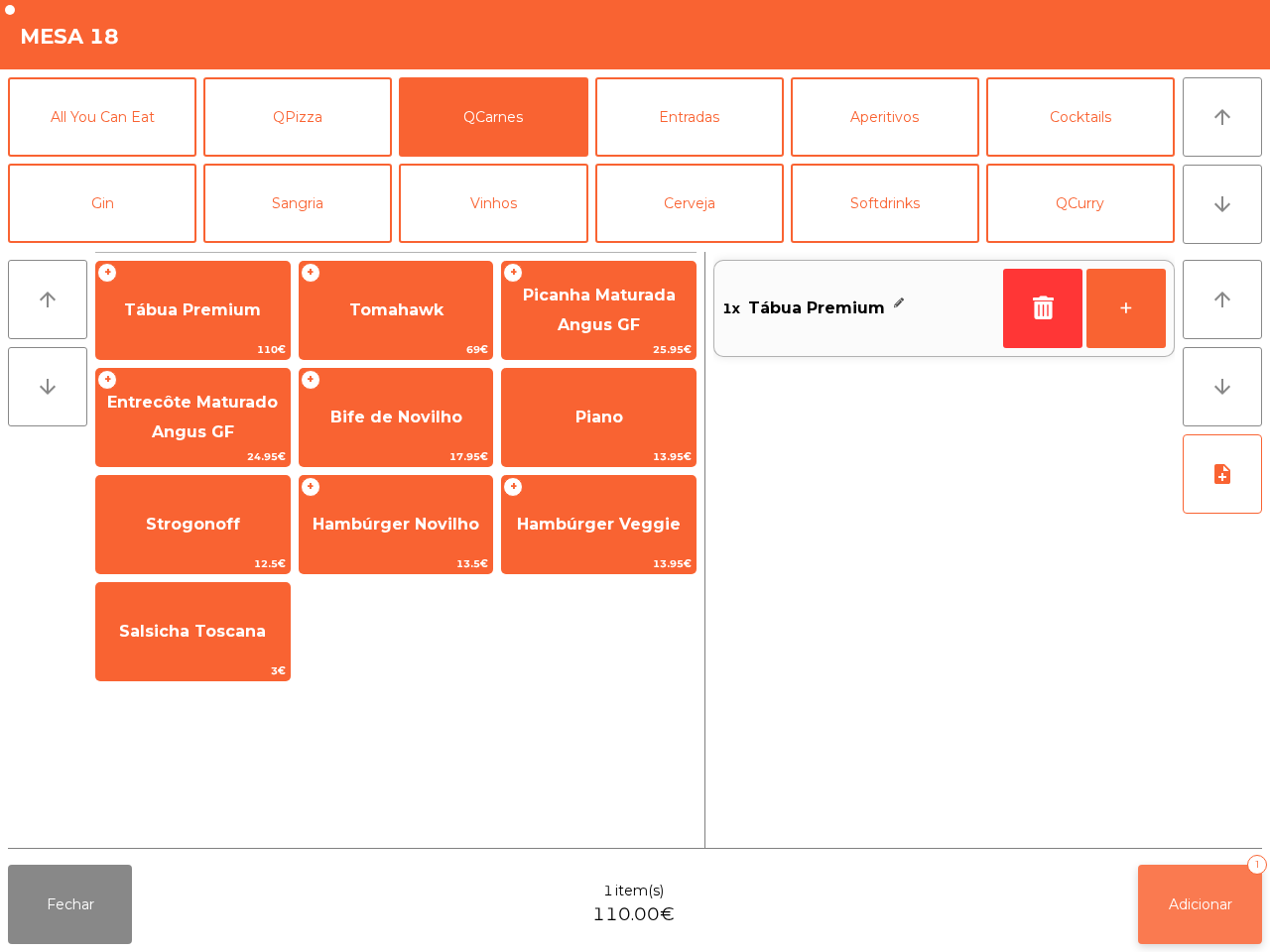 click on "Adicionar   1" 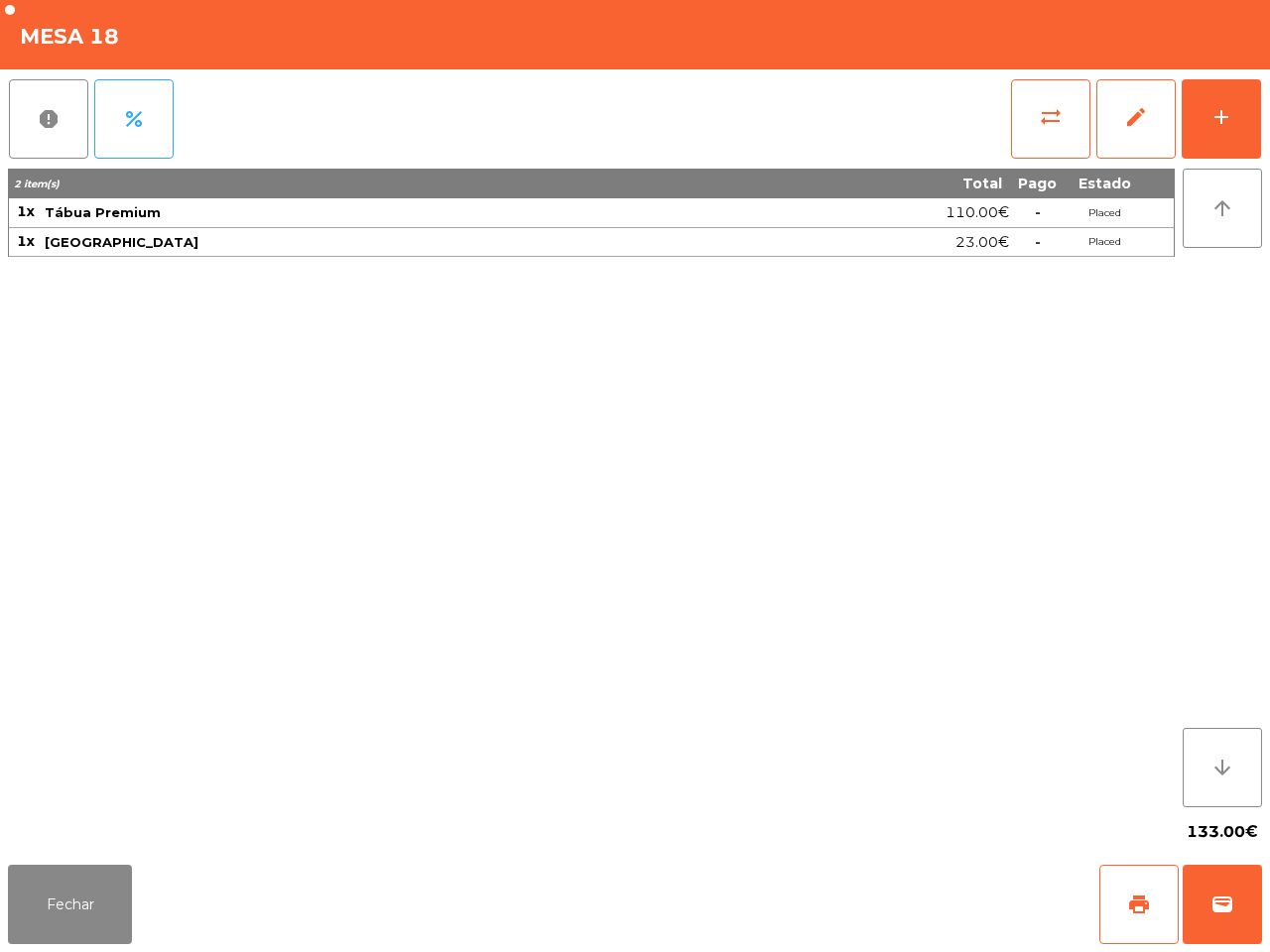 click on "2 item(s) Total Pago Estado 1x Tábua Premium 110.00€  -  Placed 1x Bafarela Reserva 23.00€  -  Placed" 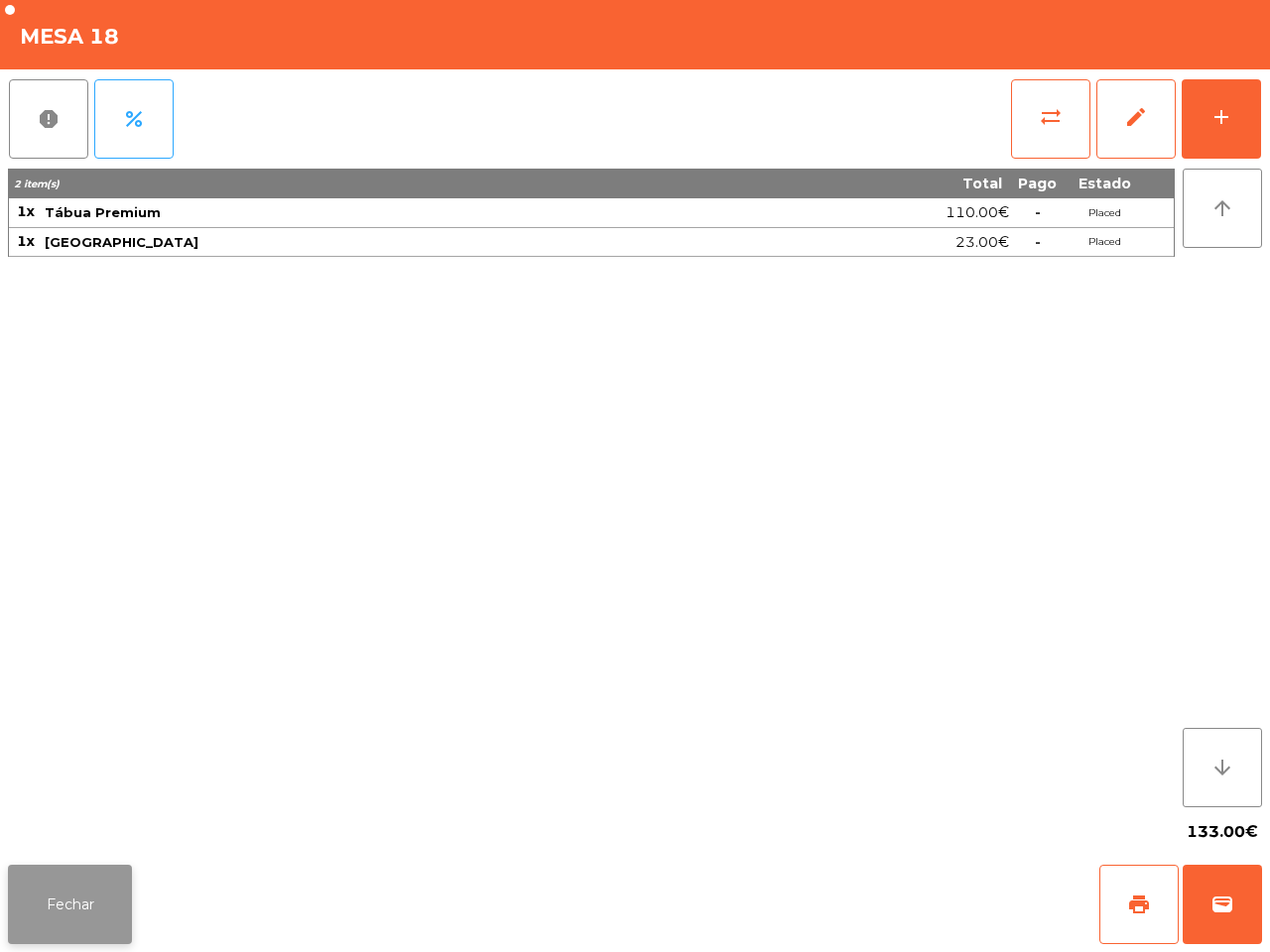 click on "Fechar" 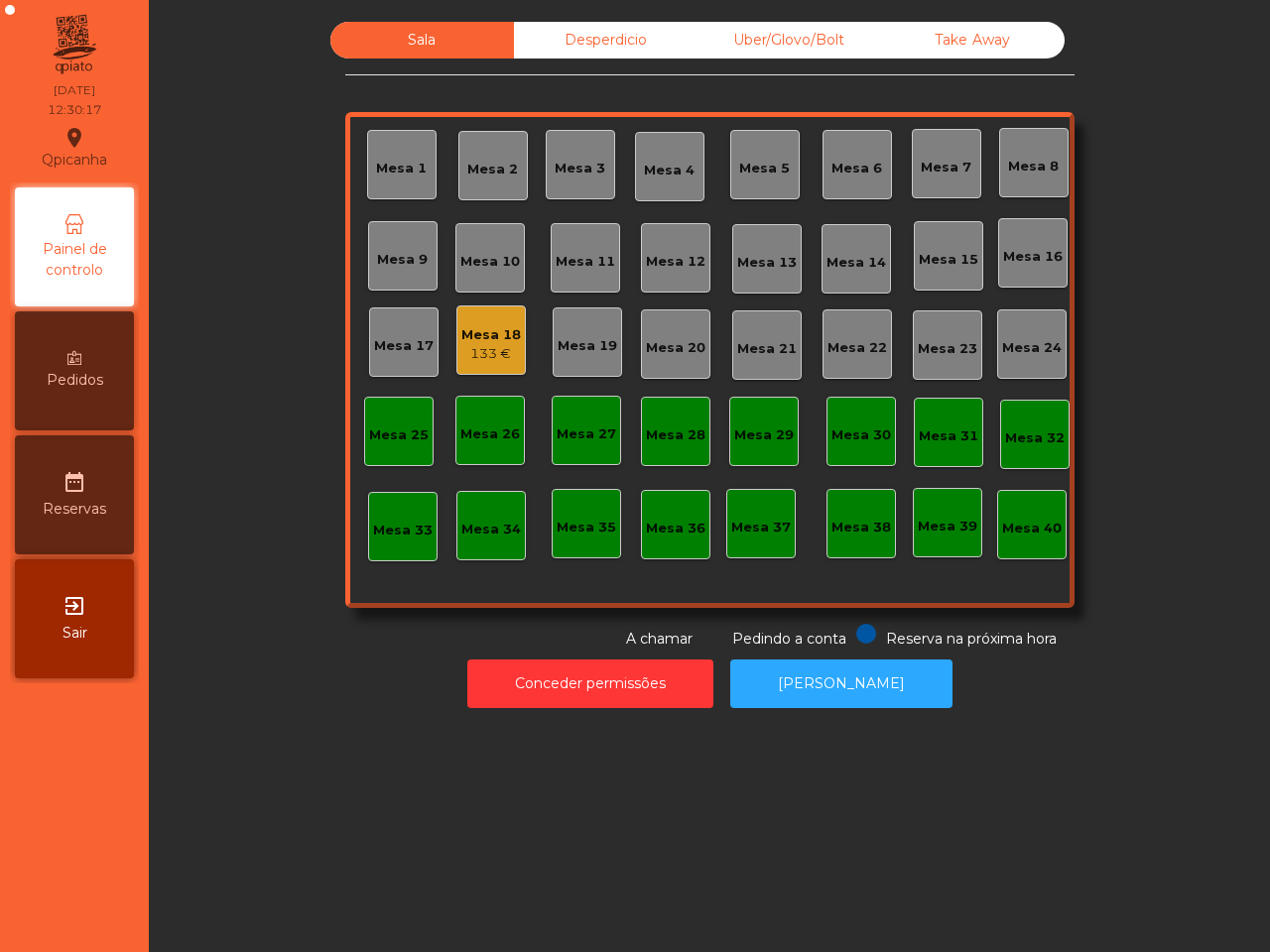 click on "Mesa 2" 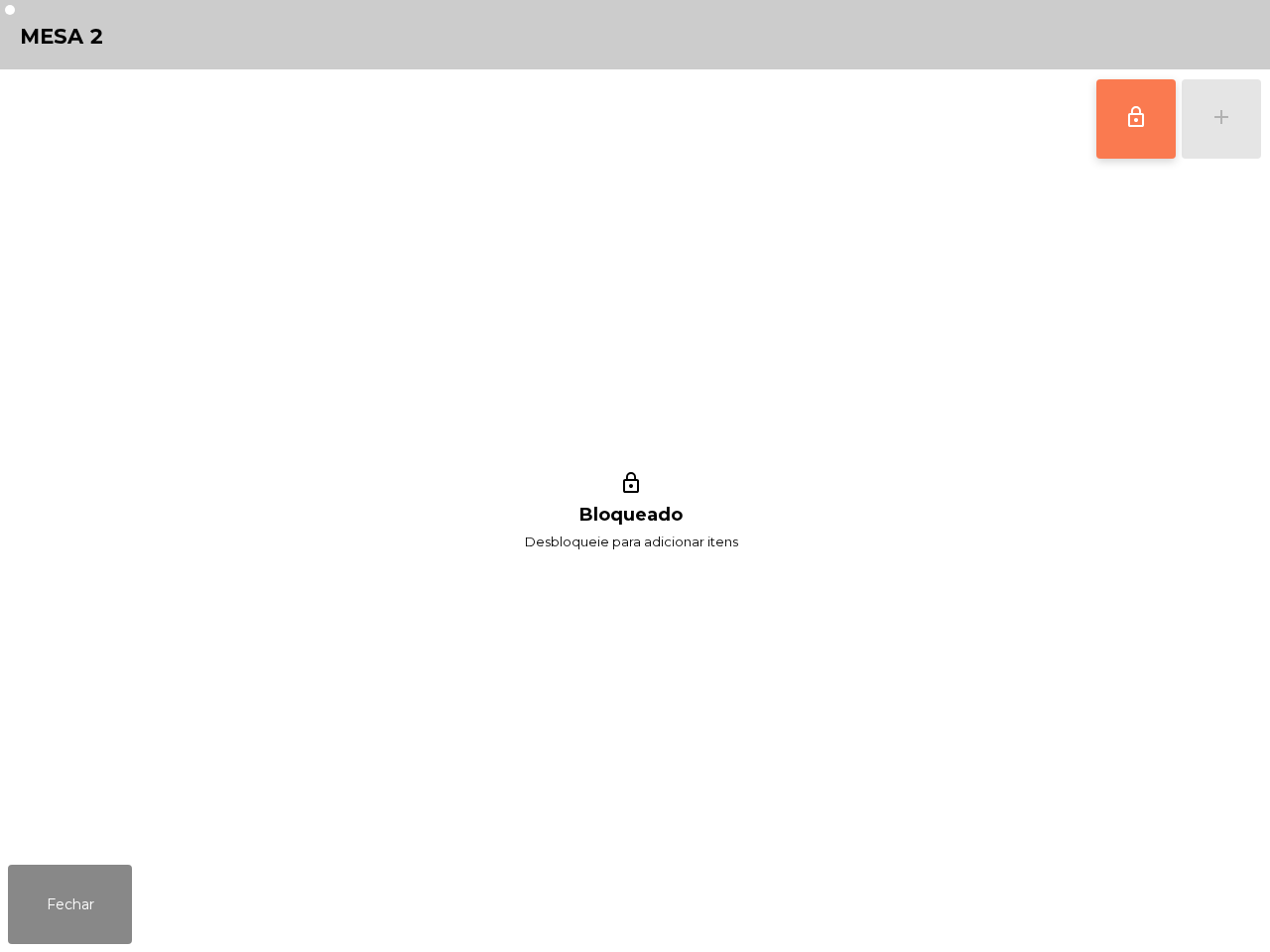 click on "lock_outline" 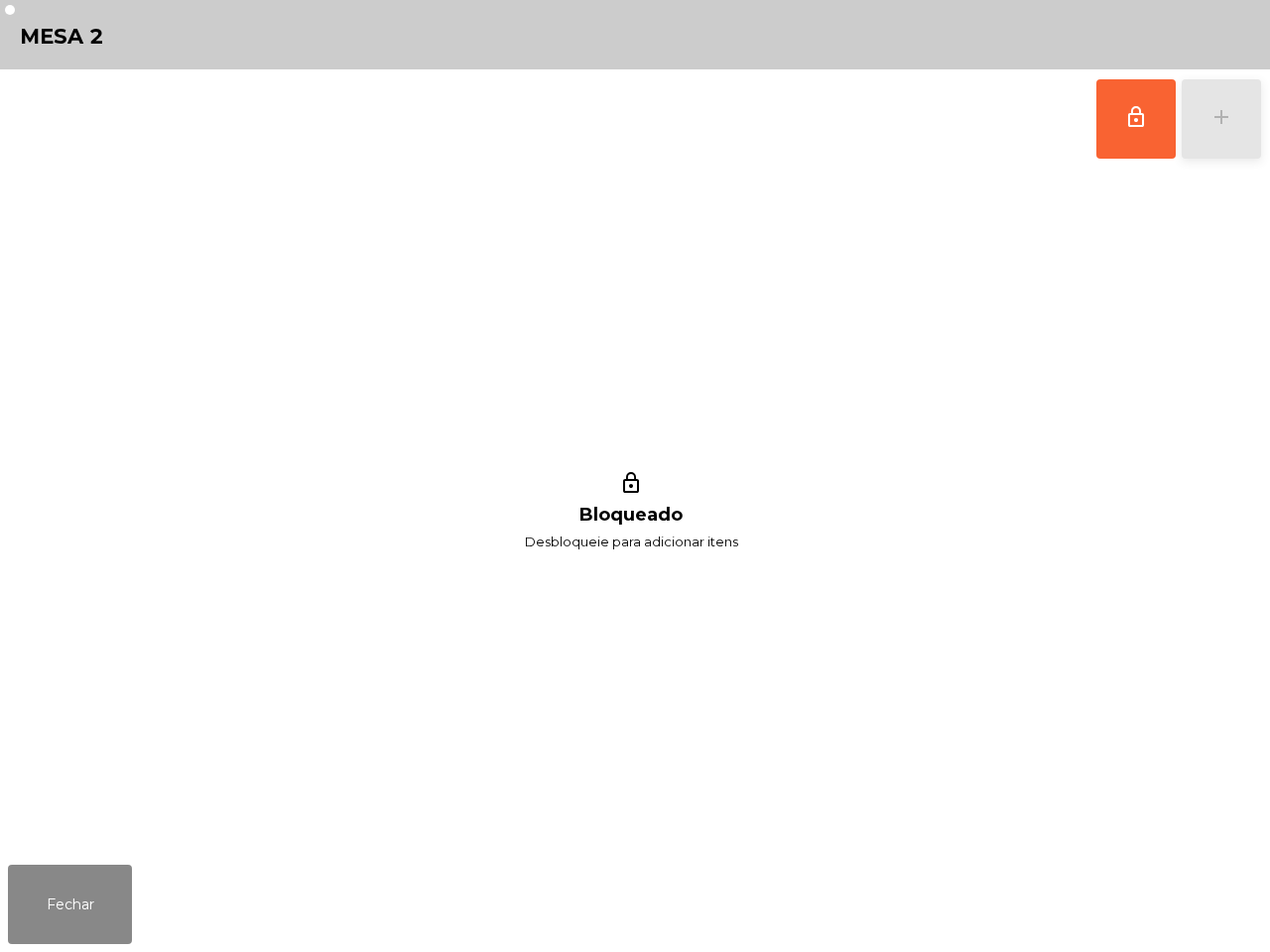 click on "add" 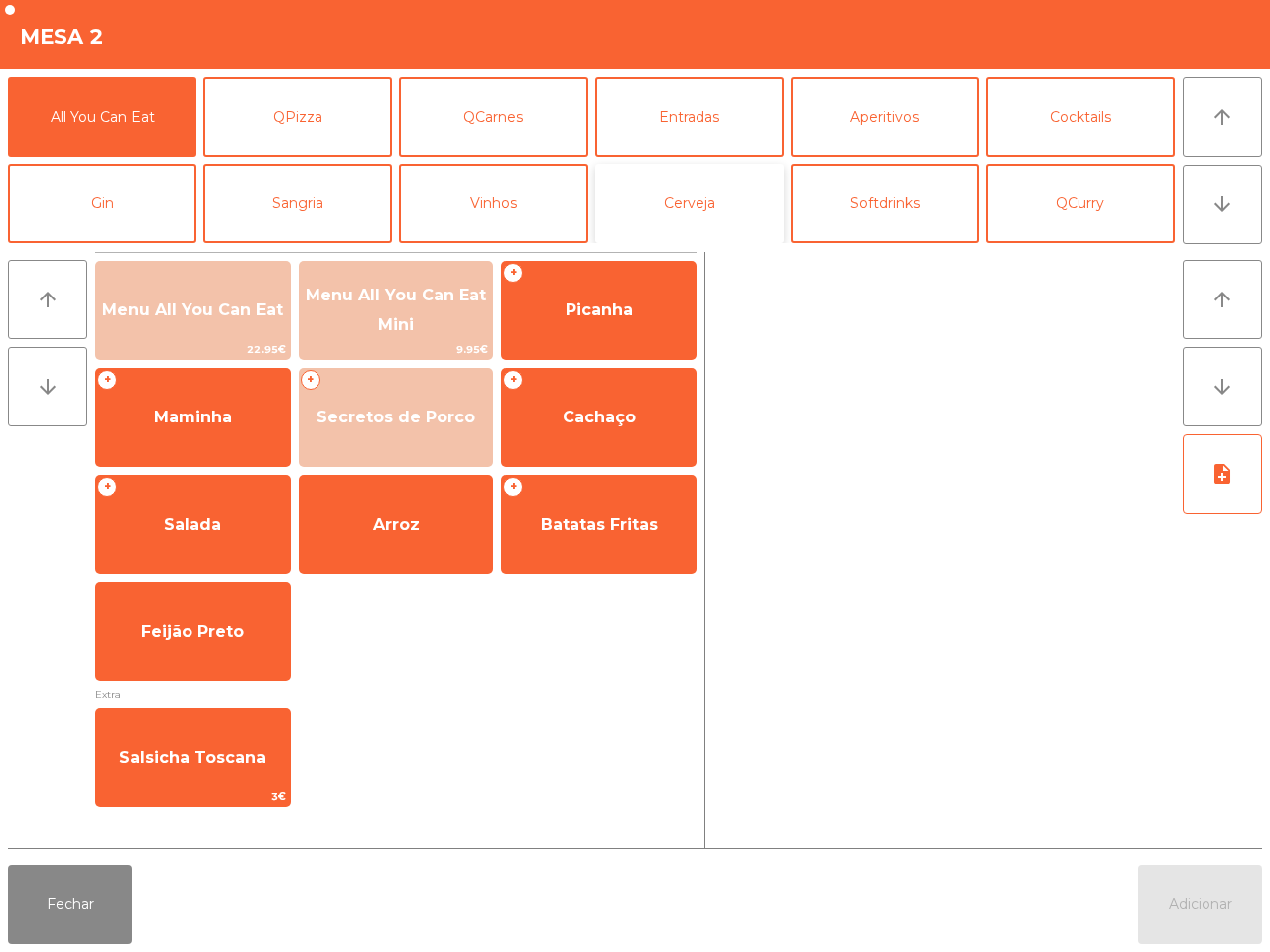 click on "Cerveja" 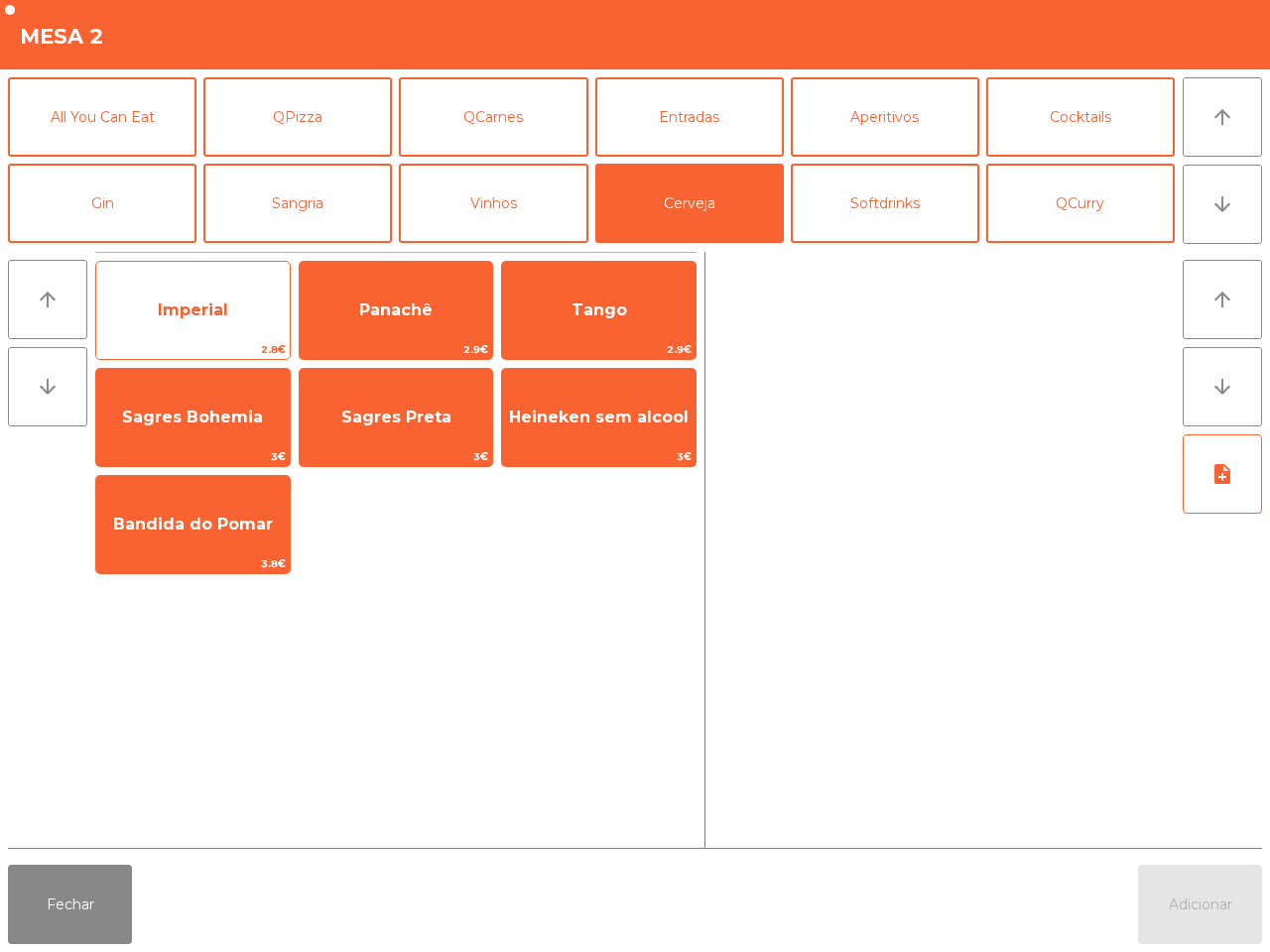 click on "Imperial" 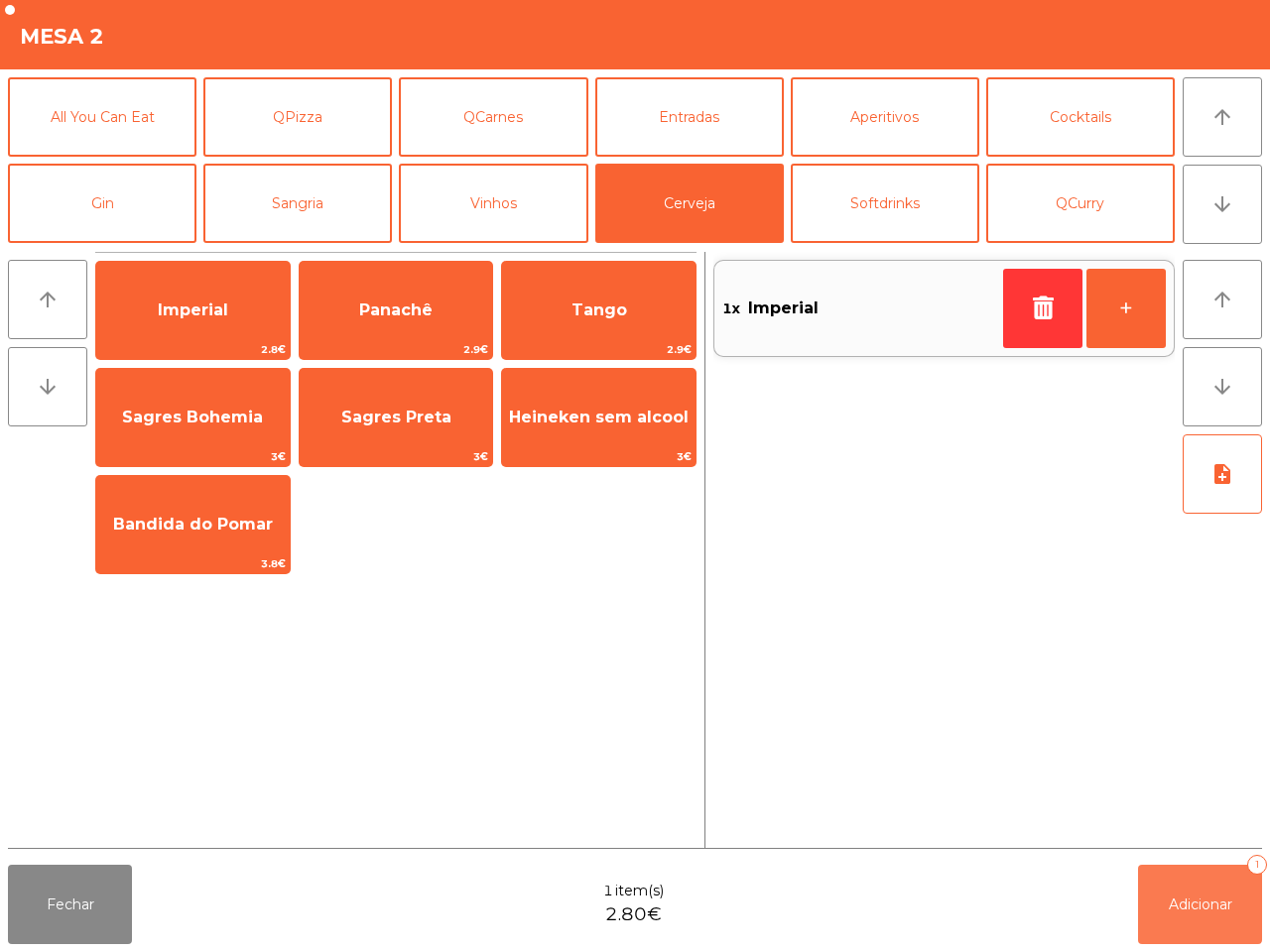 click on "Adicionar   1" 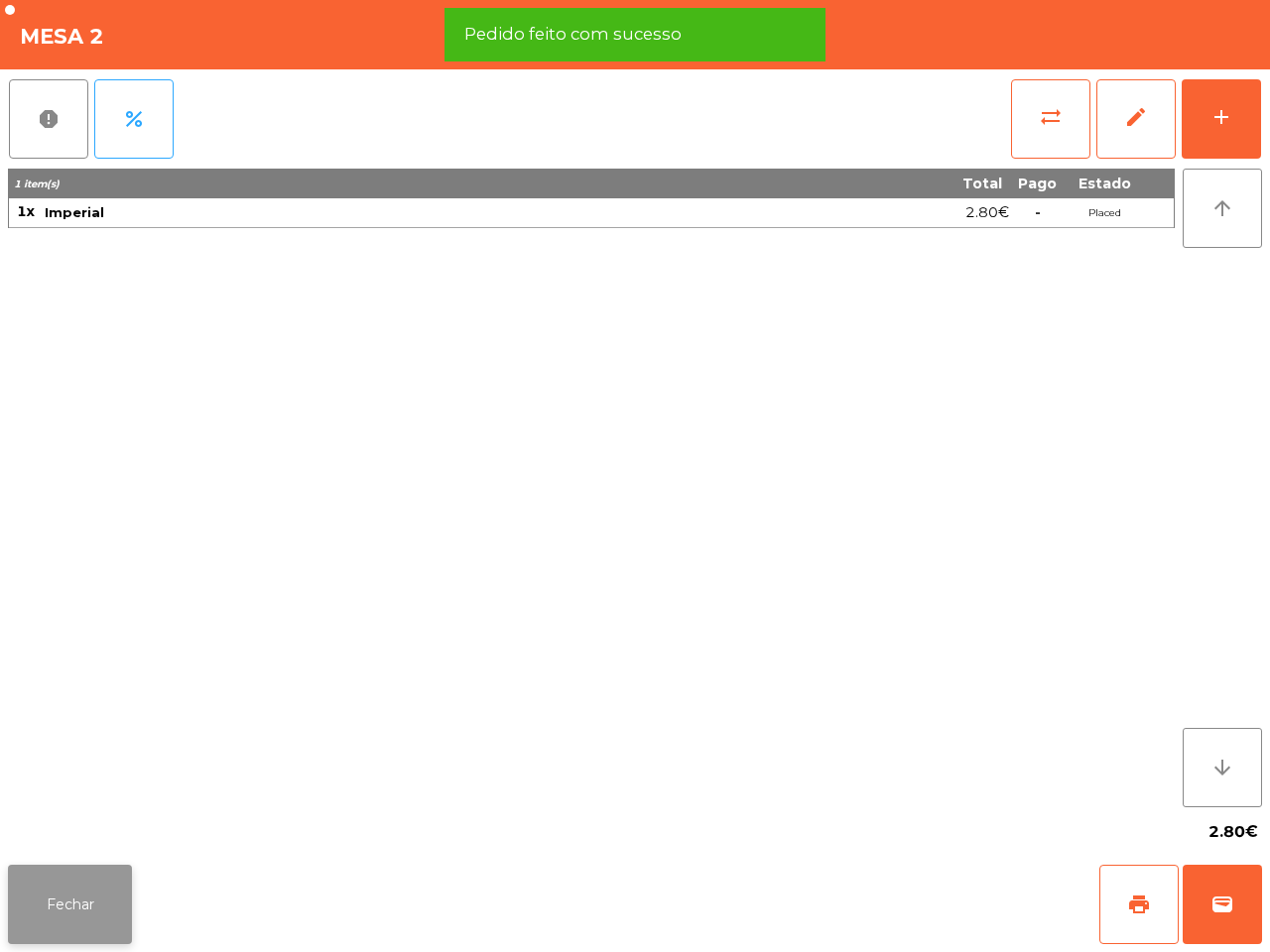 click on "Fechar" 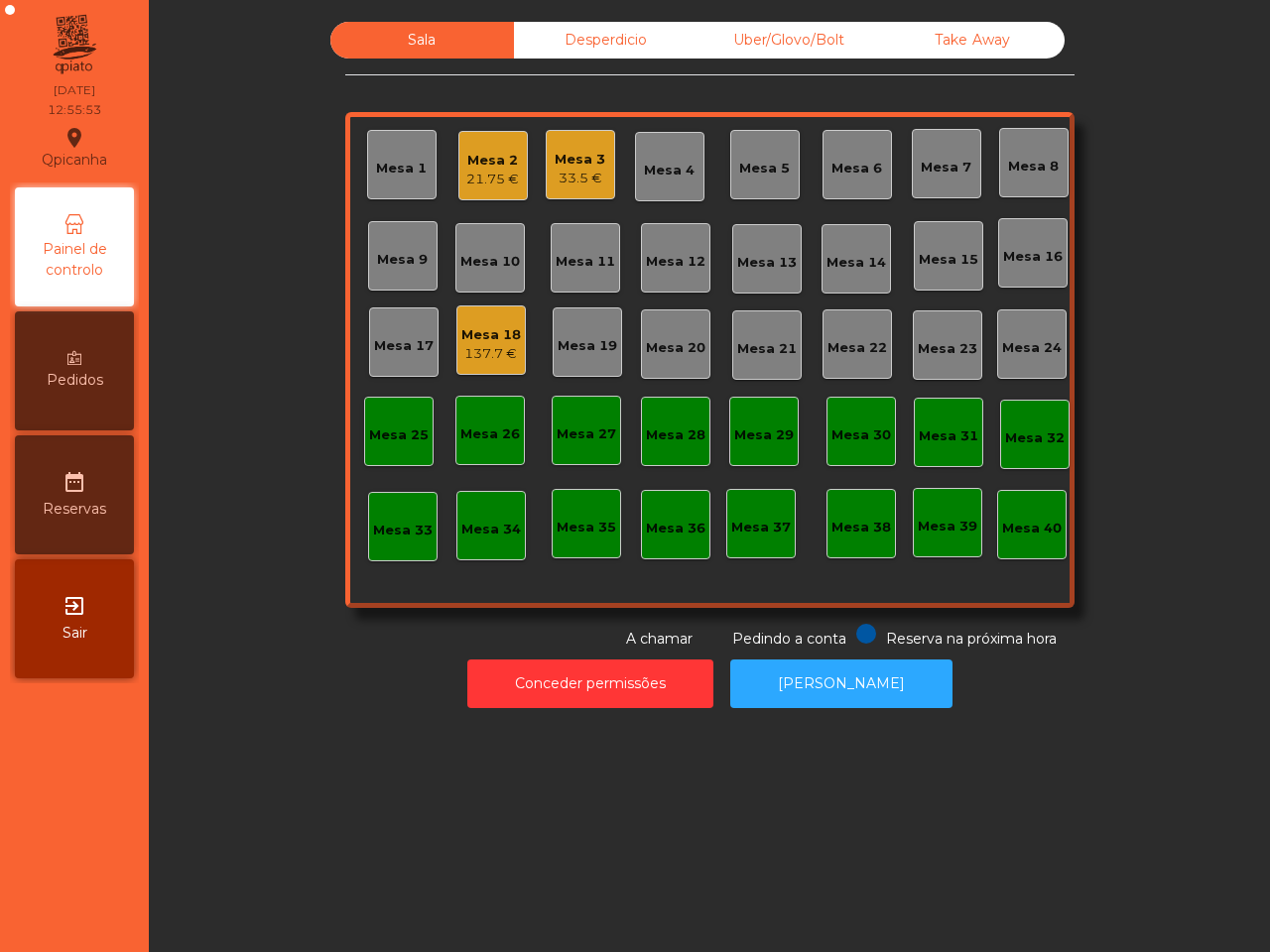 click on "Mesa 2   21.75 €" 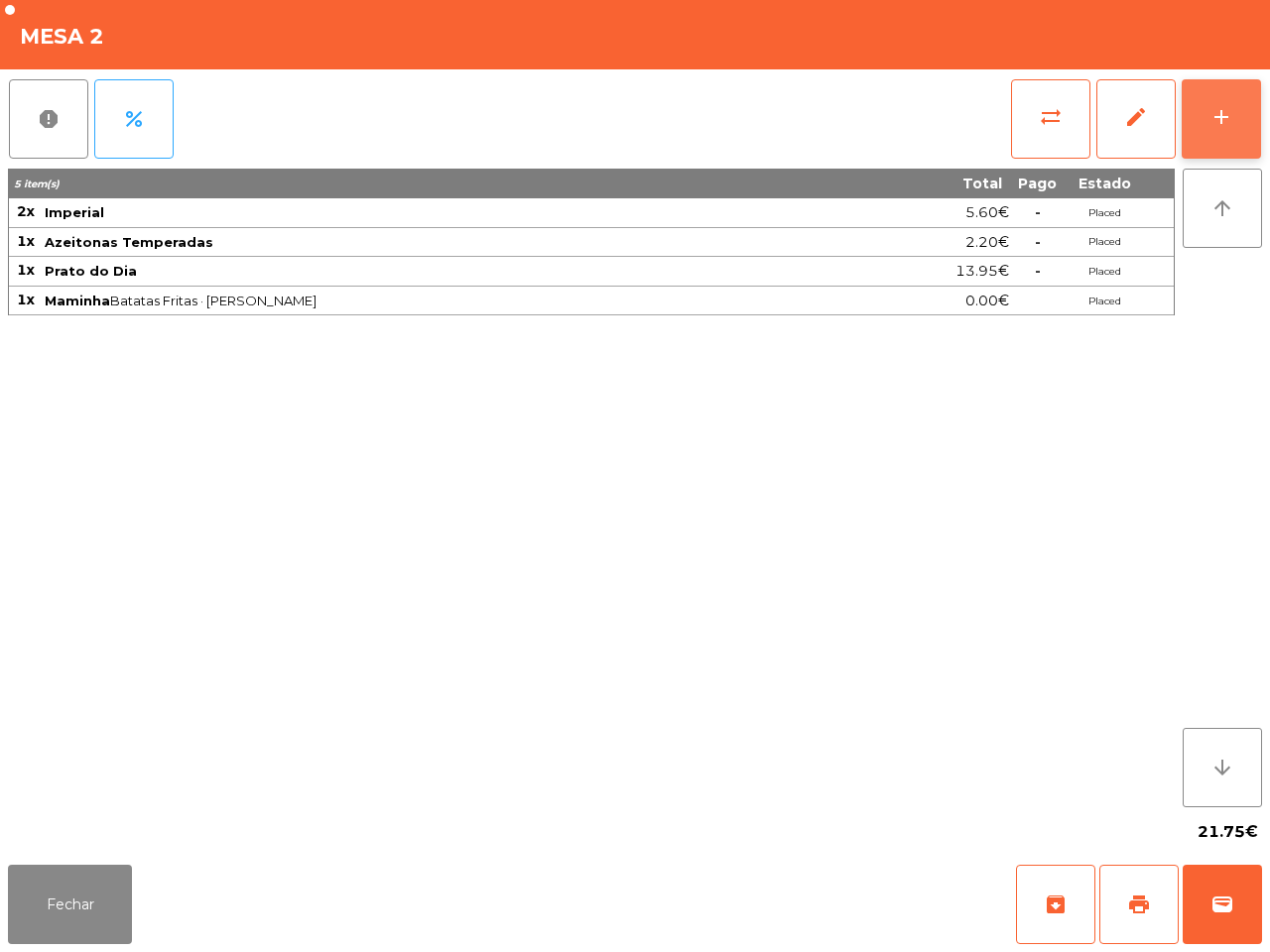 click on "add" 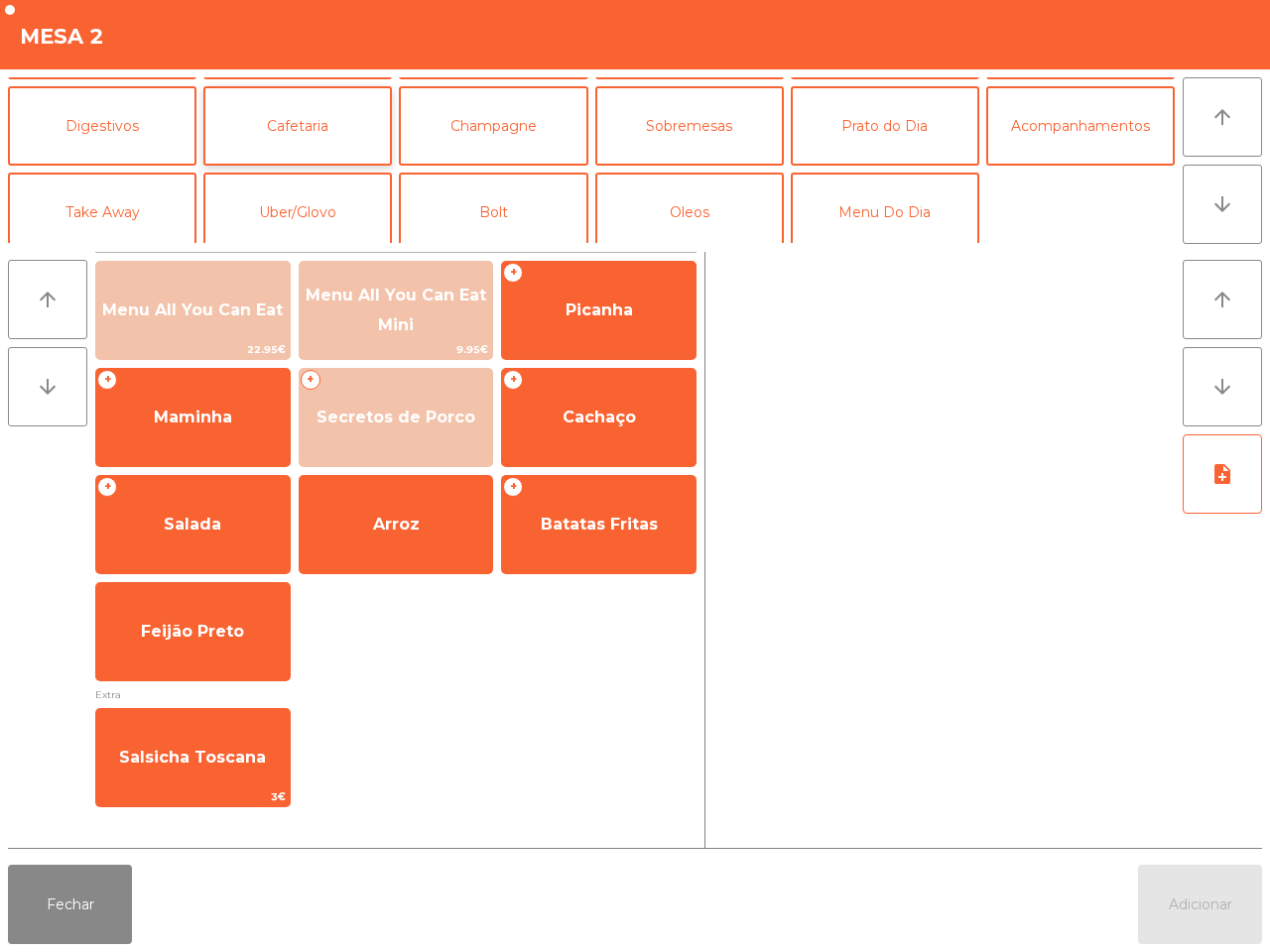 scroll, scrollTop: 172, scrollLeft: 0, axis: vertical 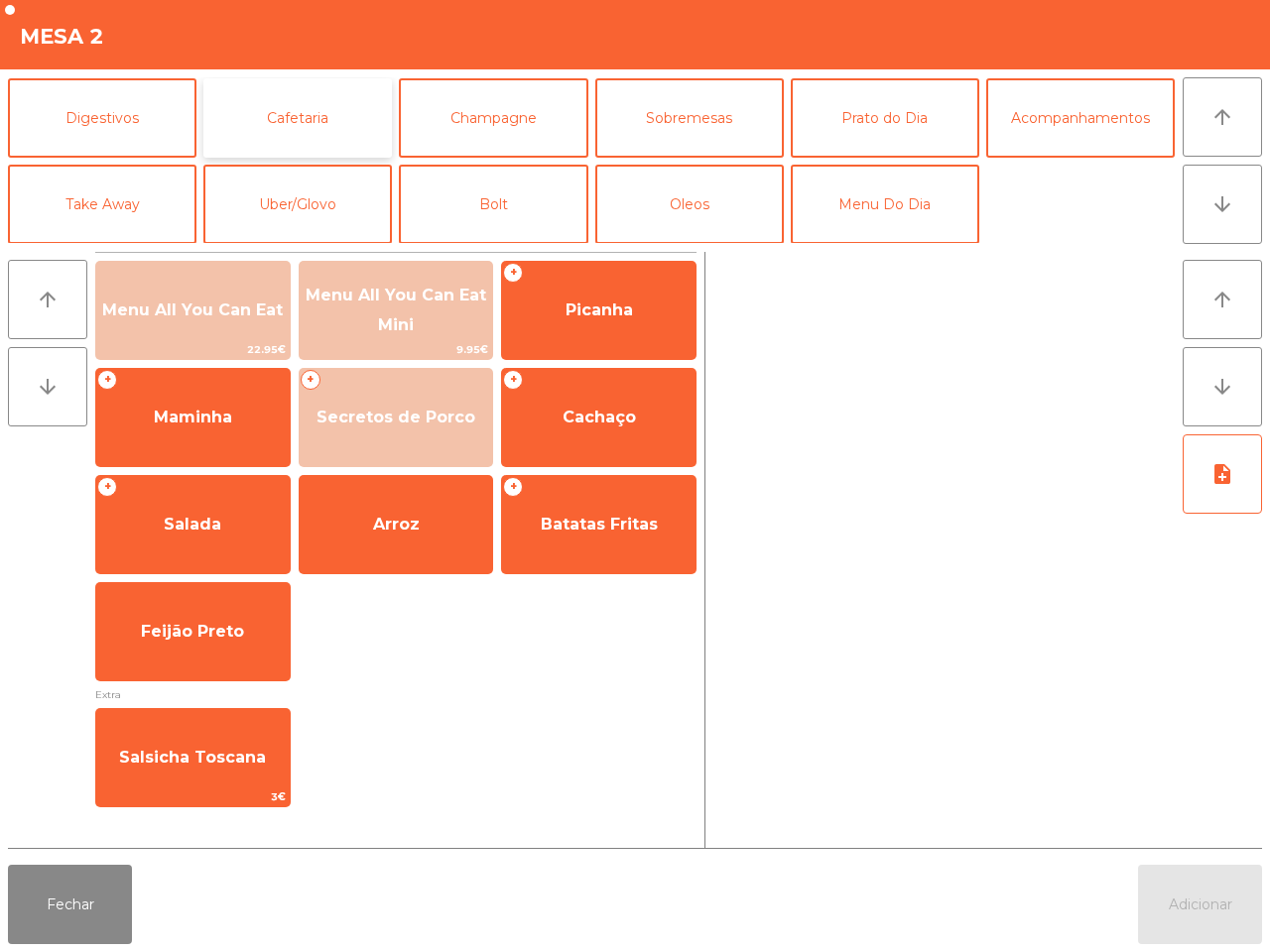 click on "Cafetaria" 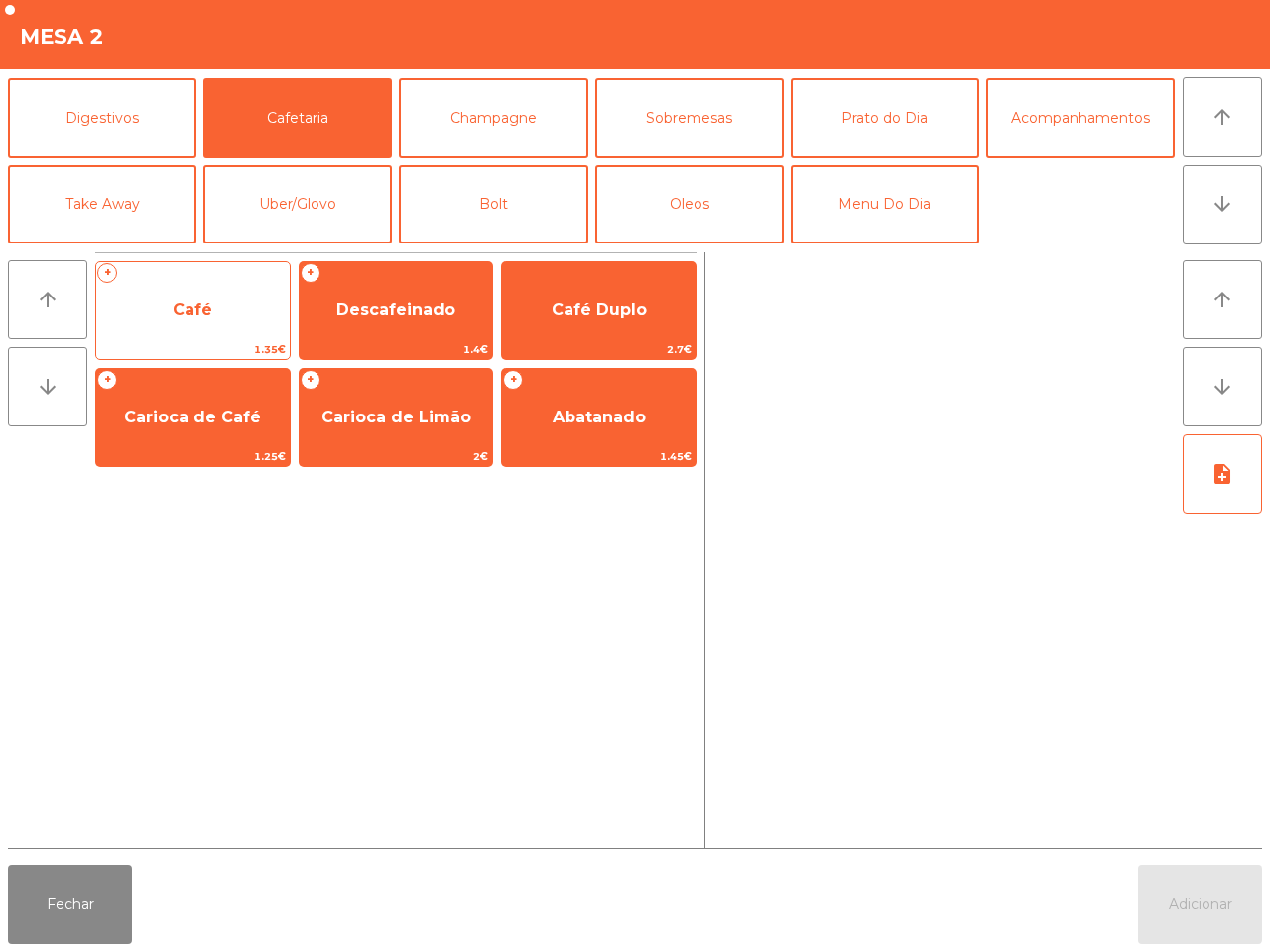 click on "Café" 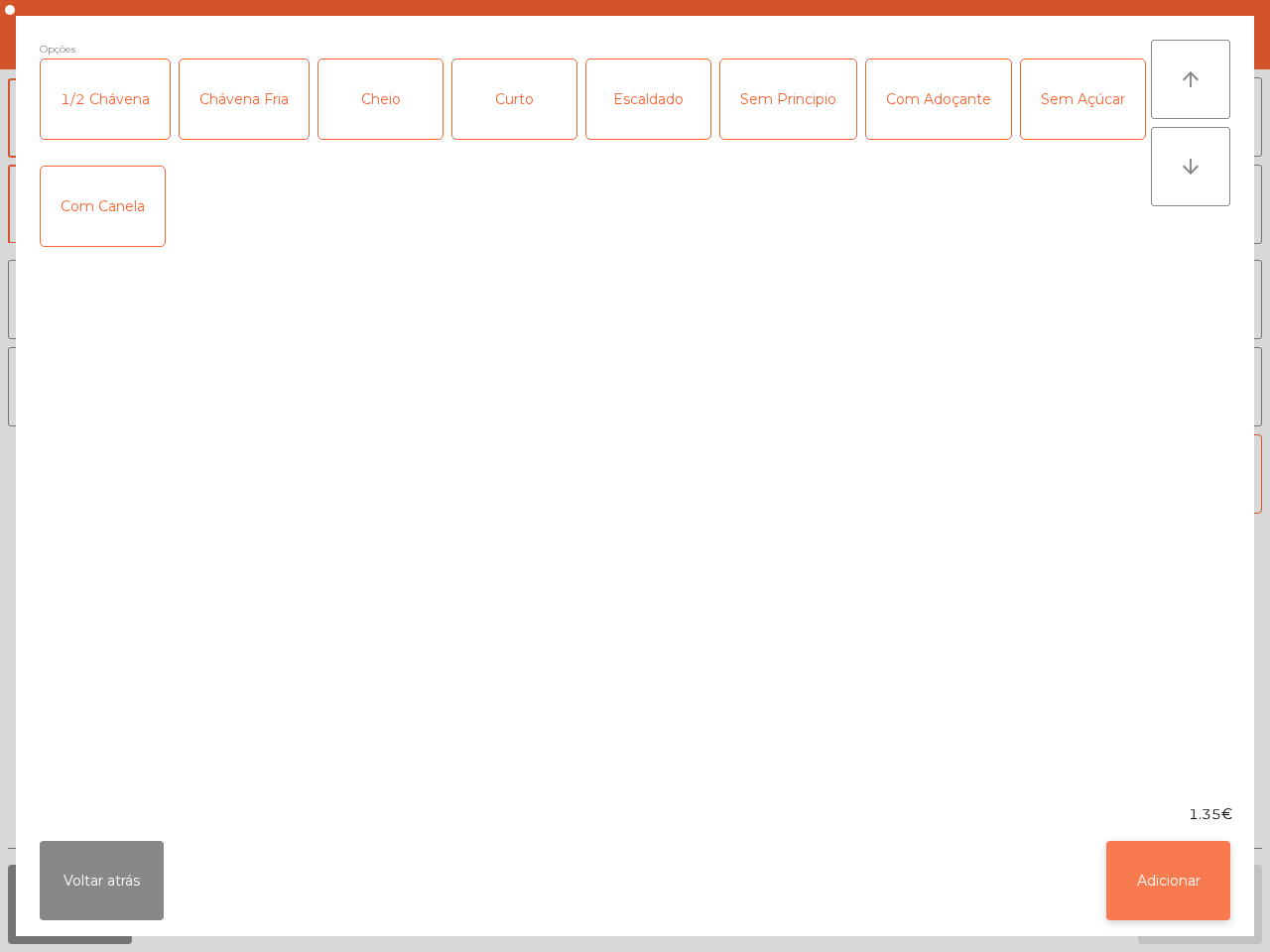 click on "Adicionar" 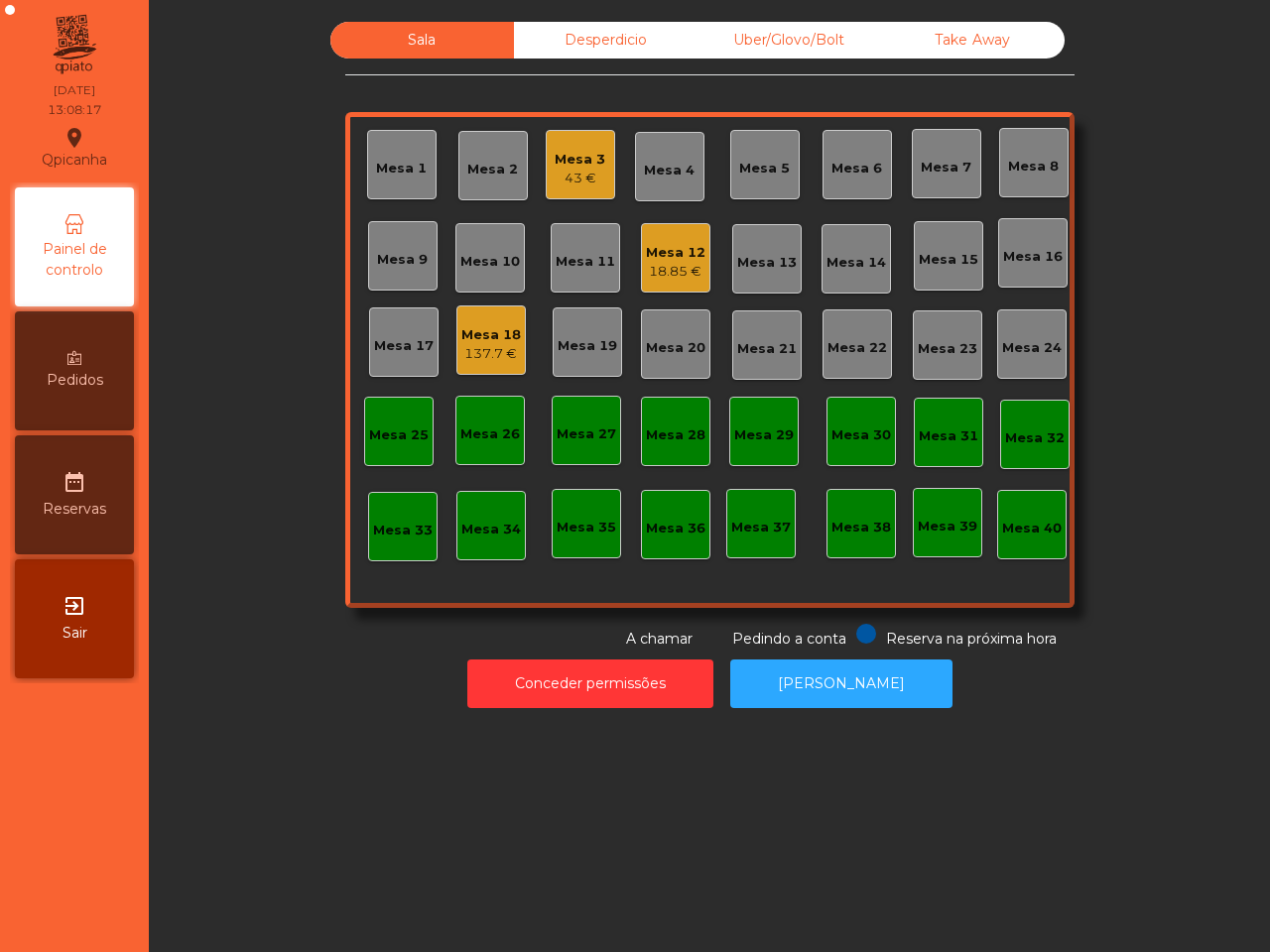click on "Mesa 12" 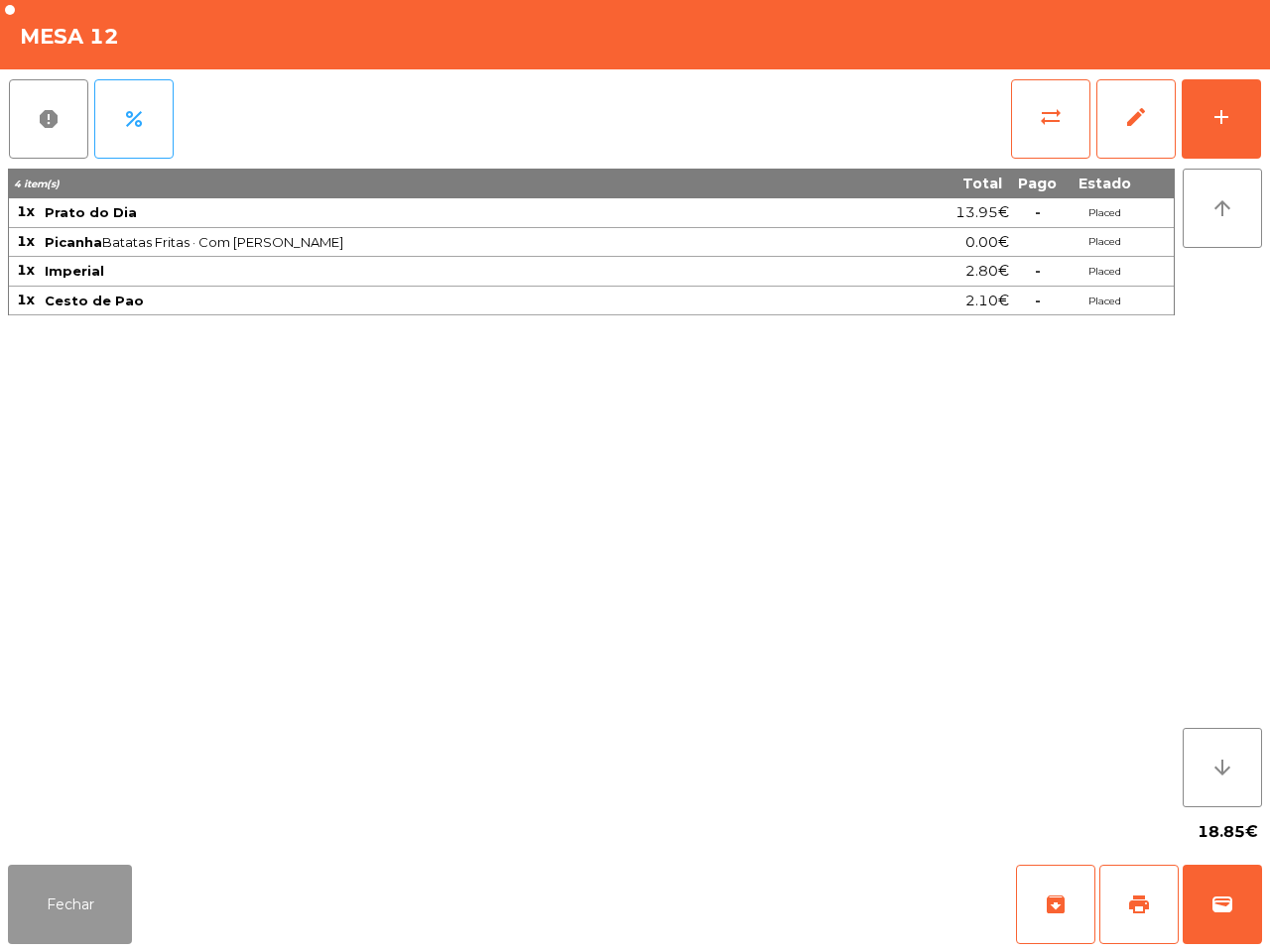click on "Fechar" 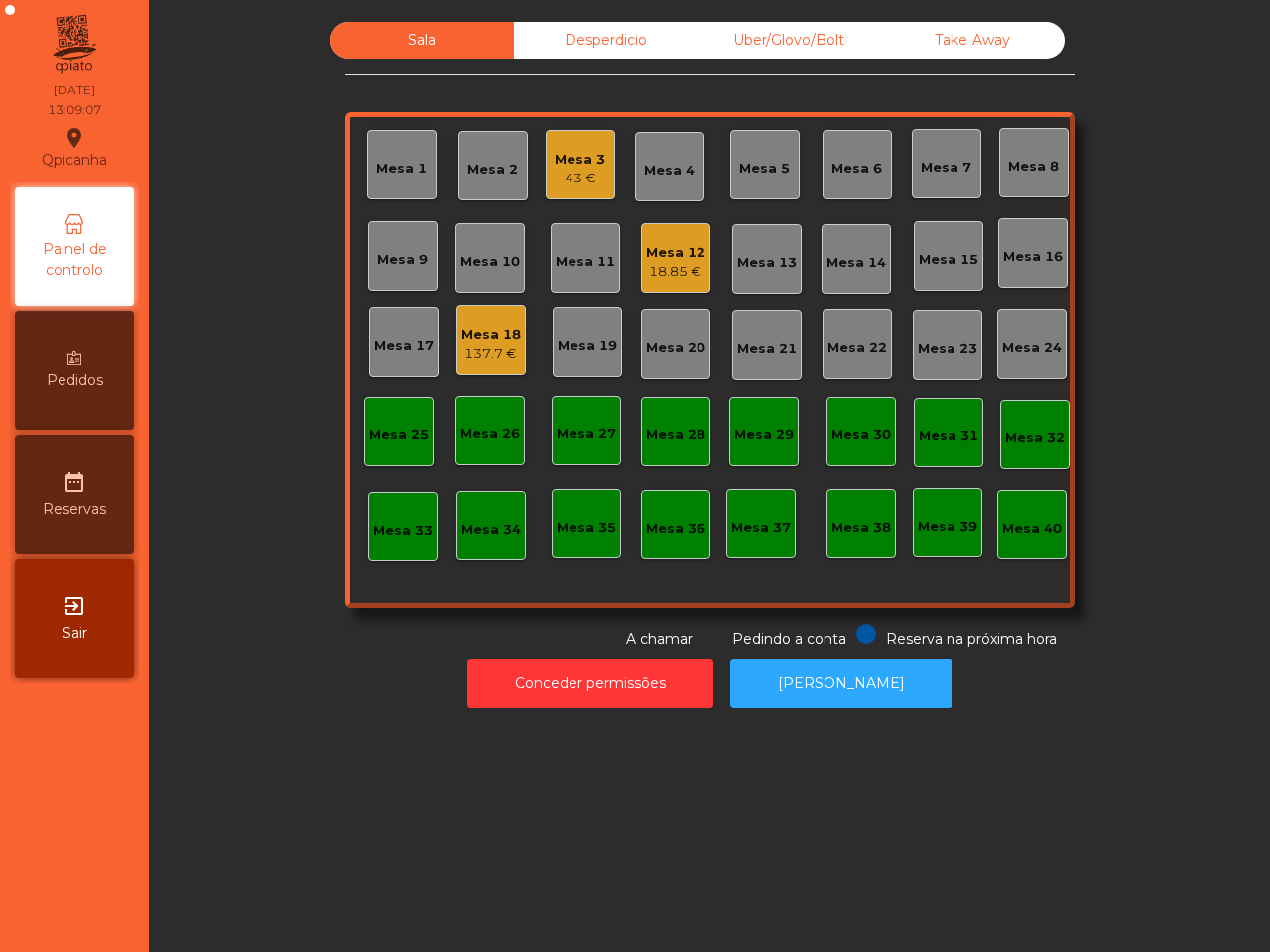 click on "Sala   Desperdicio   Uber/Glovo/Bolt   Take Away   Mesa 1   Mesa 2   Mesa 3   43 €   Mesa 4   Mesa 5   [GEOGRAPHIC_DATA] 8   [GEOGRAPHIC_DATA] 10   Mesa 11   Mesa 12   18.85 €   [GEOGRAPHIC_DATA] 14   [GEOGRAPHIC_DATA] 15   [GEOGRAPHIC_DATA] 16   [GEOGRAPHIC_DATA] 18   137.7 €   [GEOGRAPHIC_DATA] 19   [GEOGRAPHIC_DATA] 20   [GEOGRAPHIC_DATA] 21   [GEOGRAPHIC_DATA] 22   [GEOGRAPHIC_DATA] [GEOGRAPHIC_DATA] [GEOGRAPHIC_DATA] 26   [GEOGRAPHIC_DATA] 27   [GEOGRAPHIC_DATA] [GEOGRAPHIC_DATA] 29   [GEOGRAPHIC_DATA] 30   [GEOGRAPHIC_DATA] 31   [GEOGRAPHIC_DATA] 33   [GEOGRAPHIC_DATA] [GEOGRAPHIC_DATA] 36   [GEOGRAPHIC_DATA] [GEOGRAPHIC_DATA] 39   Mesa 40  Reserva na próxima hora Pedindo a conta A chamar" 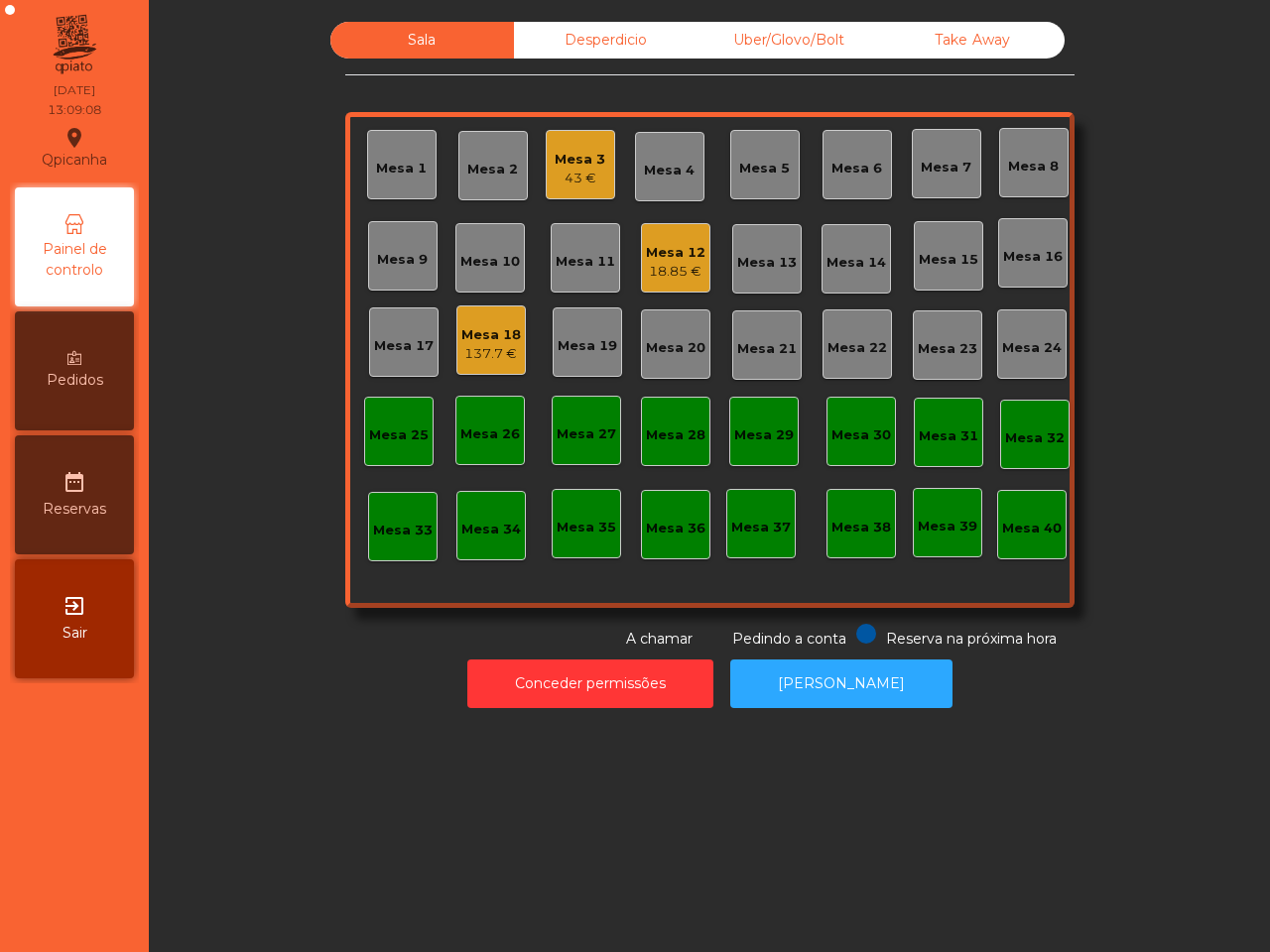click on "43 €" 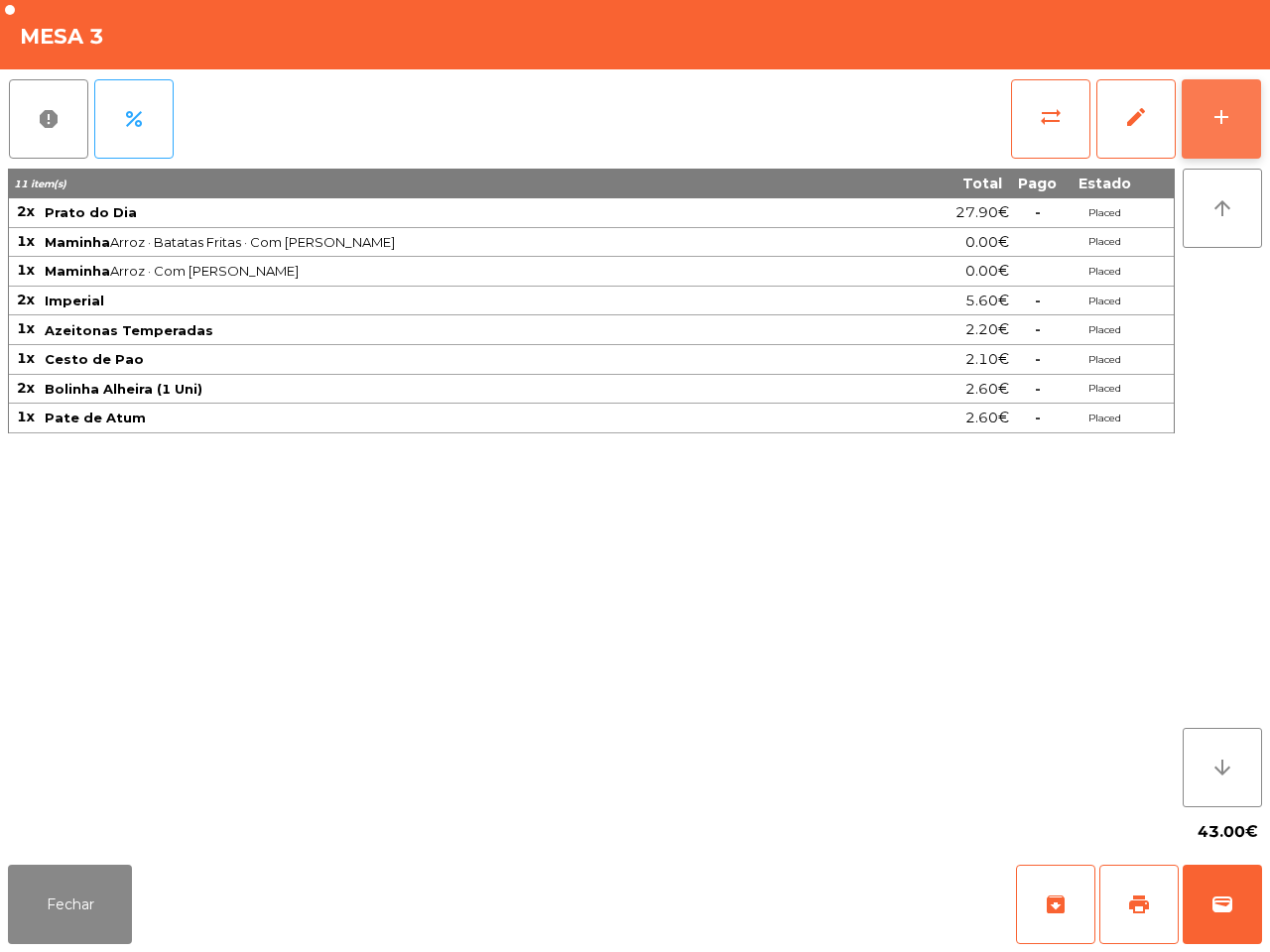 click on "add" 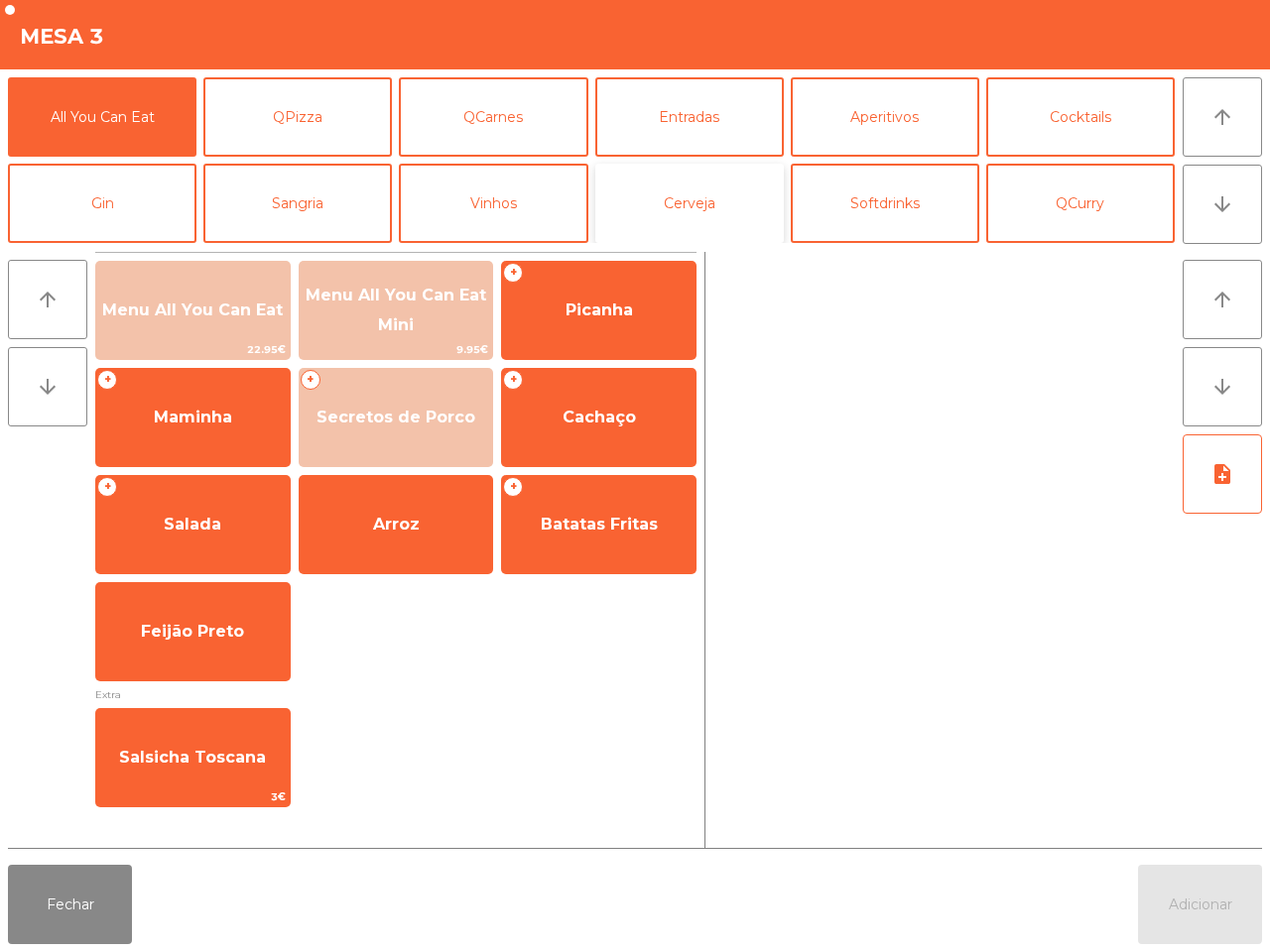 click on "Cerveja" 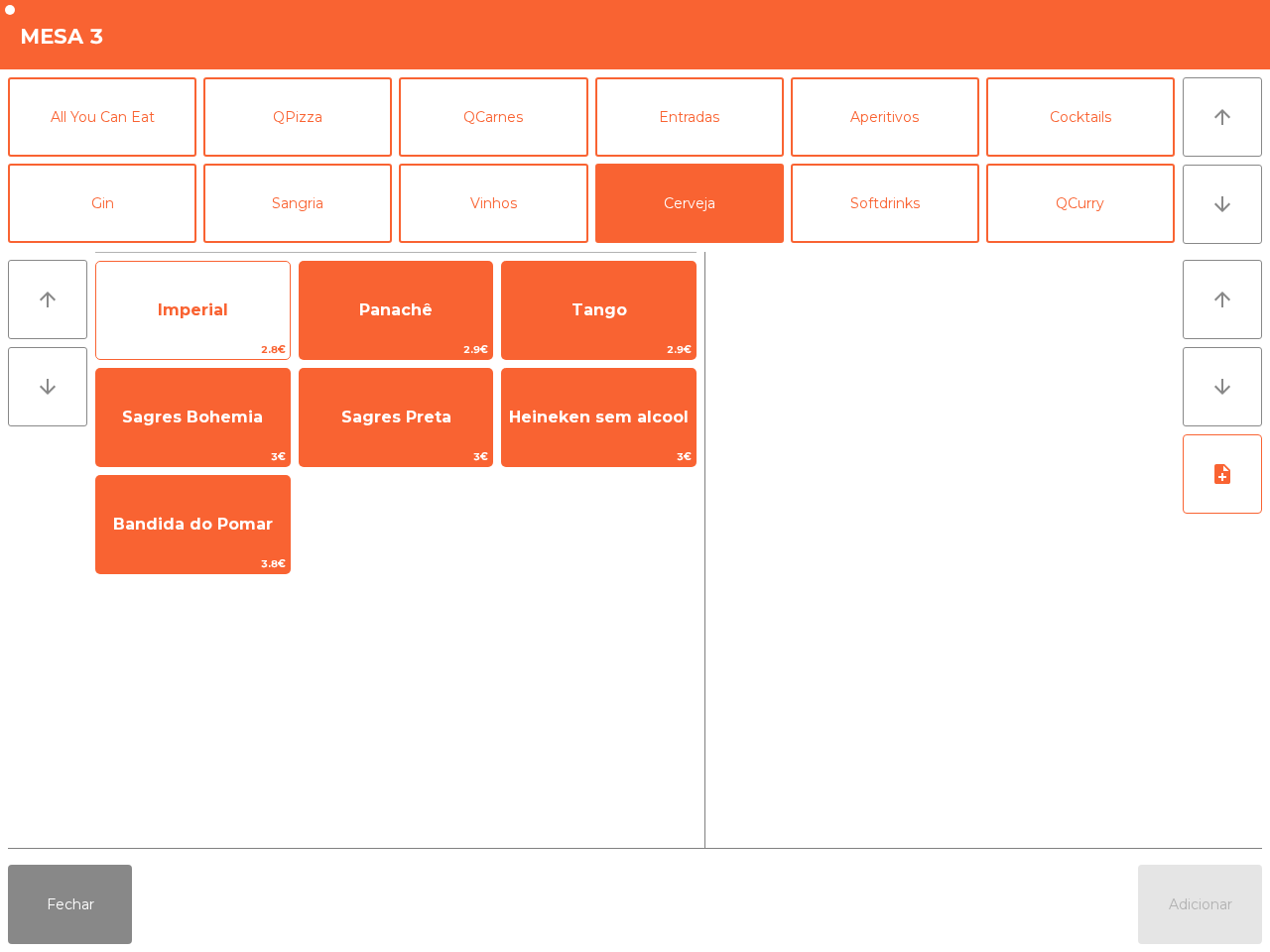 click on "Imperial" 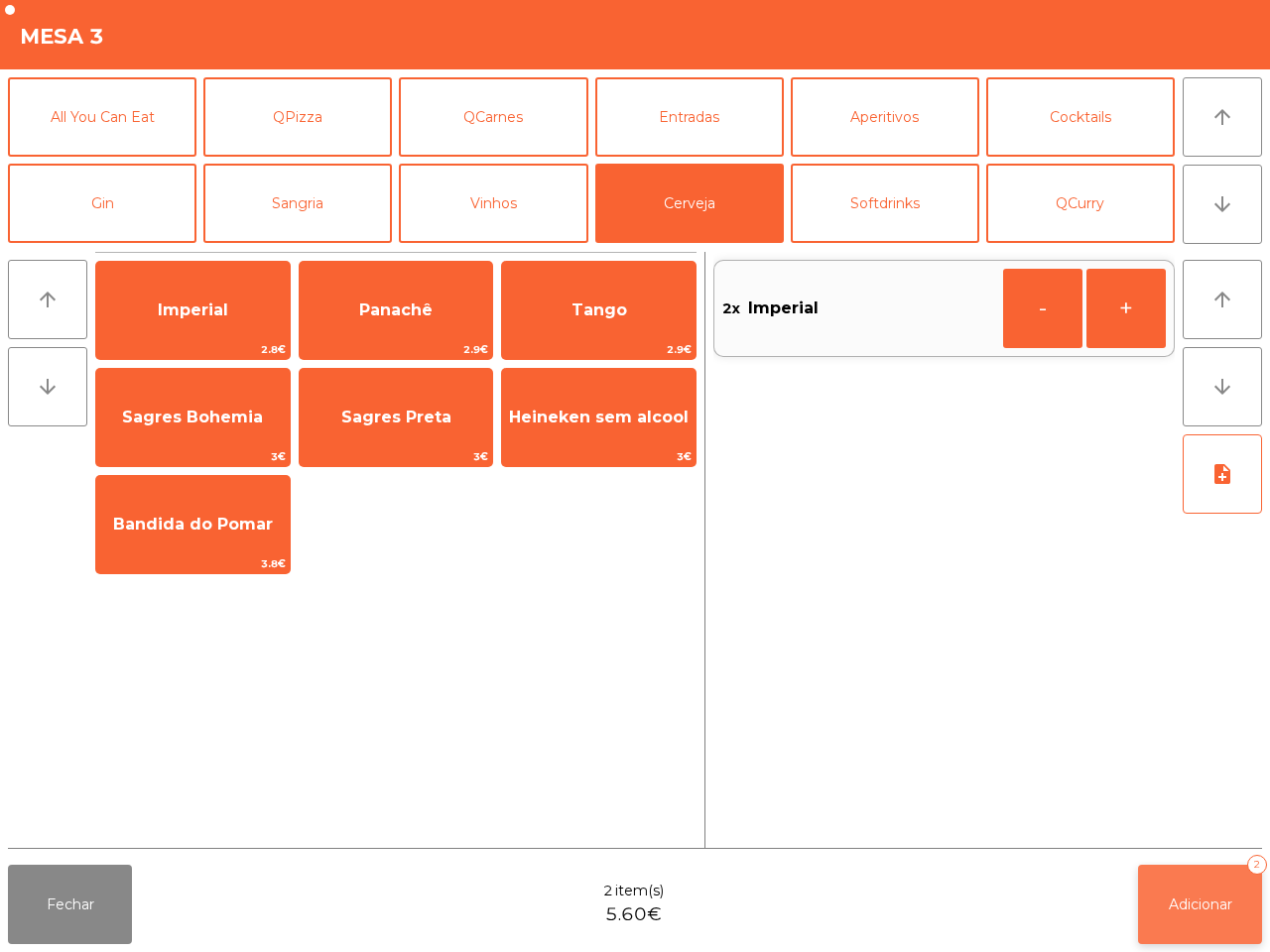 click on "Adicionar   2" 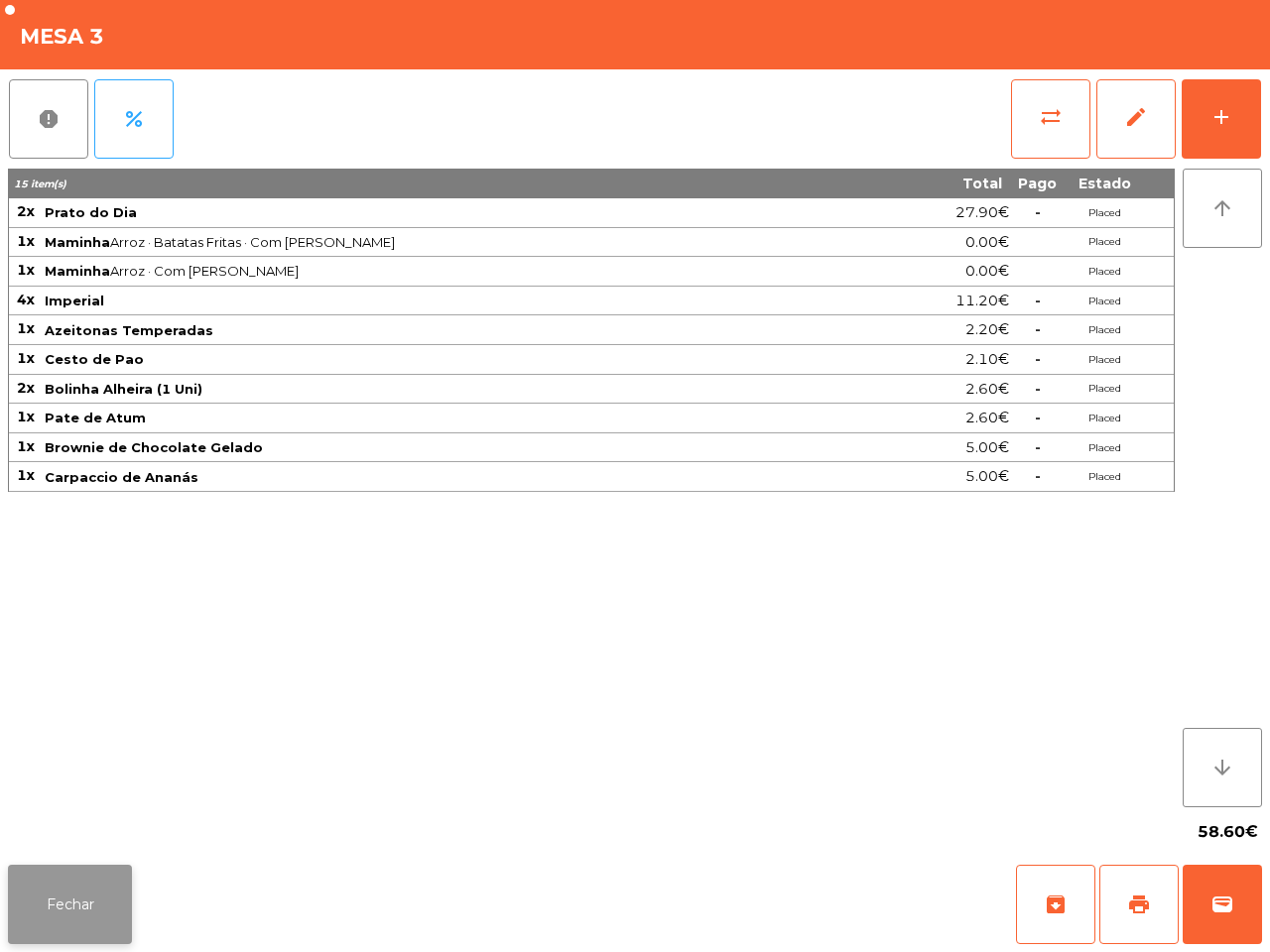click on "Fechar" 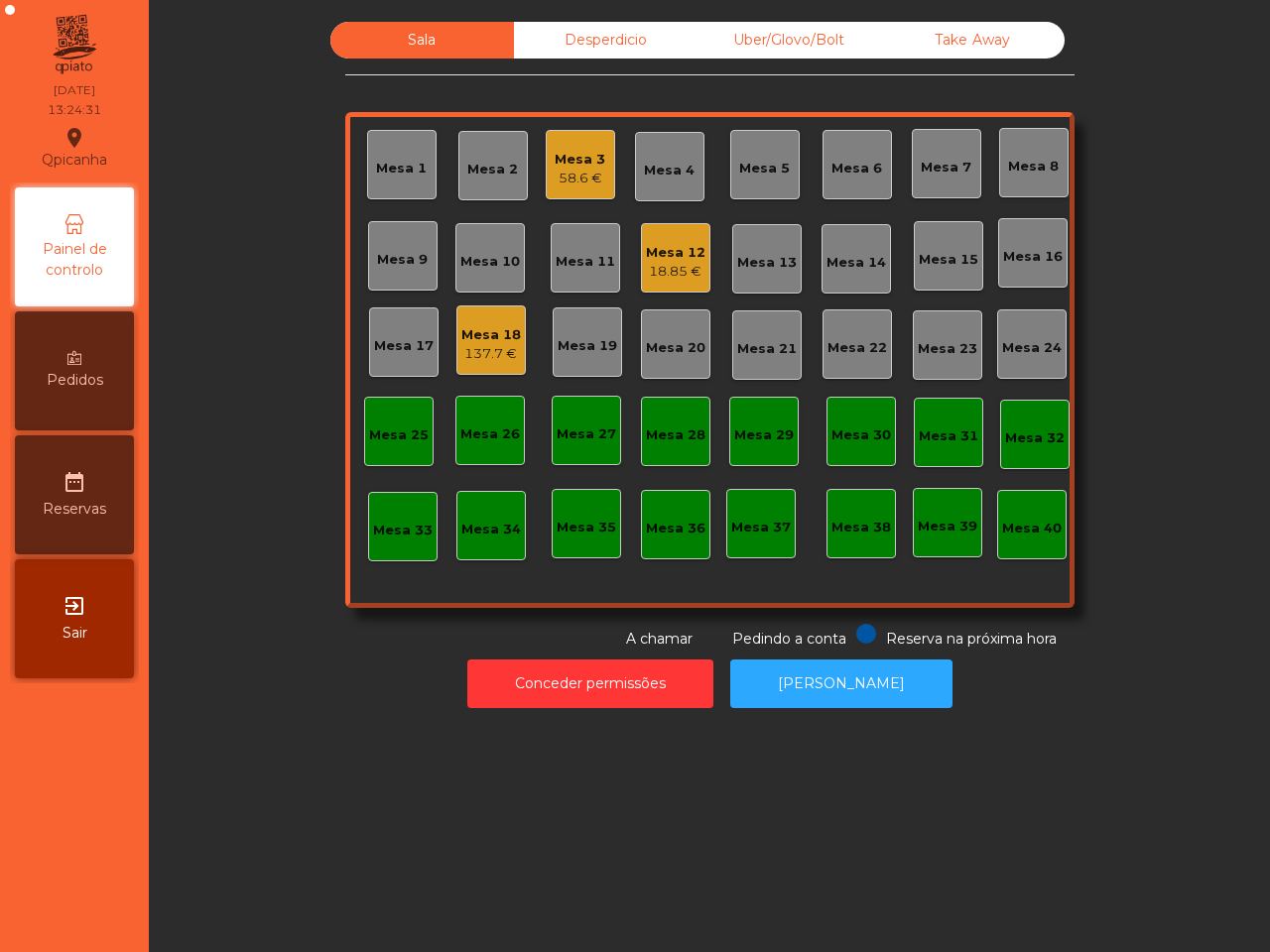 click on "18.85 €" 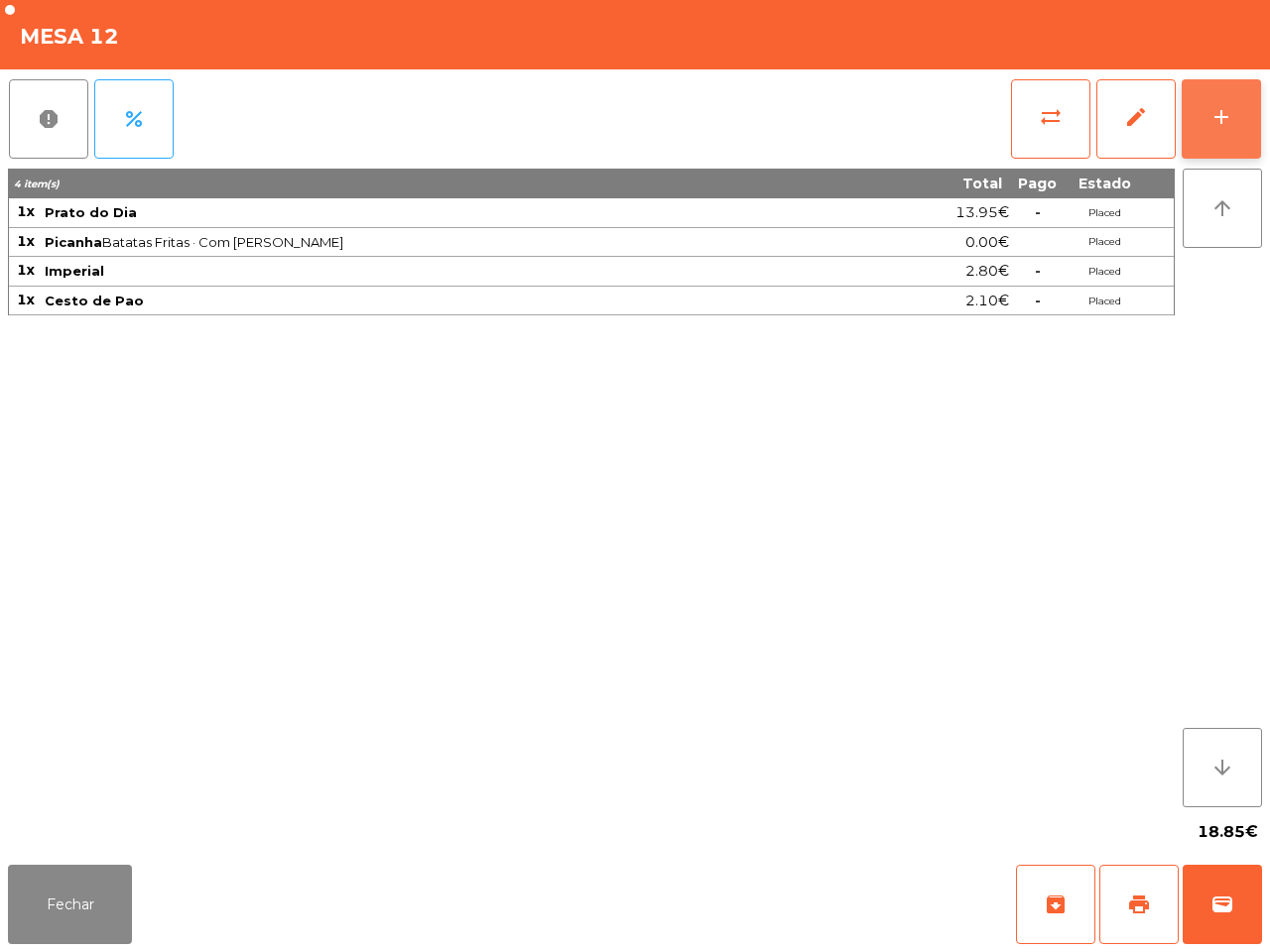 click on "add" 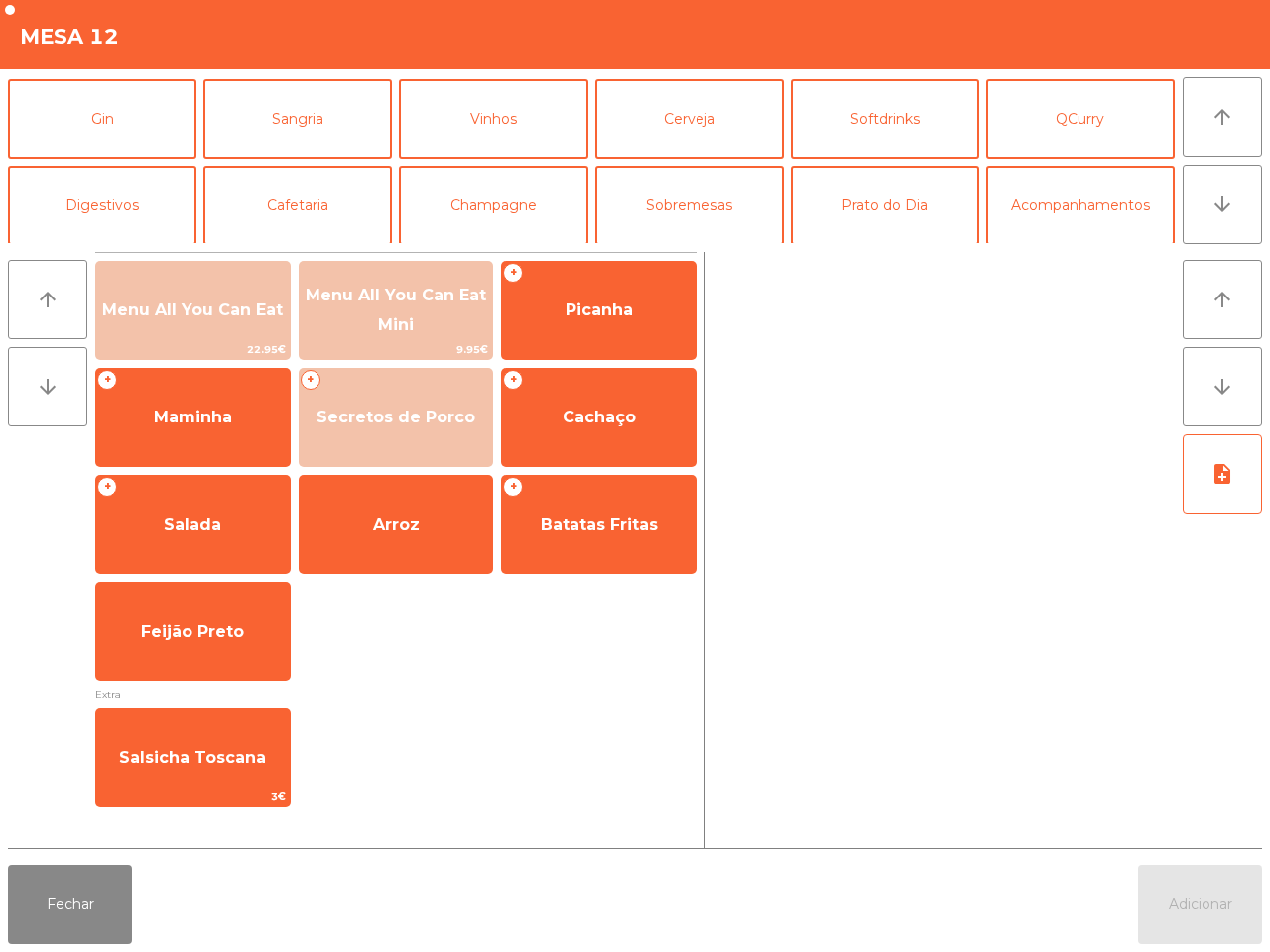 scroll, scrollTop: 172, scrollLeft: 0, axis: vertical 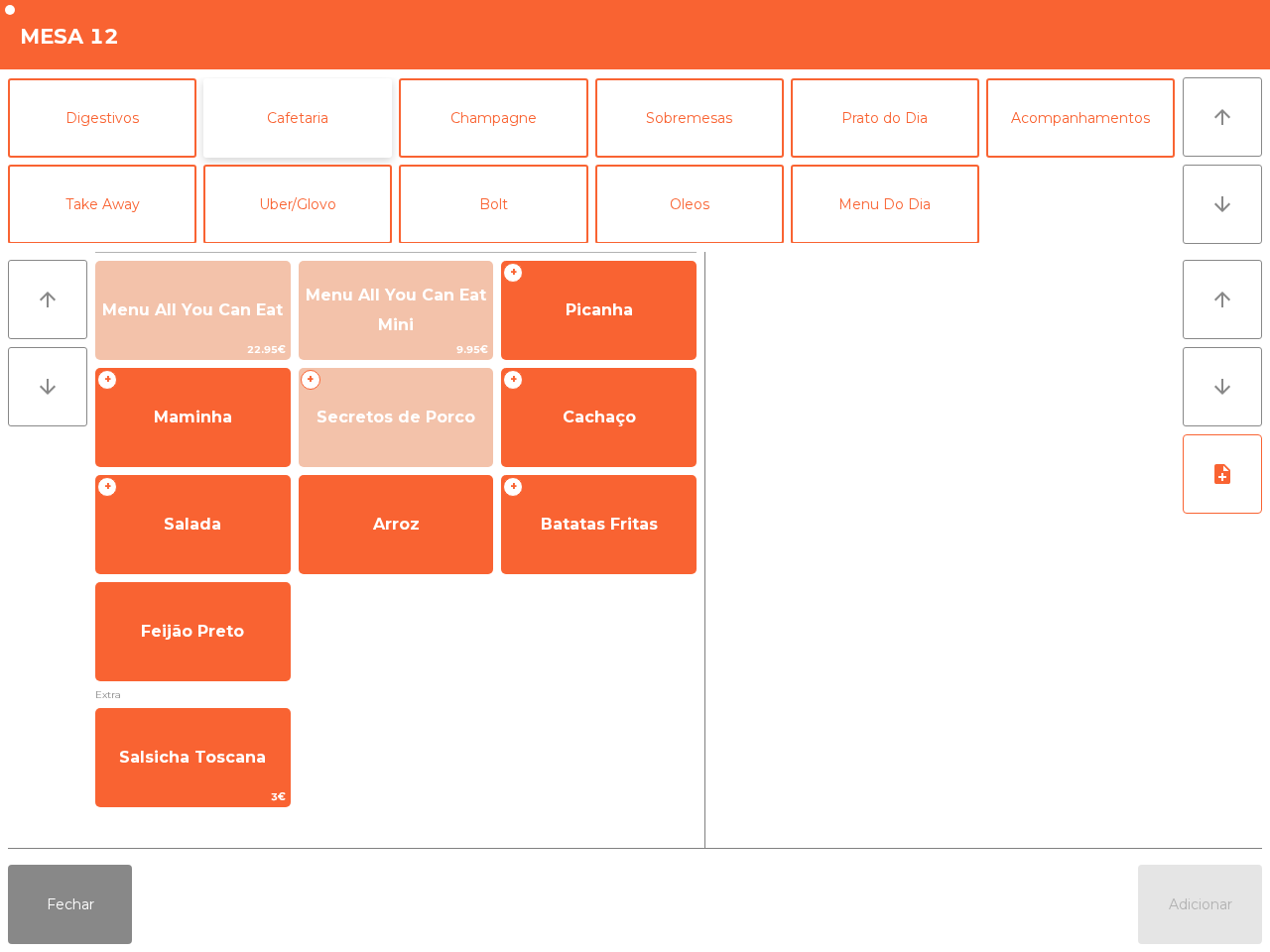 click on "Cafetaria" 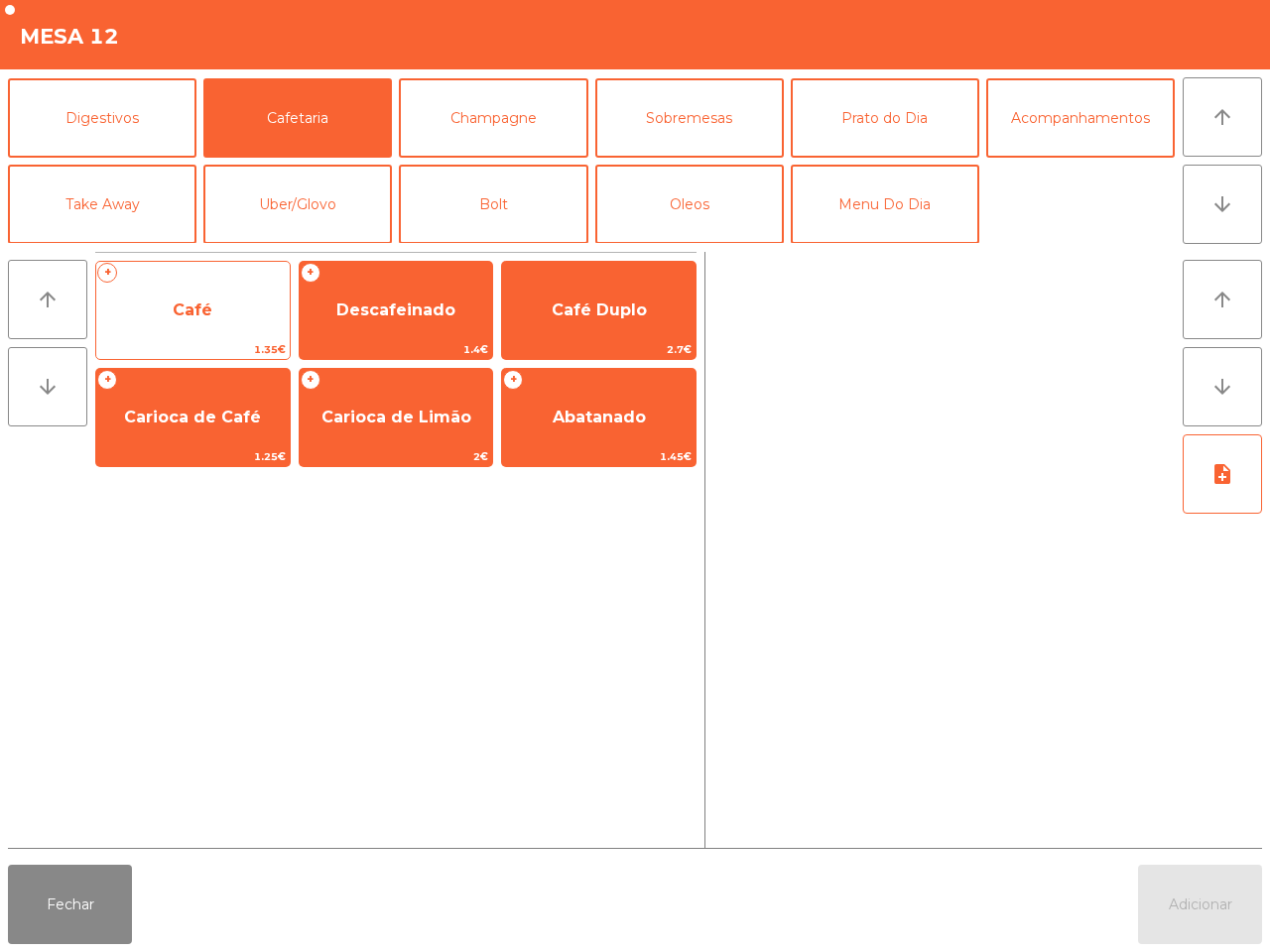click on "+   Café   1.35€" 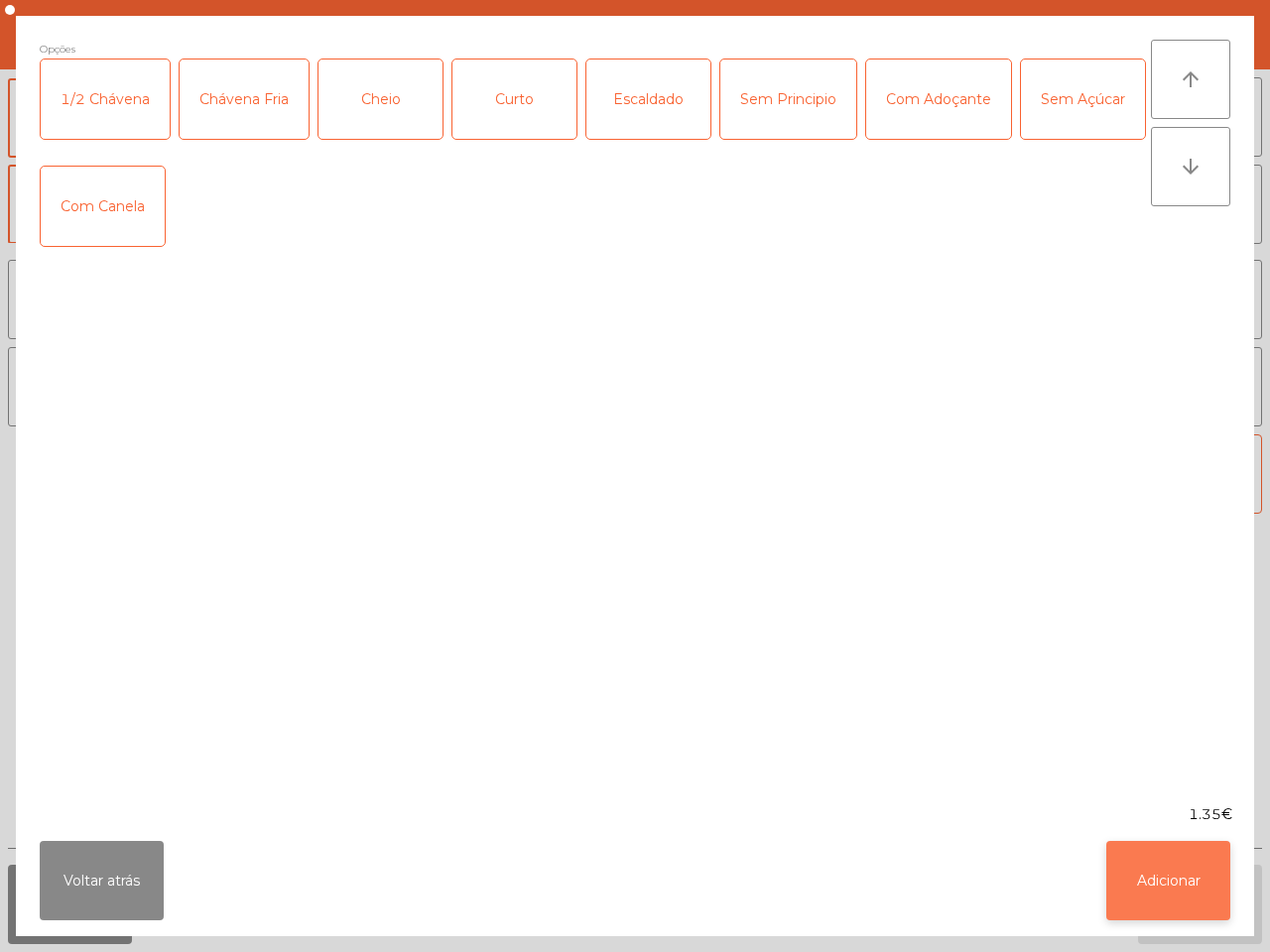 click on "Adicionar" 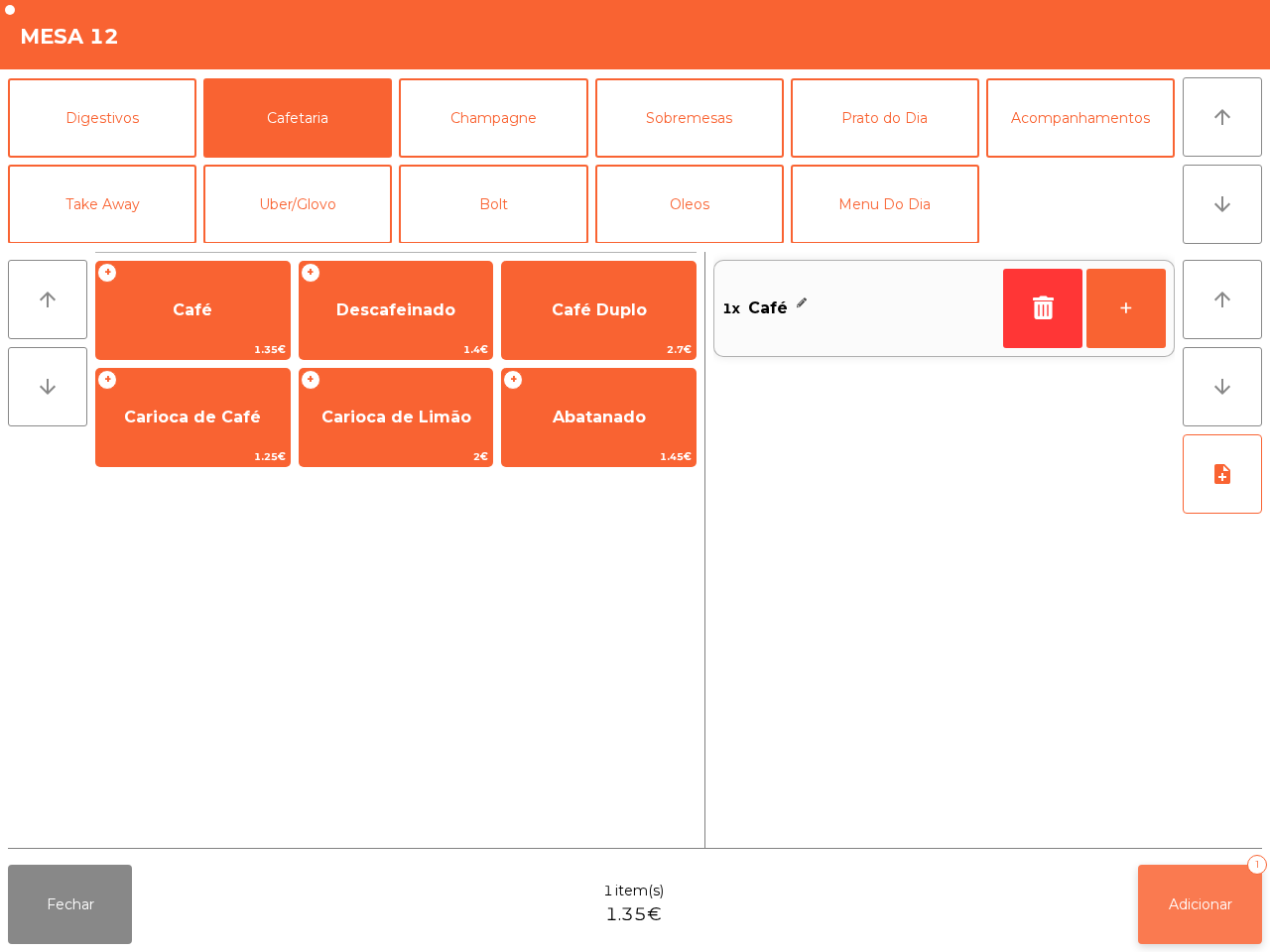 click on "Adicionar   1" 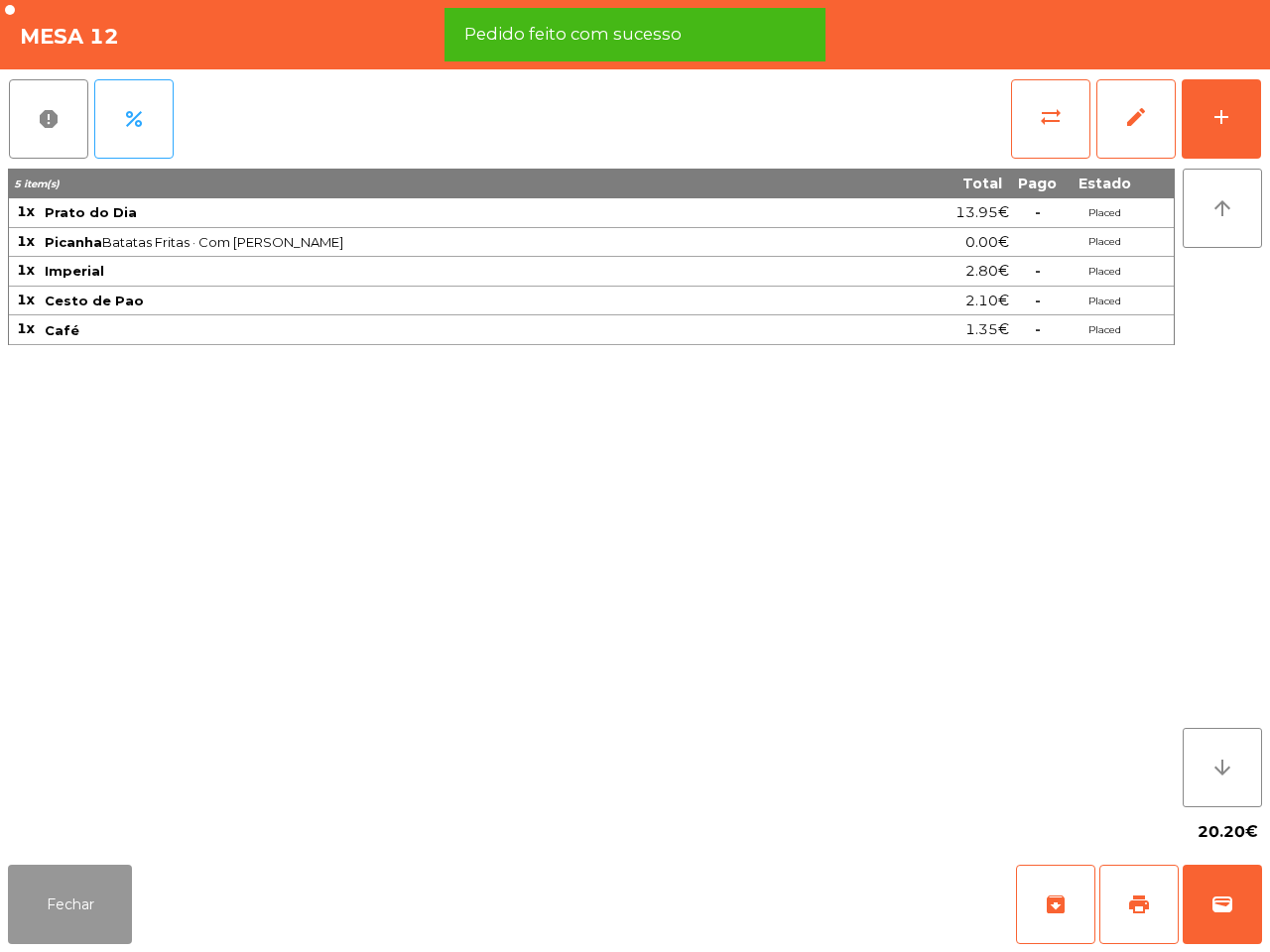 click on "Fechar" 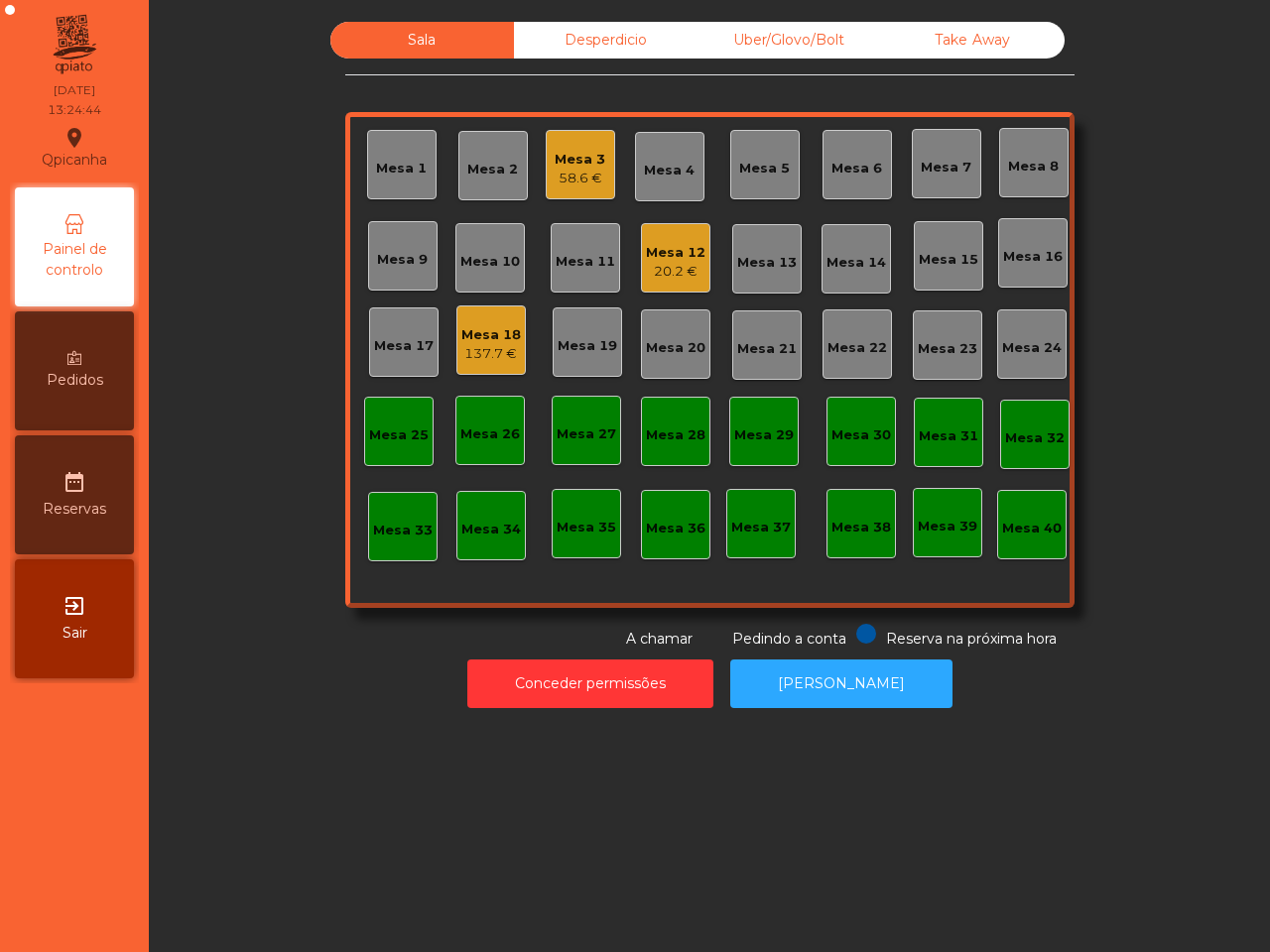 click on "[GEOGRAPHIC_DATA]  location_on  [DATE]   13:24:44   Painel de controlo   Pedidos  date_range  Reservas  exit_to_app  Sair" 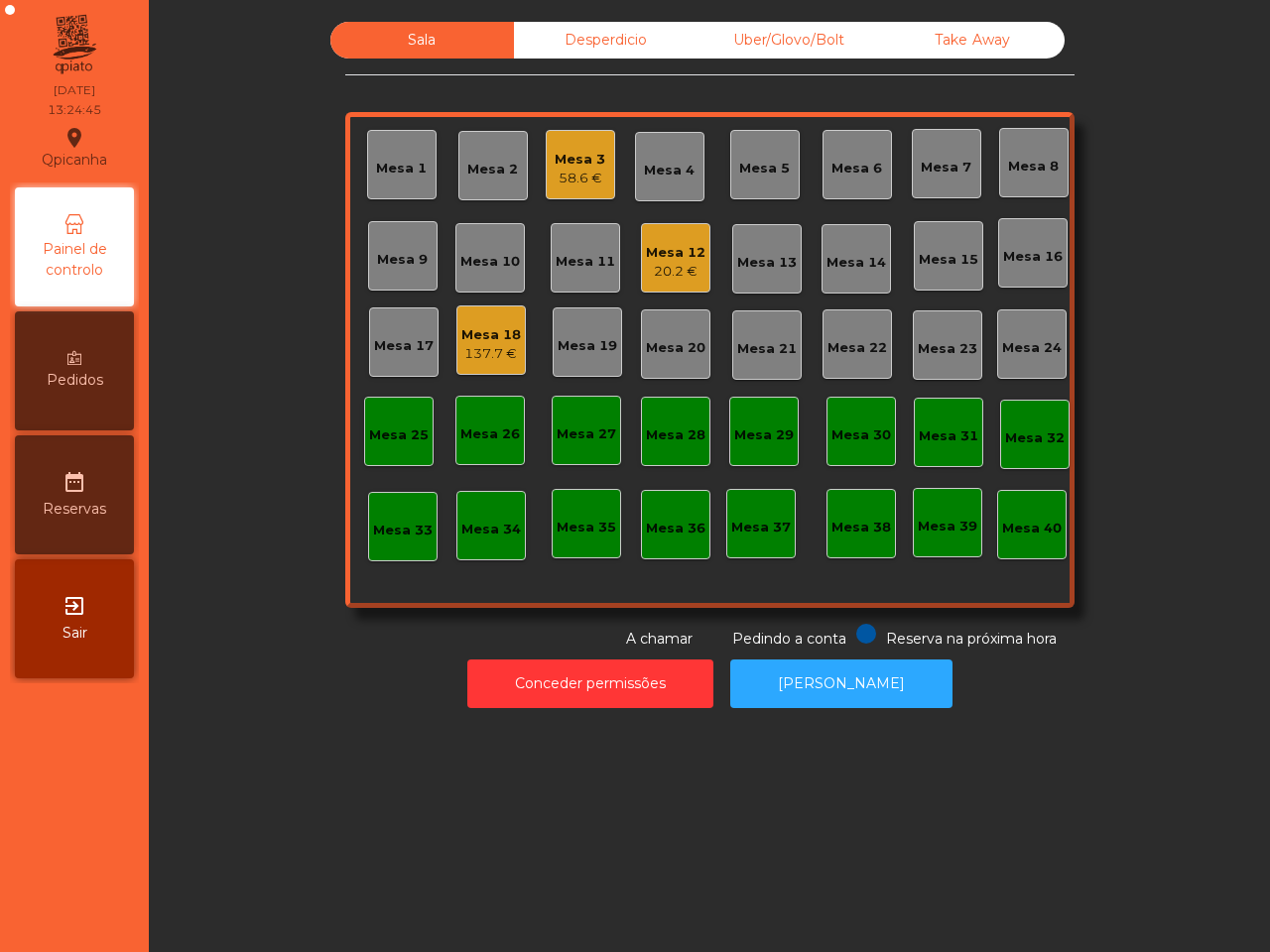 click on "20.2 €" 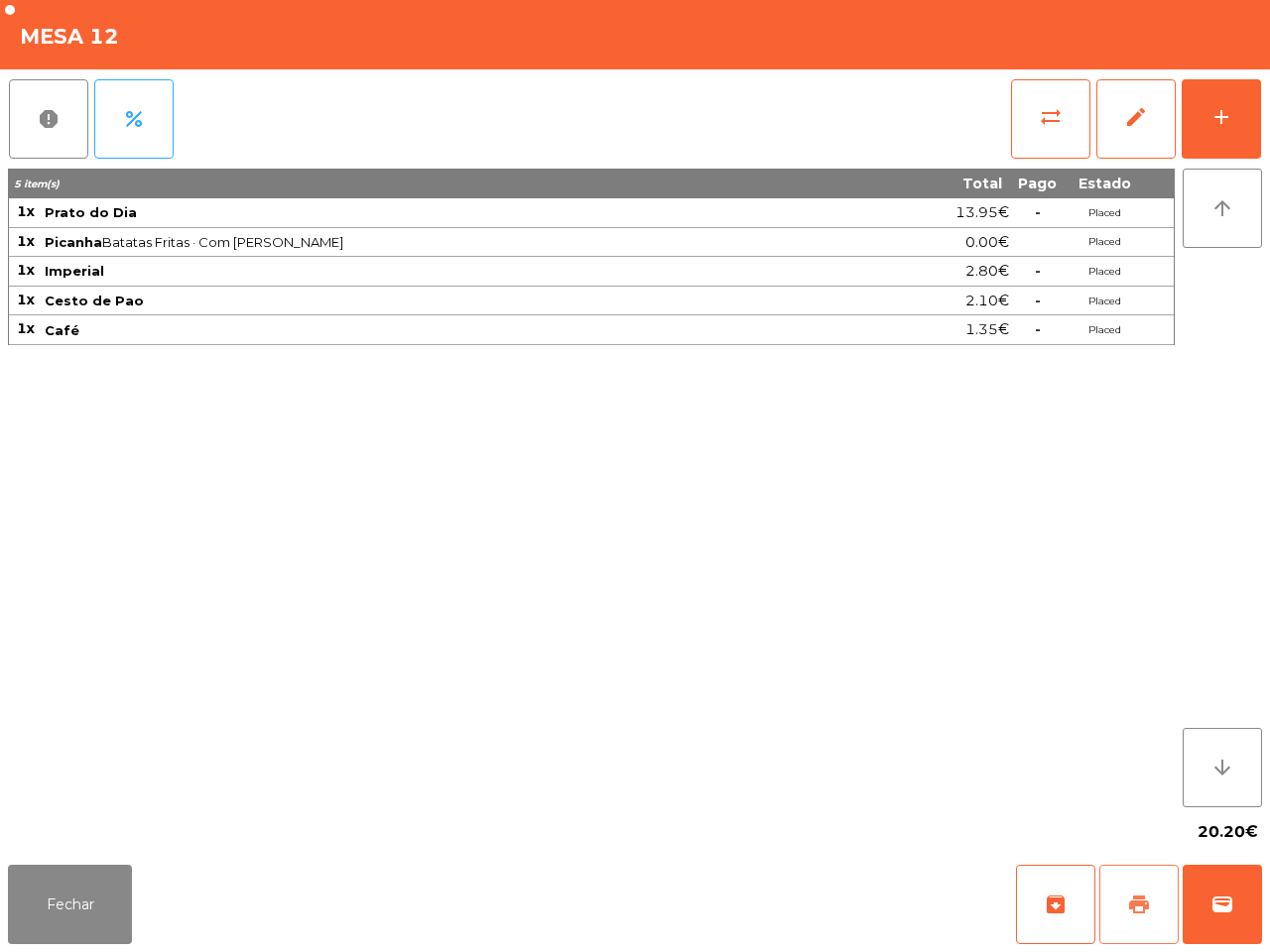 click on "print" 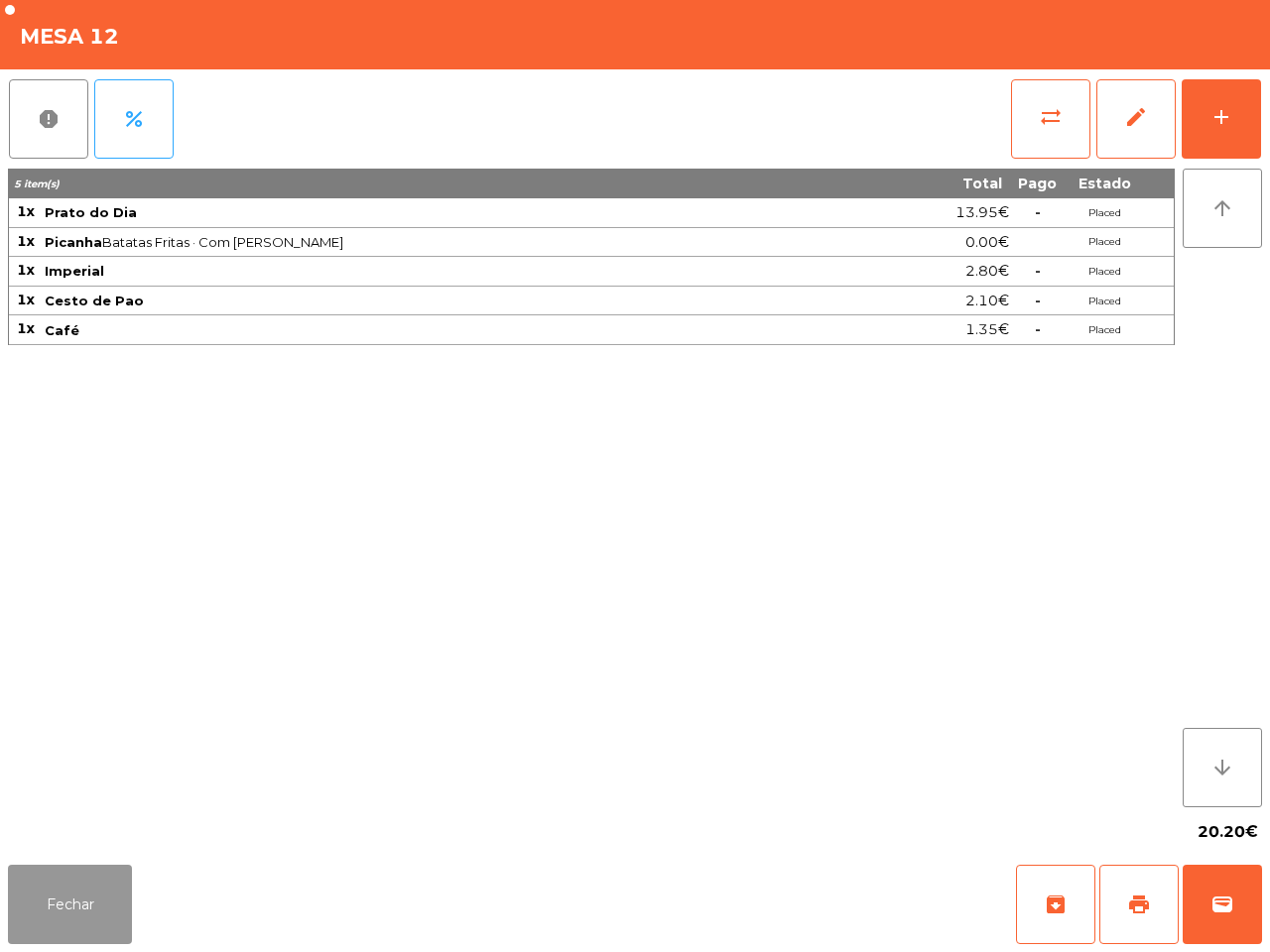 click on "Fechar" 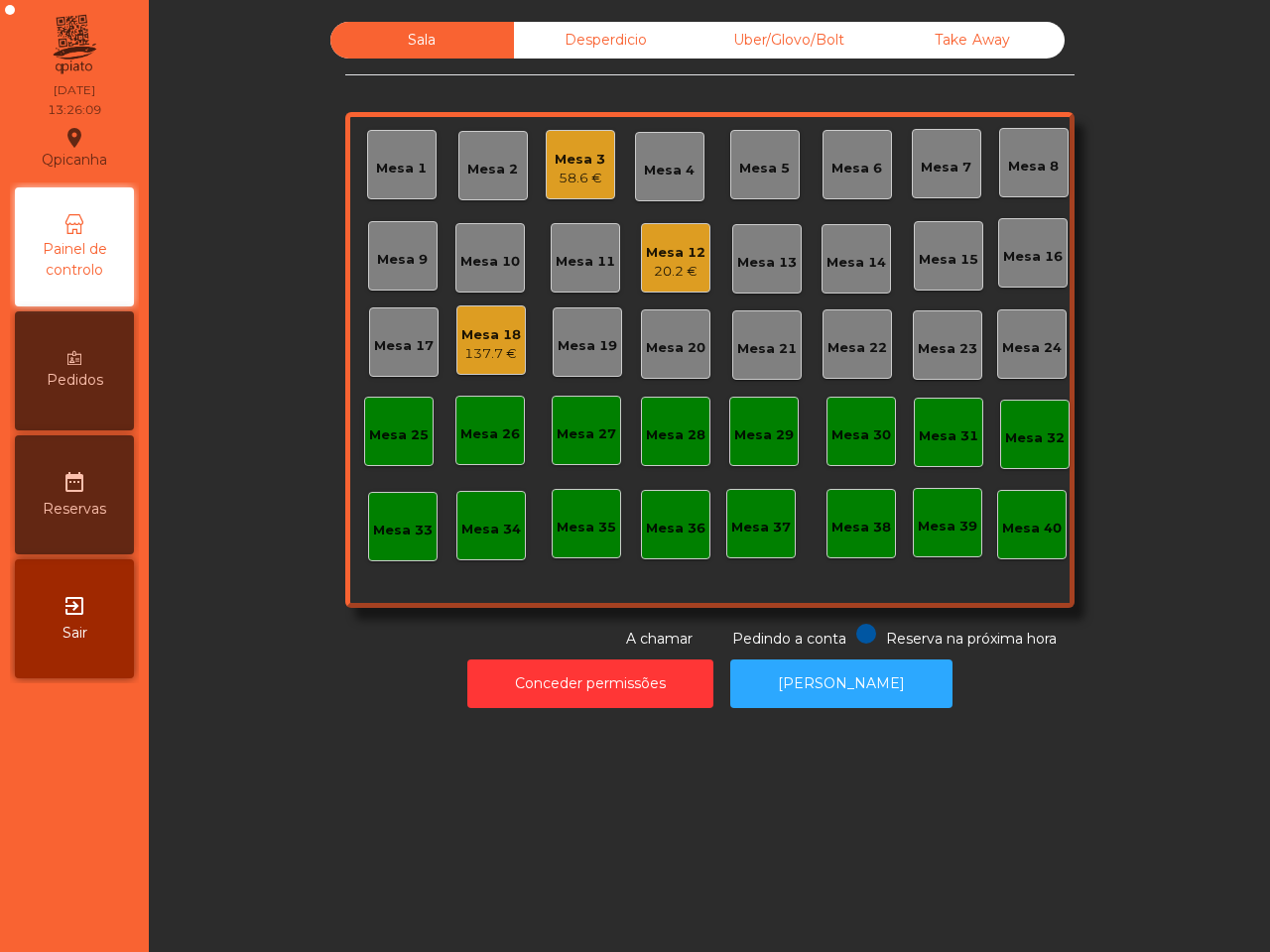 click on "[GEOGRAPHIC_DATA]  location_on  [DATE]   13:26:09   Painel de controlo   Pedidos  date_range  Reservas  exit_to_app  Sair" 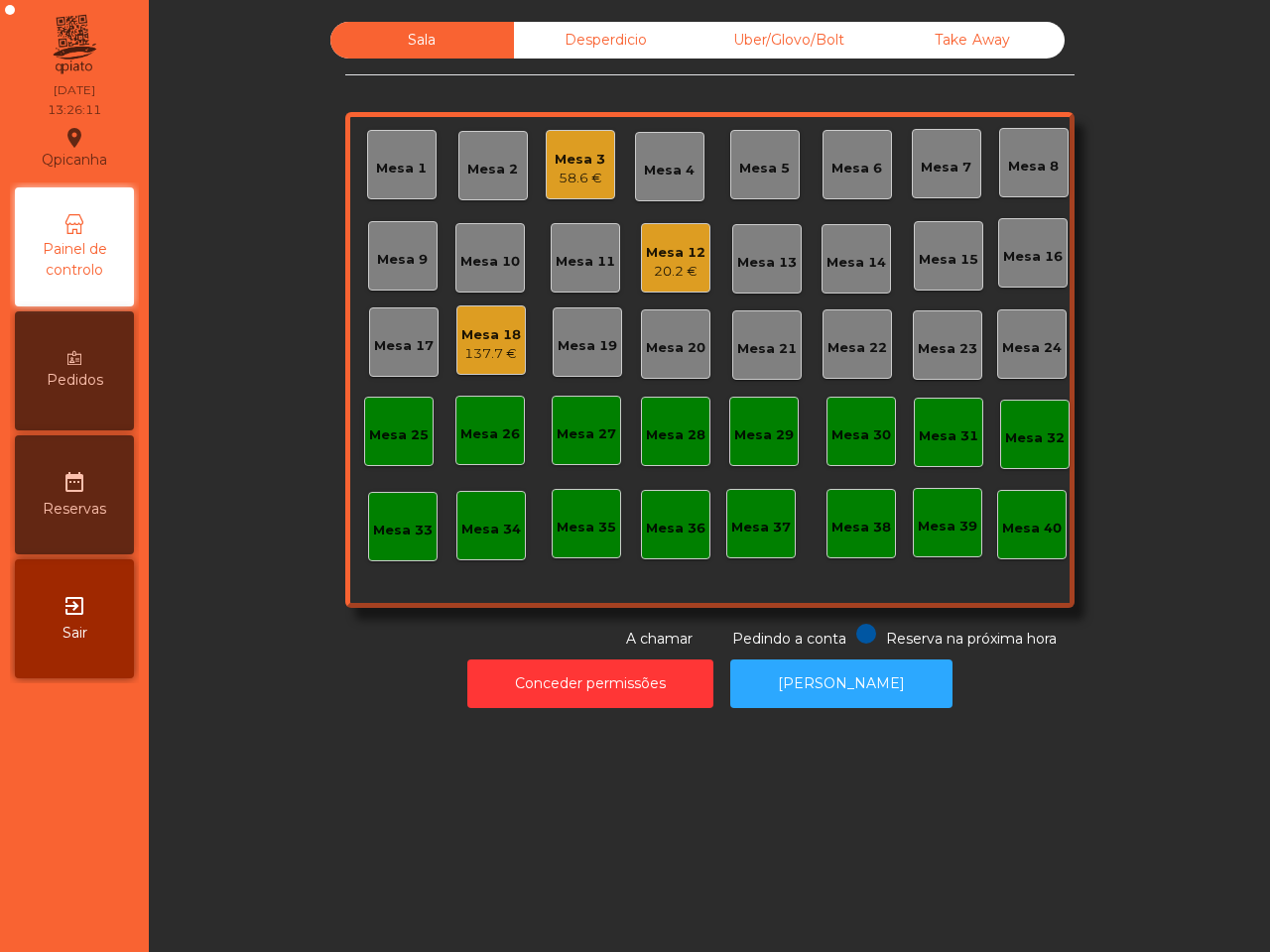 click on "20.2 €" 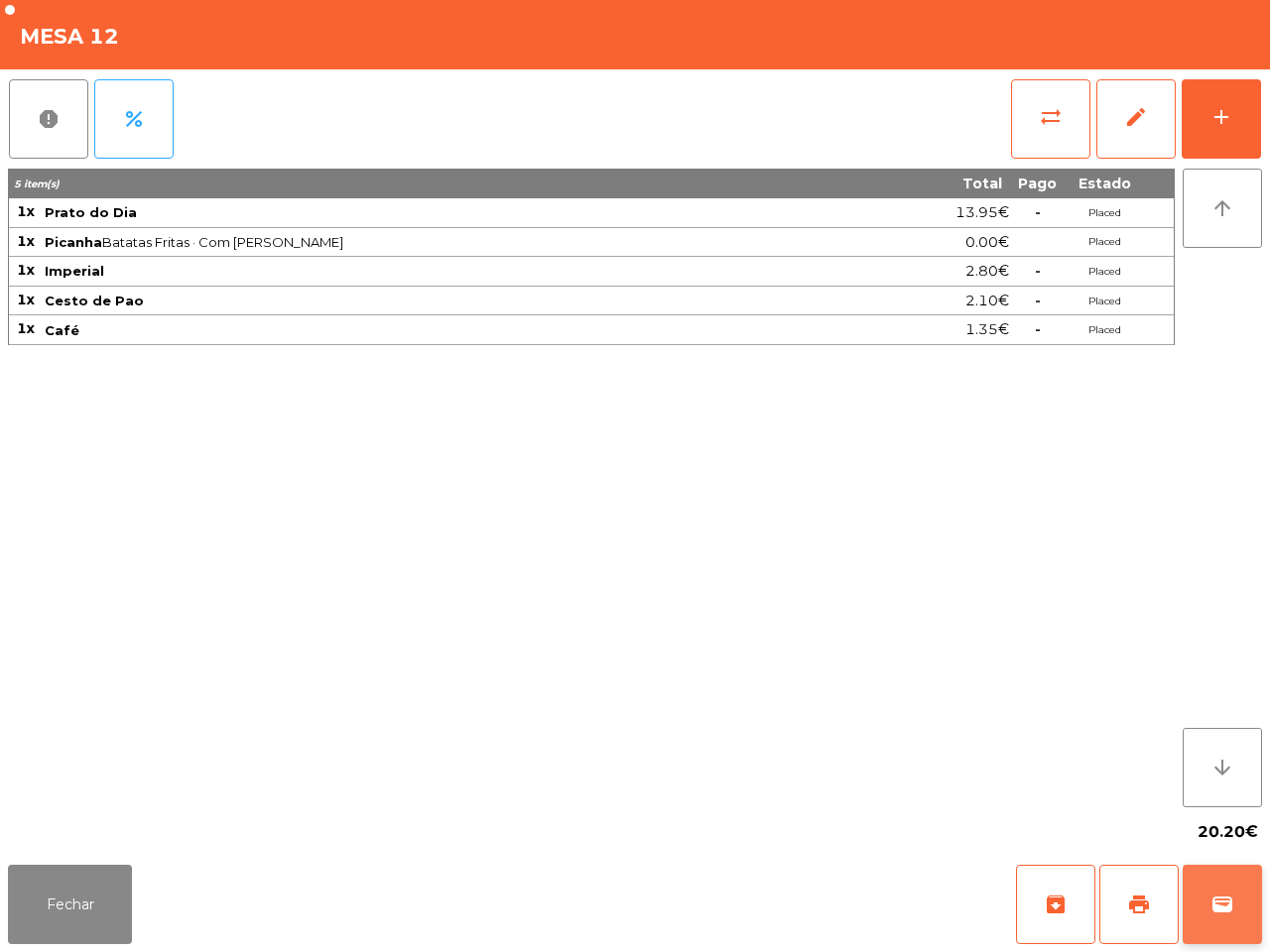 click on "wallet" 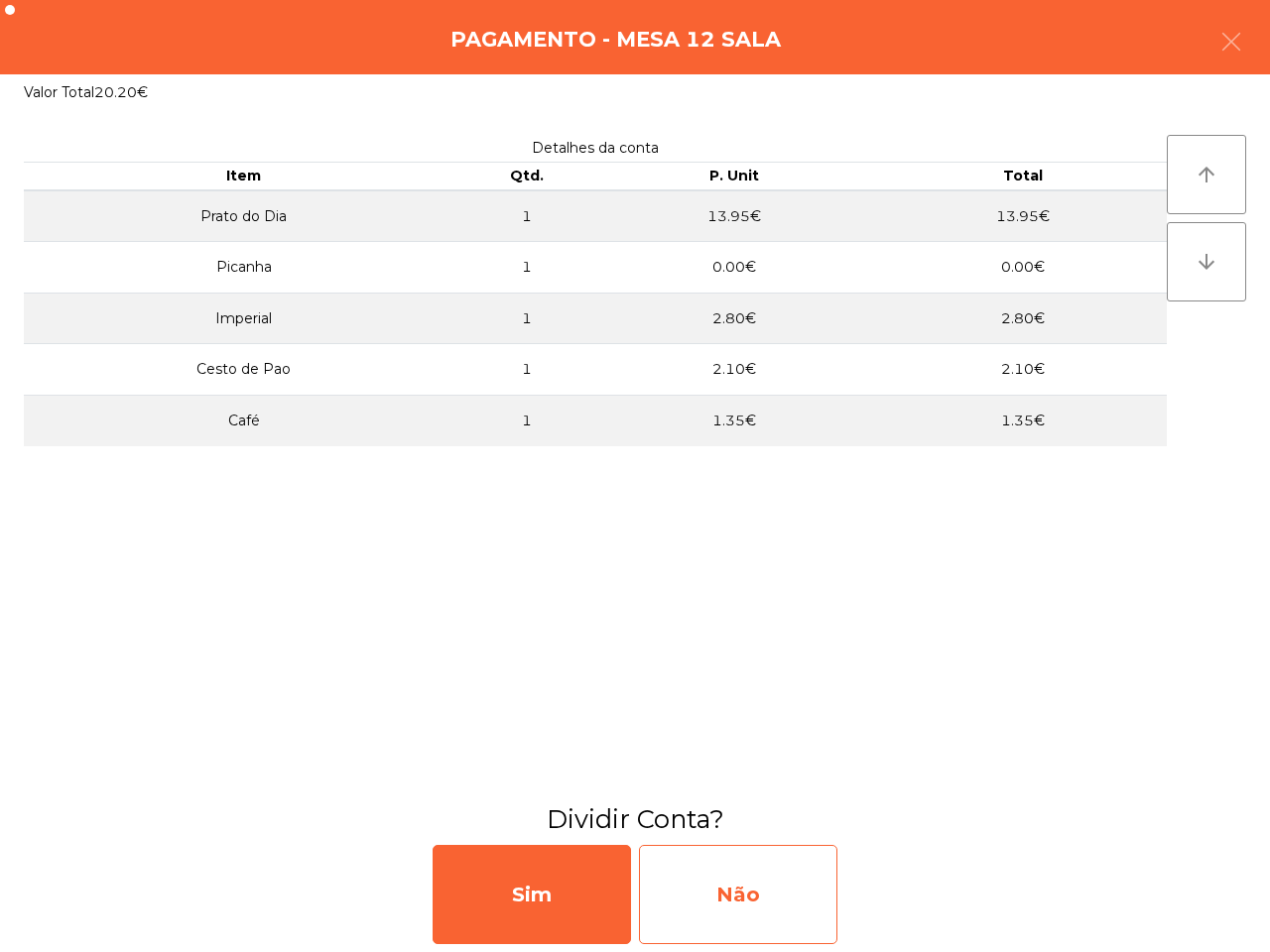 click on "Não" 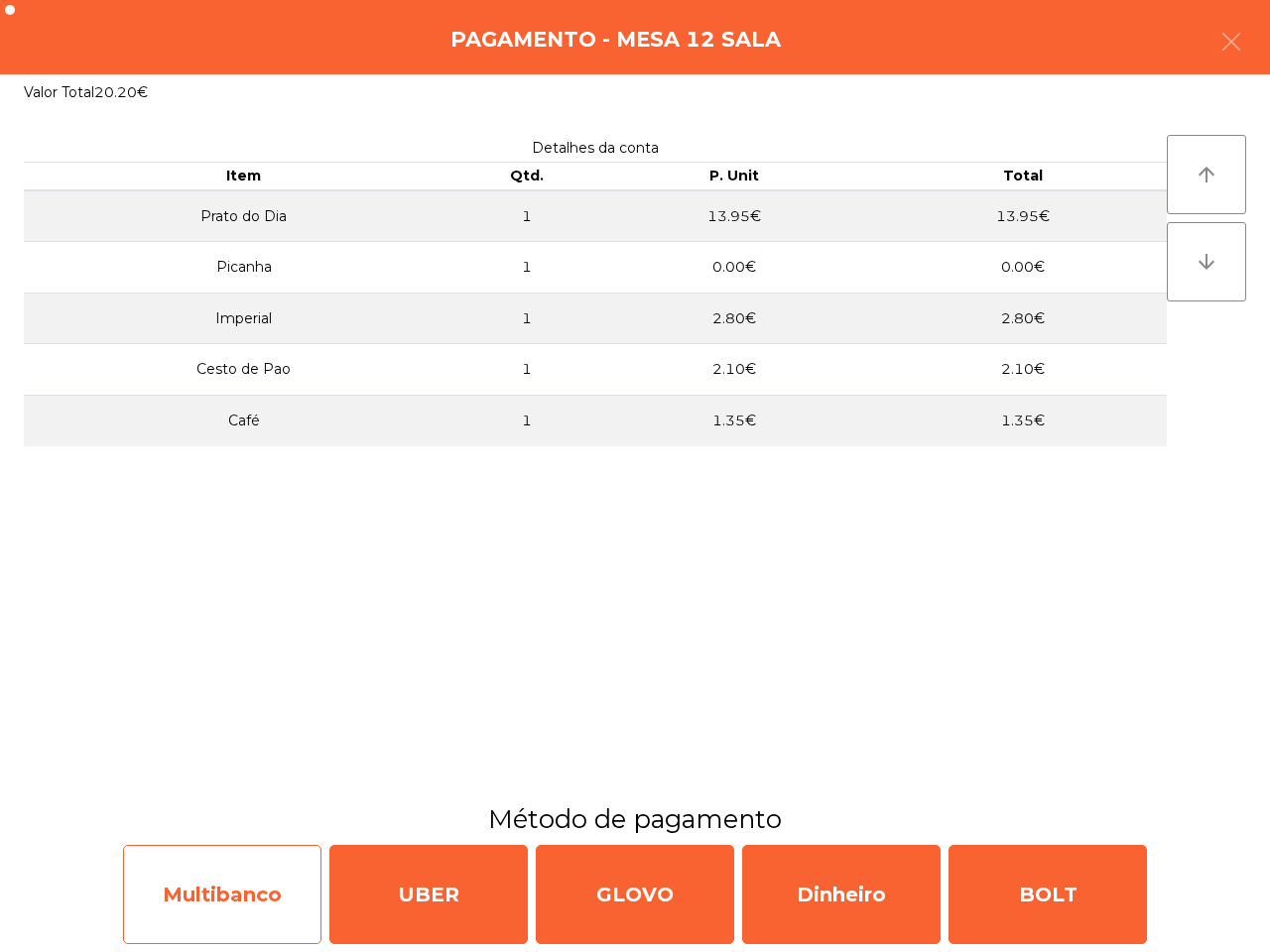 click on "Multibanco" 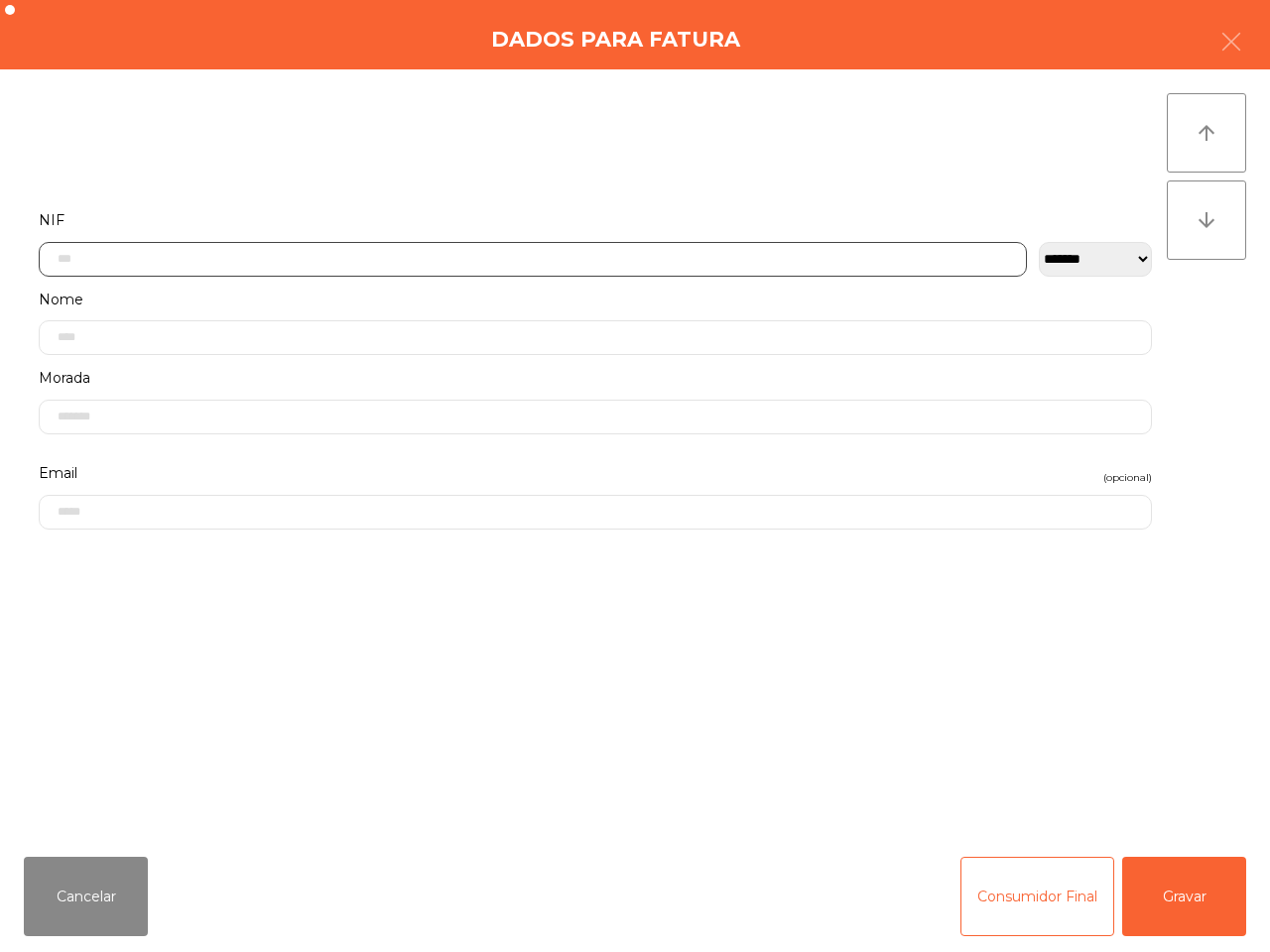click 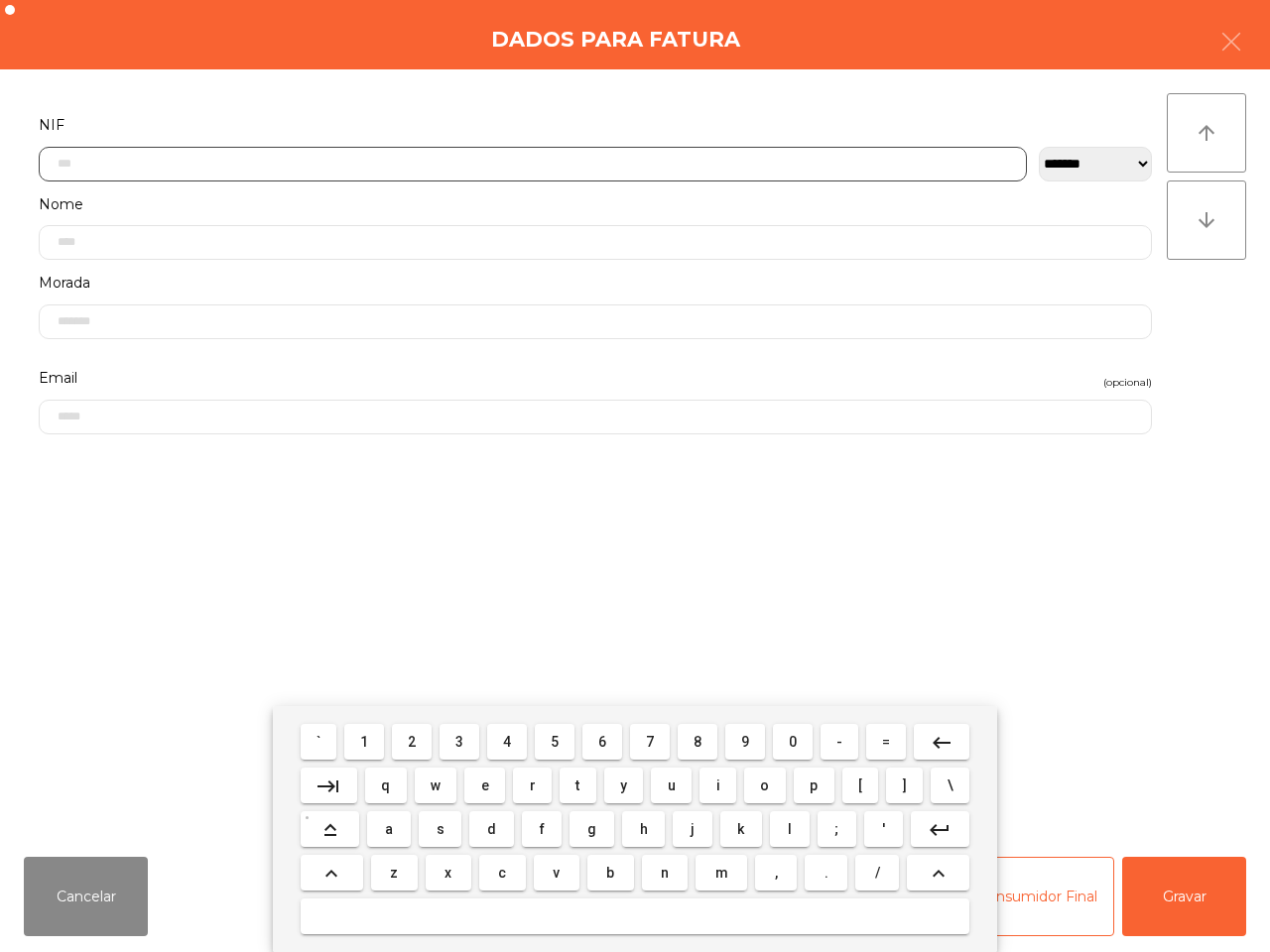 scroll, scrollTop: 111, scrollLeft: 0, axis: vertical 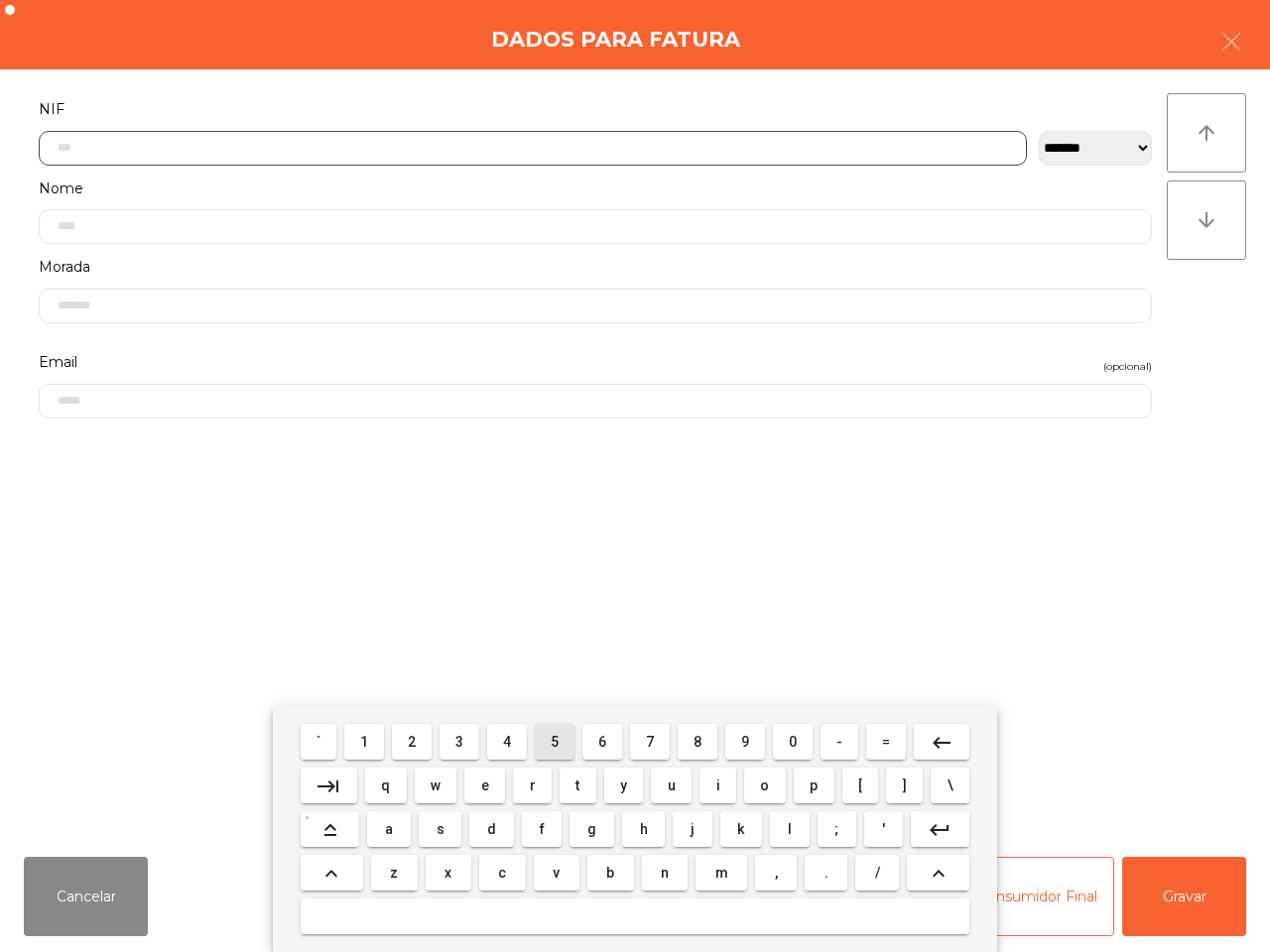 drag, startPoint x: 553, startPoint y: 739, endPoint x: 523, endPoint y: 739, distance: 30 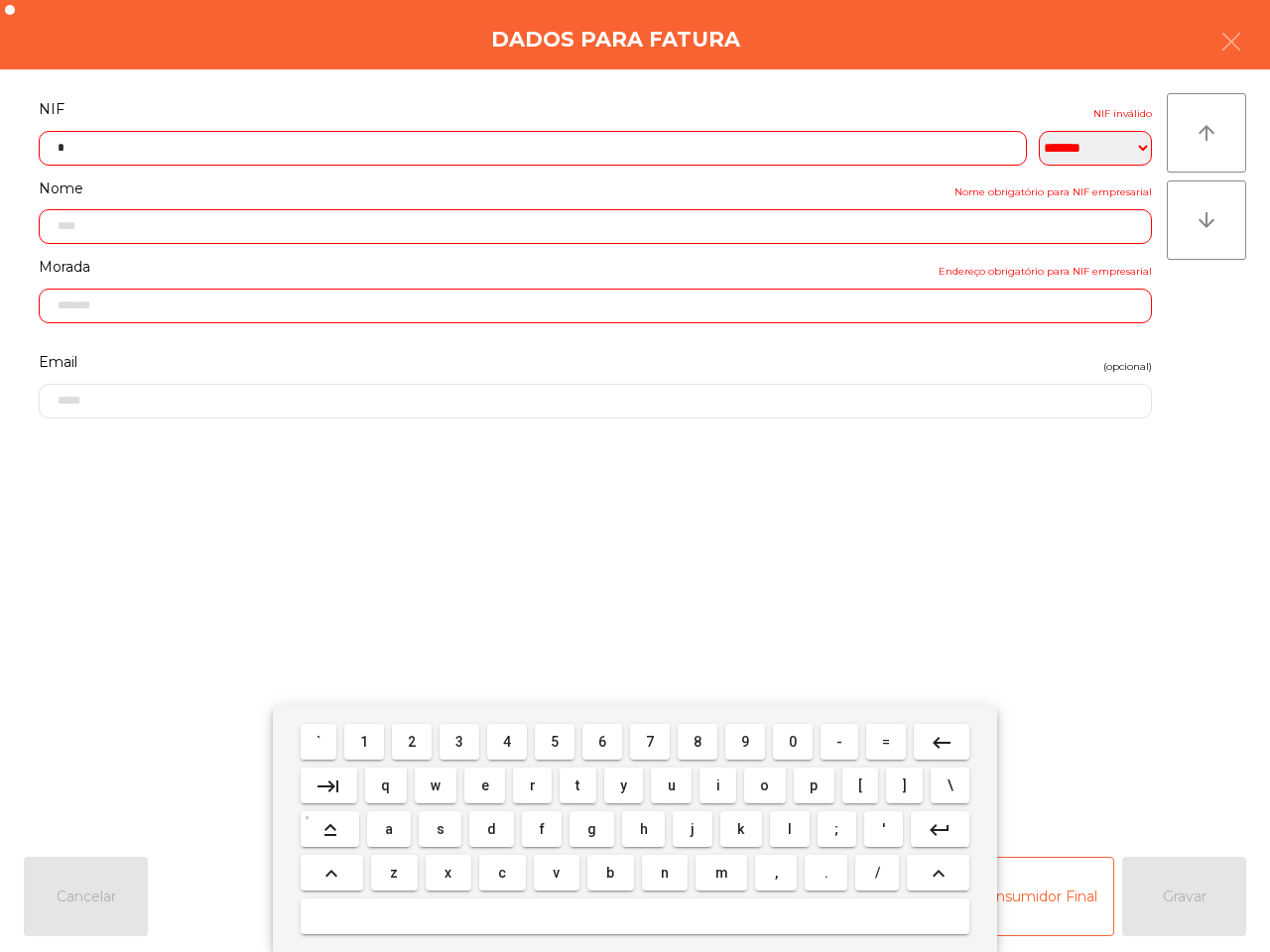 click on "1" at bounding box center (364, 742) 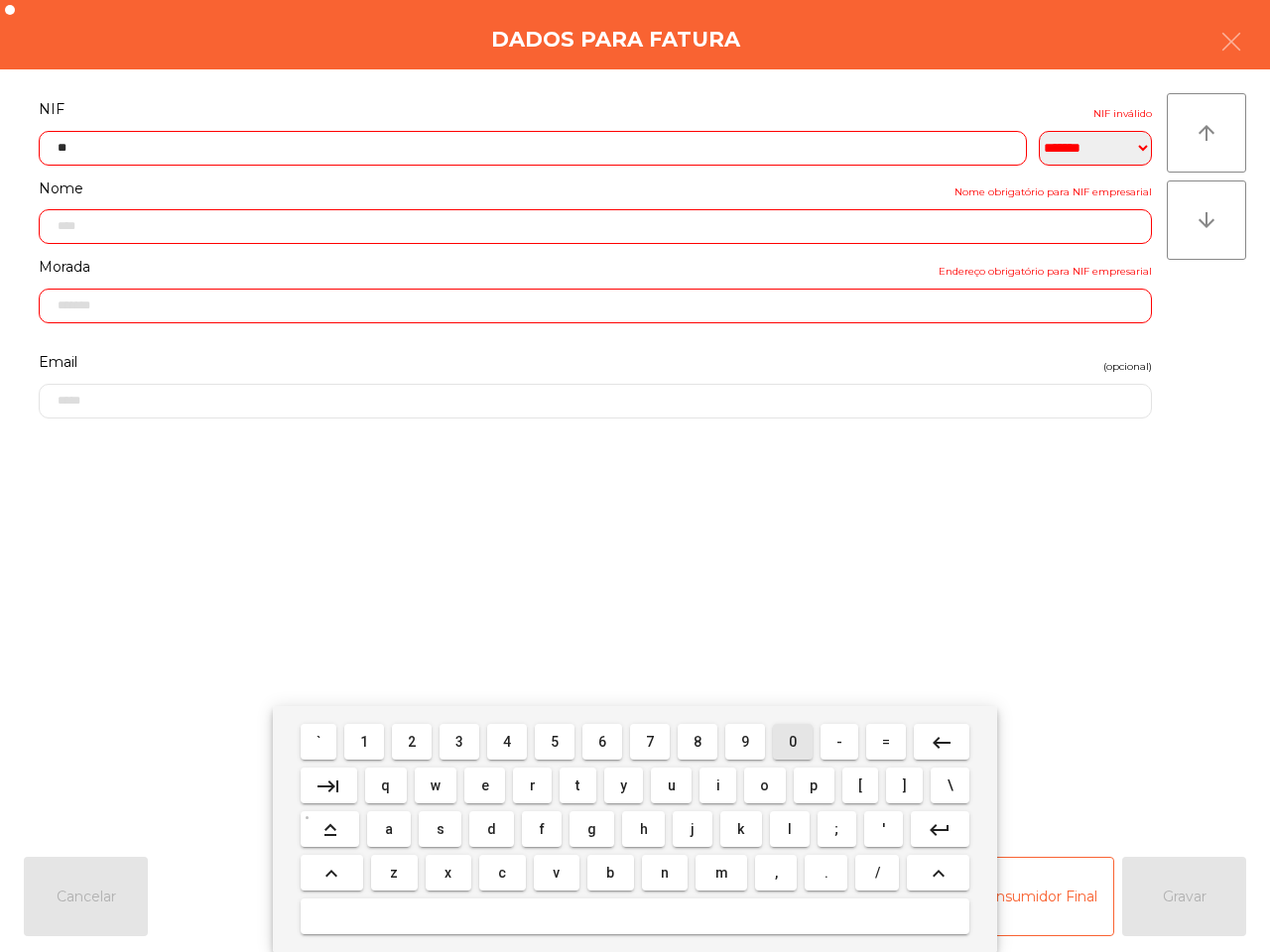 click on "0" at bounding box center [793, 742] 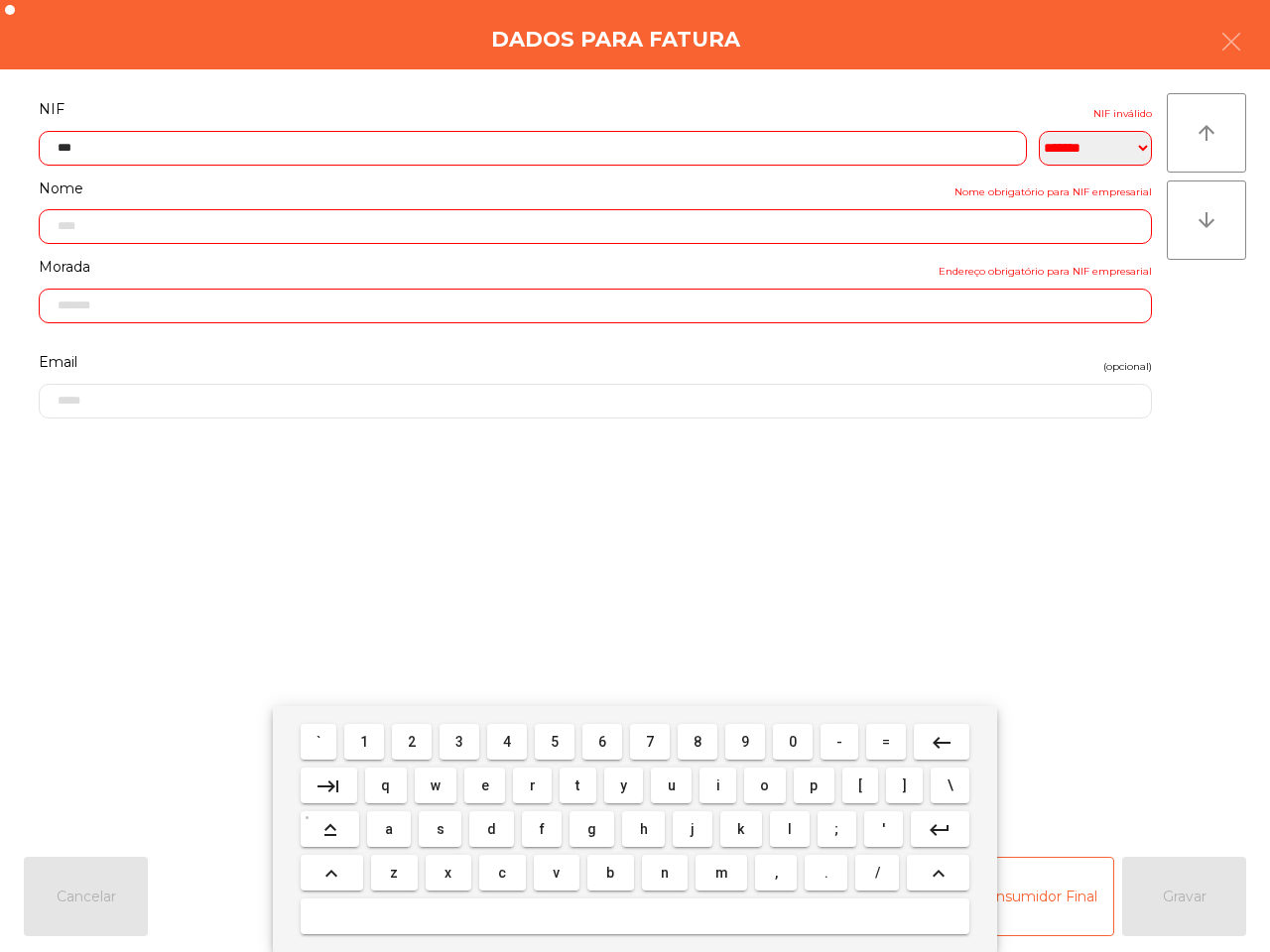 click on "9" at bounding box center (745, 742) 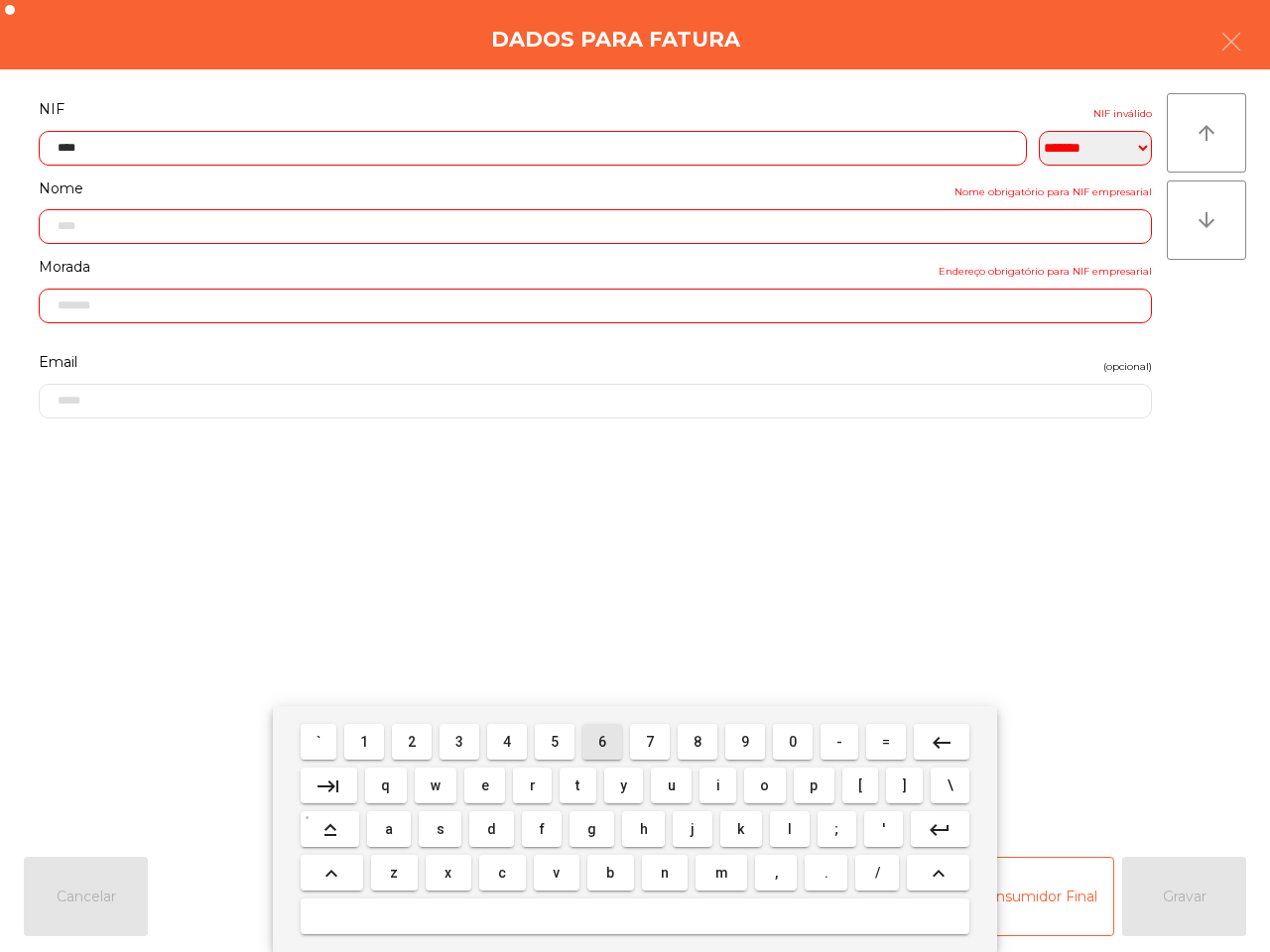 click on "6" at bounding box center (602, 742) 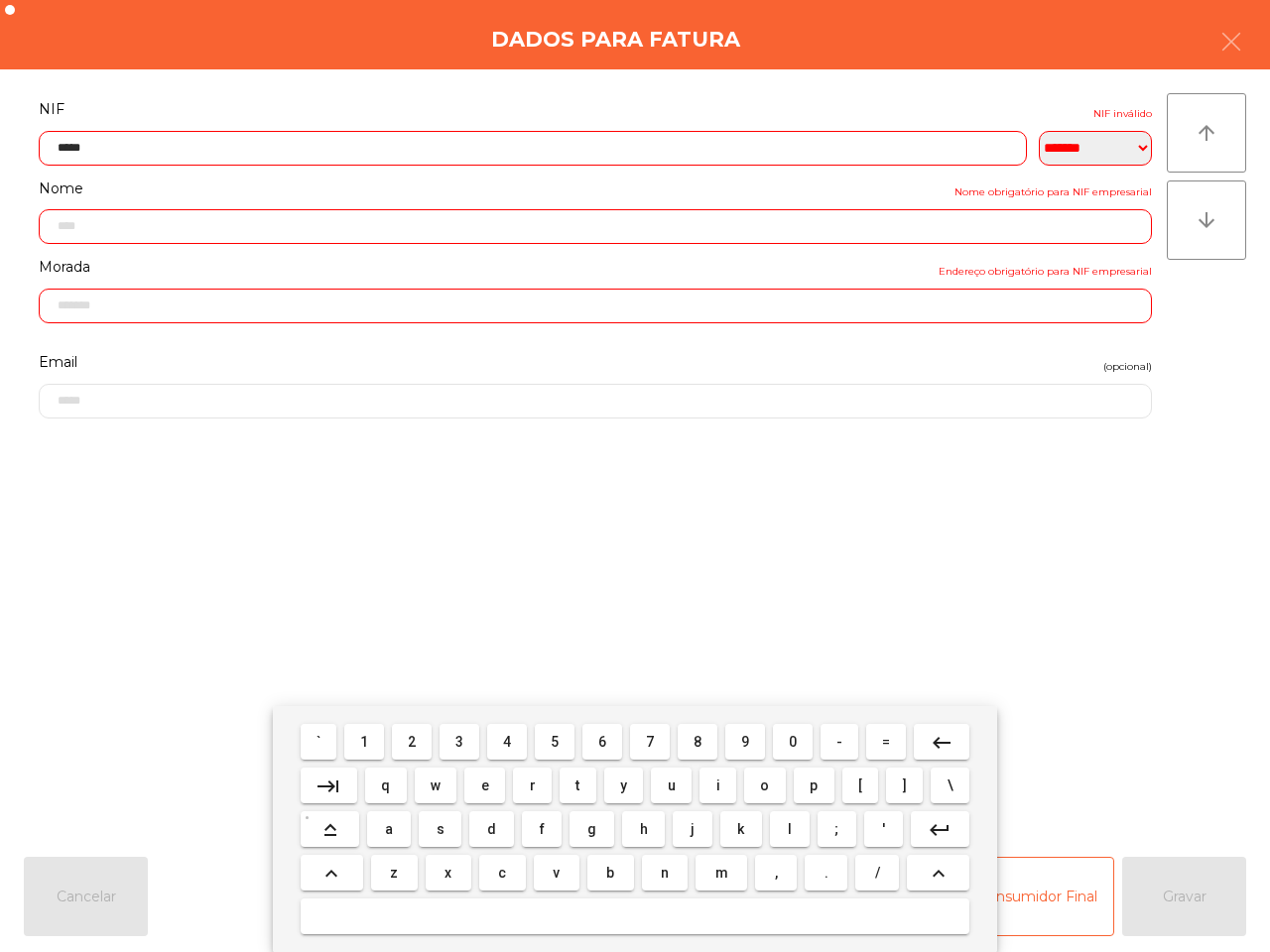 click on "9" at bounding box center [745, 742] 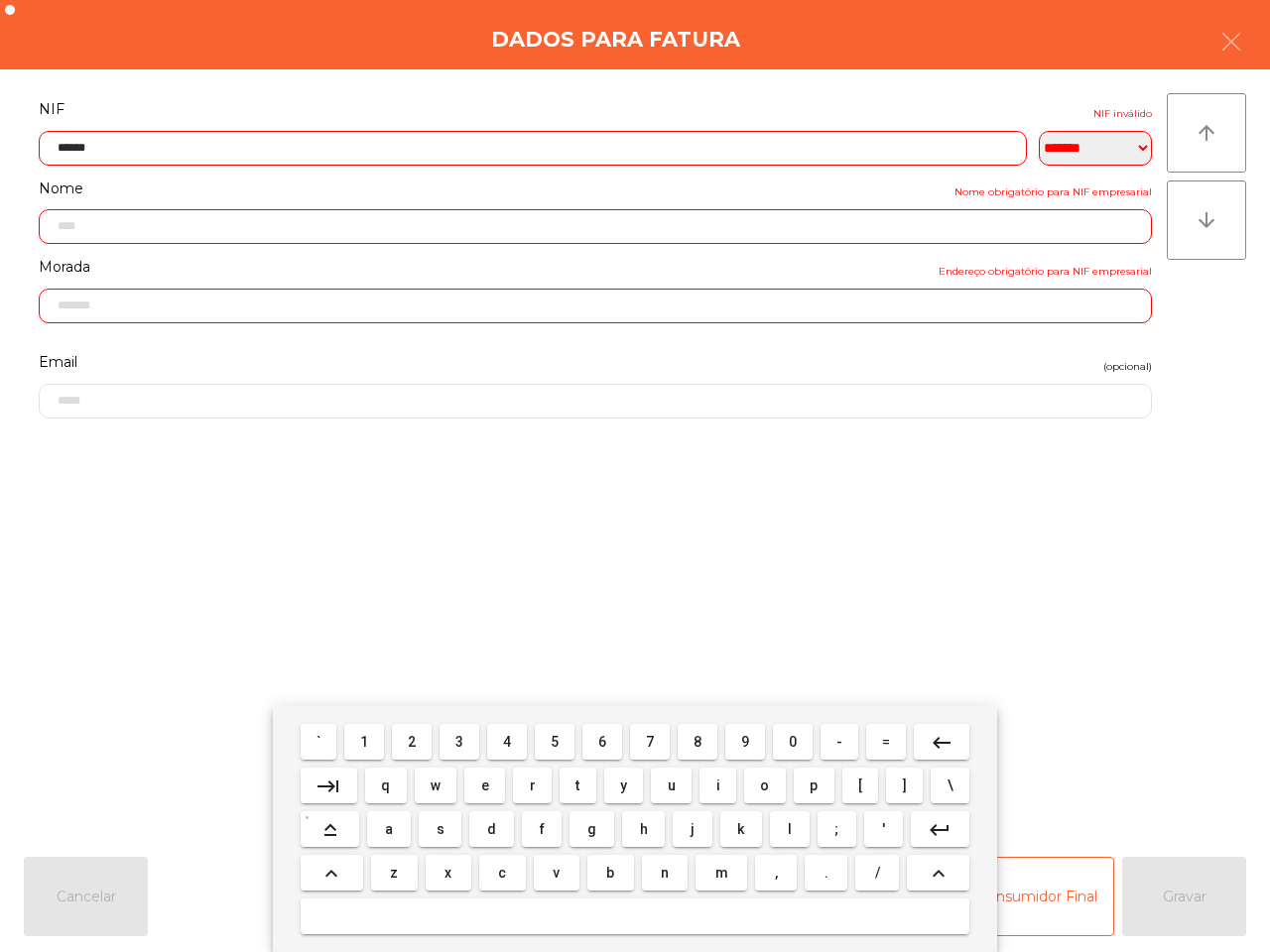 click on "9" at bounding box center [745, 742] 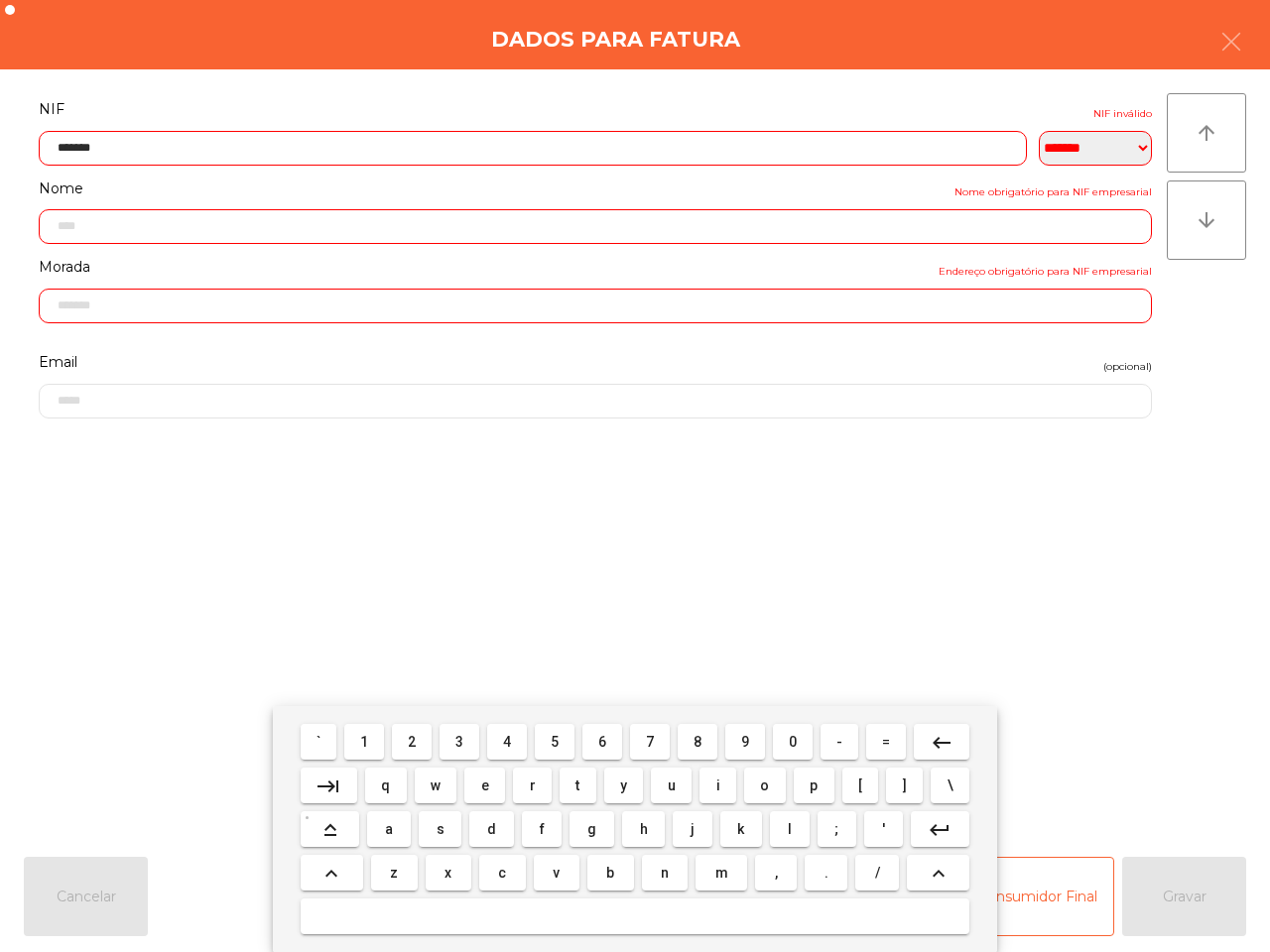 click on "8" at bounding box center (698, 742) 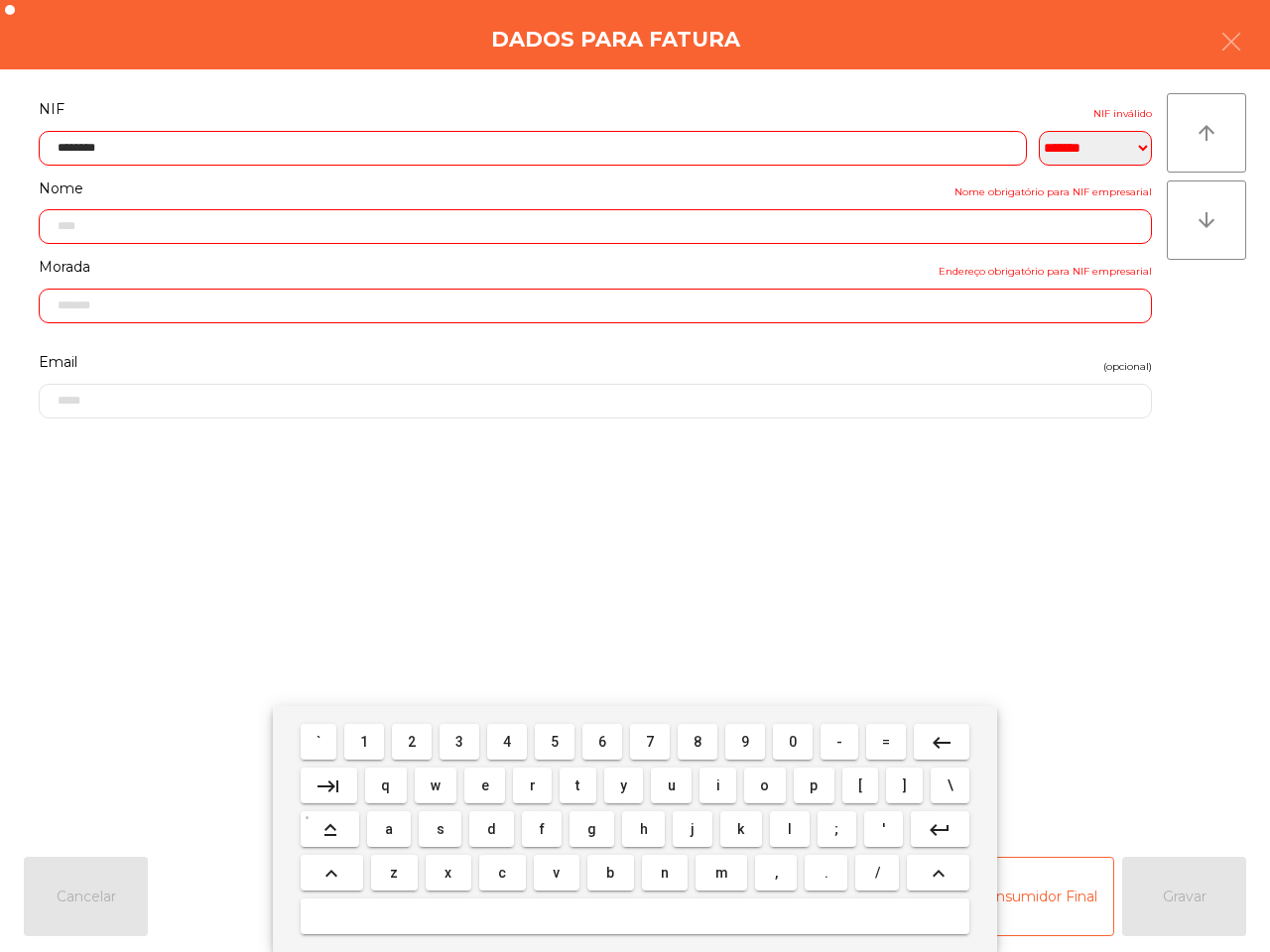 click on "4" at bounding box center [507, 742] 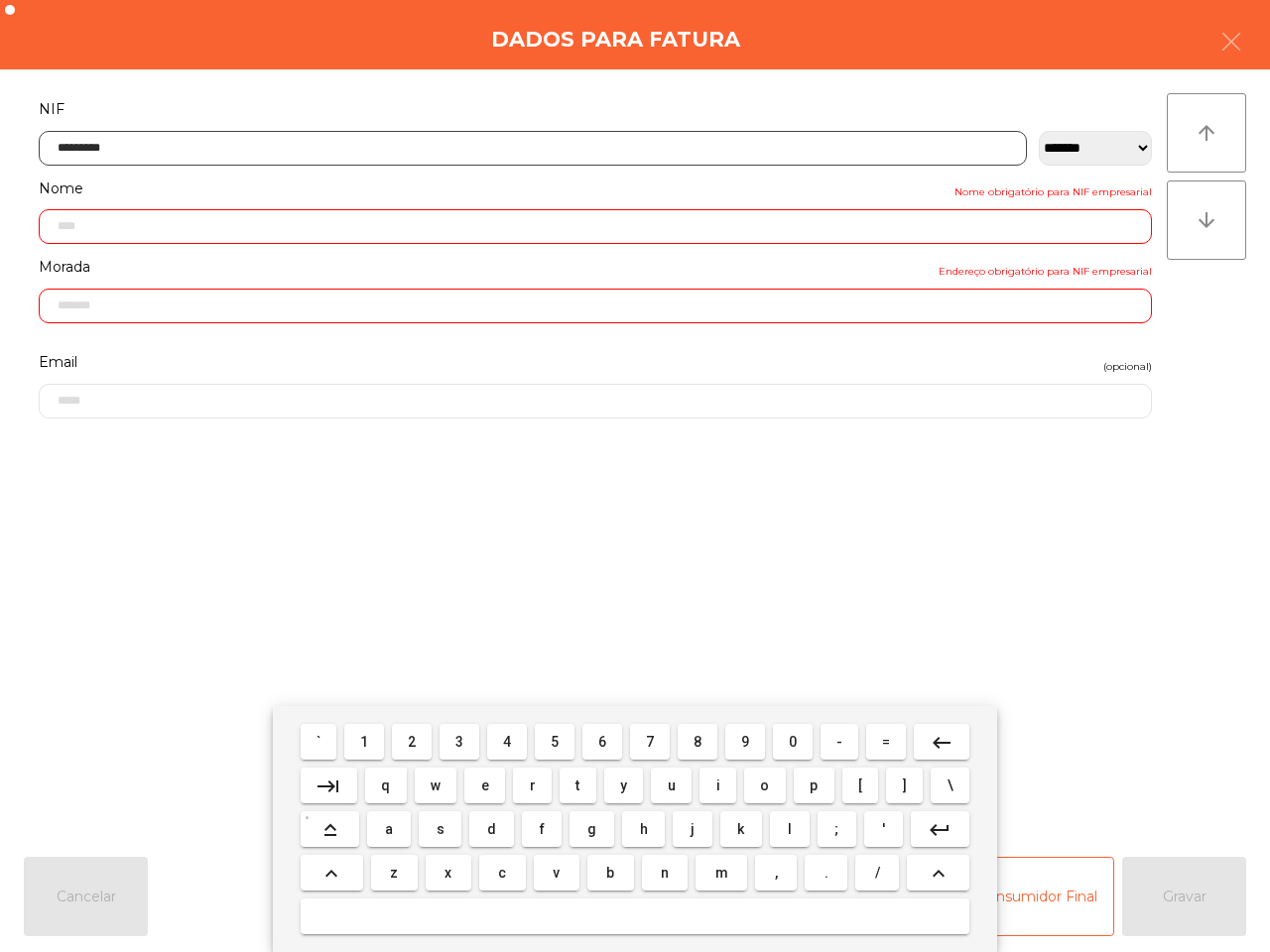 type on "**********" 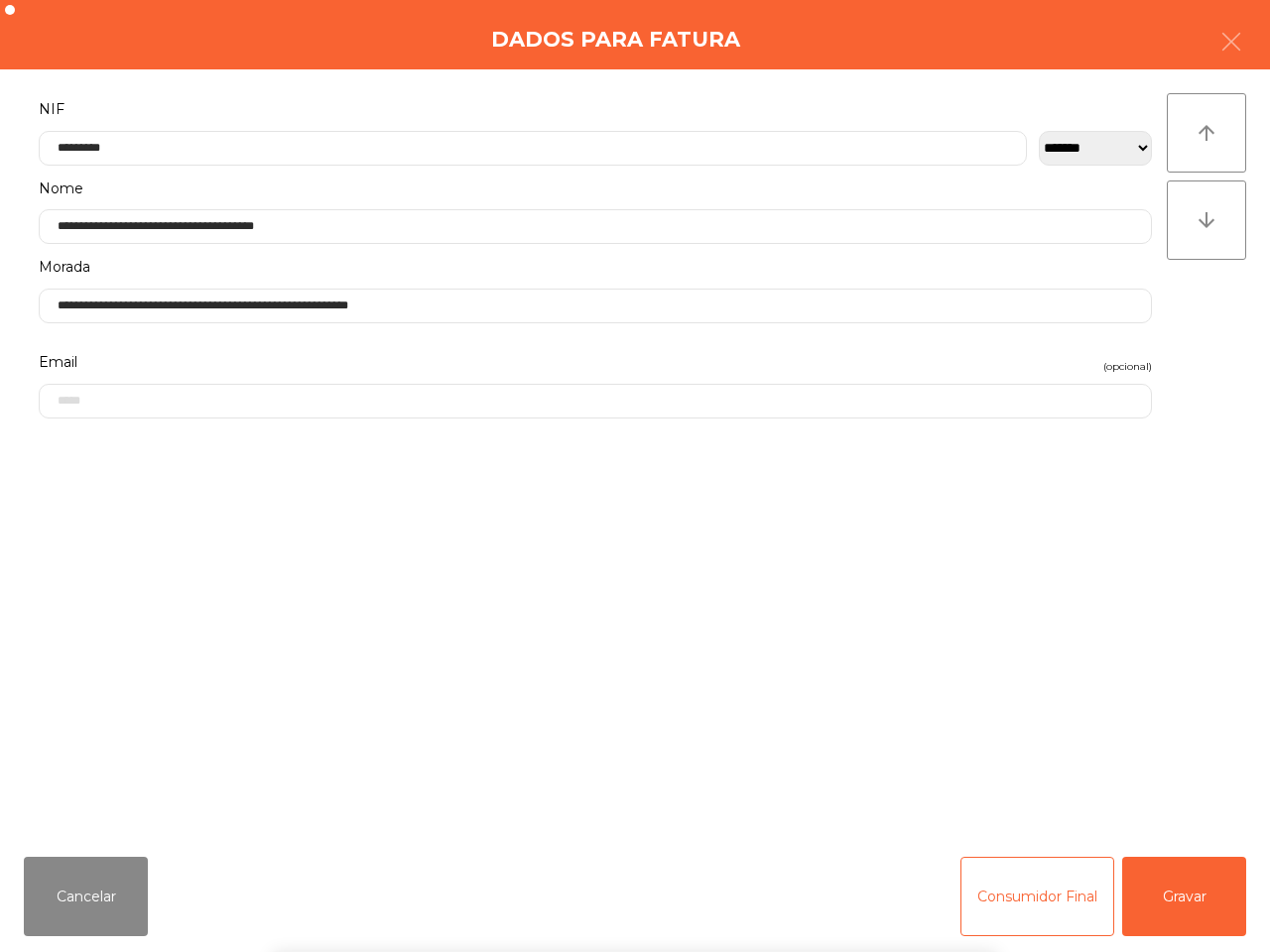 click on "` 1 2 3 4 5 6 7 8 9 0 - = keyboard_backspace keyboard_tab q w e r t y u i o p [ ] \ keyboard_capslock a s d f g h j k l ; ' keyboard_return keyboard_arrow_up z x c v b n m , . / keyboard_arrow_up" at bounding box center (635, 829) 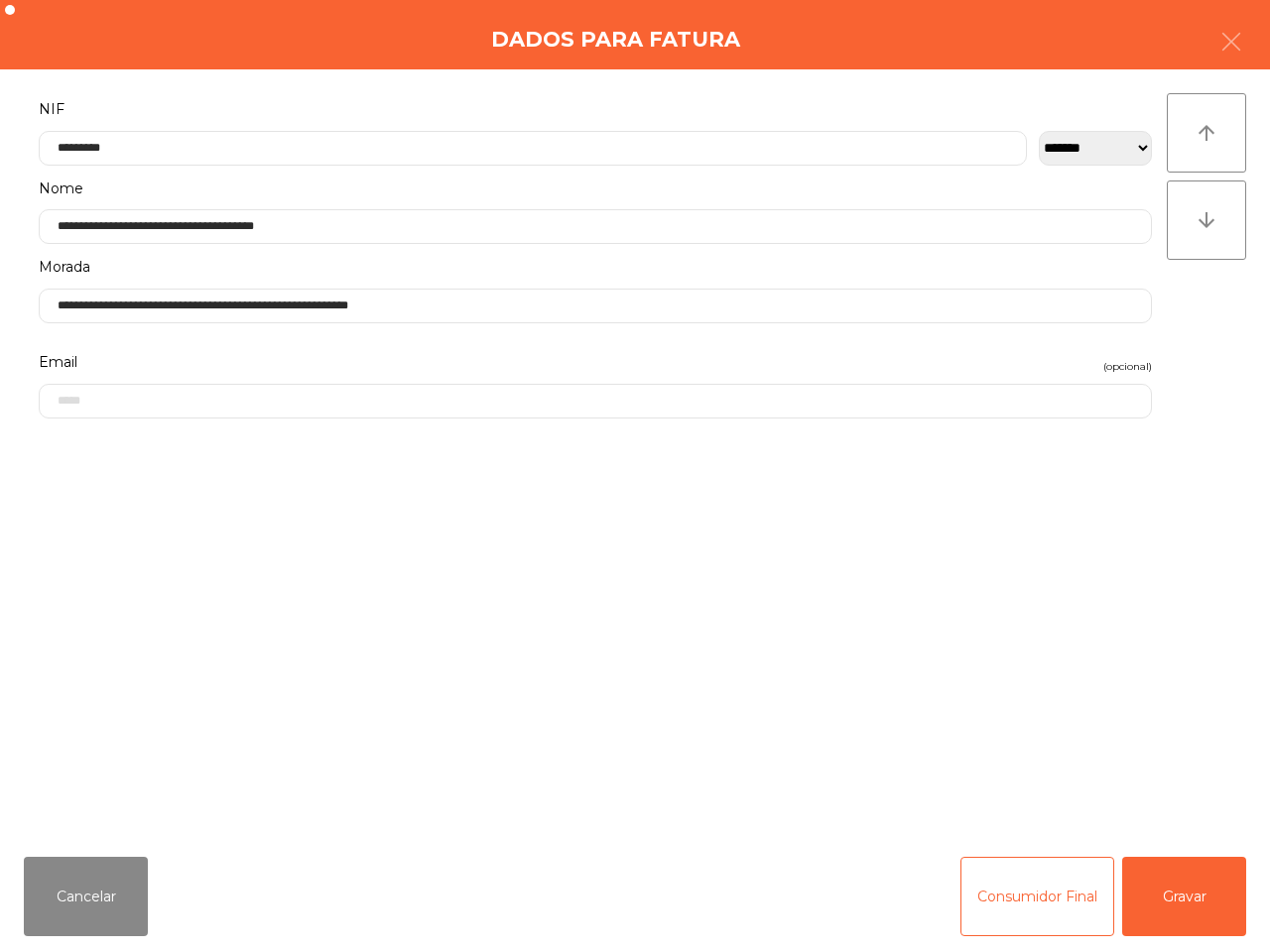 click on "Cancelar   Consumidor Final   Gravar" 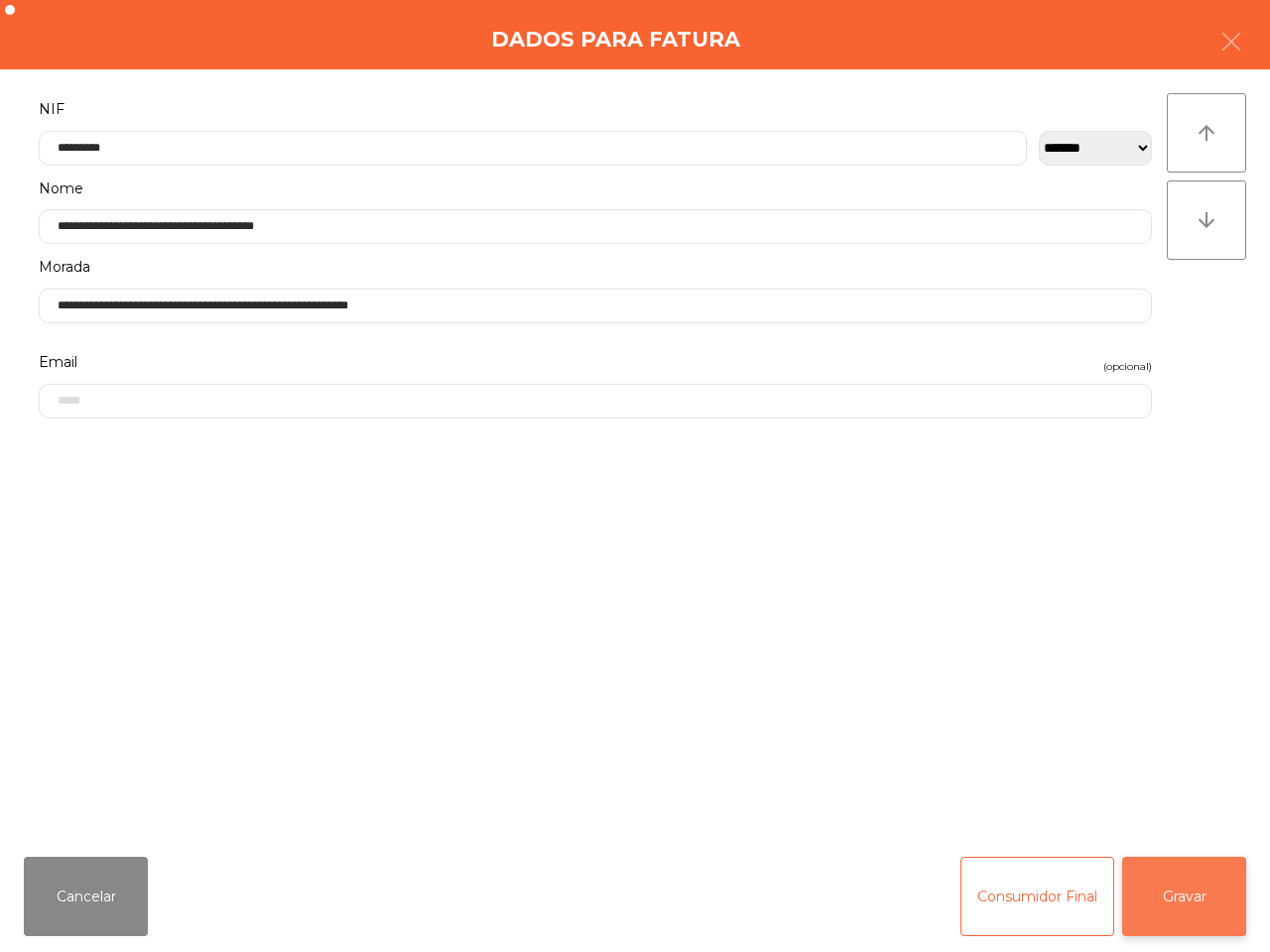 click on "Gravar" 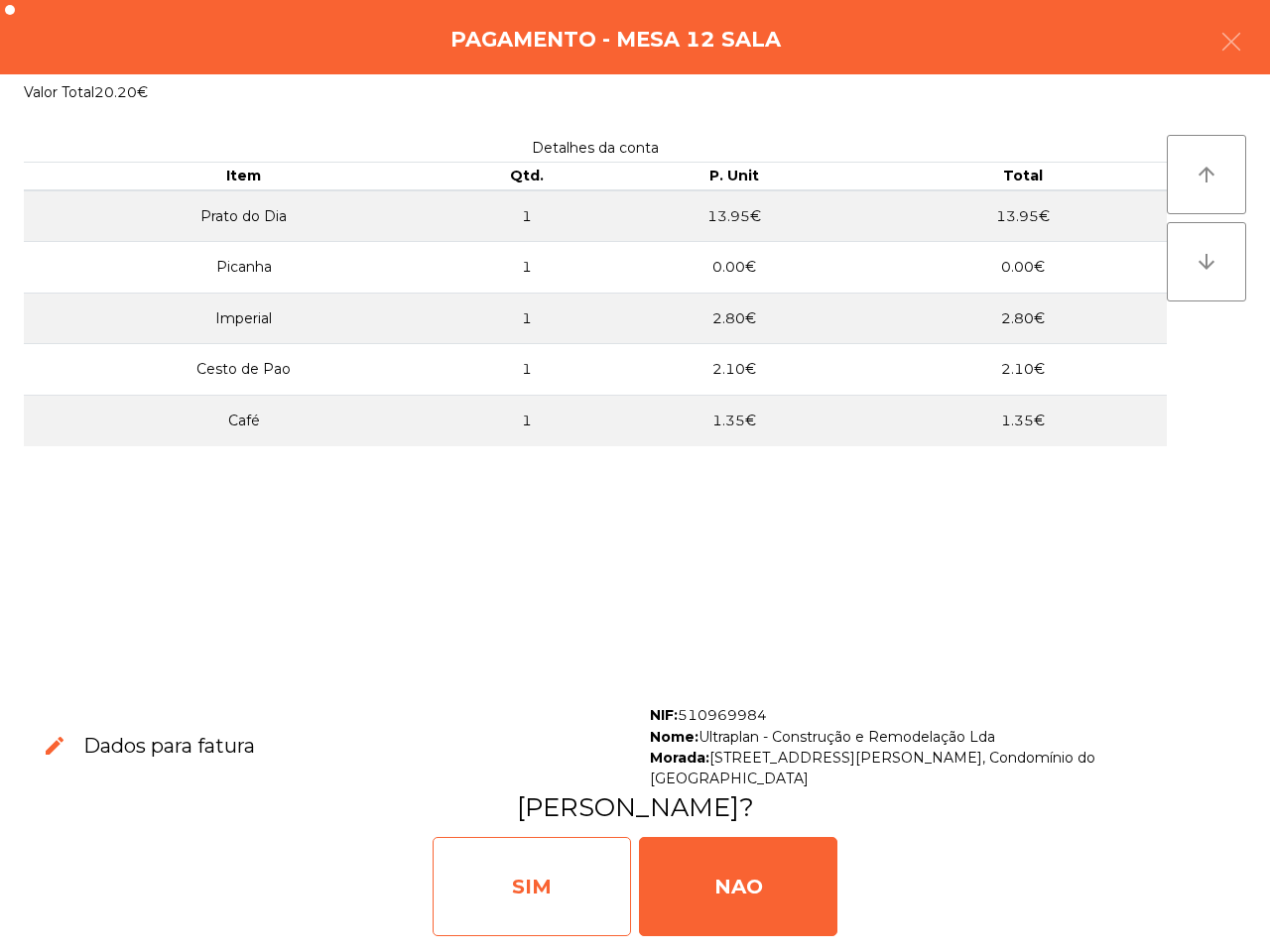 click on "SIM" 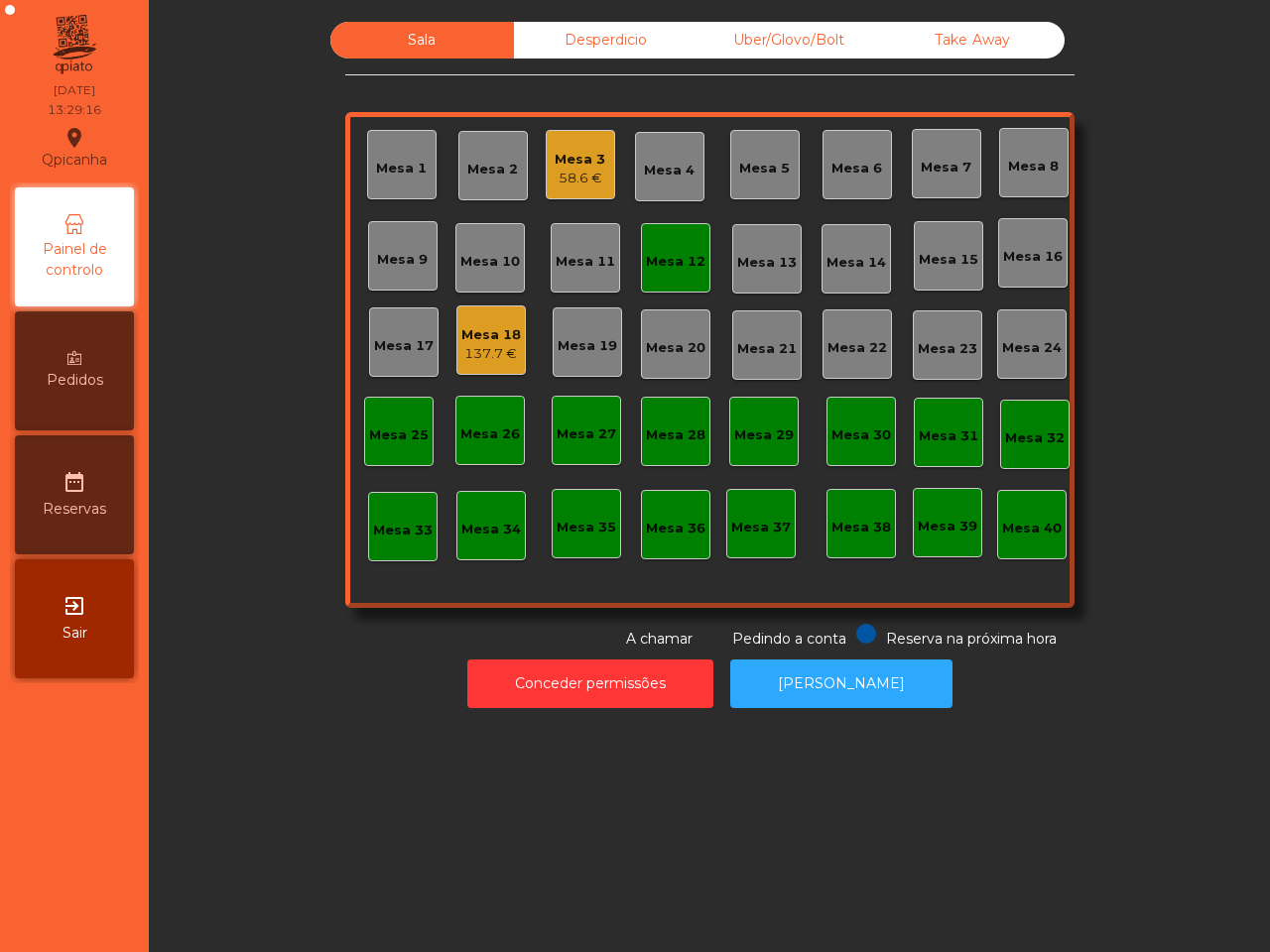 click on "Sala   Desperdicio   Uber/Glovo/Bolt   Take Away   Mesa 1   Mesa 2   Mesa 3   58.6 €   Mesa 4   Mesa 5   Mesa 6   Mesa 7   [GEOGRAPHIC_DATA] 8   Mesa 9   Mesa 10   Mesa 11   Mesa 12   [GEOGRAPHIC_DATA] 13   Mesa 14   [GEOGRAPHIC_DATA] 15   [GEOGRAPHIC_DATA] 16   [GEOGRAPHIC_DATA] 17   [GEOGRAPHIC_DATA] 18   137.7 €   [GEOGRAPHIC_DATA] 19   [GEOGRAPHIC_DATA] 20   [GEOGRAPHIC_DATA] 21   [GEOGRAPHIC_DATA] 22   [GEOGRAPHIC_DATA] 23   [GEOGRAPHIC_DATA] [GEOGRAPHIC_DATA] 26   [GEOGRAPHIC_DATA] 27   [GEOGRAPHIC_DATA] 28   [GEOGRAPHIC_DATA] 30   [GEOGRAPHIC_DATA] 31   [GEOGRAPHIC_DATA] 32   [GEOGRAPHIC_DATA] 33   [GEOGRAPHIC_DATA] 35   [GEOGRAPHIC_DATA] 37   [GEOGRAPHIC_DATA] 39   Mesa 40  Reserva na próxima hora Pedindo a conta A chamar  Conceder permissões   Abrir Gaveta" 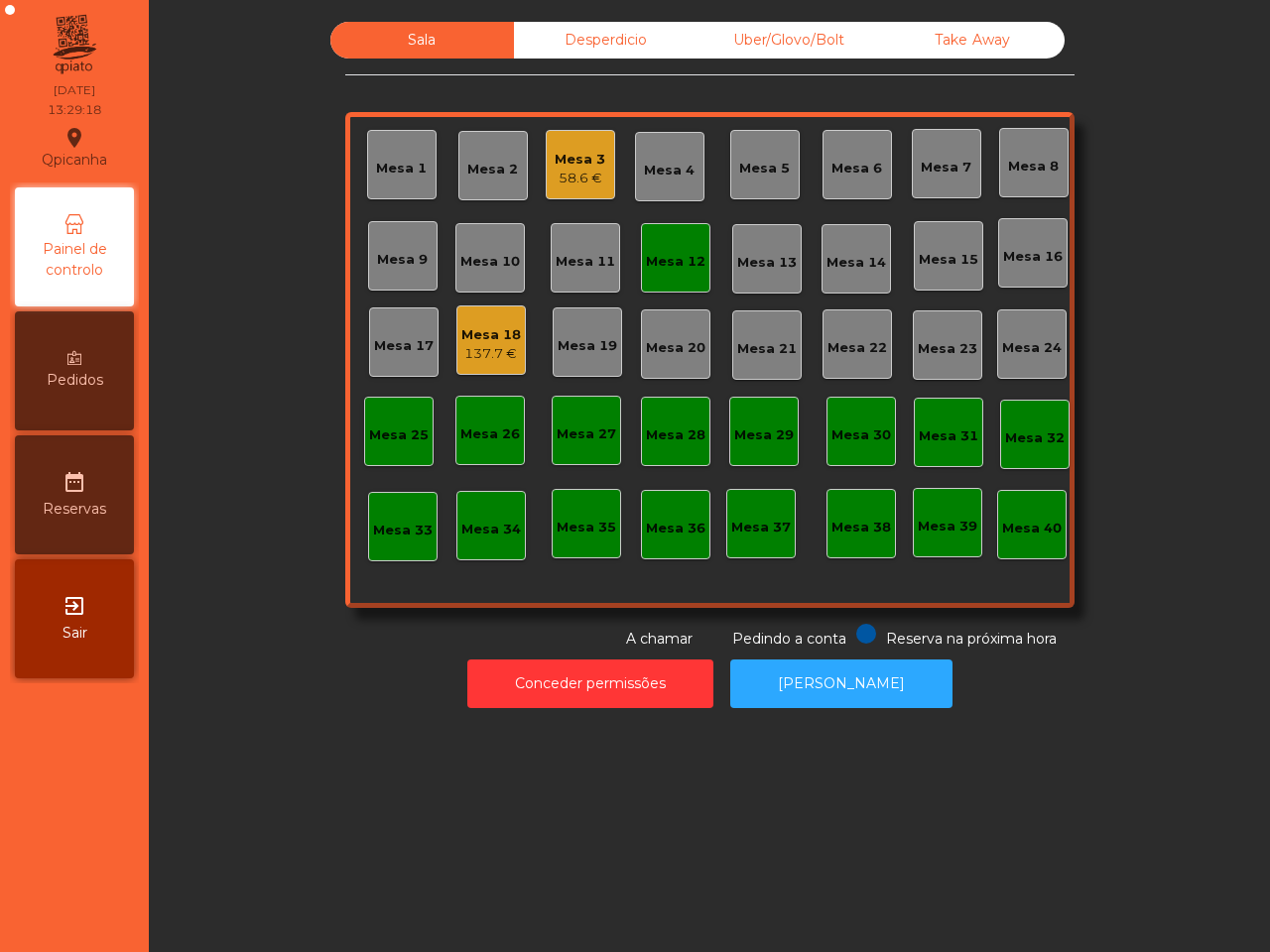click on "Mesa 12" 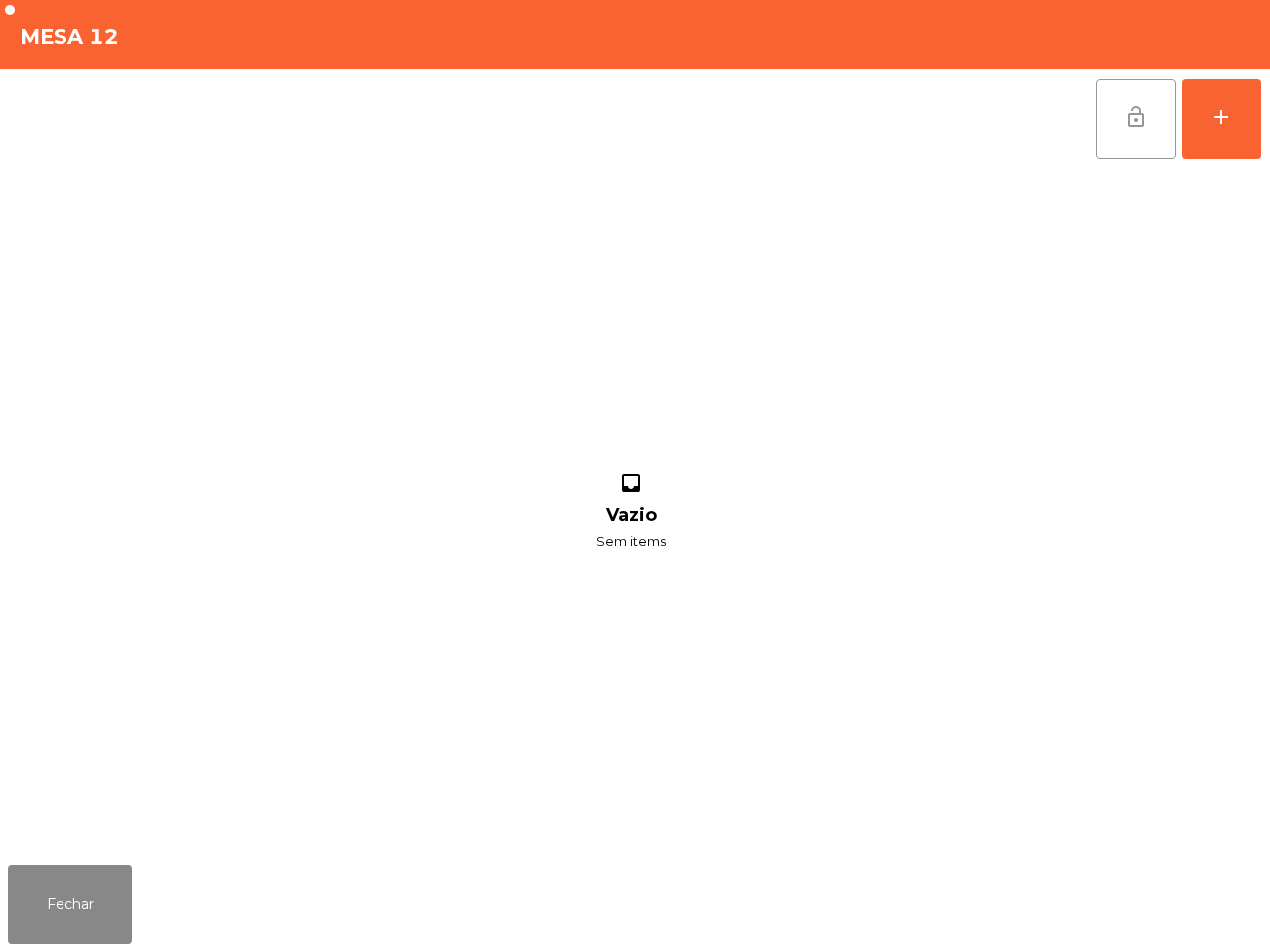 click on "lock_open" 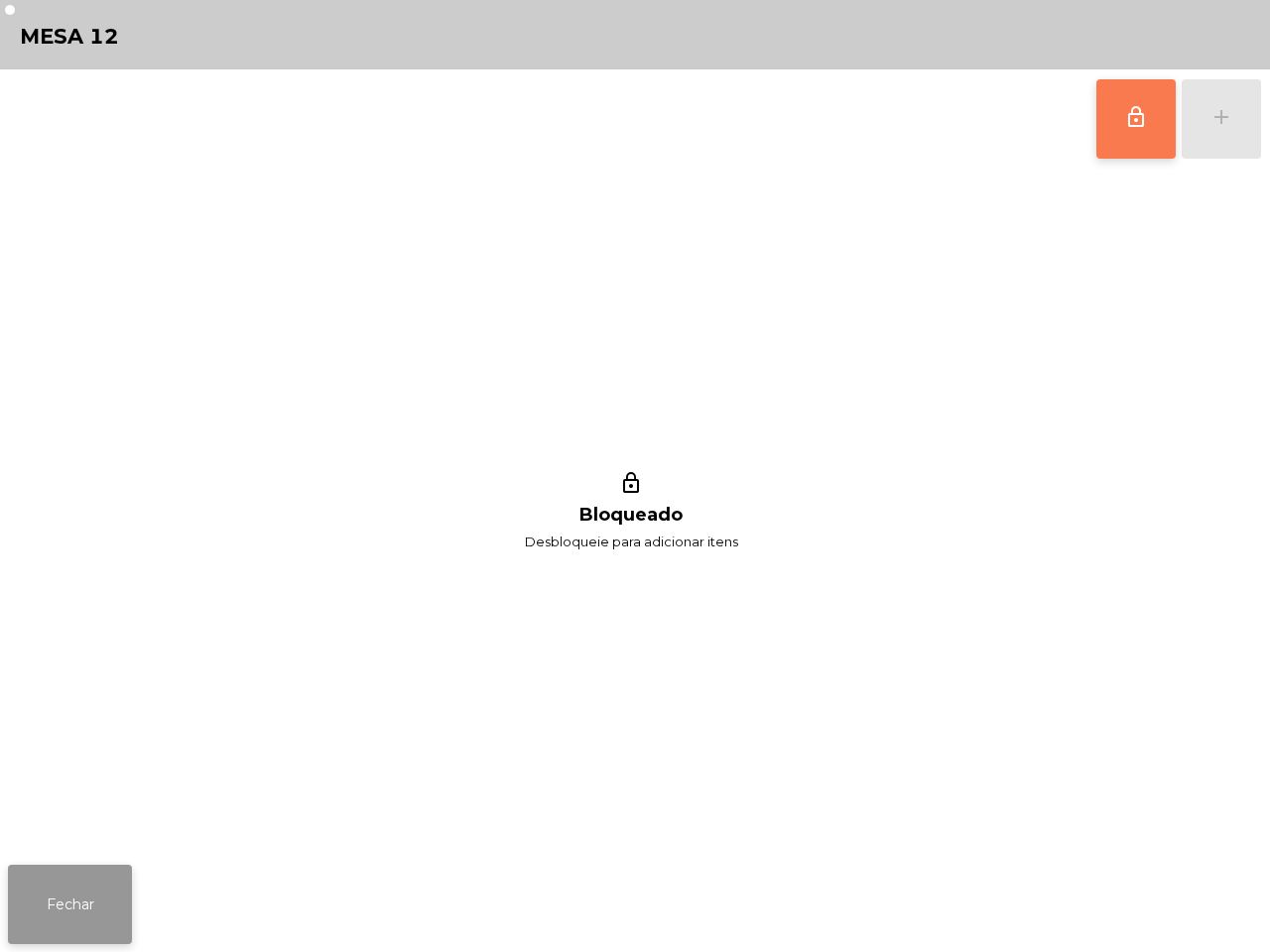 click on "Fechar" 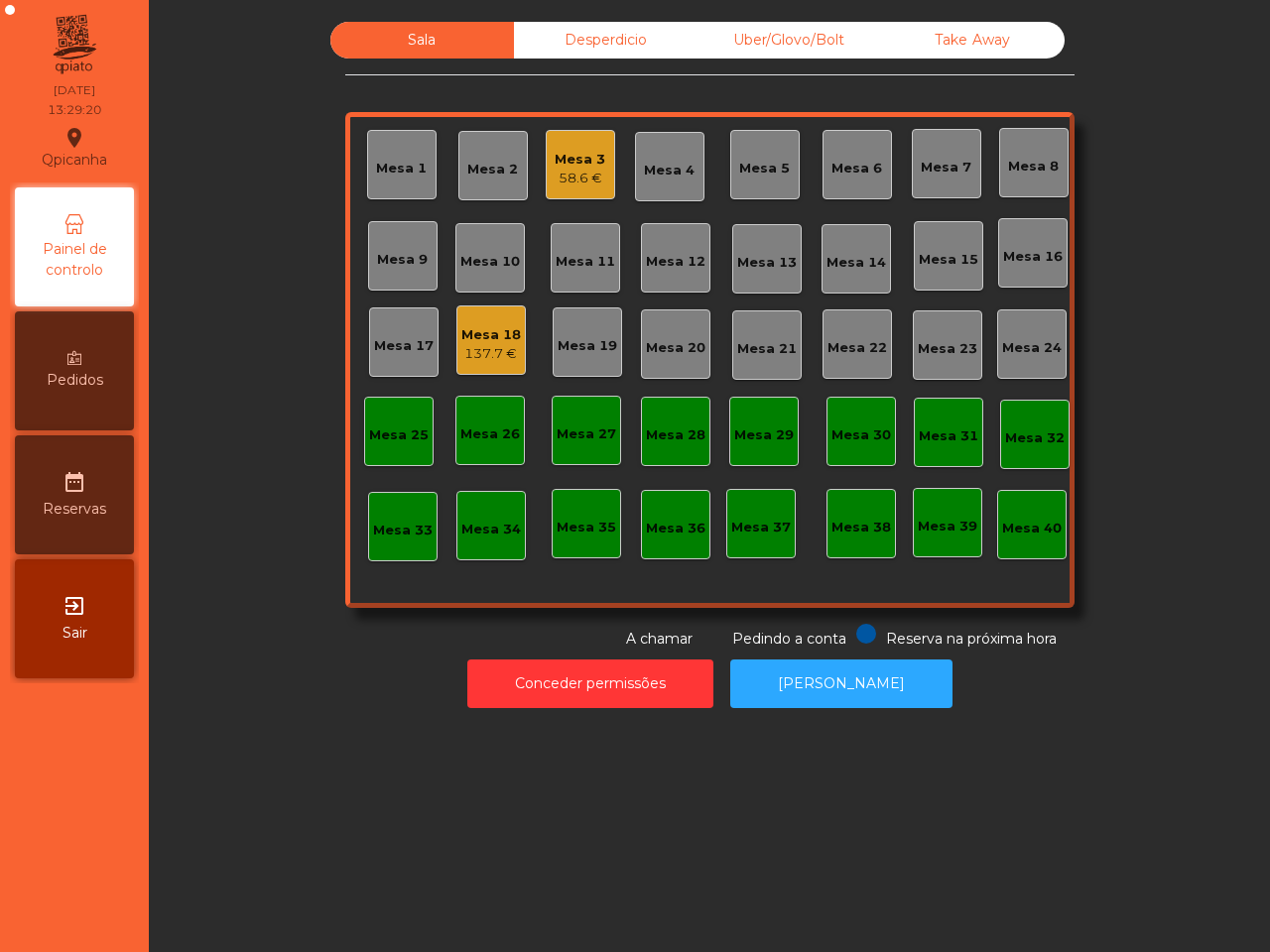 click on "58.6 €" 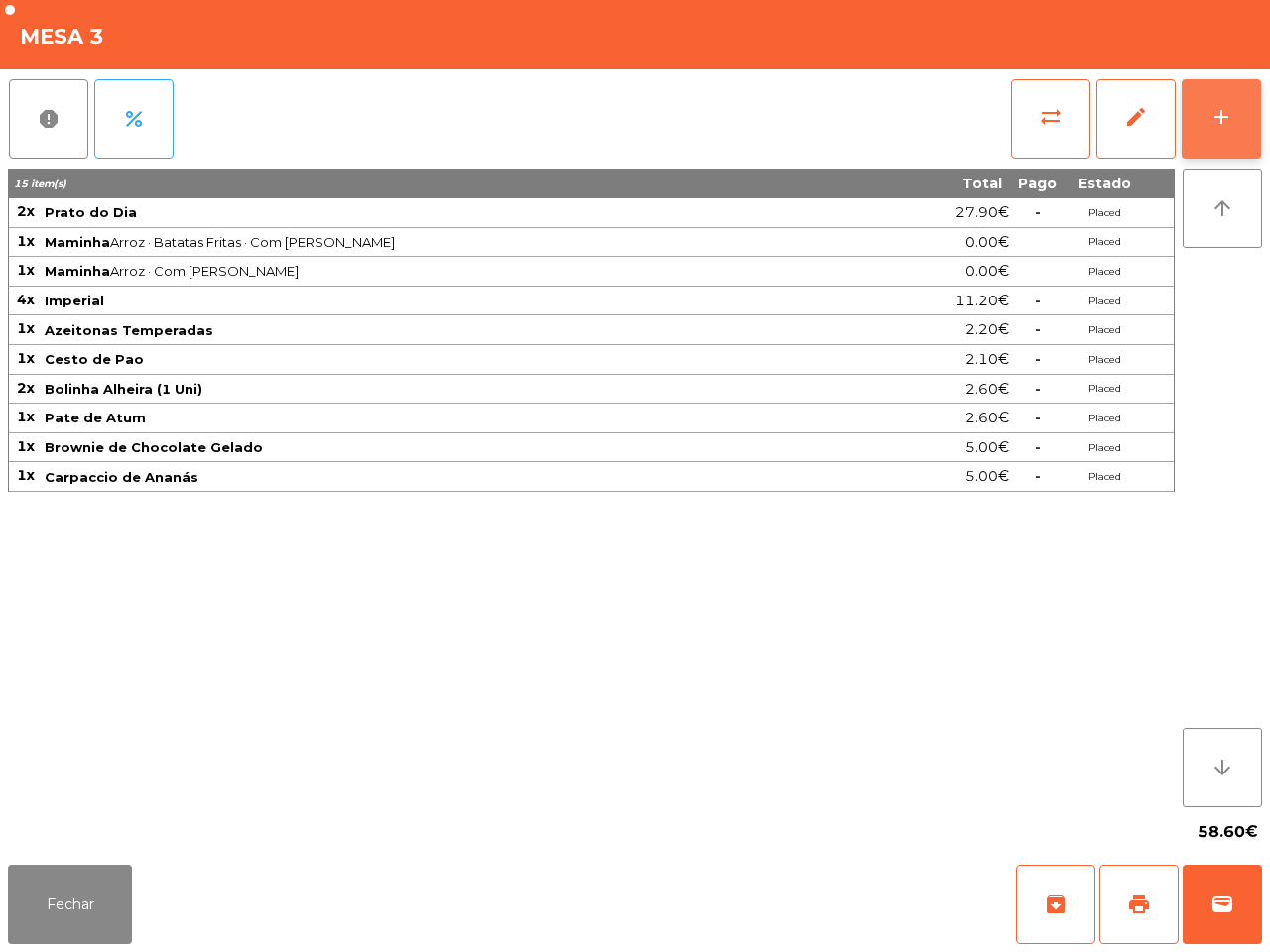 click on "add" 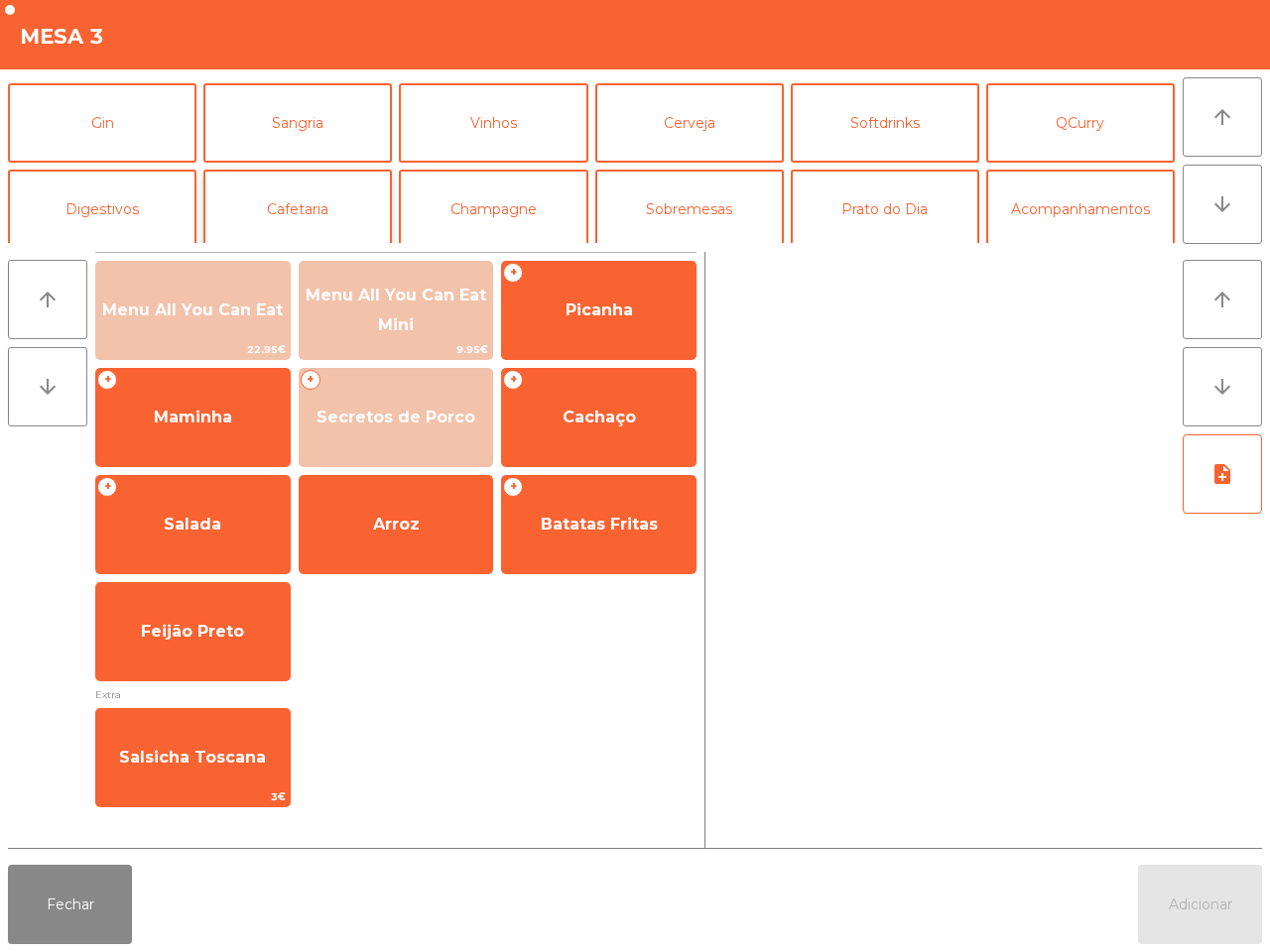 scroll, scrollTop: 124, scrollLeft: 0, axis: vertical 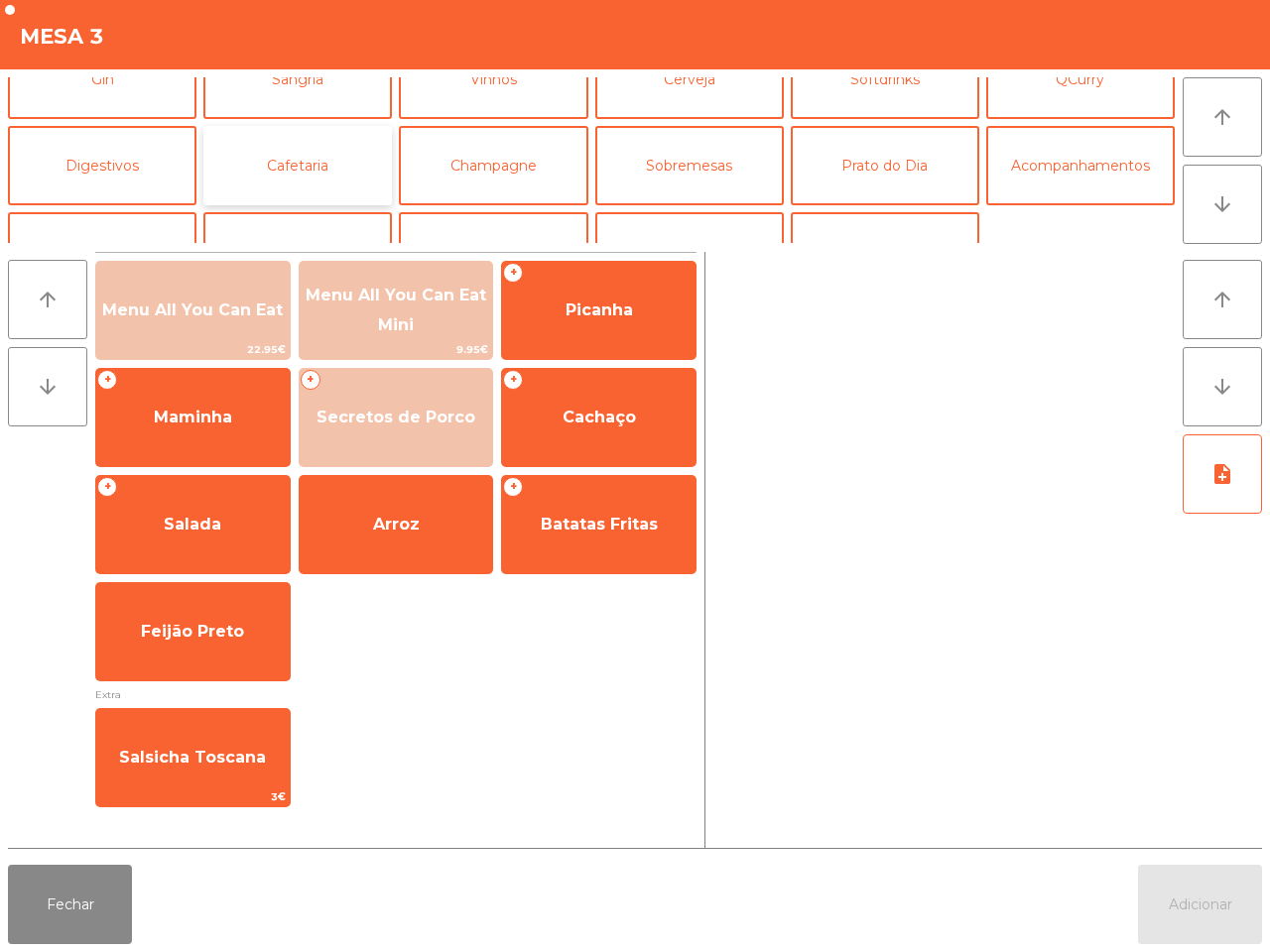 click on "Cafetaria" 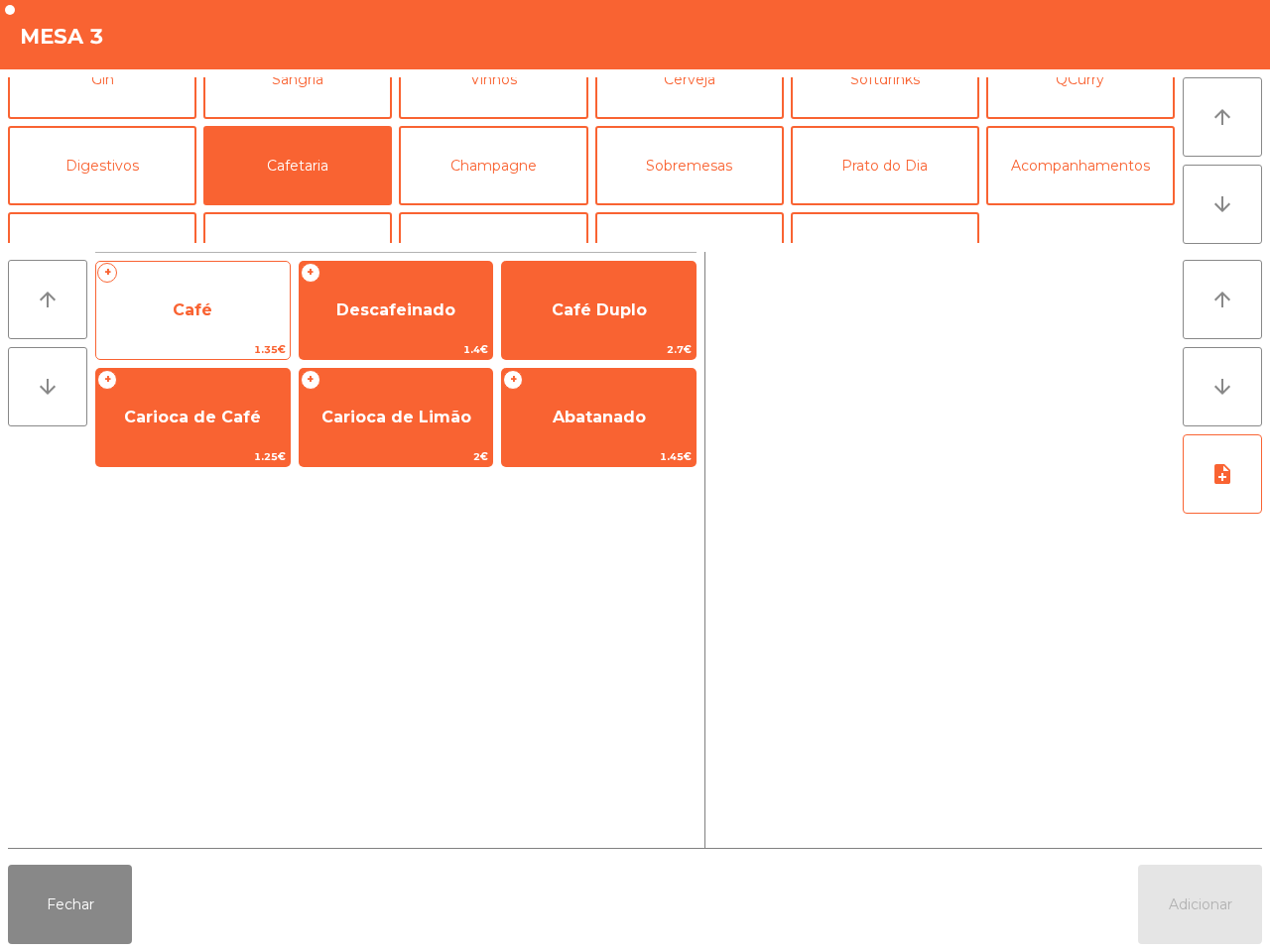 click on "Café" 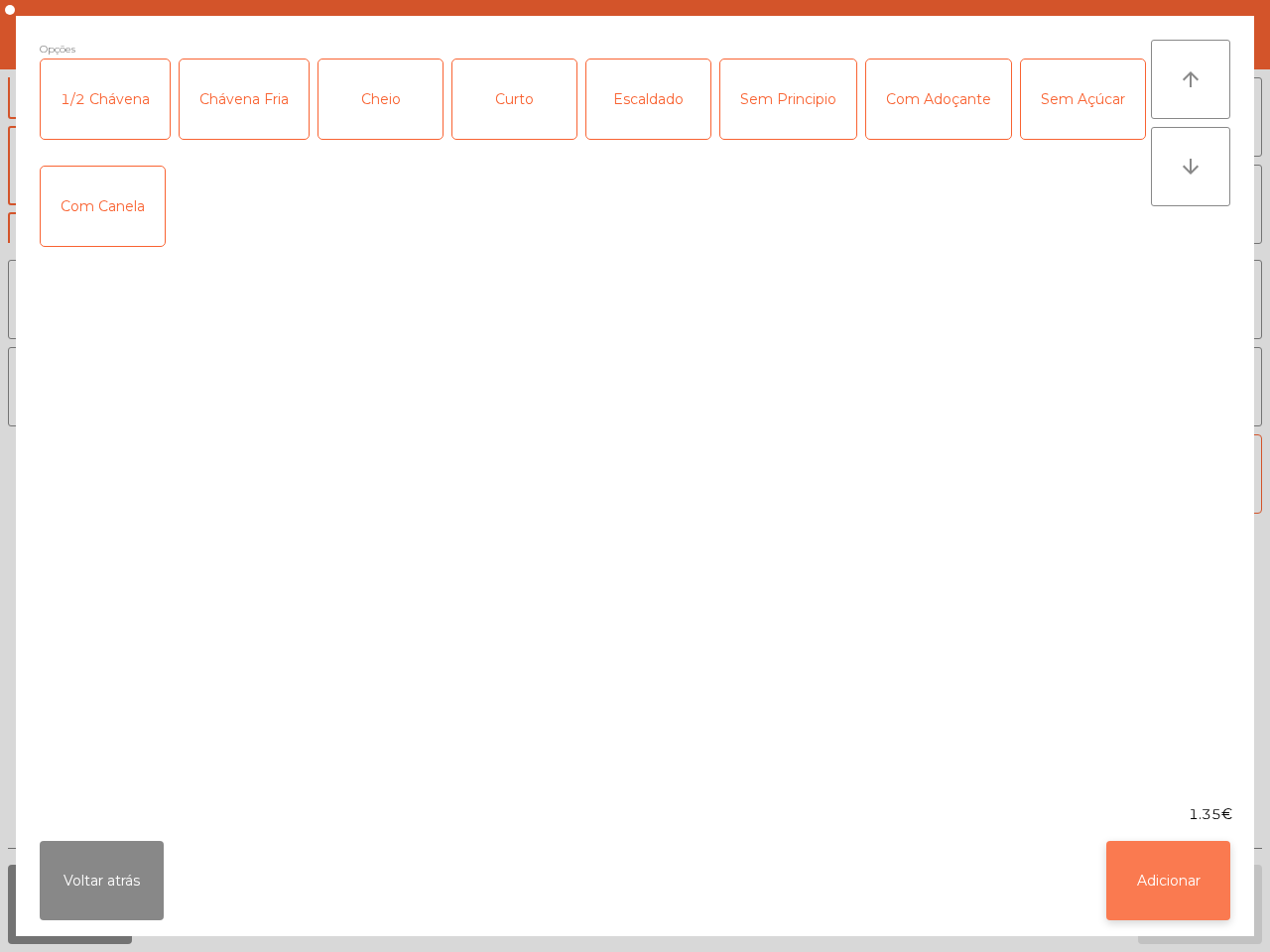 click on "Adicionar" 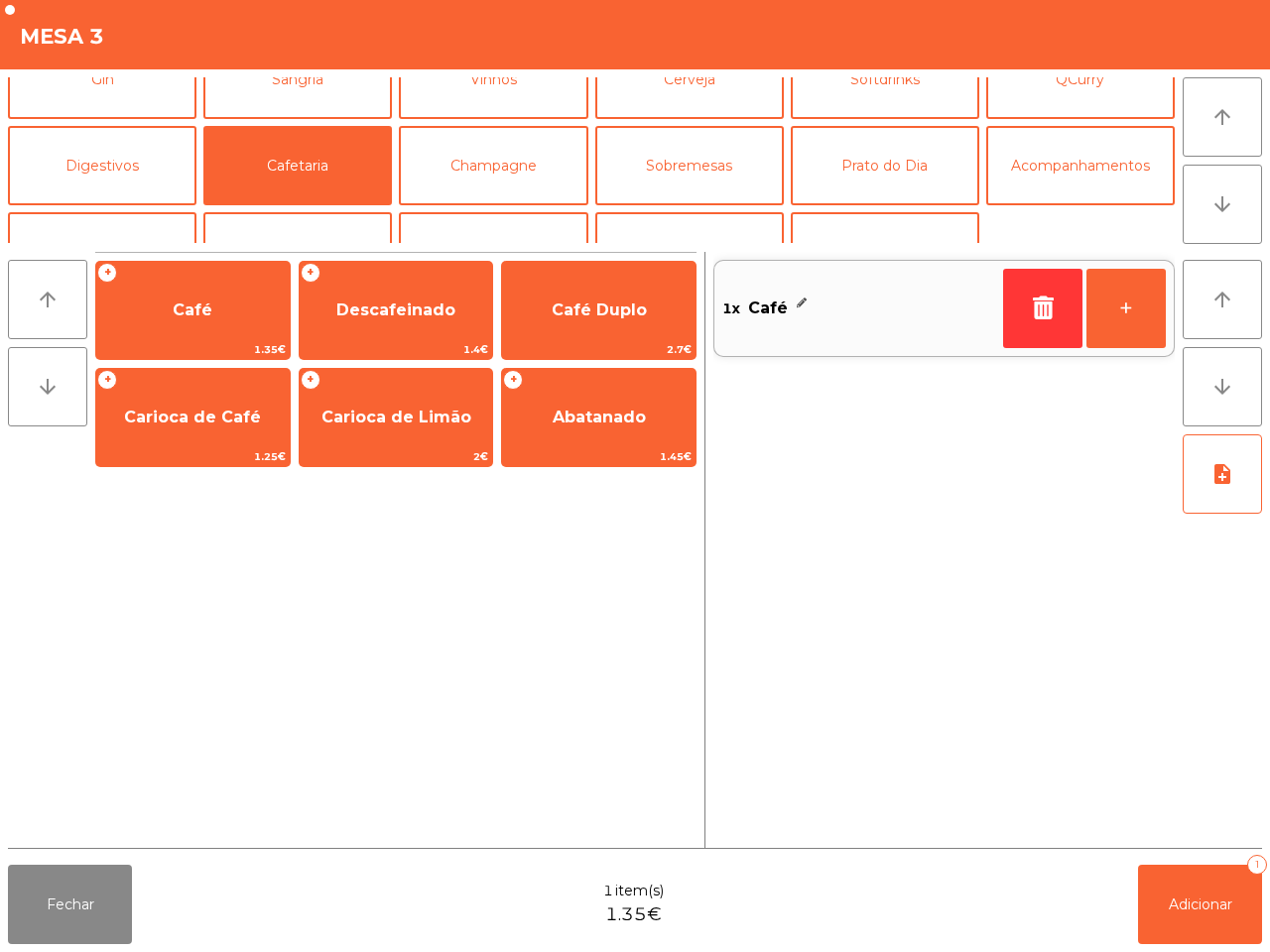 click on "+" 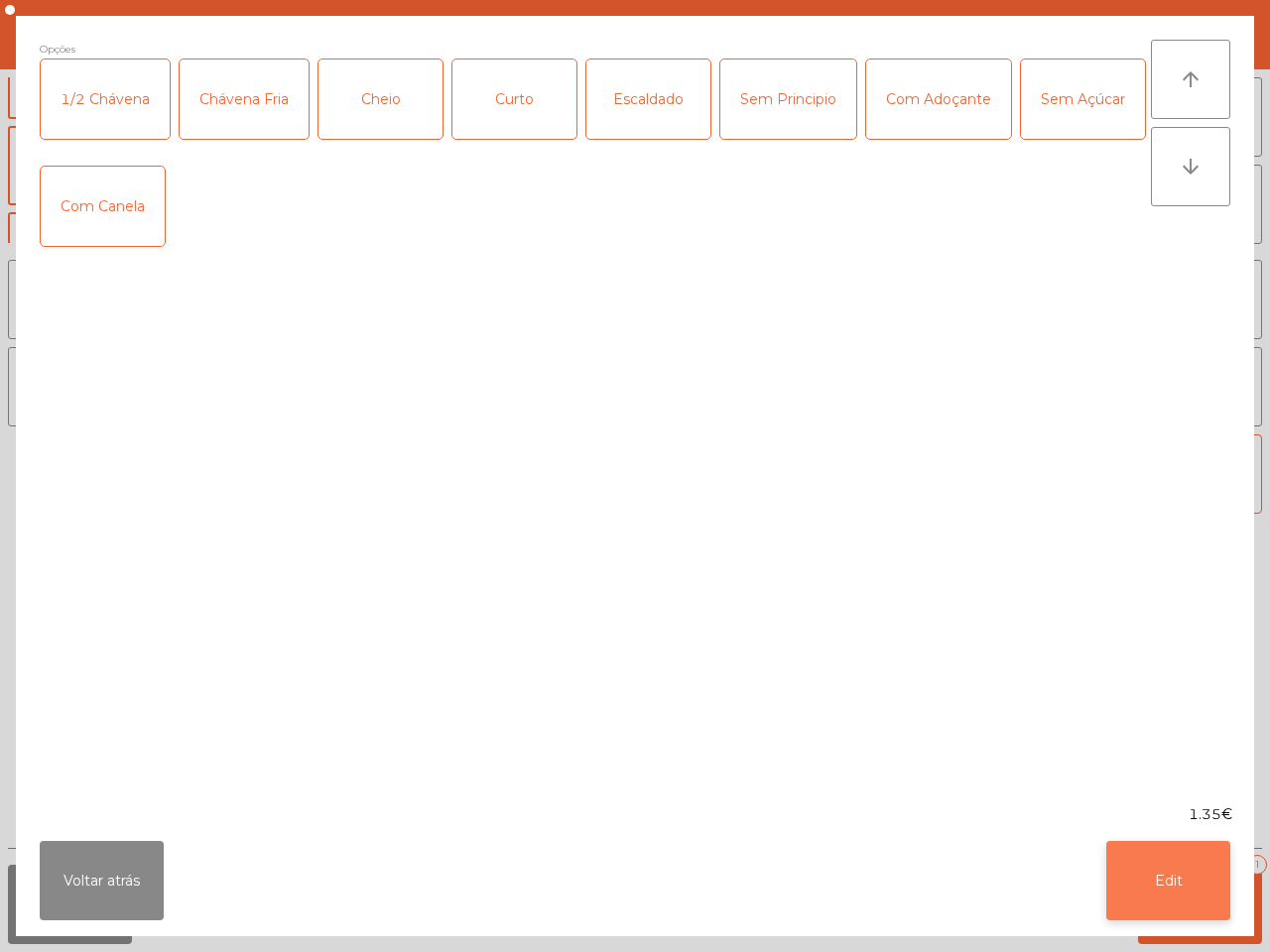 click on "Edit" 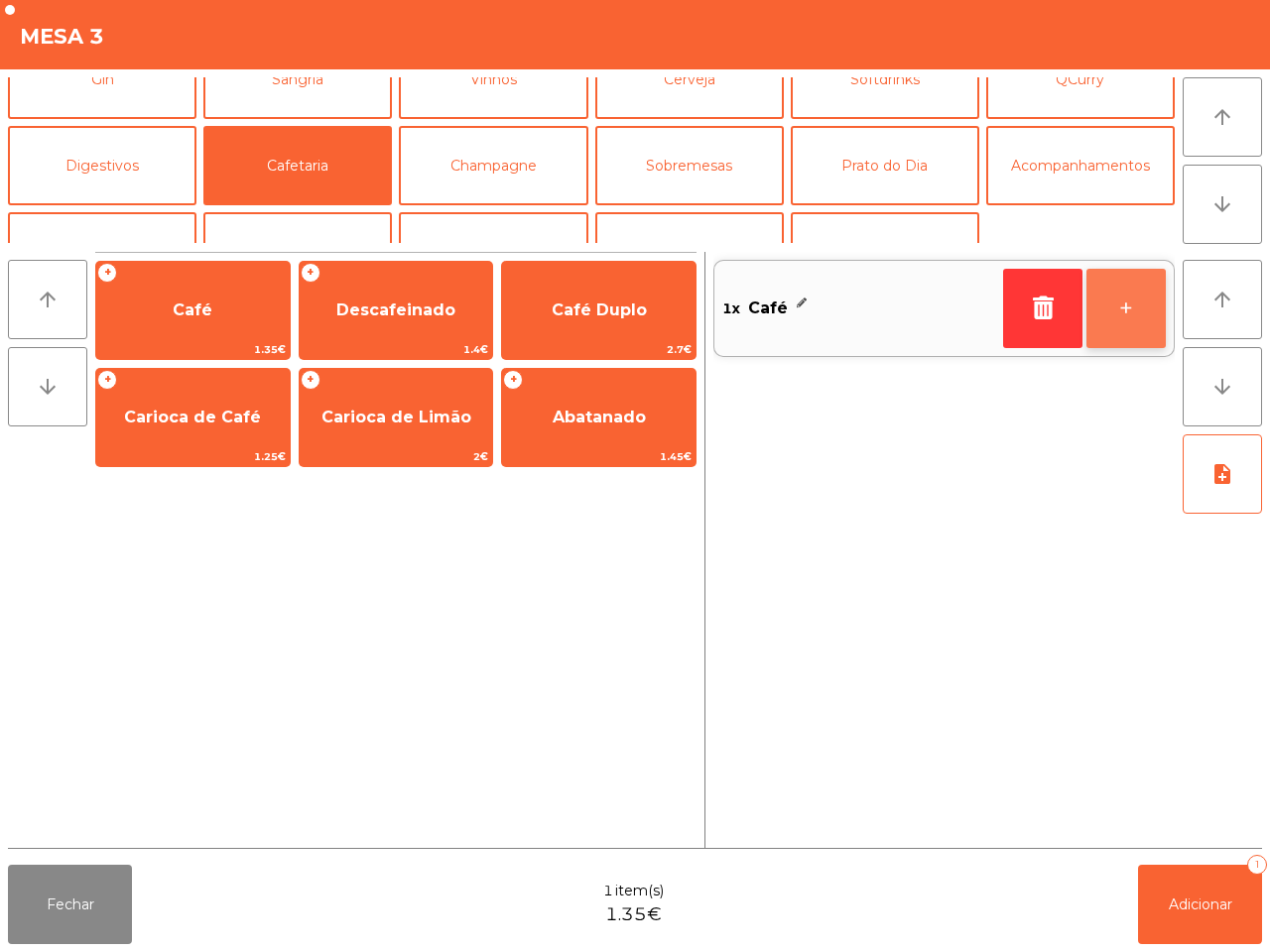 click on "+" 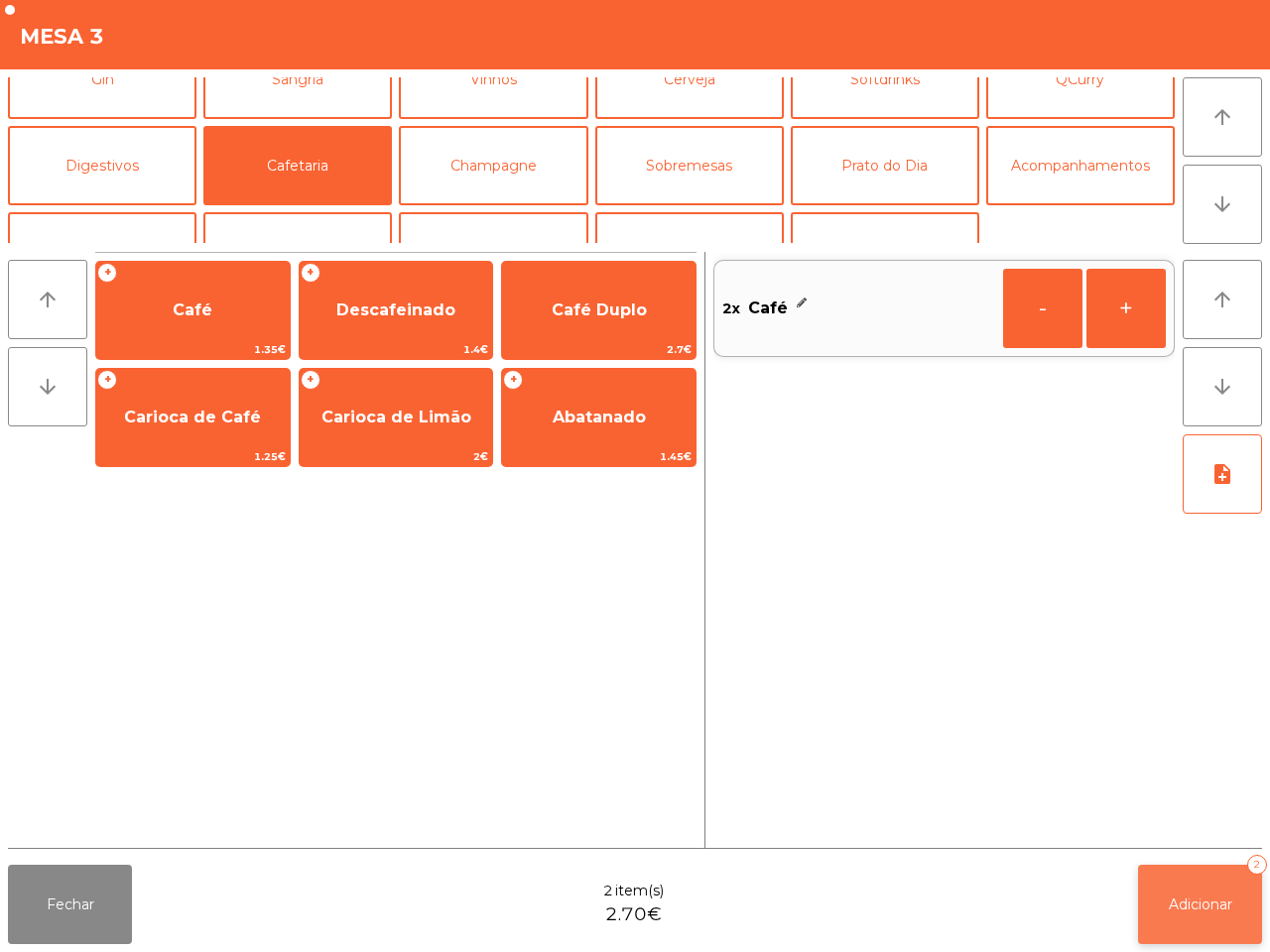 click on "Adicionar   2" 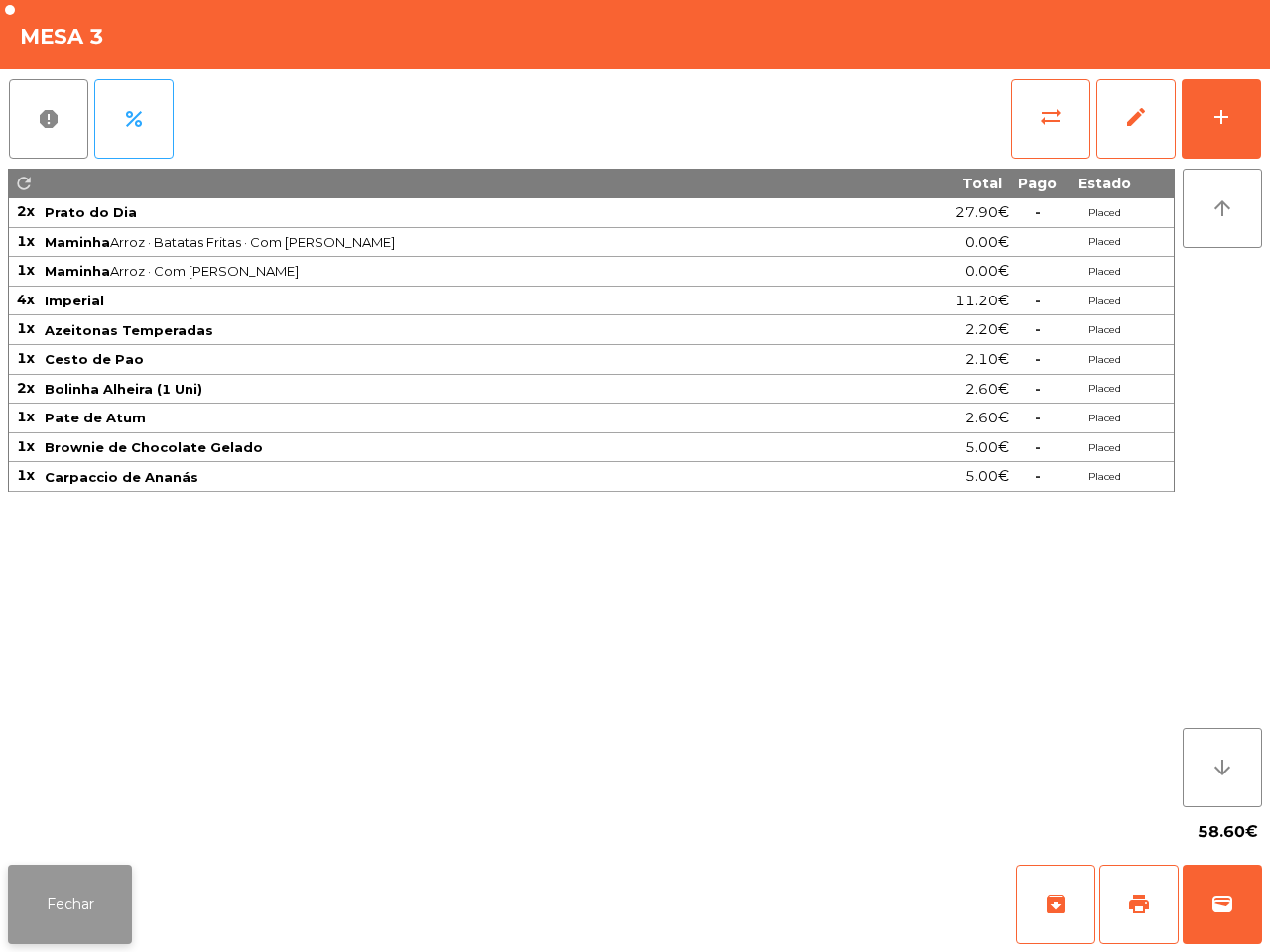 click on "Fechar" 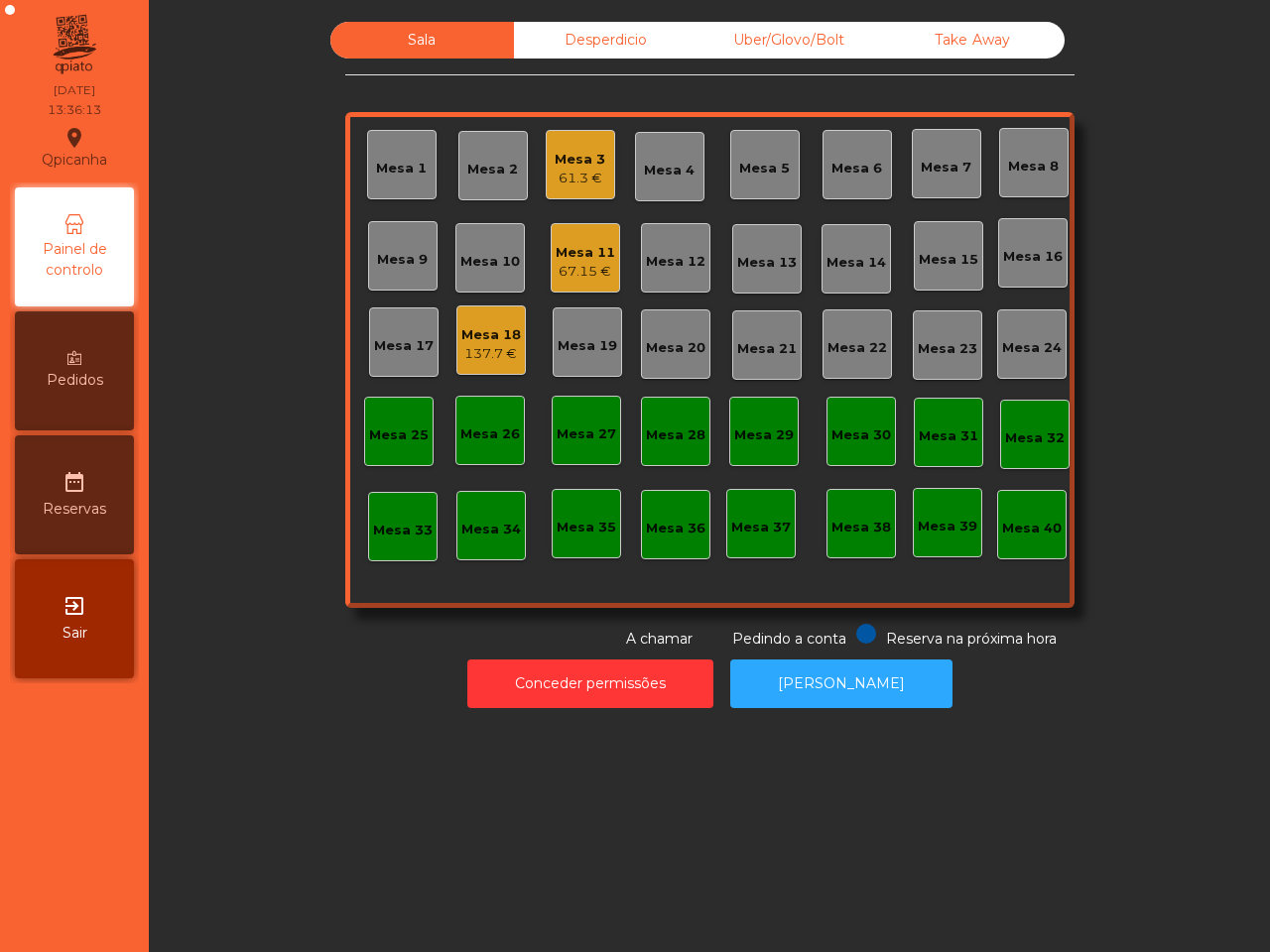 click on "Qpicanha  location_on  [DATE]   13:36:13   Painel de controlo   Pedidos  date_range  Reservas  exit_to_app  Sair" 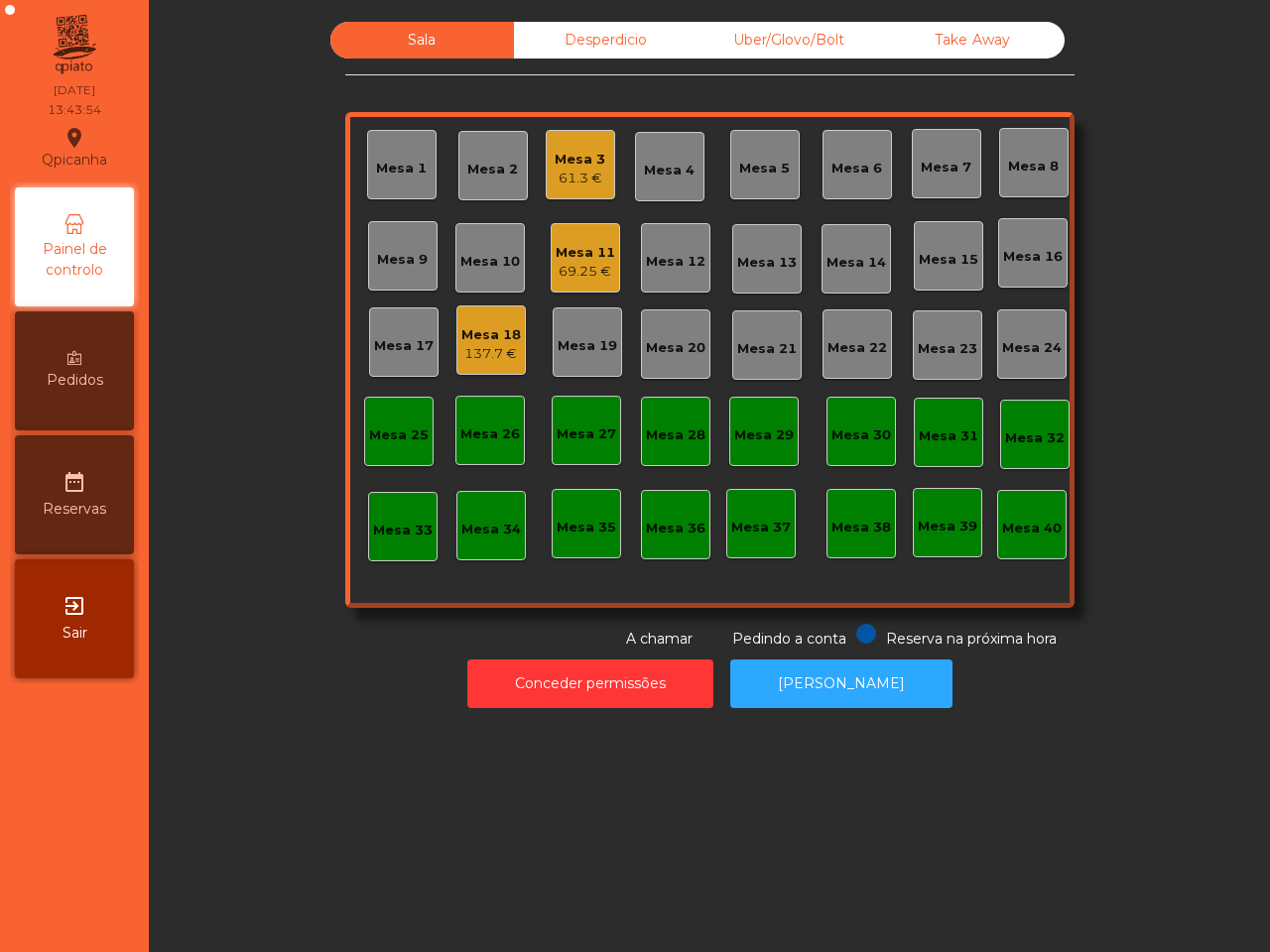 click on "61.3 €" 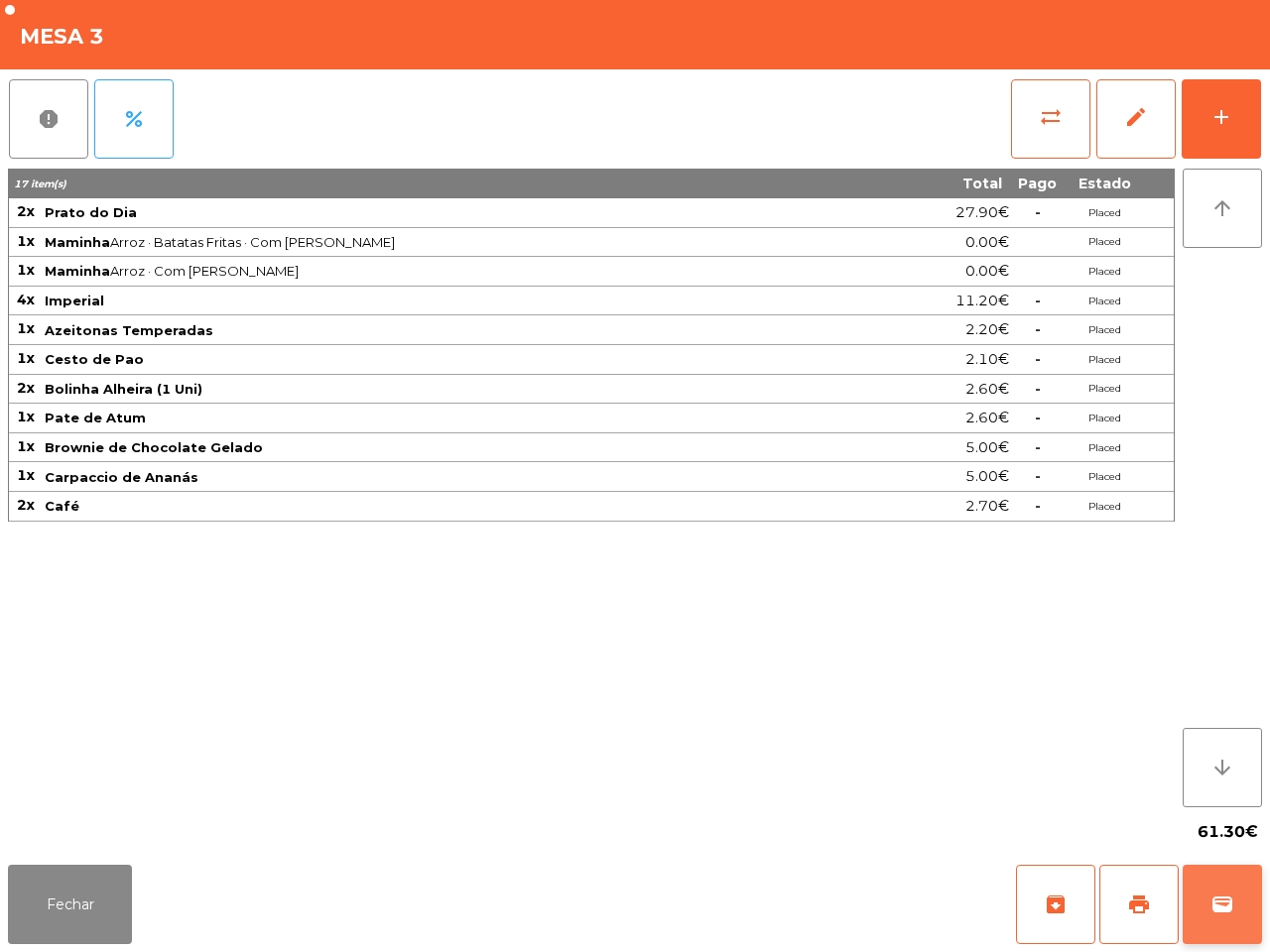click on "wallet" 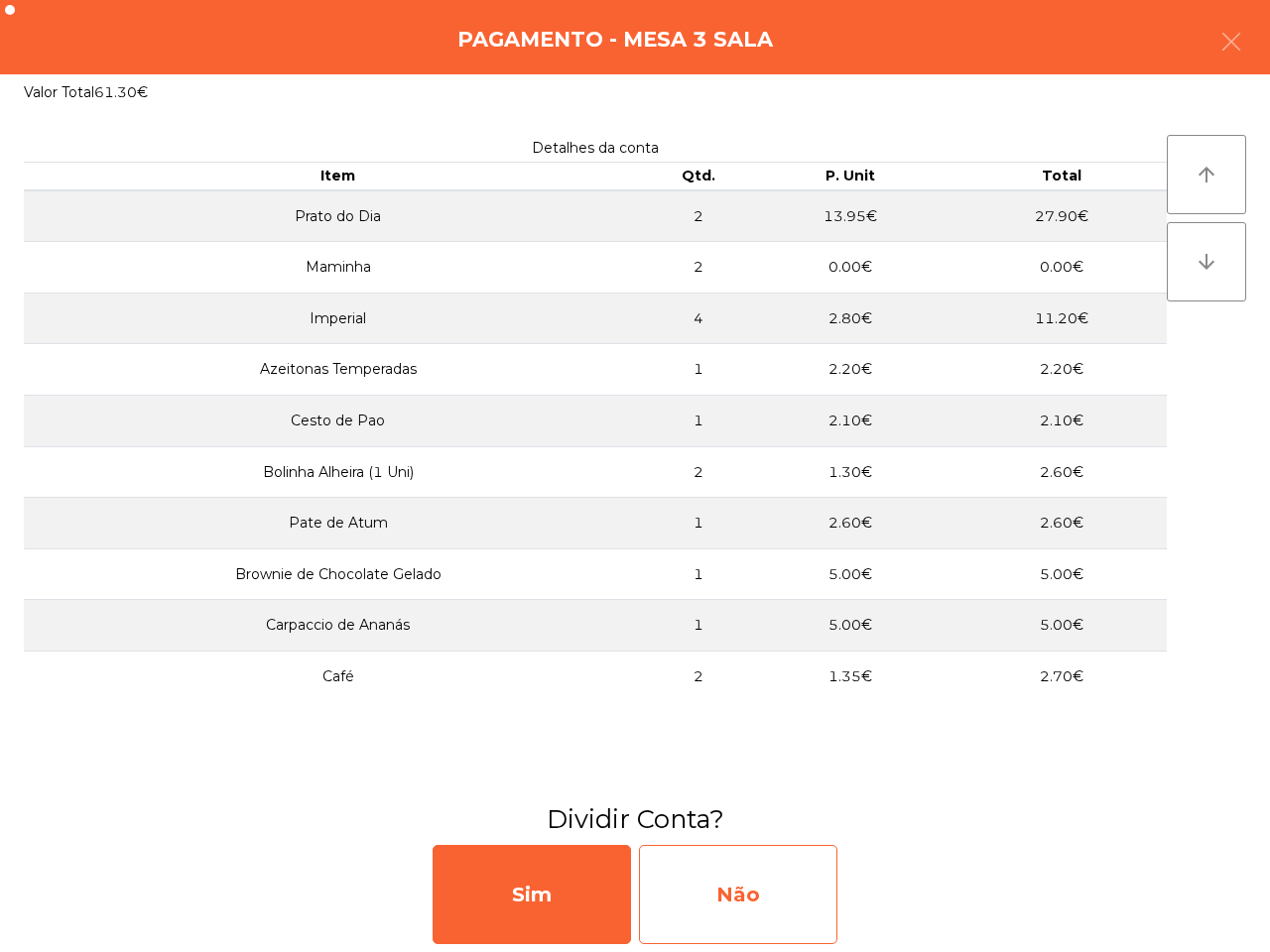 click on "Não" 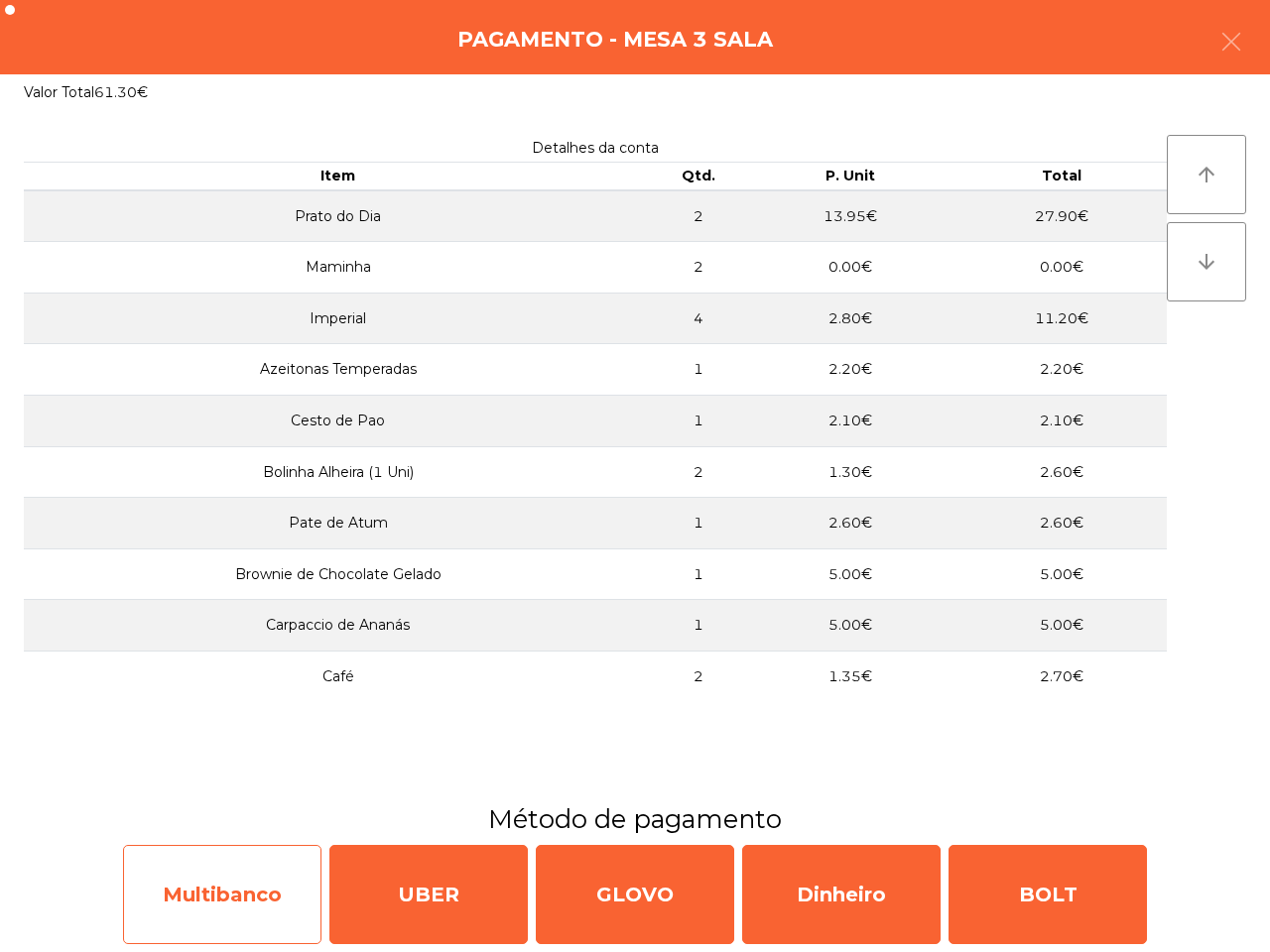 click on "Multibanco" 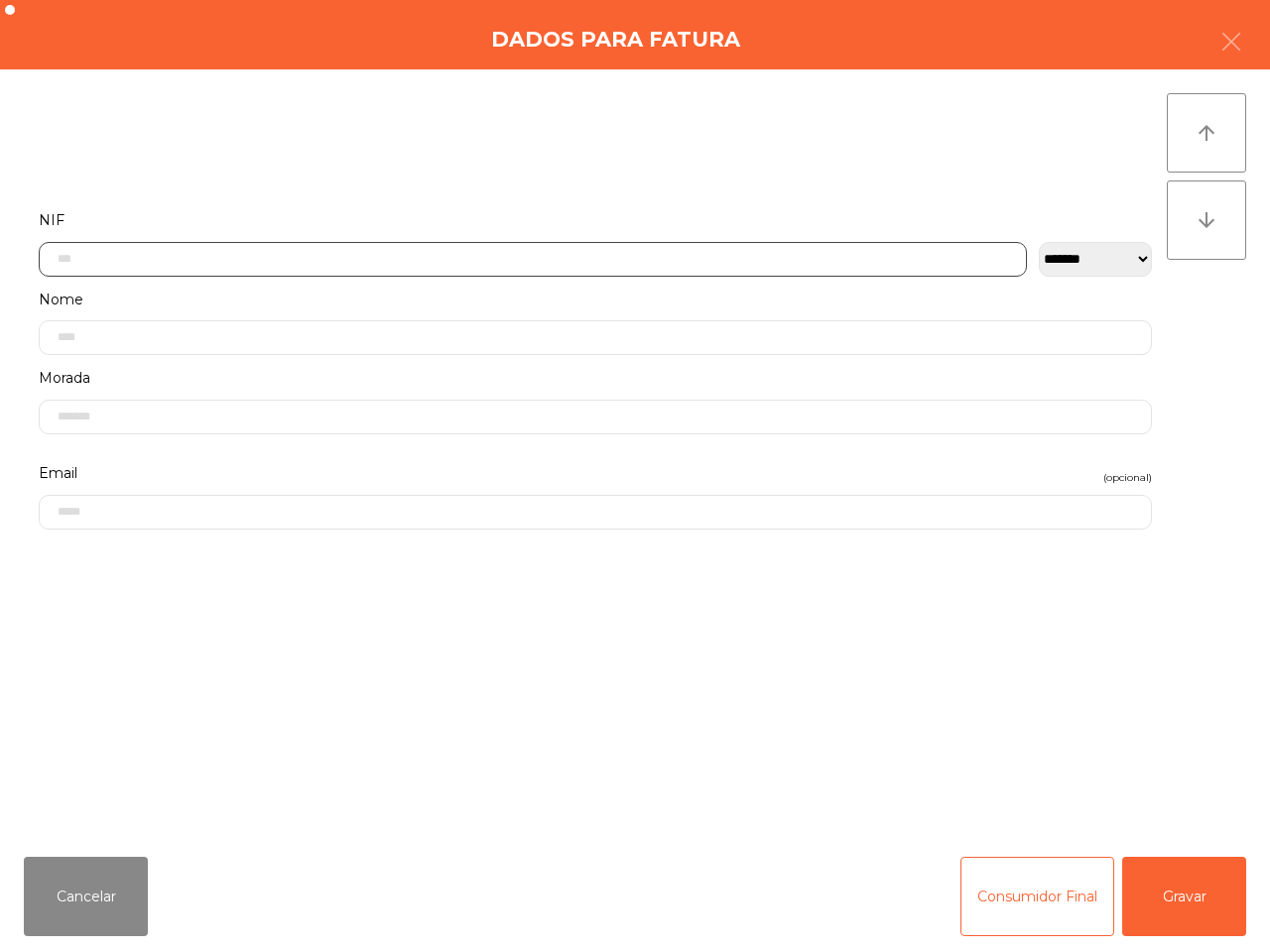 click 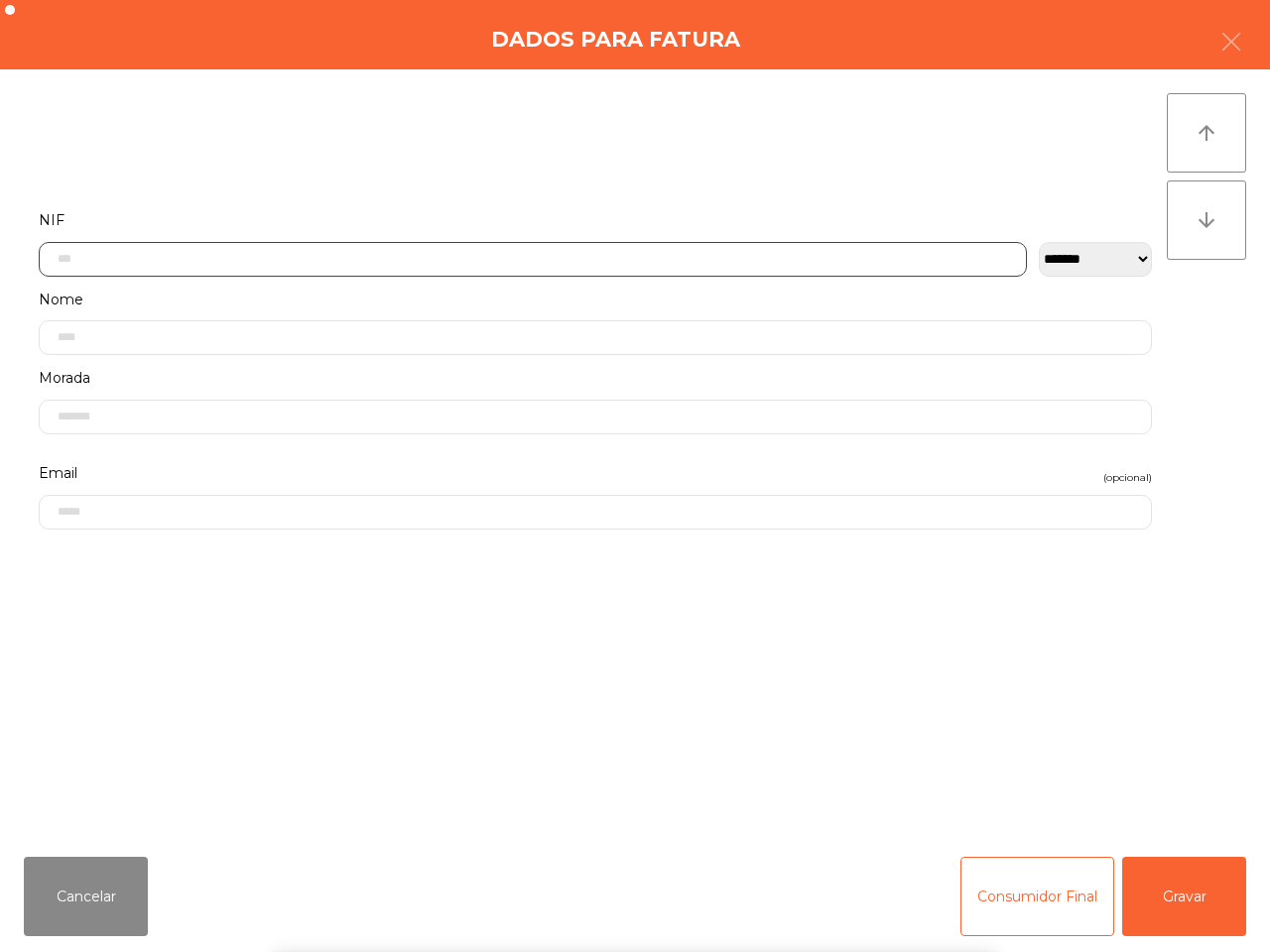 scroll, scrollTop: 111, scrollLeft: 0, axis: vertical 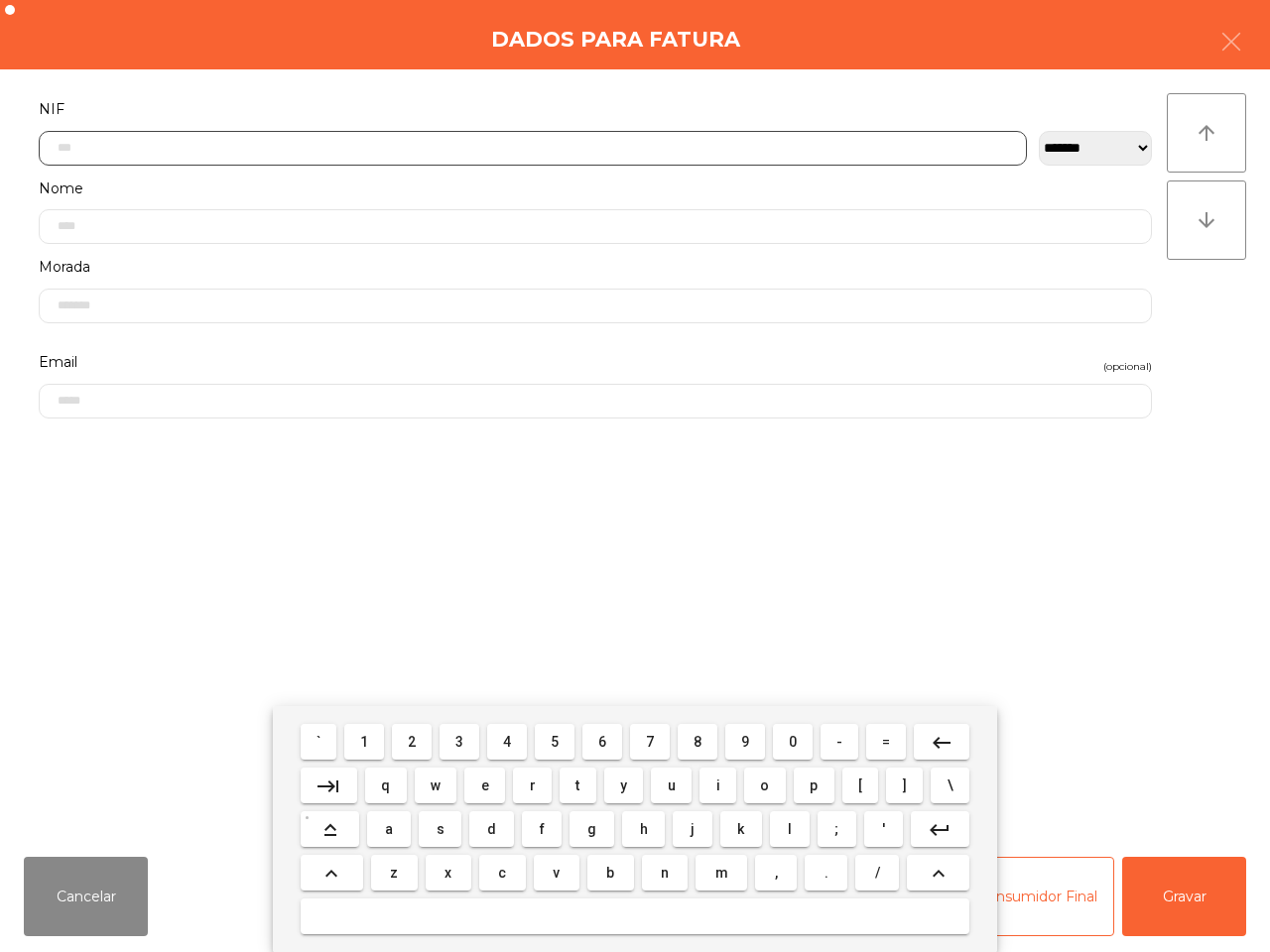 click on "1" at bounding box center (364, 742) 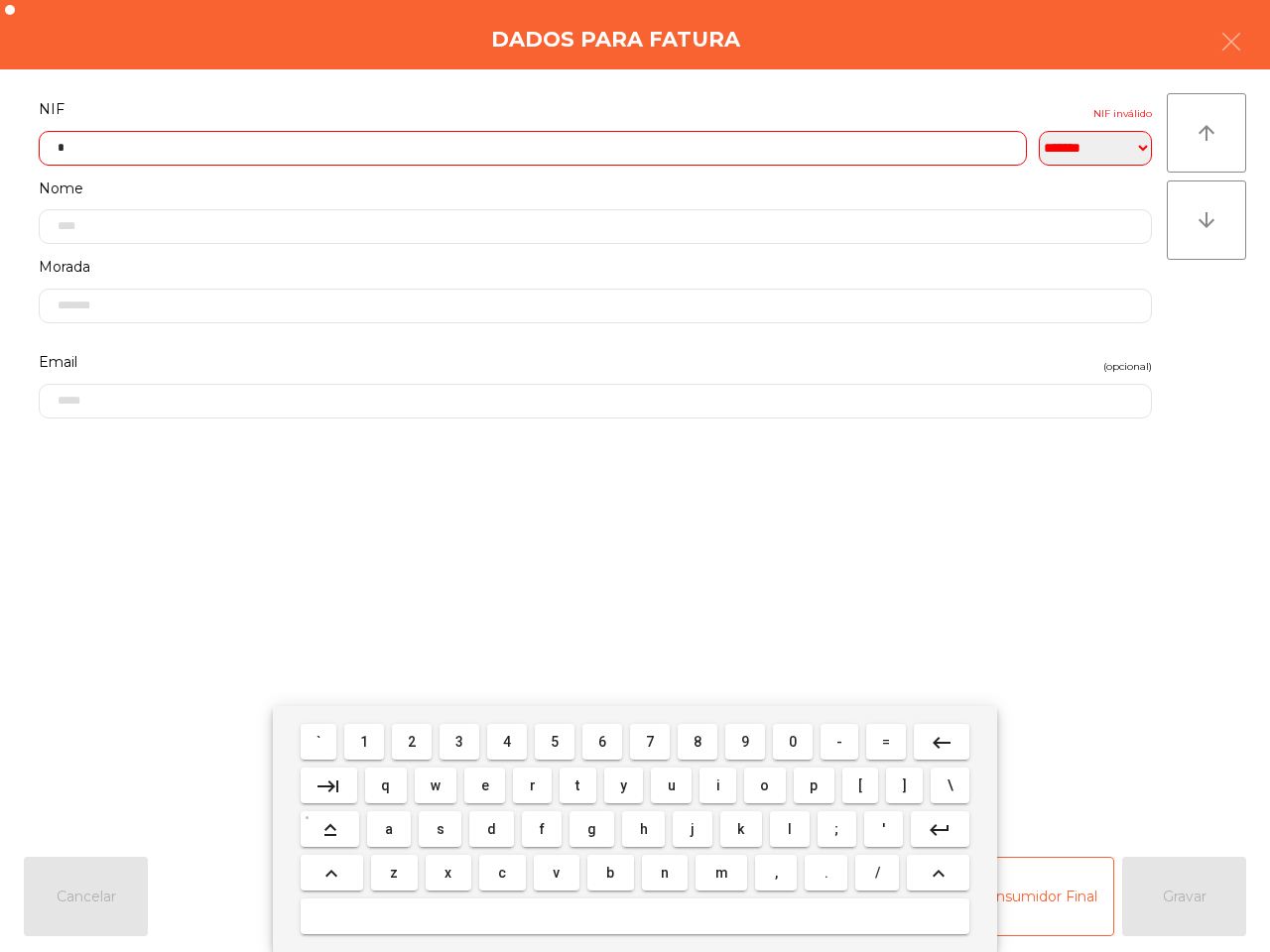 click on "7" at bounding box center [650, 742] 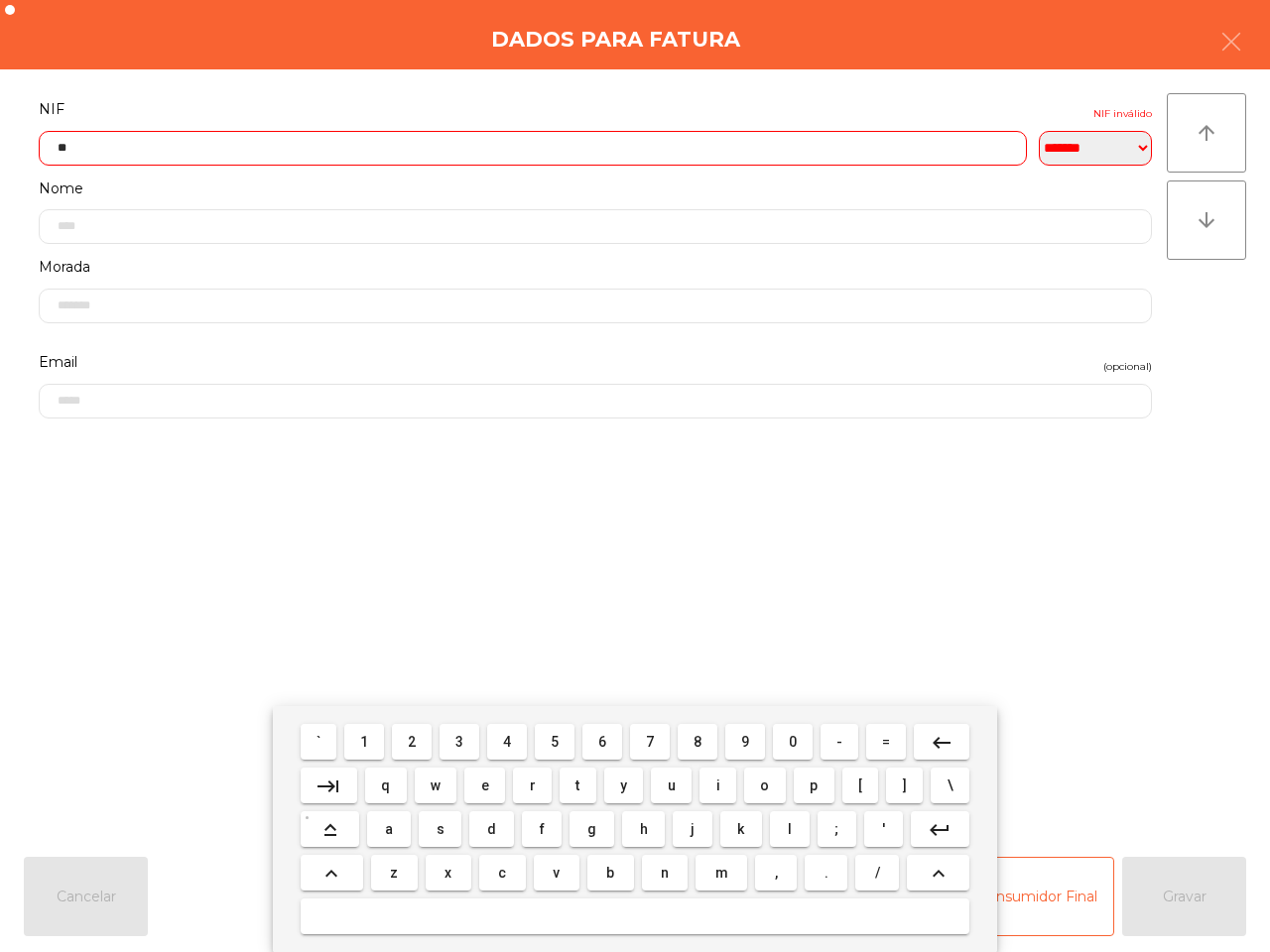 click on "9" at bounding box center [745, 742] 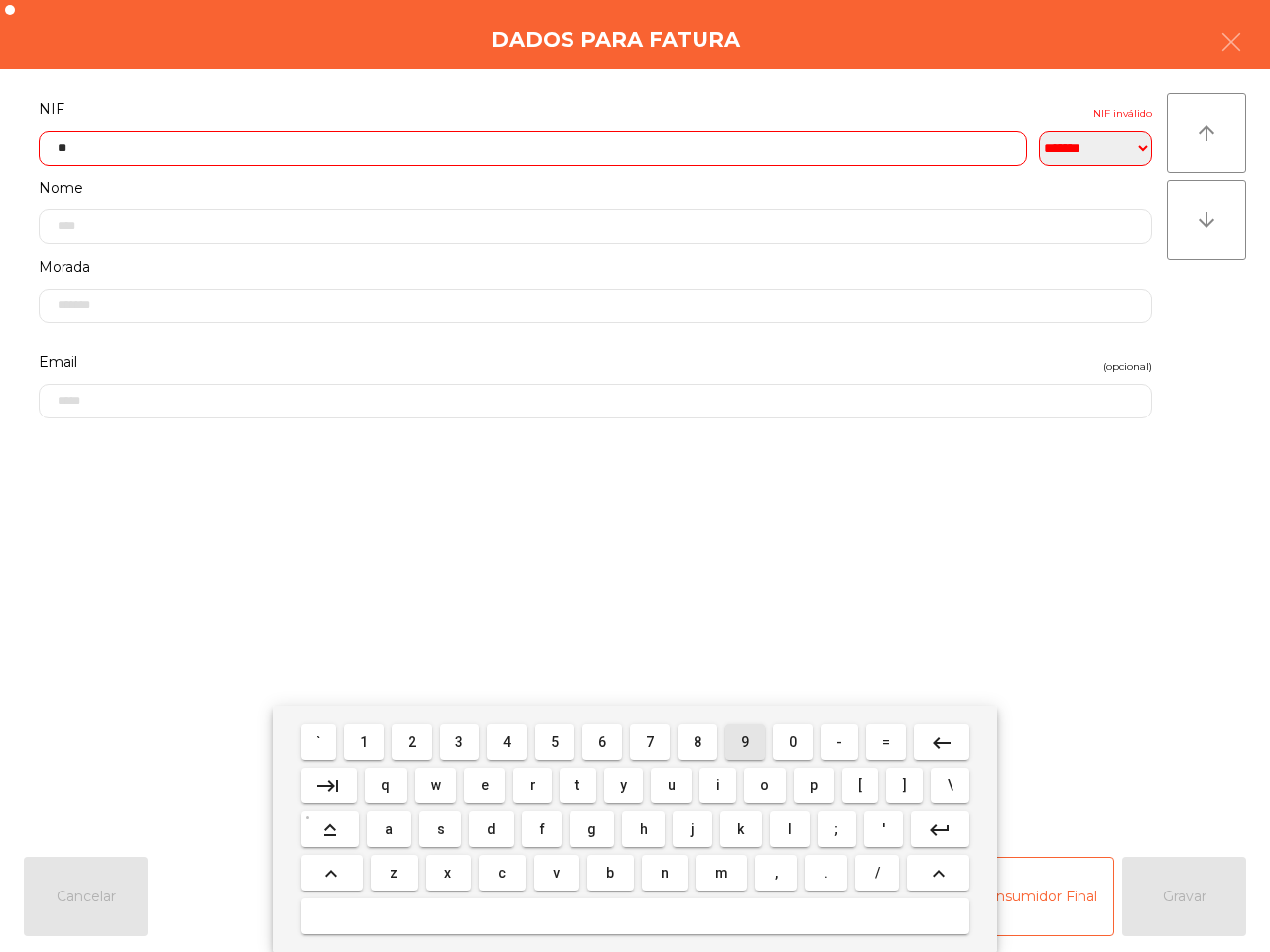 type on "***" 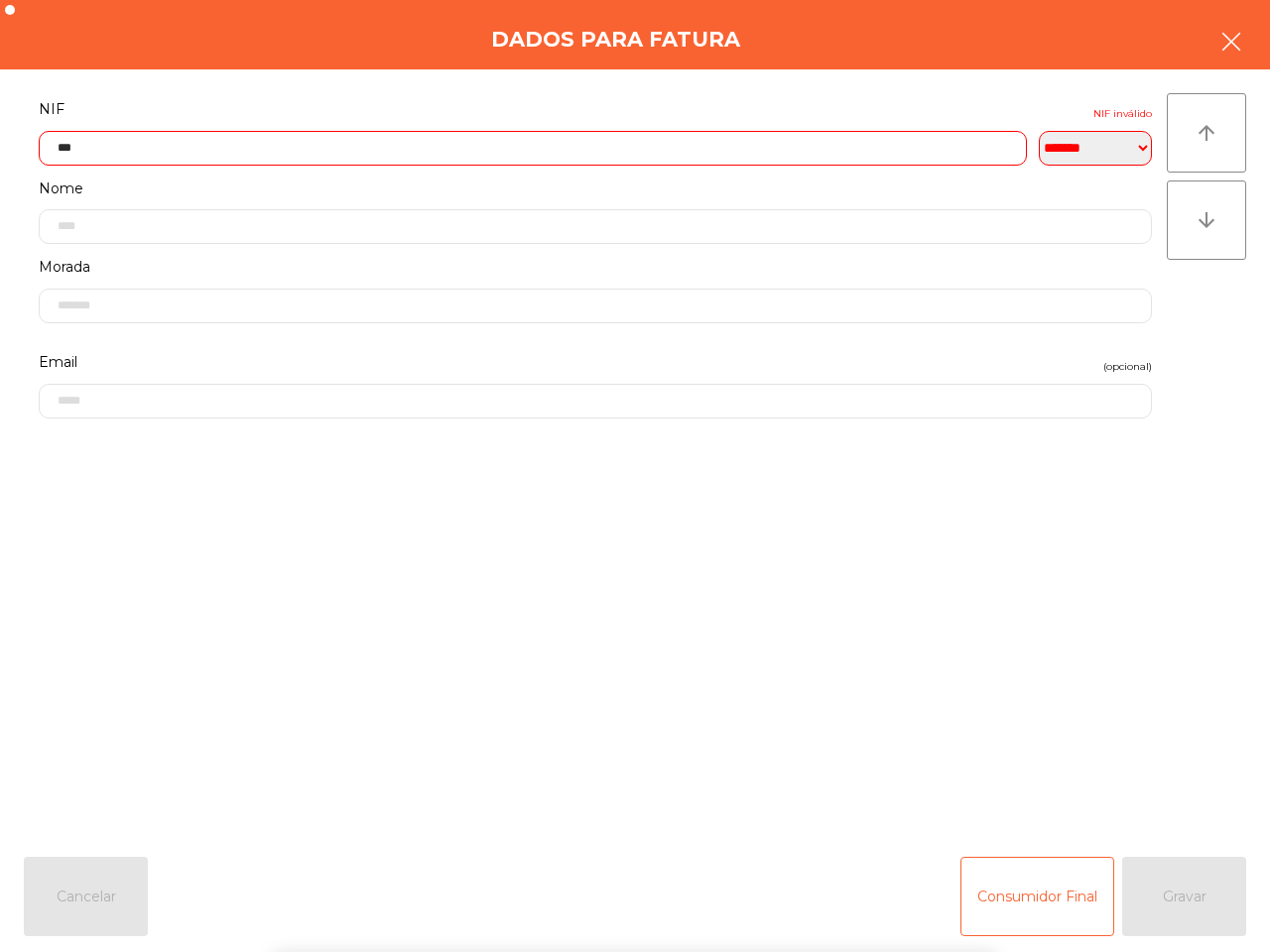 click 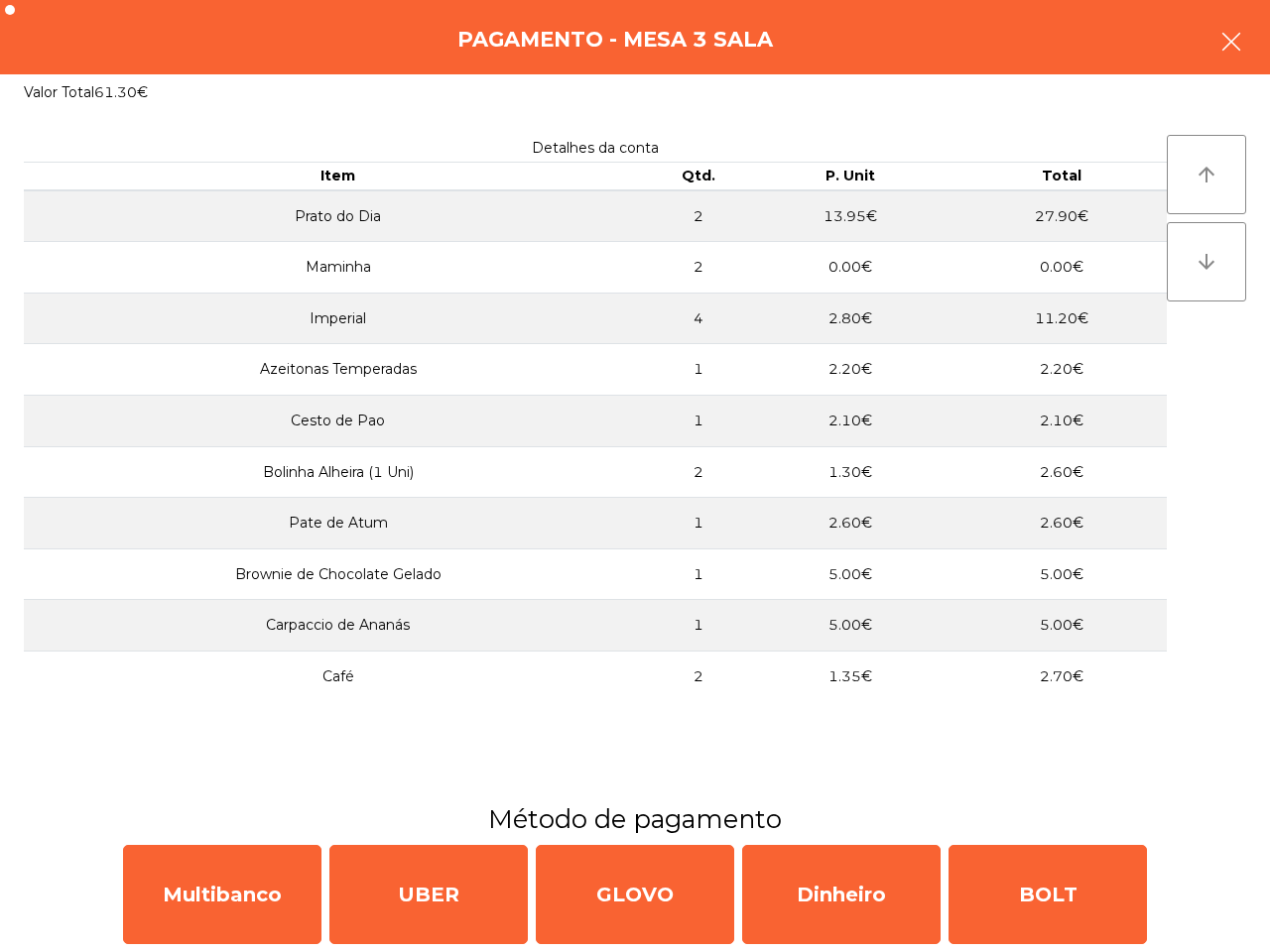 click 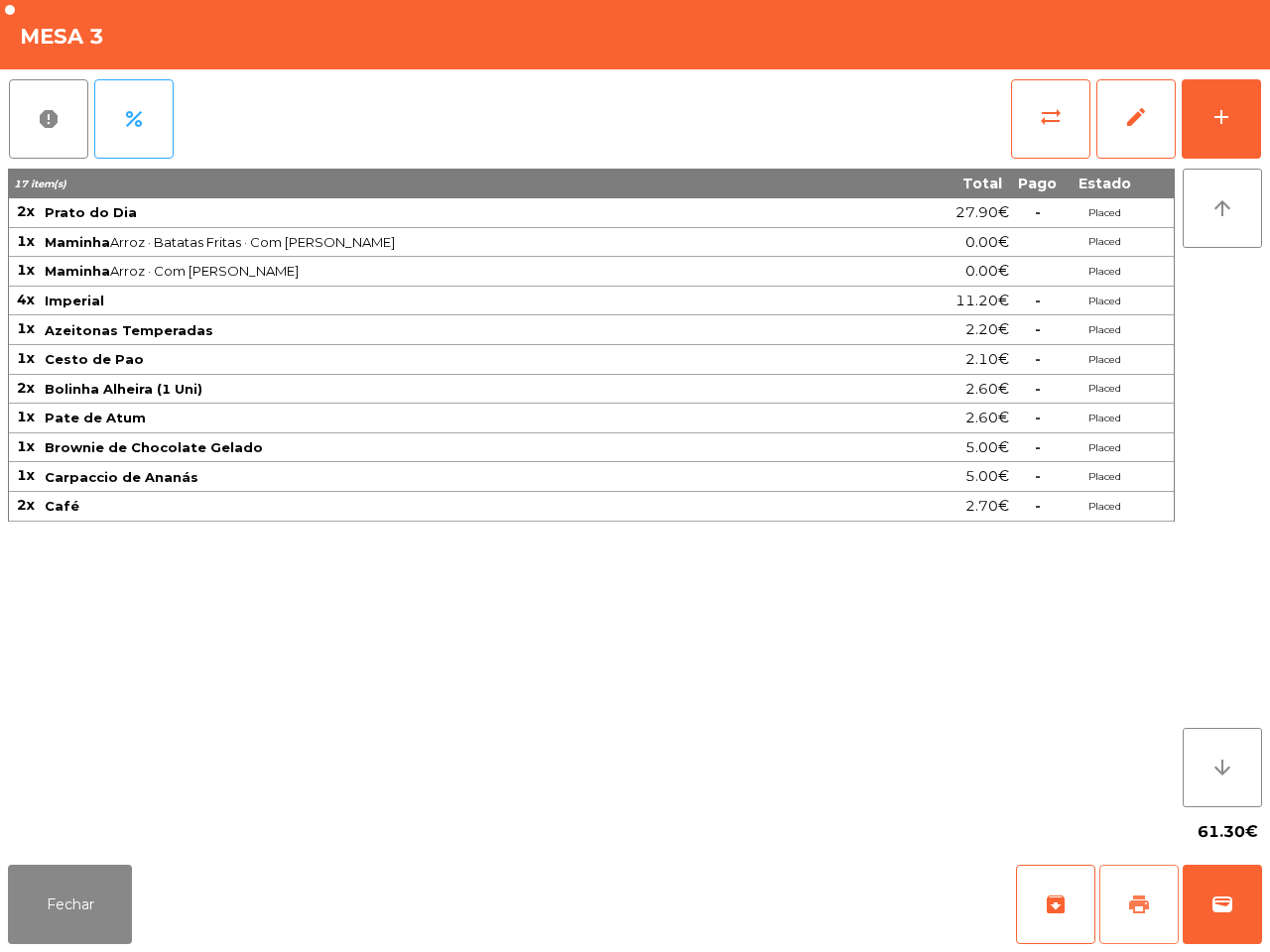 click on "print" 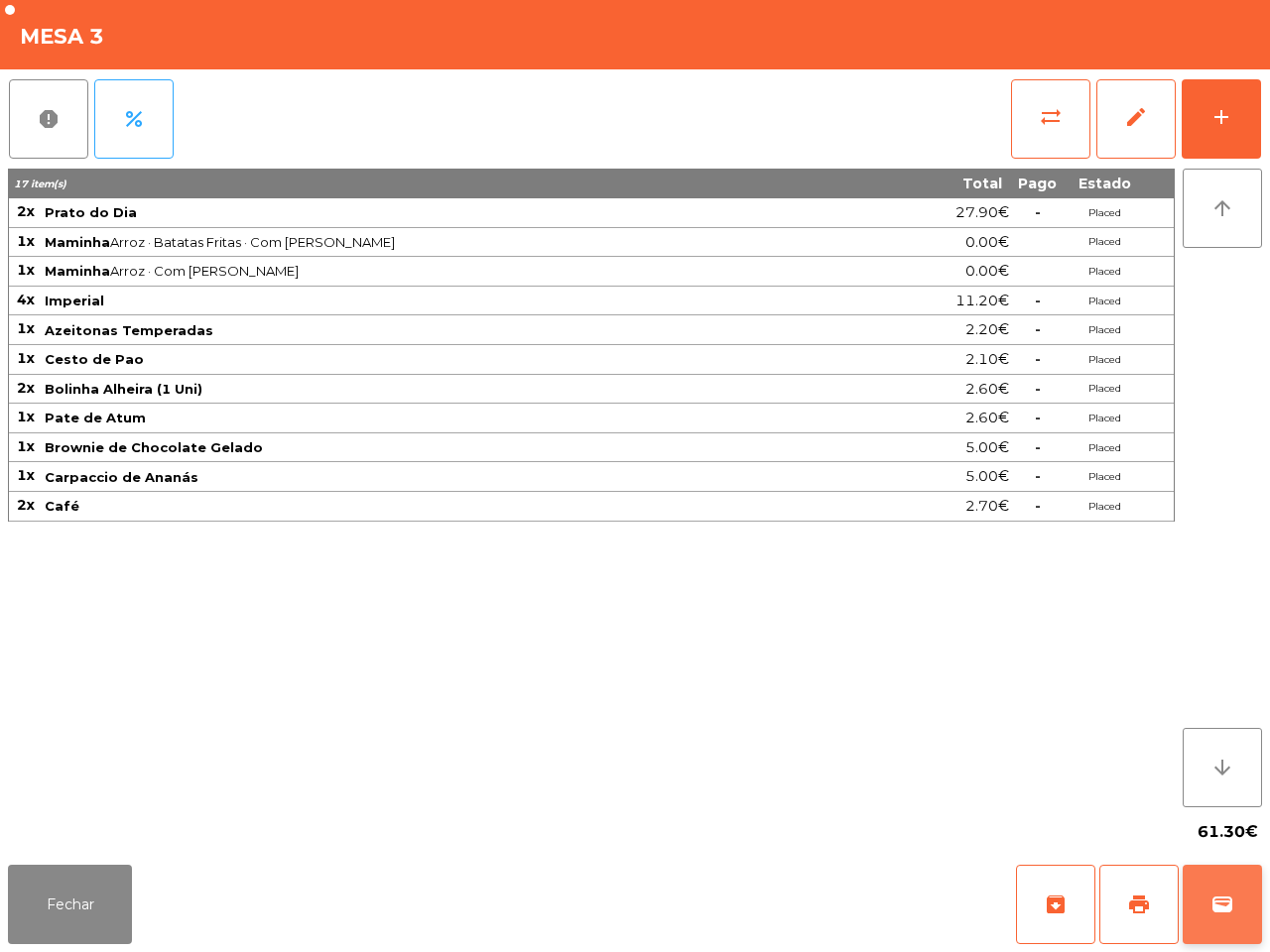click on "wallet" 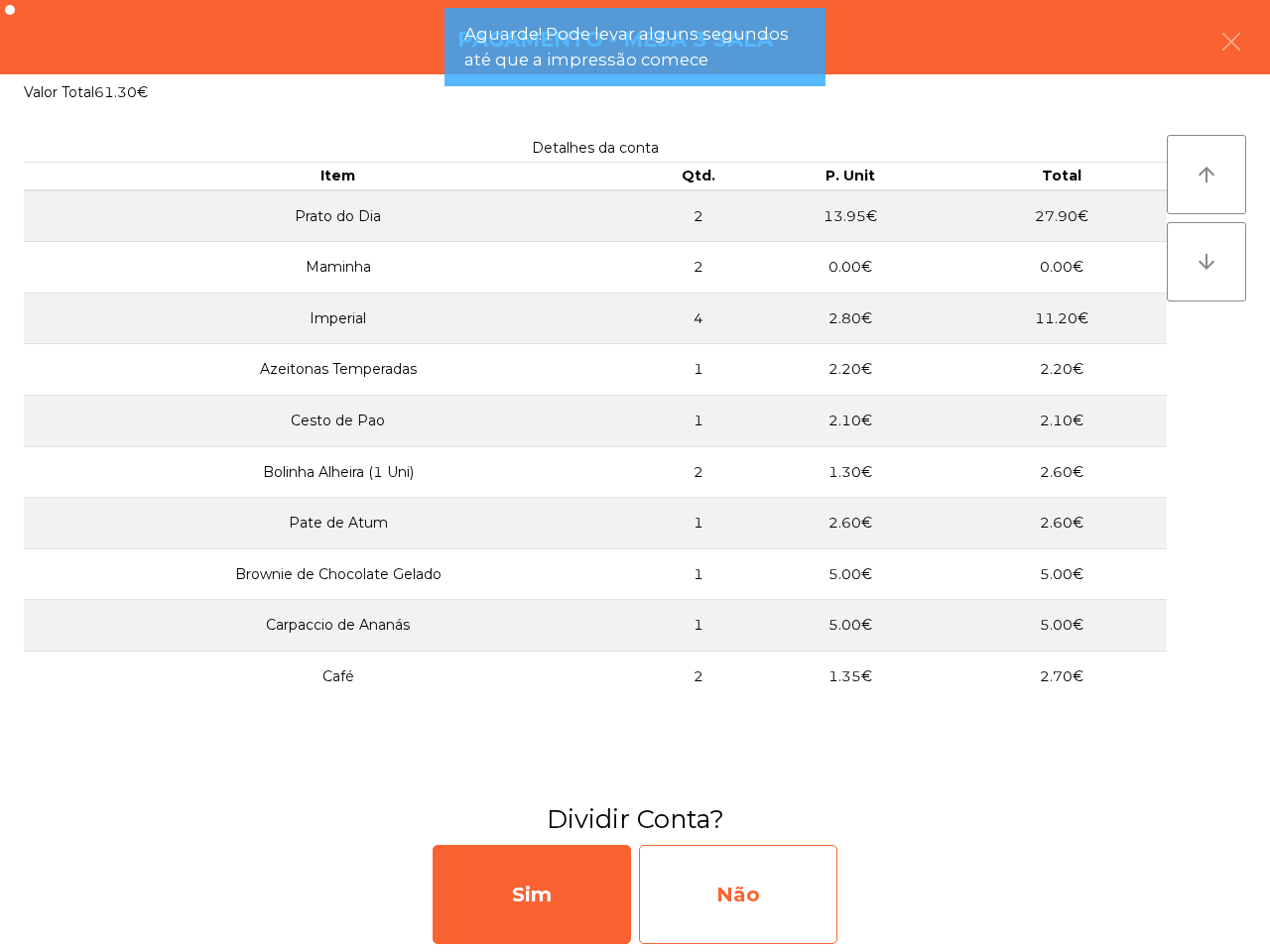 click on "Não" 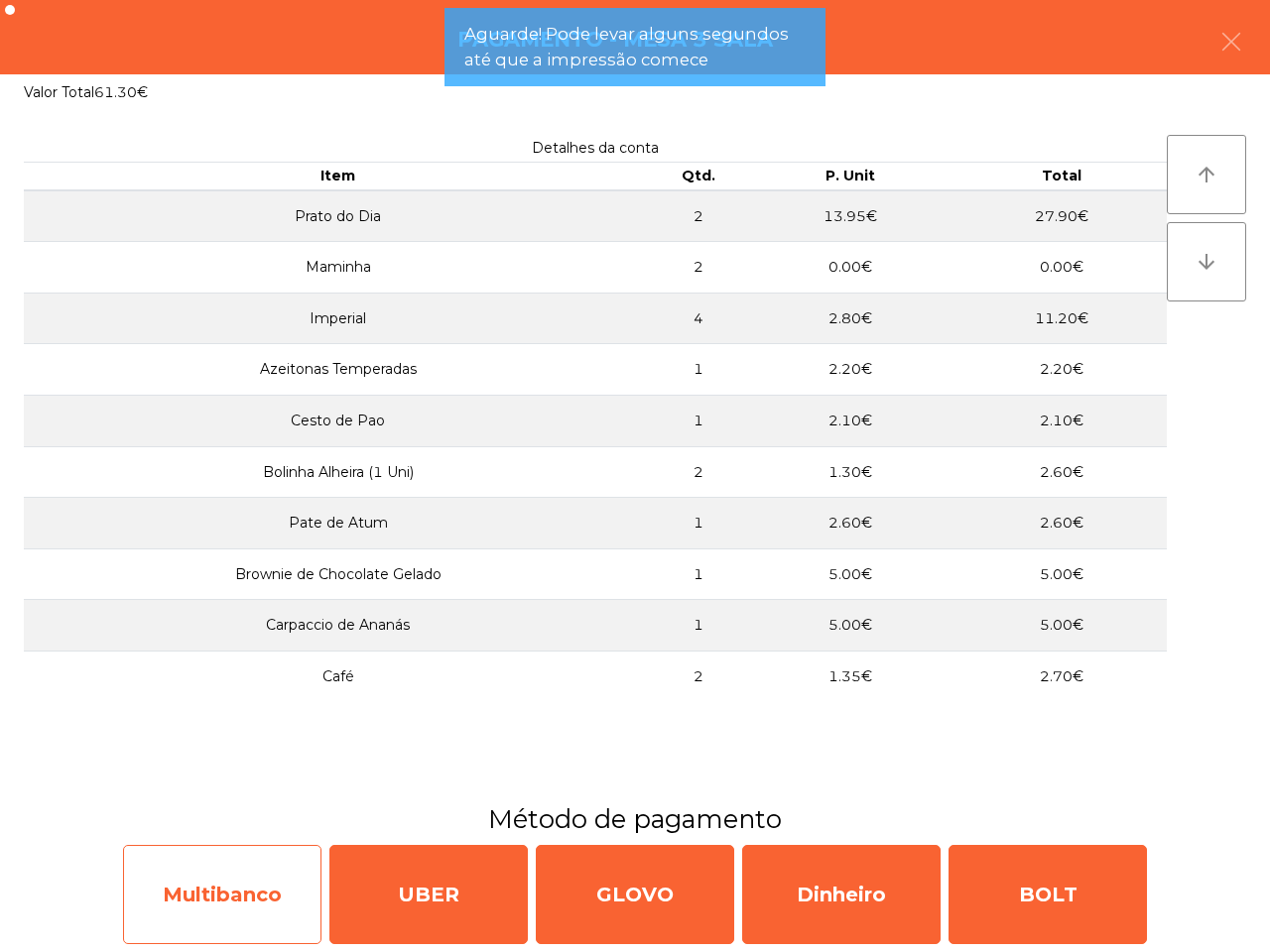 click on "Multibanco" 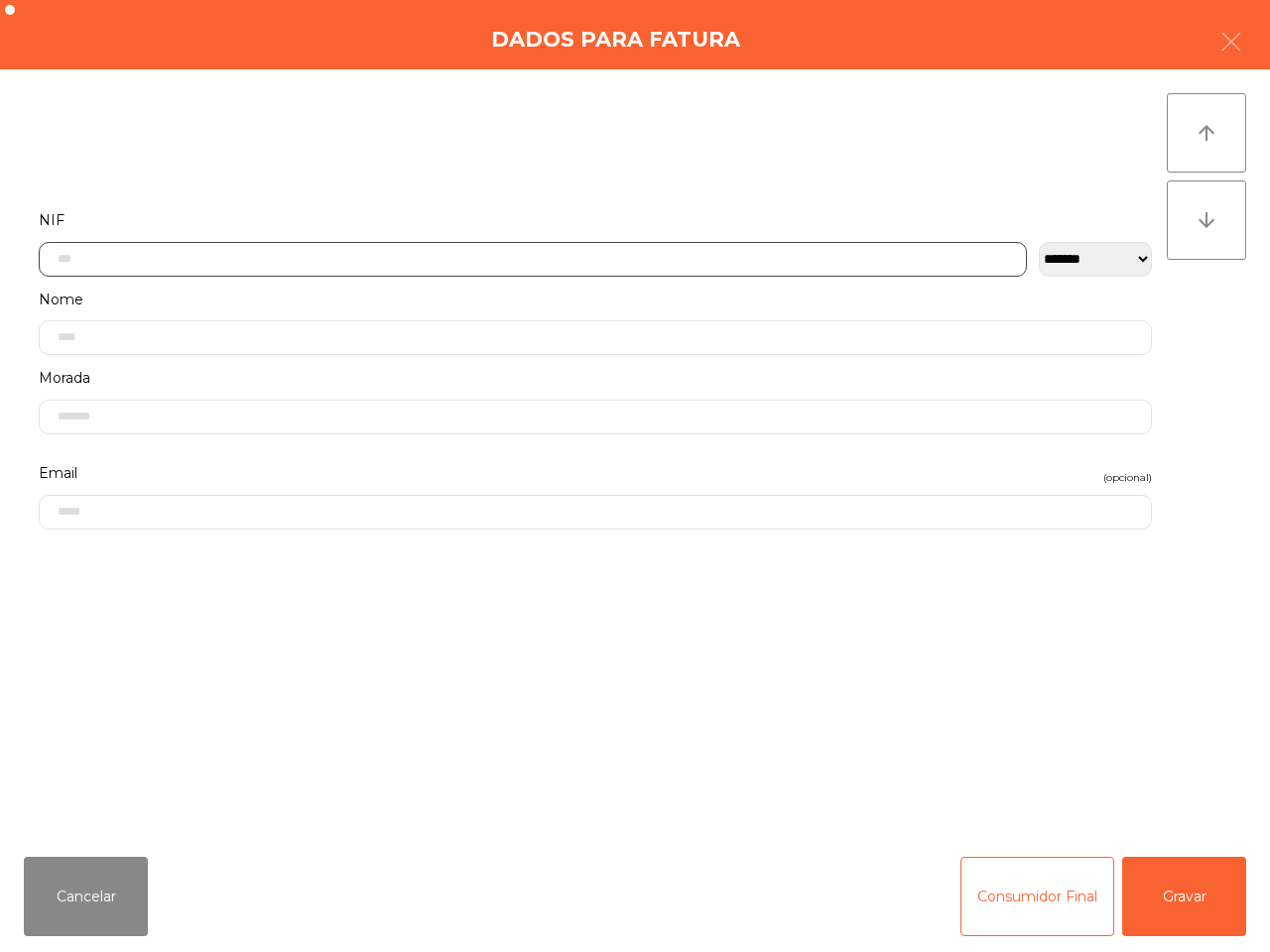 click 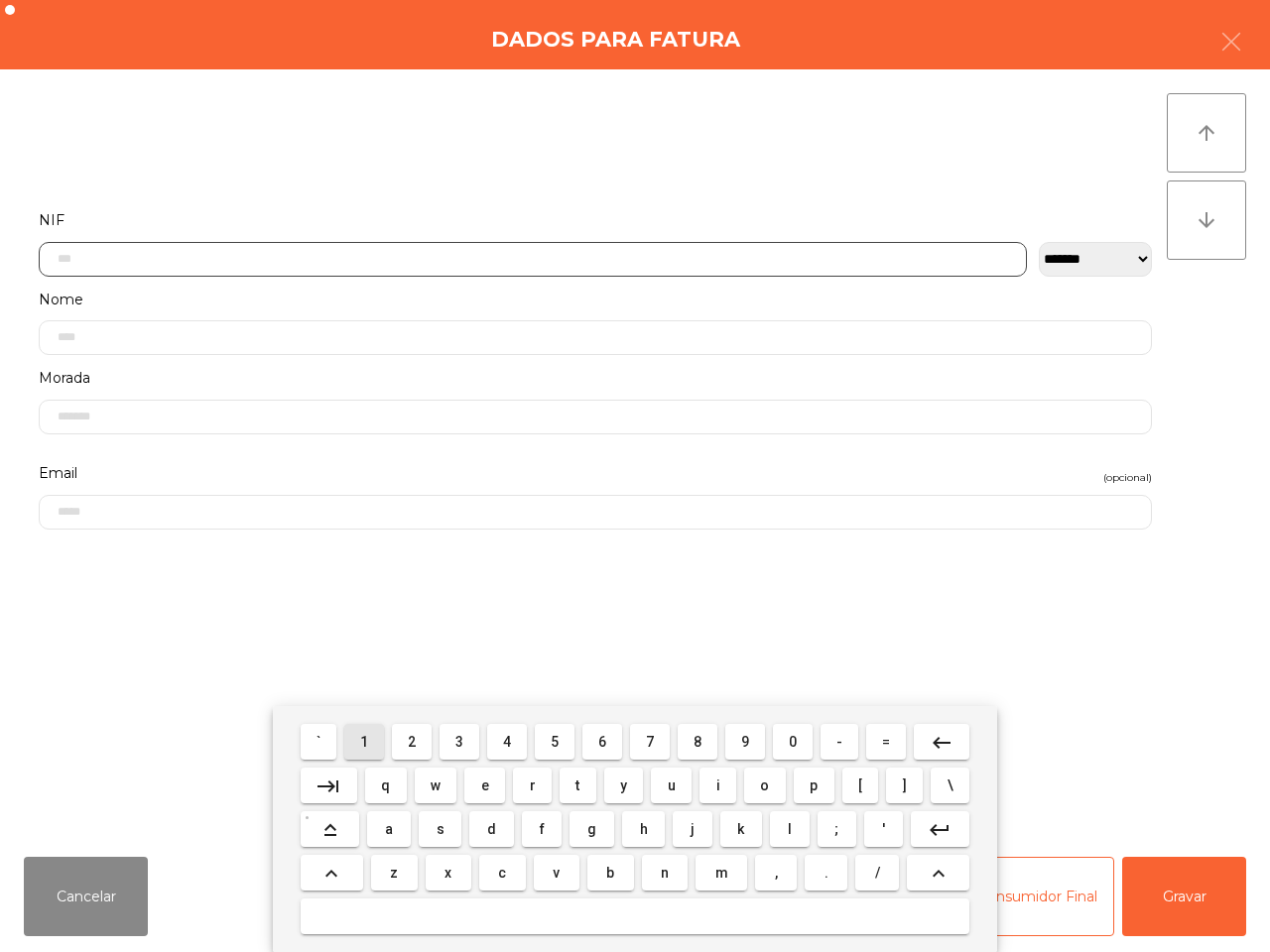 click on "1" at bounding box center [364, 742] 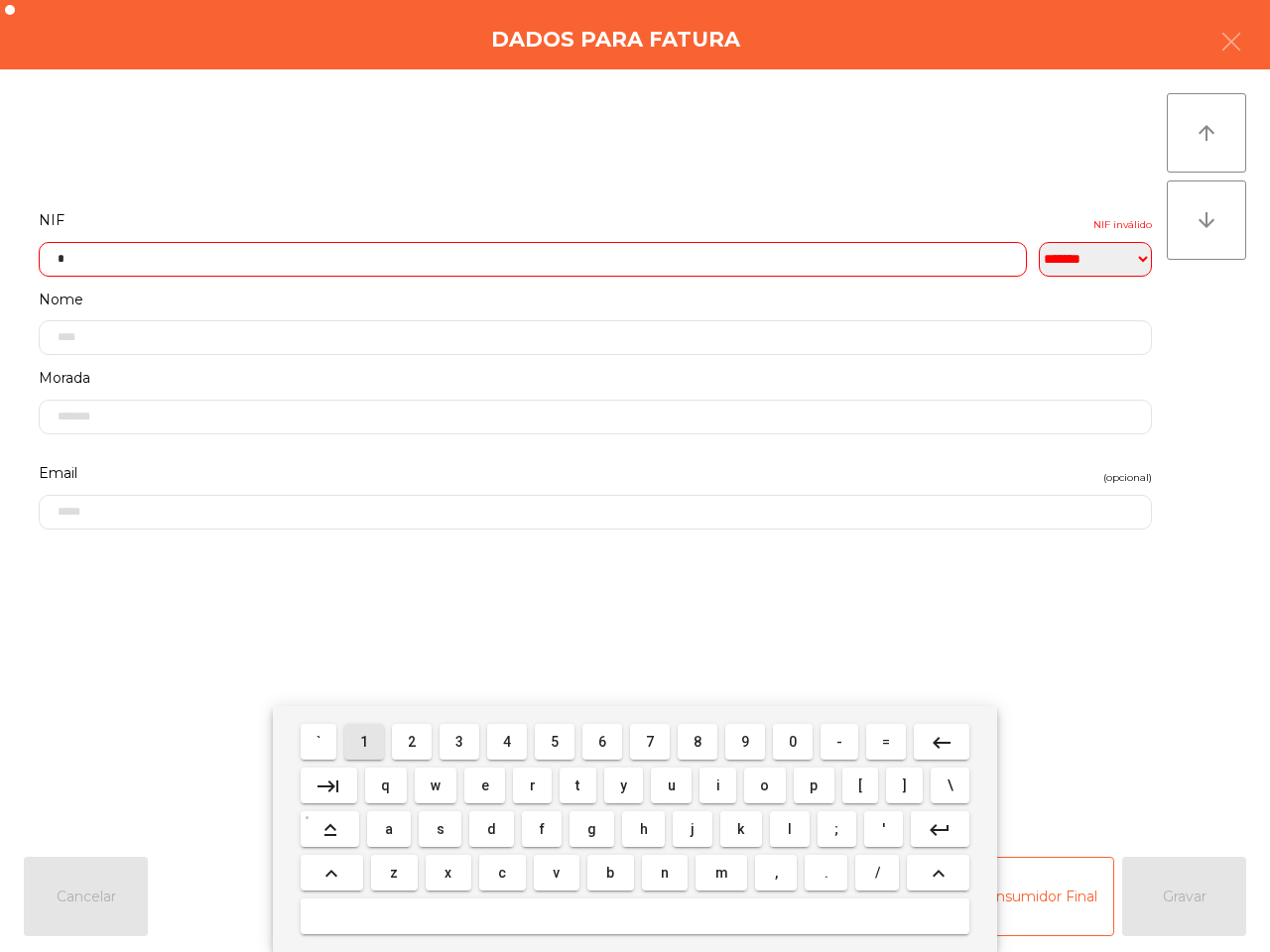 scroll, scrollTop: 111, scrollLeft: 0, axis: vertical 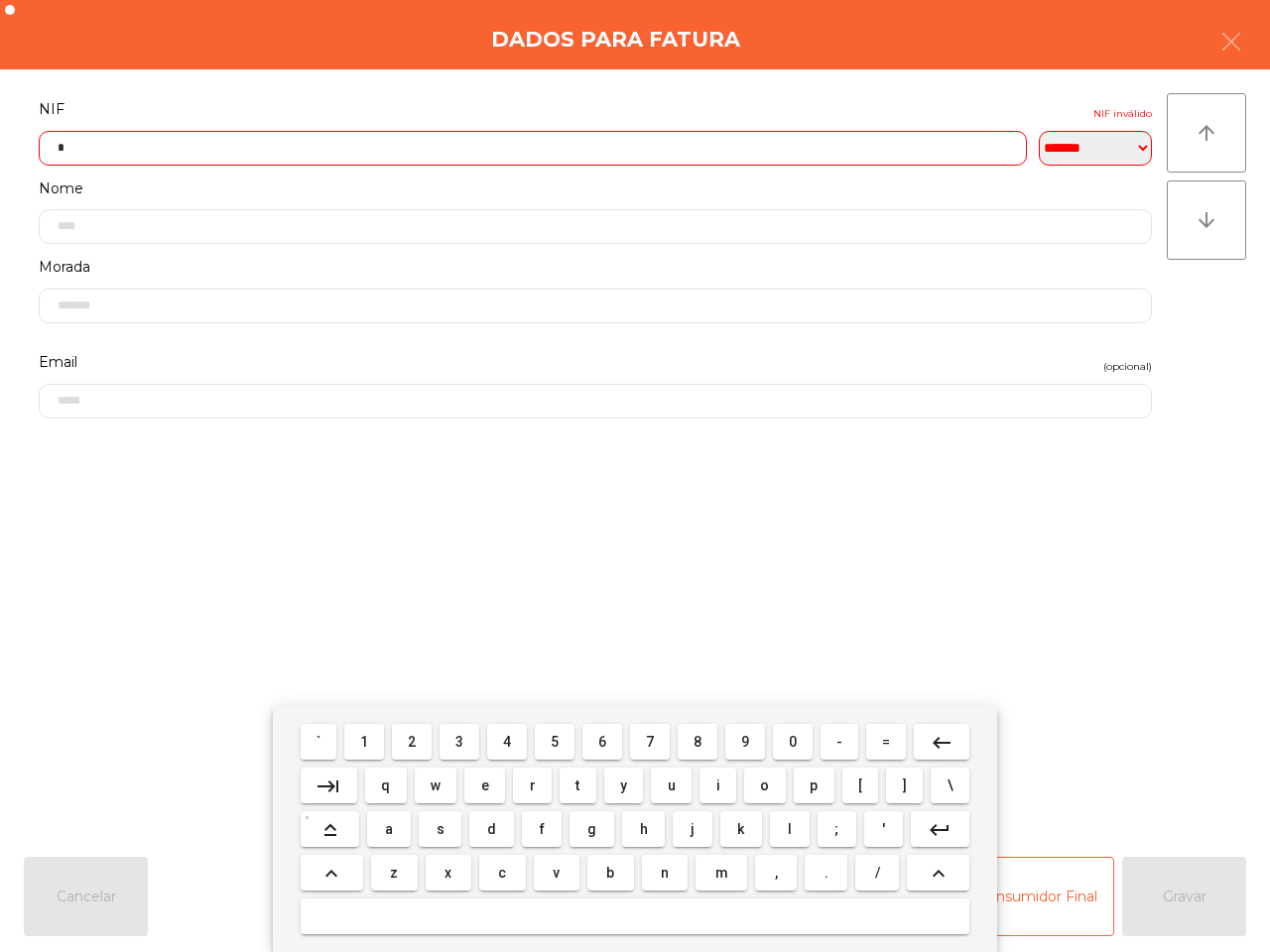 click on "7" at bounding box center (650, 742) 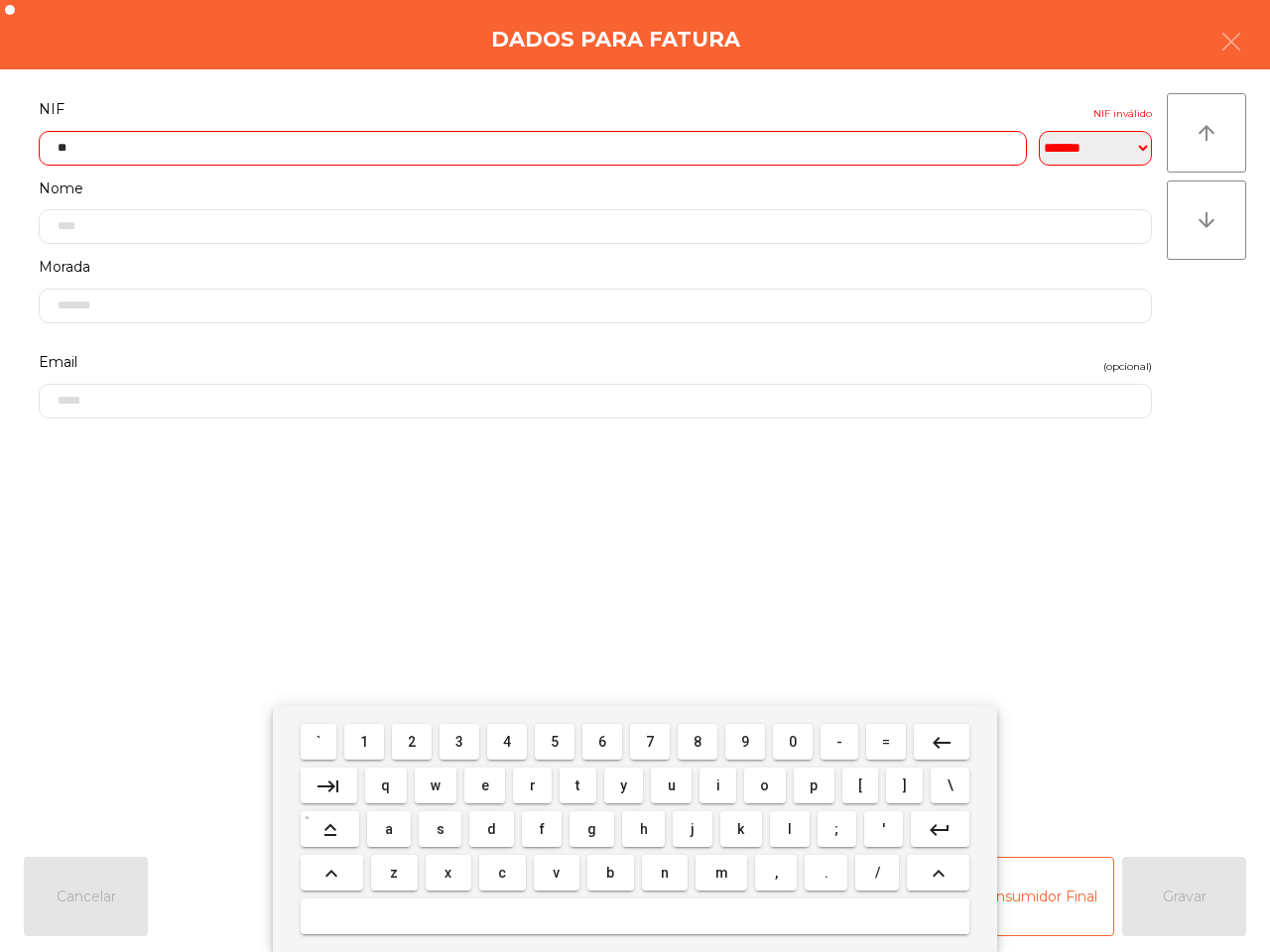 click on "9" at bounding box center (745, 742) 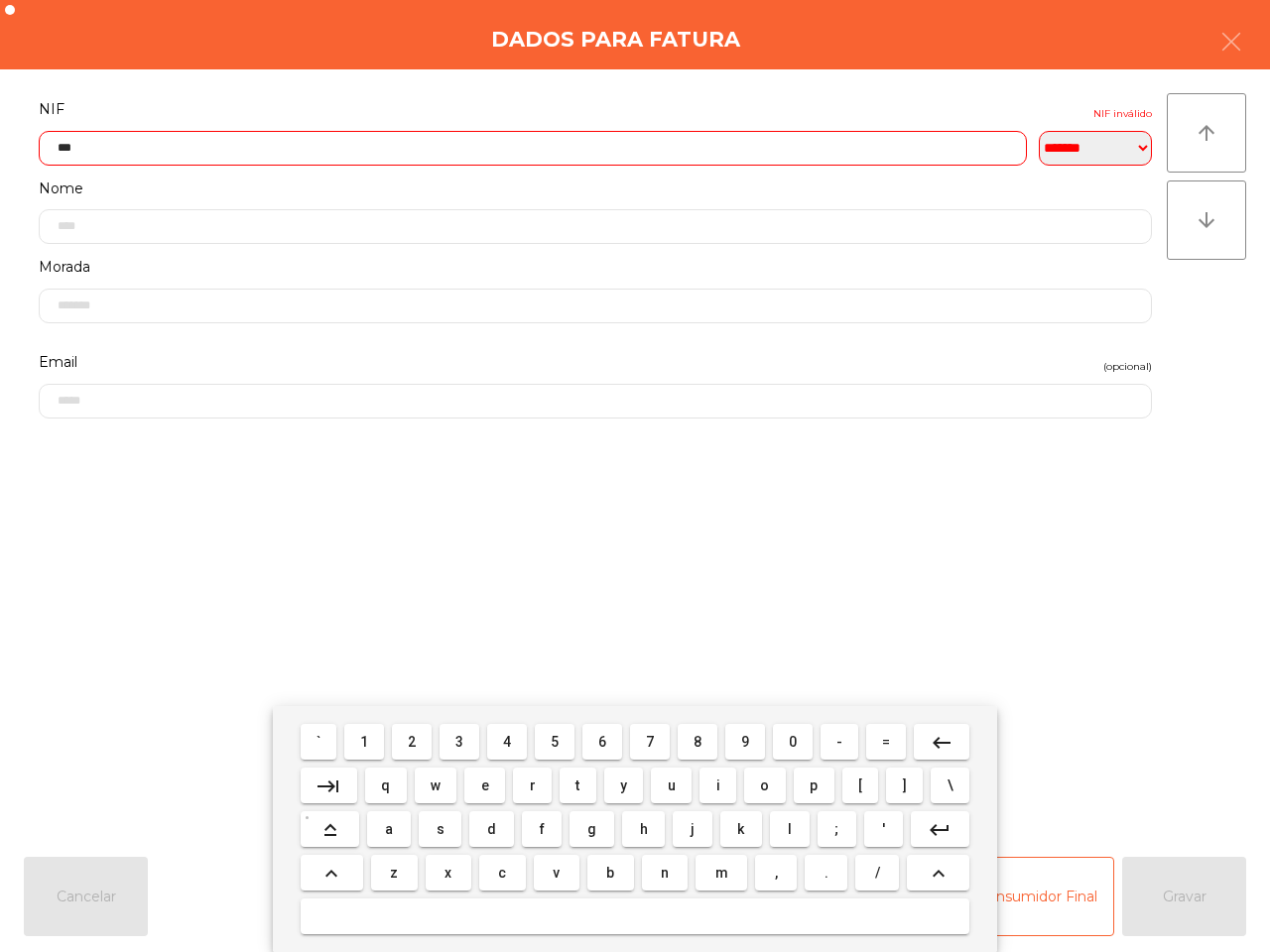 click on "1" at bounding box center (364, 742) 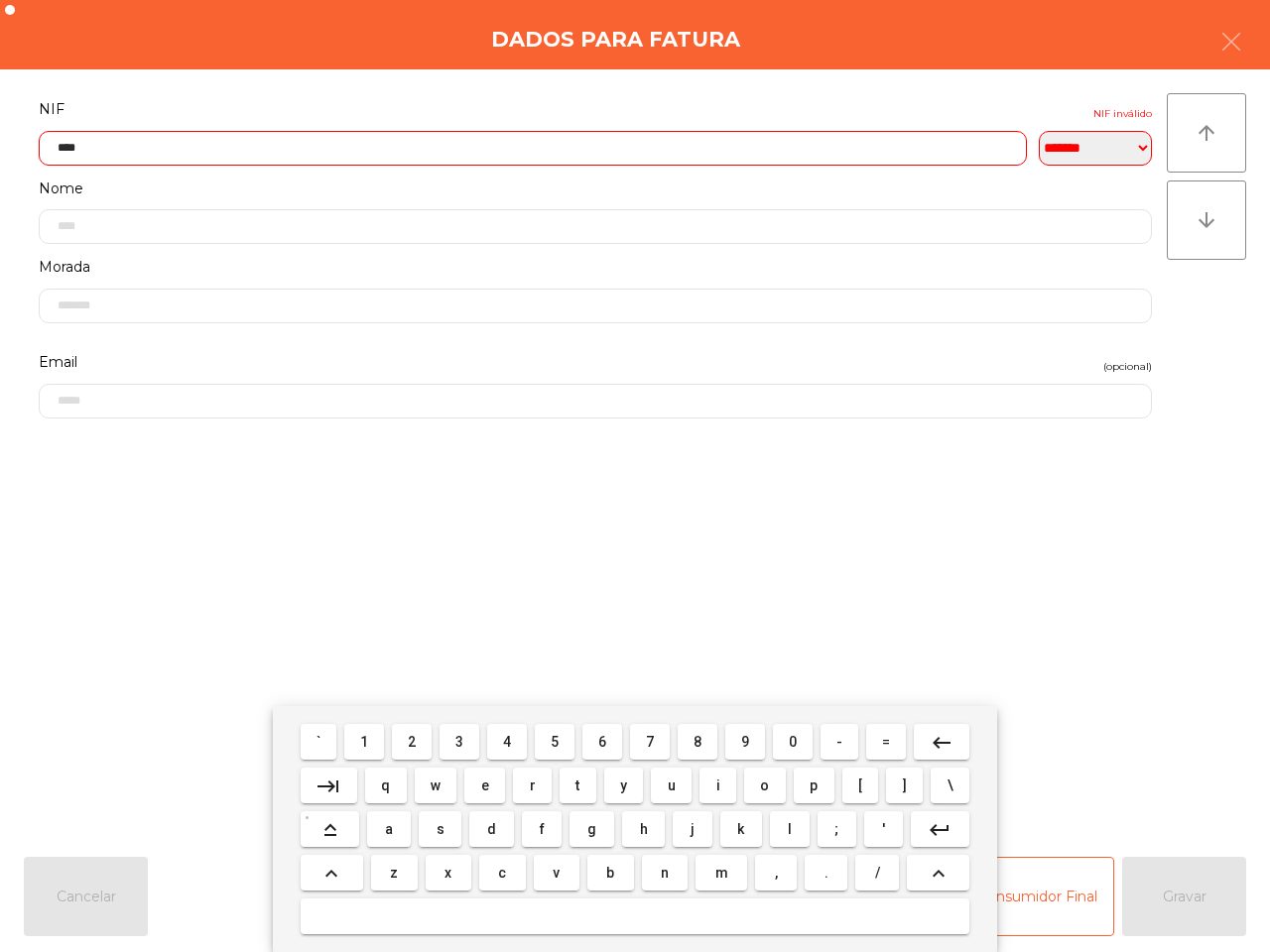 click on "0" at bounding box center [793, 742] 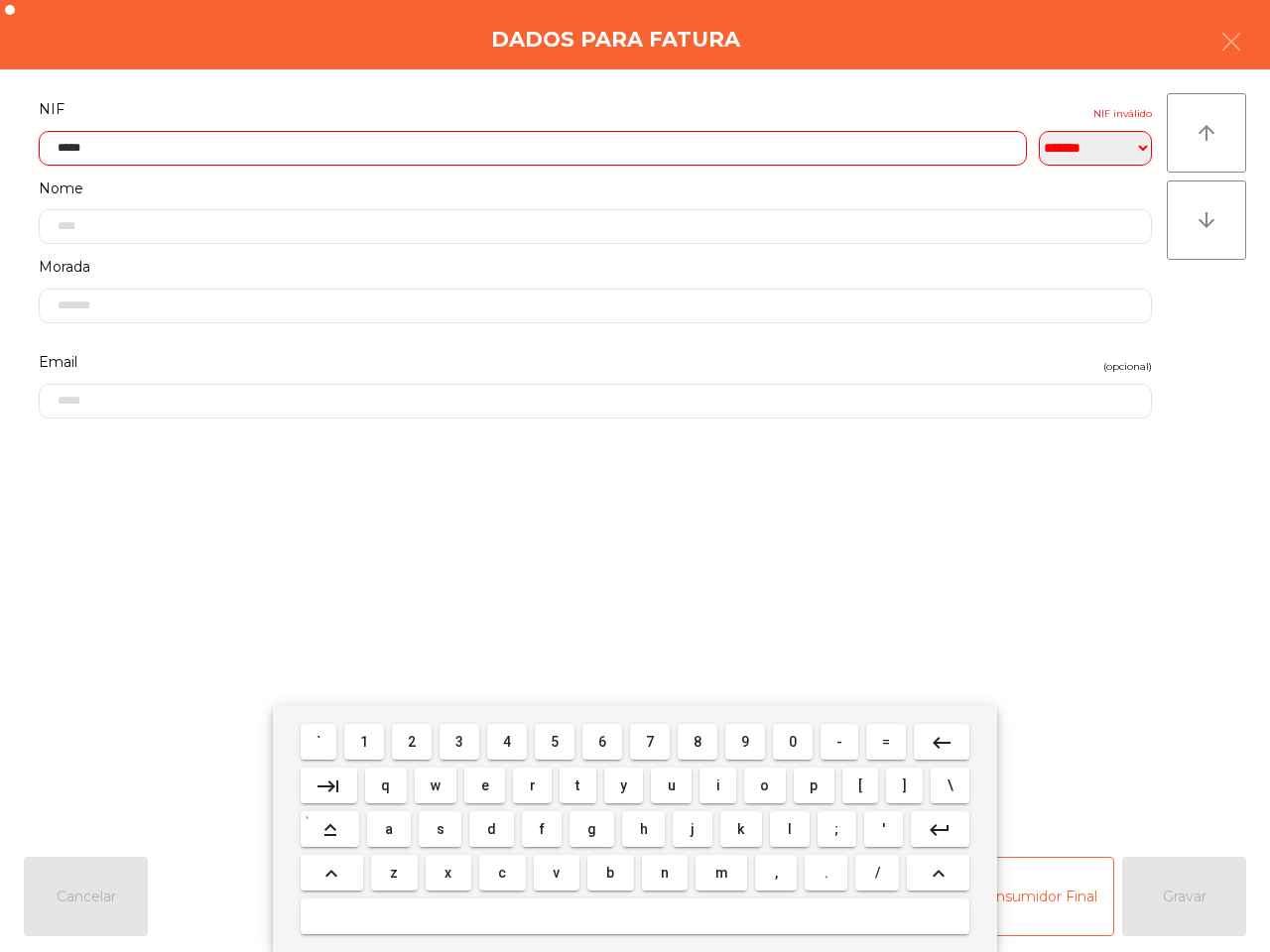 click on "8" at bounding box center [698, 742] 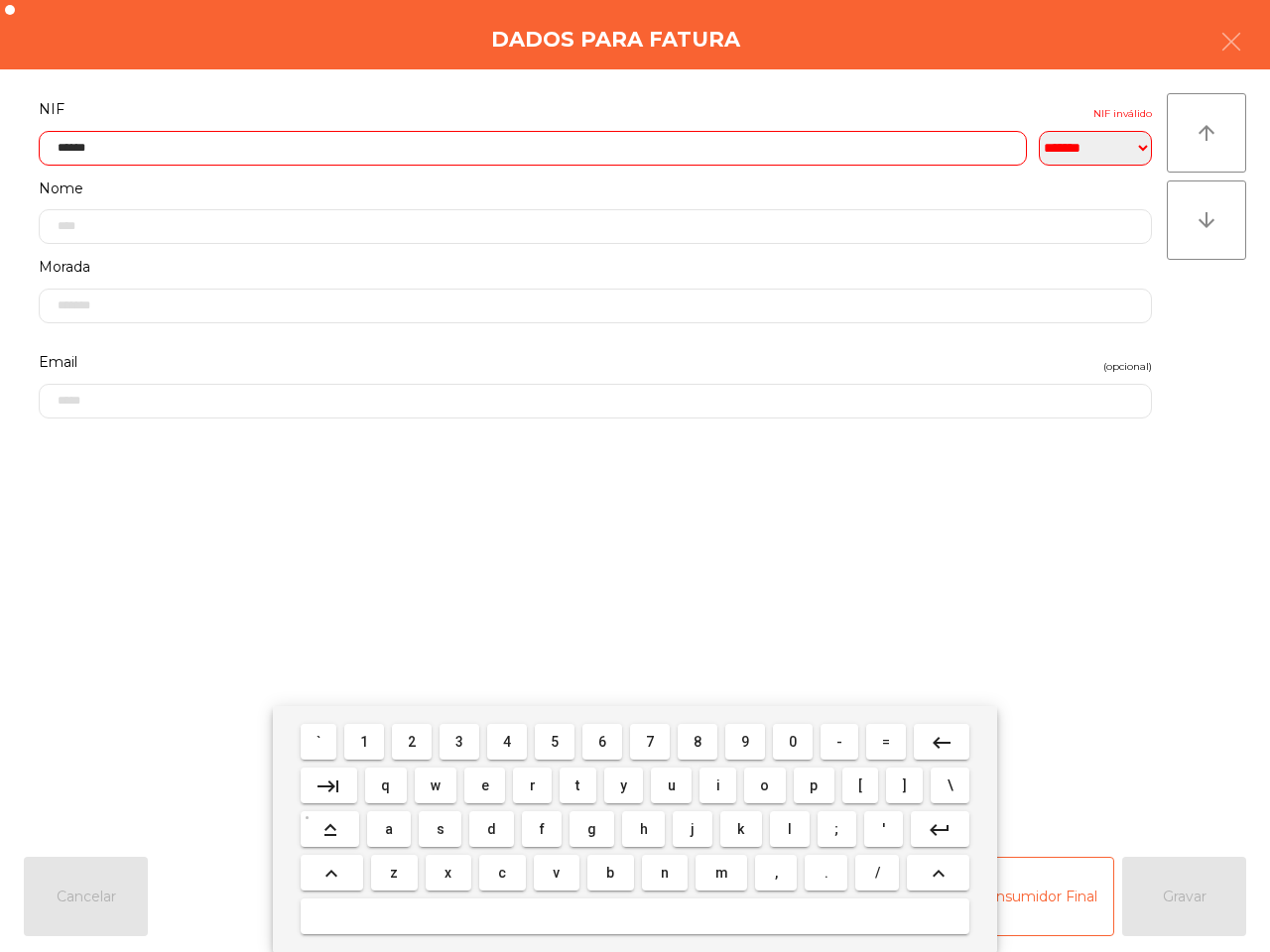 click on "4" at bounding box center [507, 742] 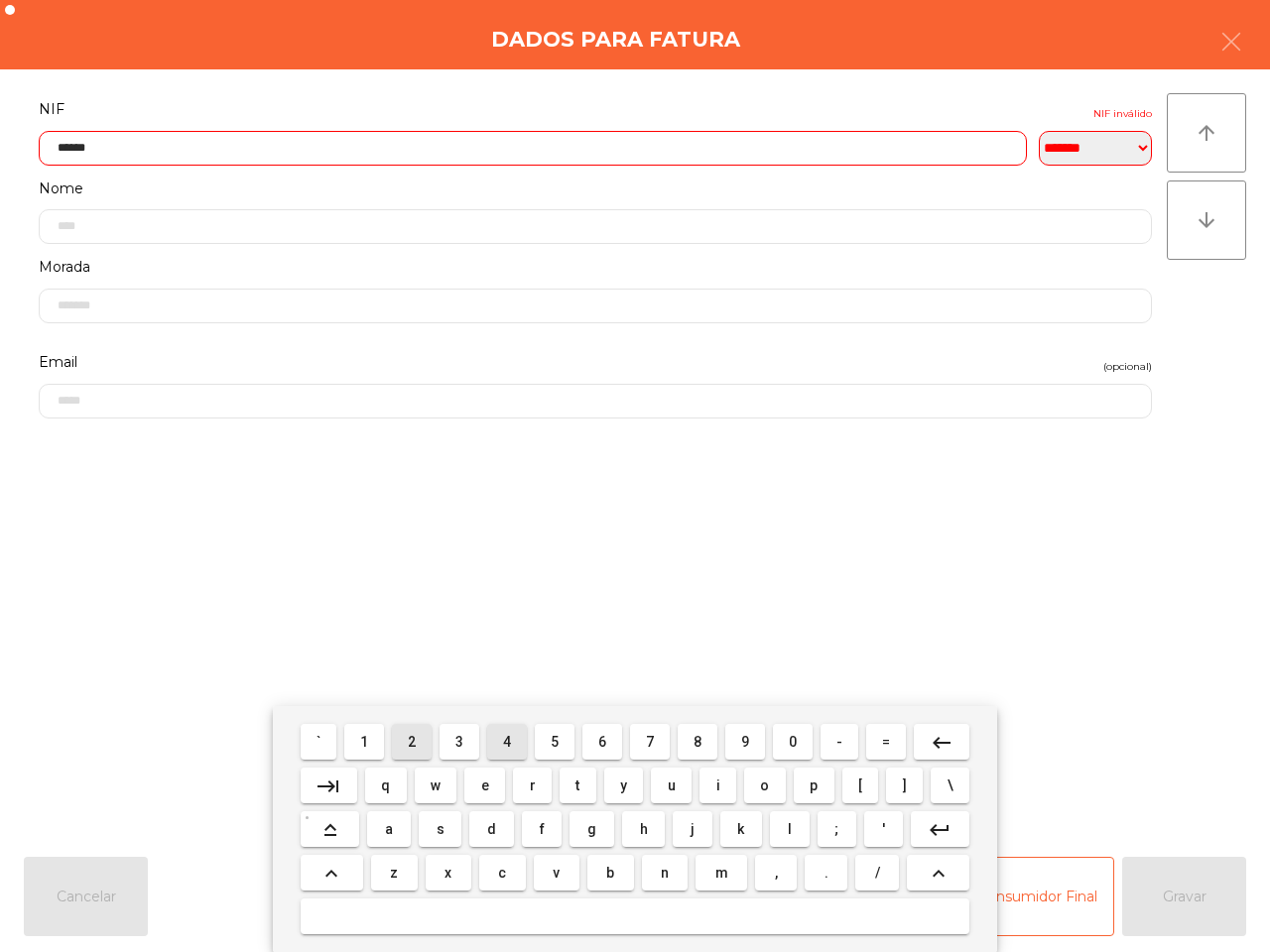 click on "2" at bounding box center (412, 742) 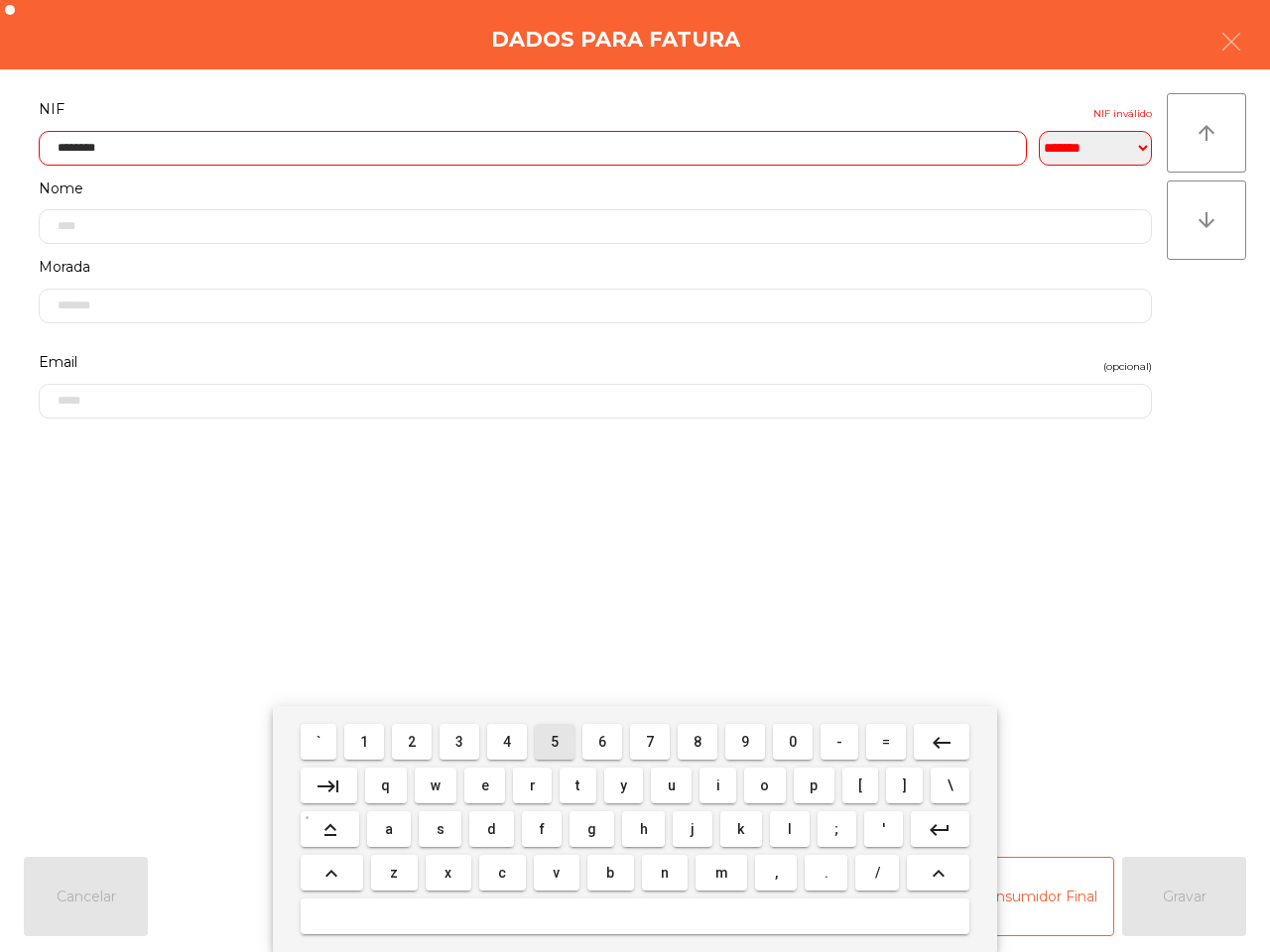 click on "5" at bounding box center (555, 742) 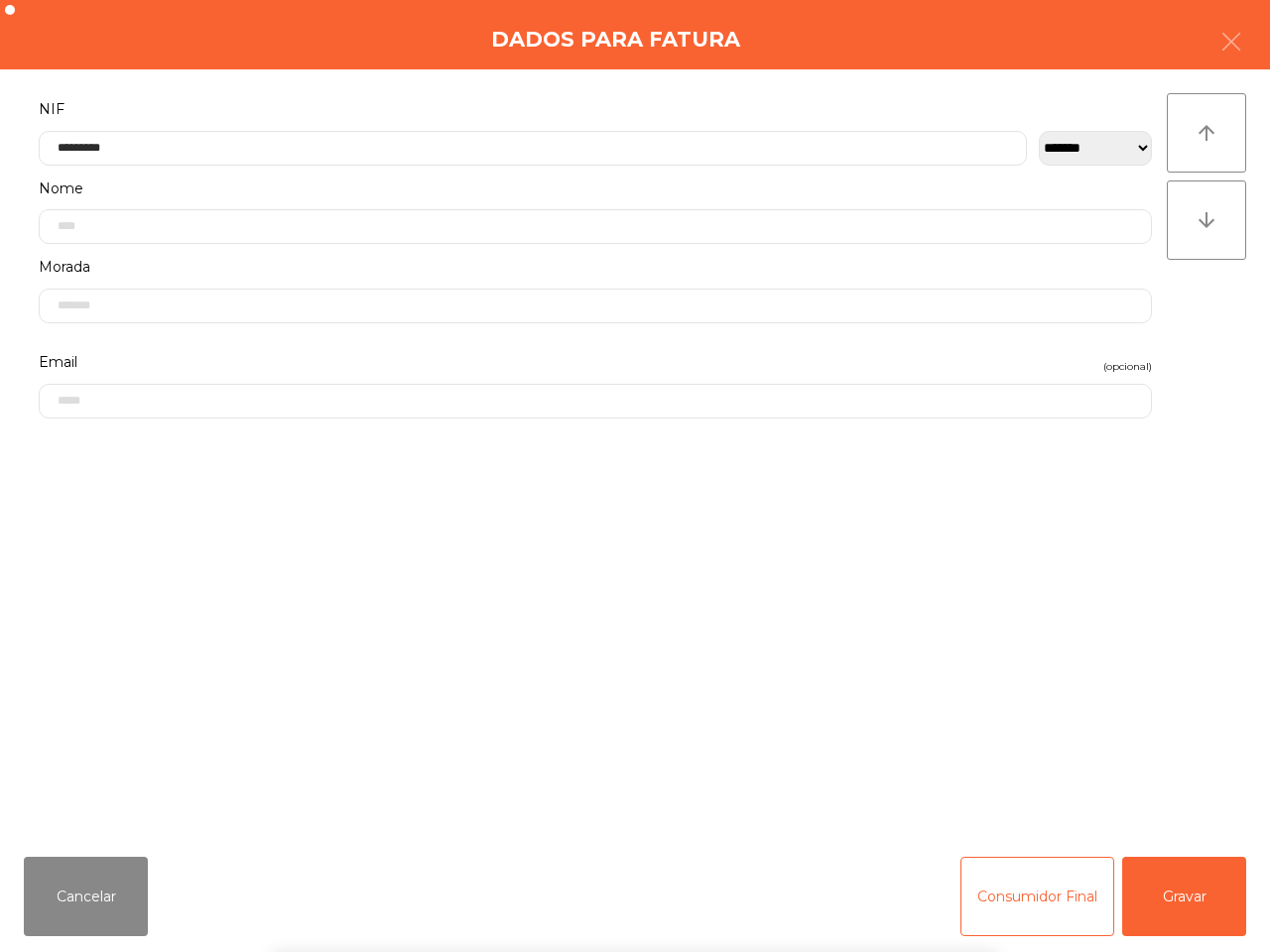click on "` 1 2 3 4 5 6 7 8 9 0 - = keyboard_backspace keyboard_tab q w e r t y u i o p [ ] \ keyboard_capslock a s d f g h j k l ; ' keyboard_return keyboard_arrow_up z x c v b n m , . / keyboard_arrow_up" at bounding box center (635, 829) 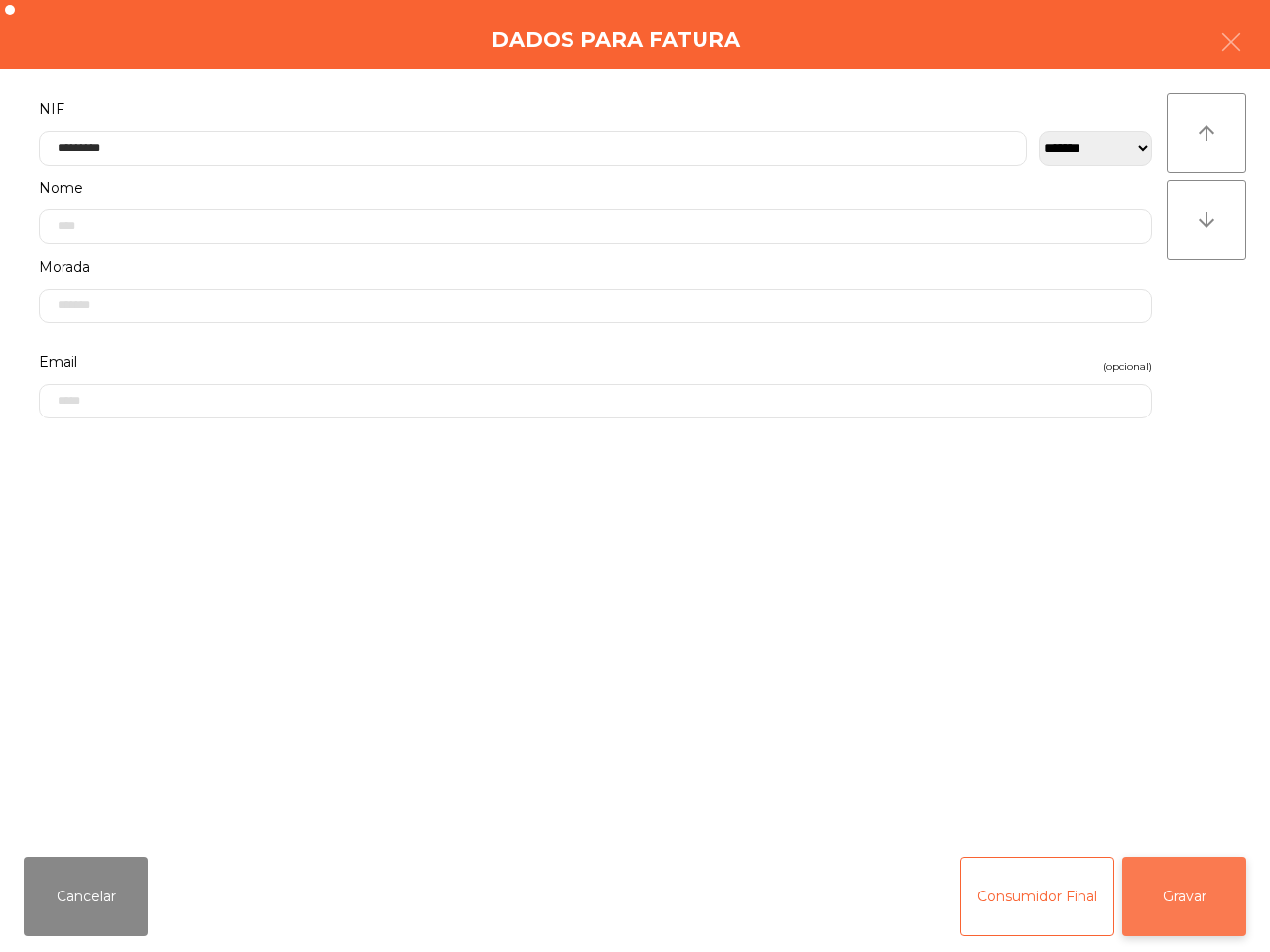 click on "Gravar" 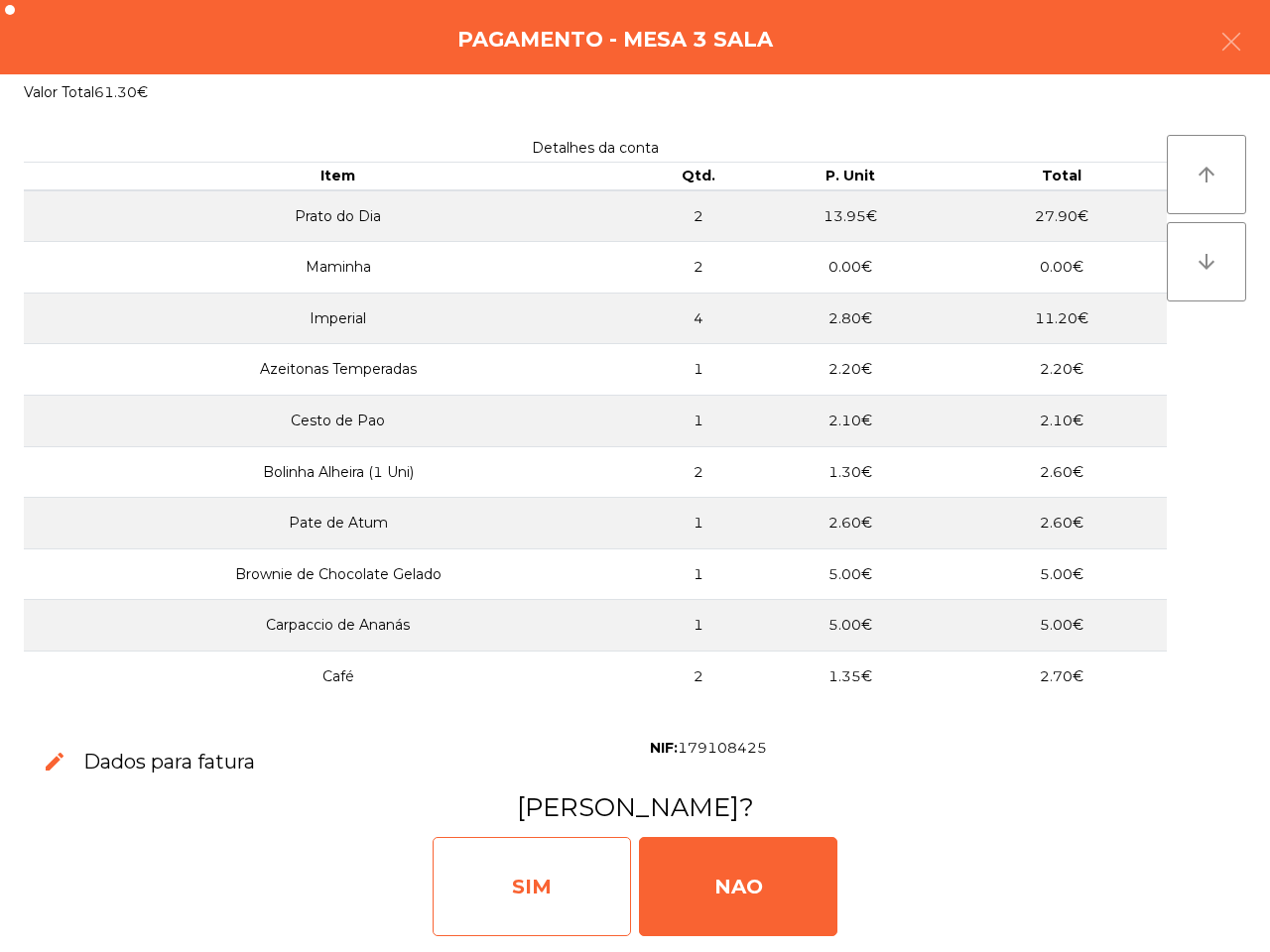 click on "SIM" 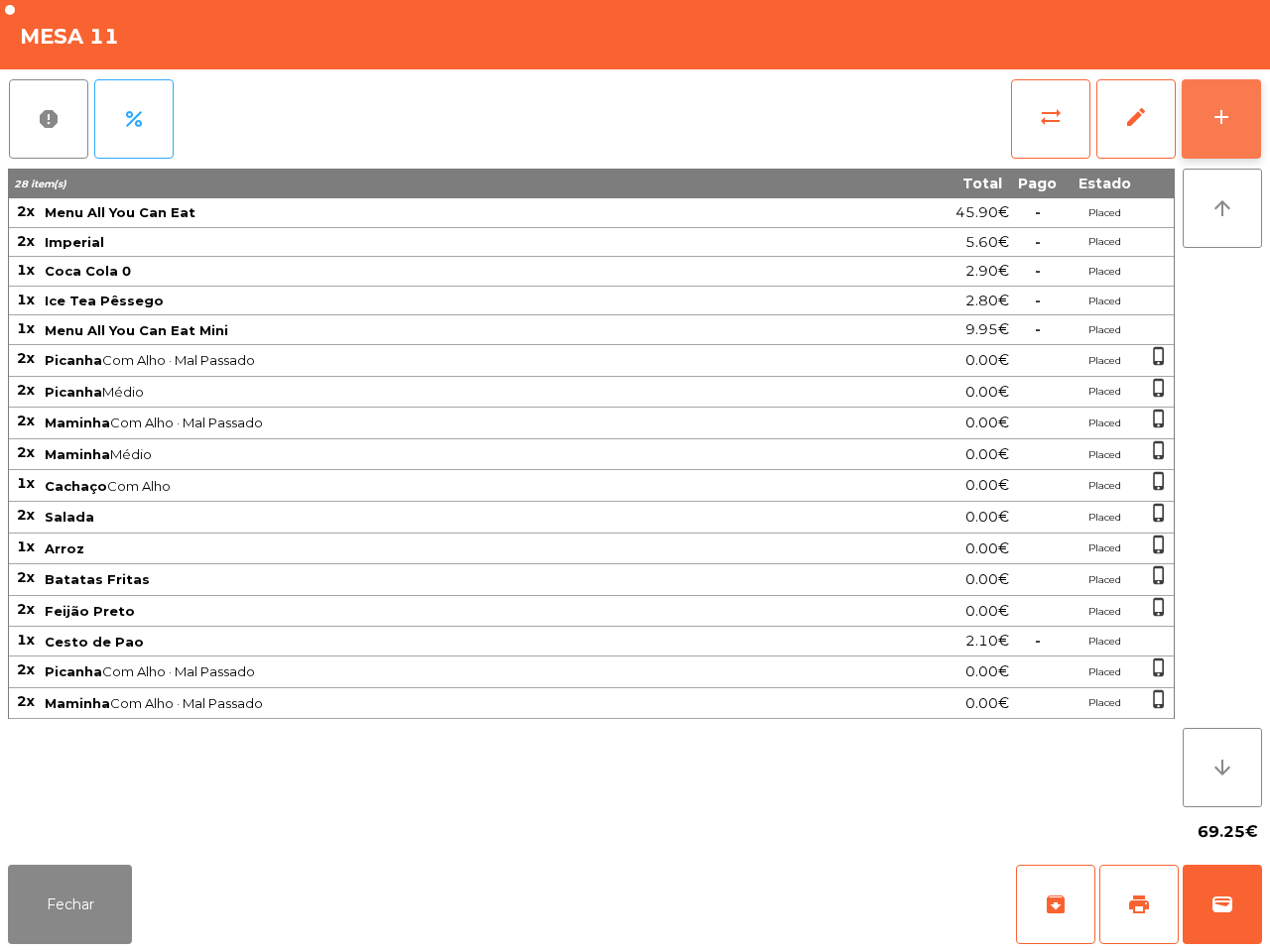 click on "add" 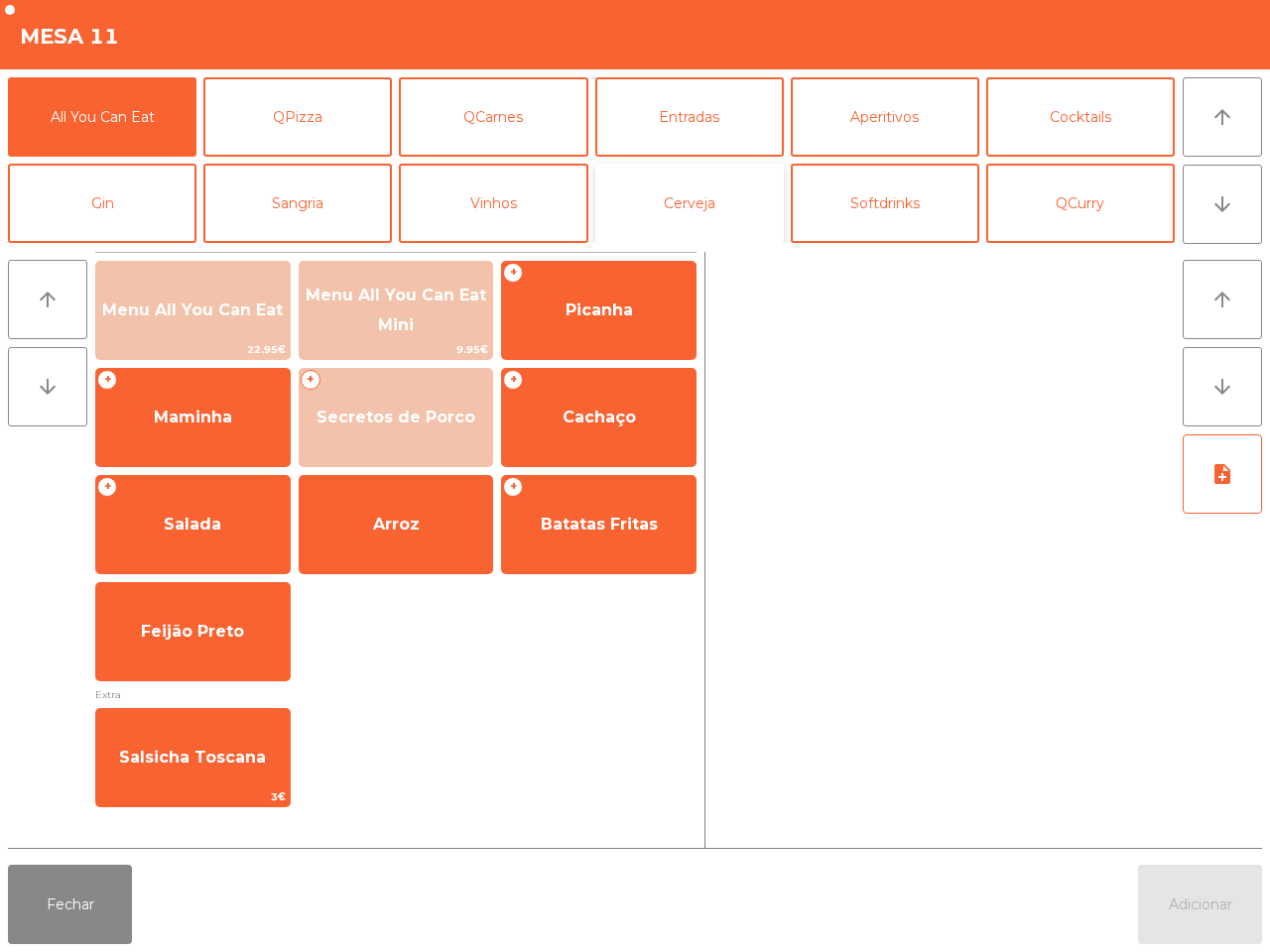click on "Cerveja" 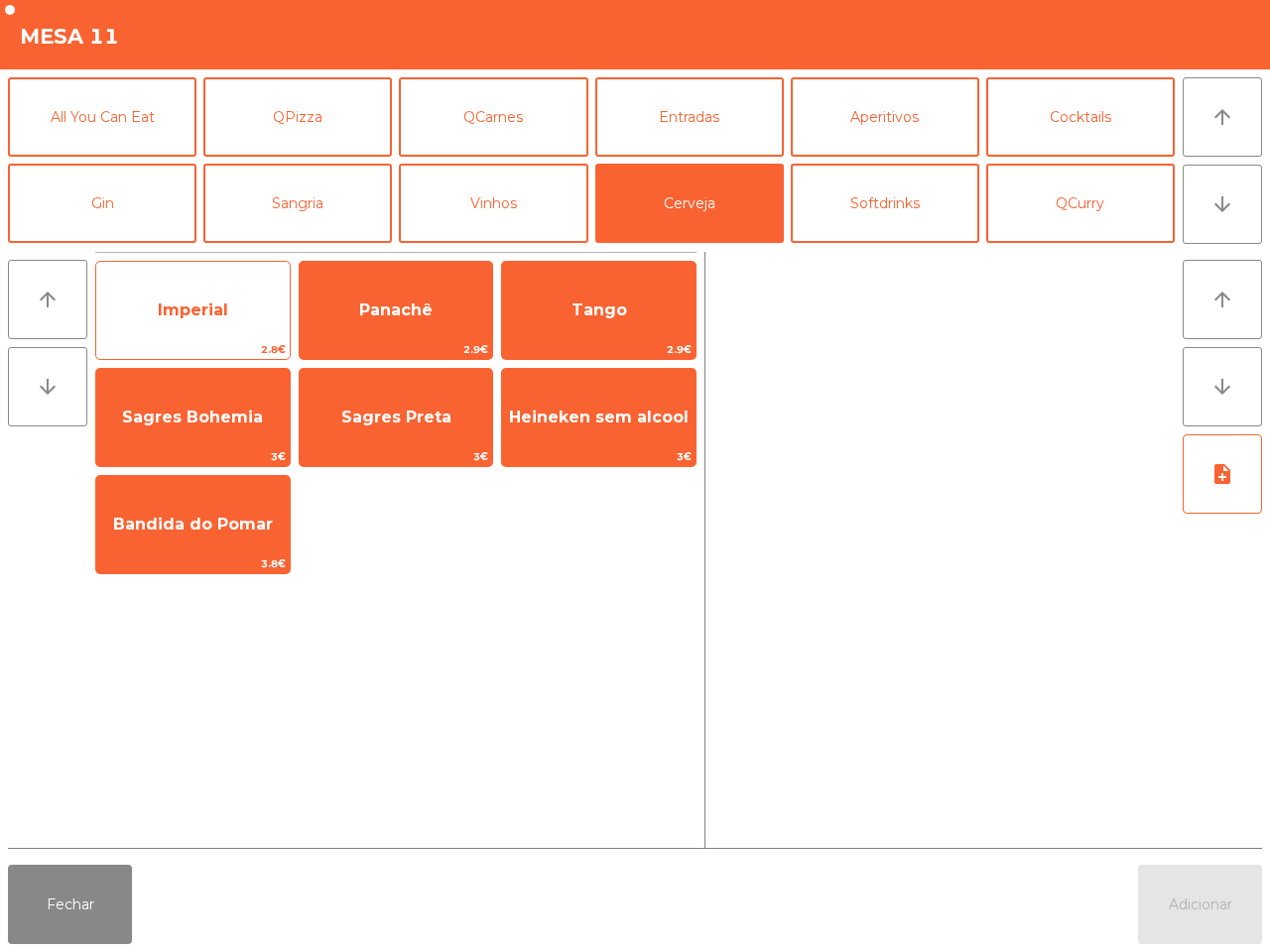 click on "Imperial" 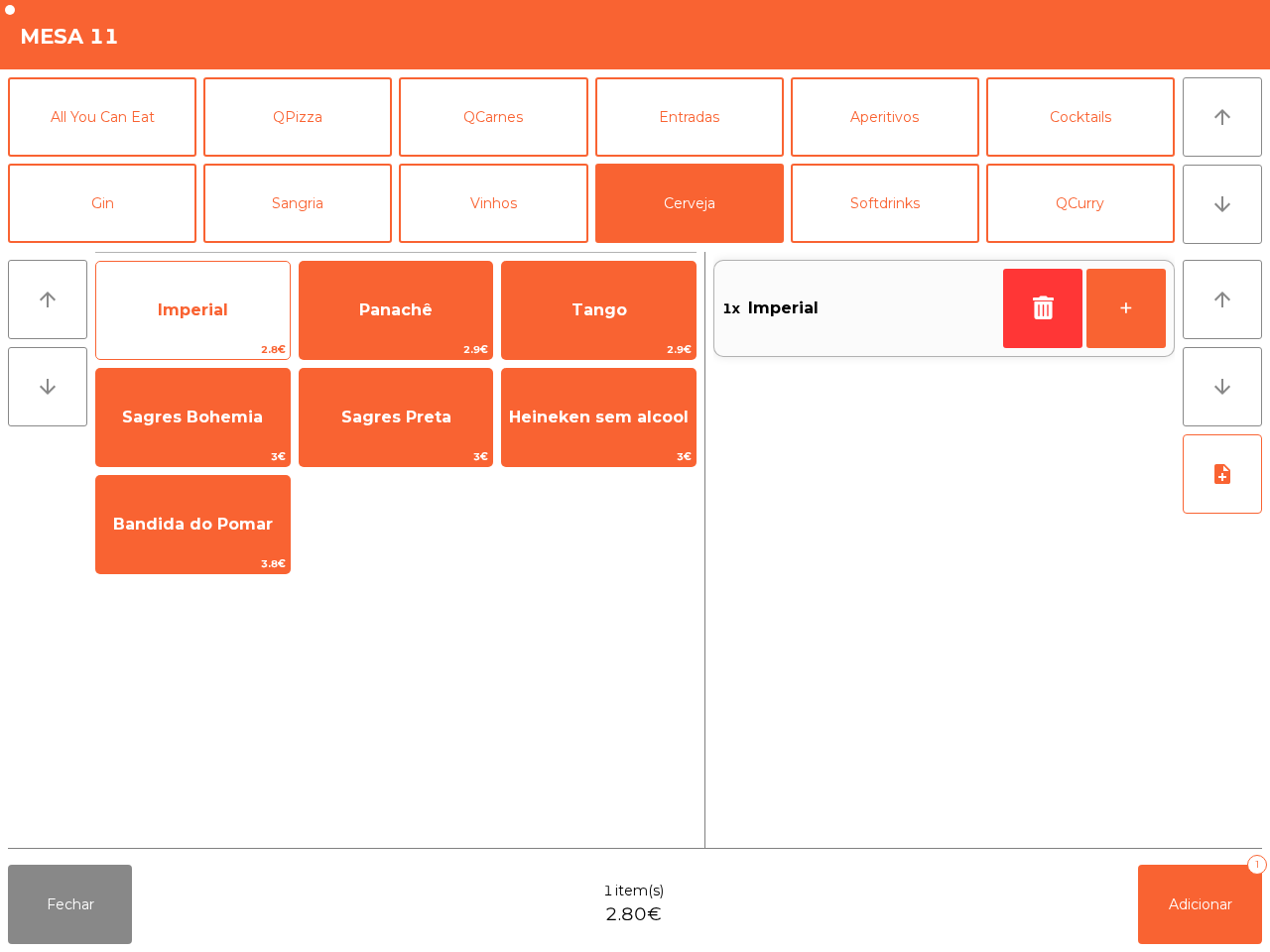 click on "Imperial" 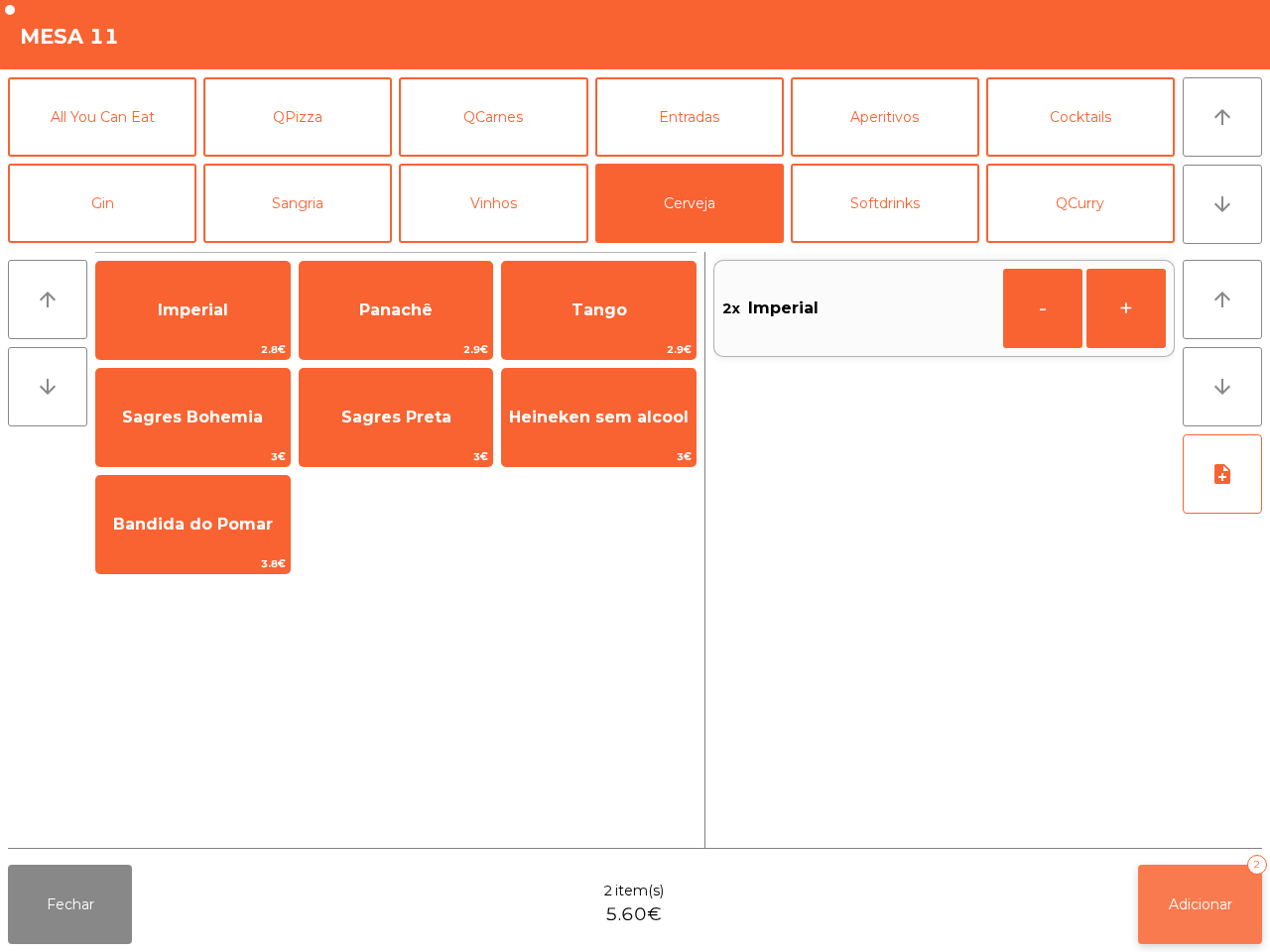 click on "Adicionar" 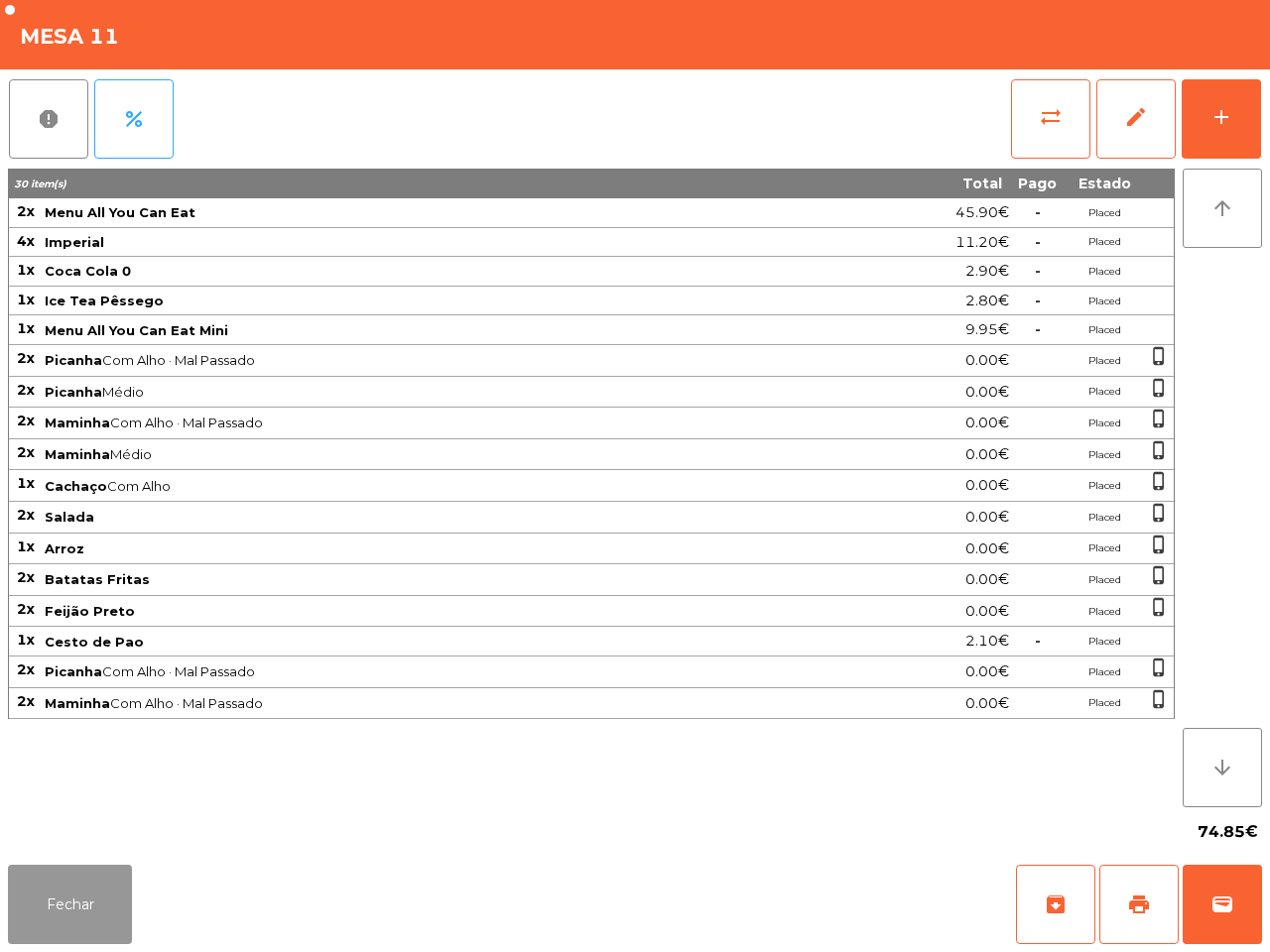 click on "Fechar" 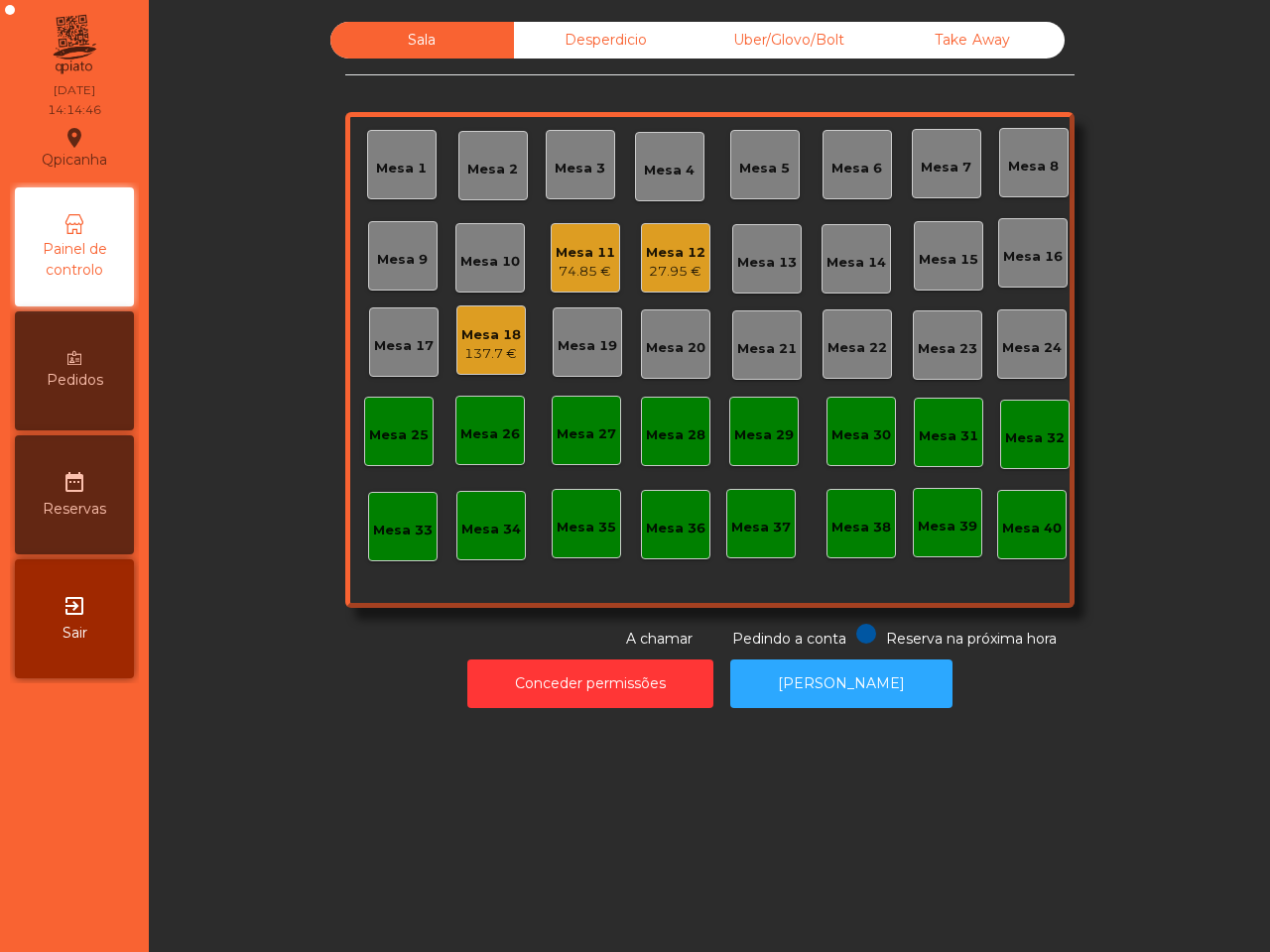 click on "Mesa 18" 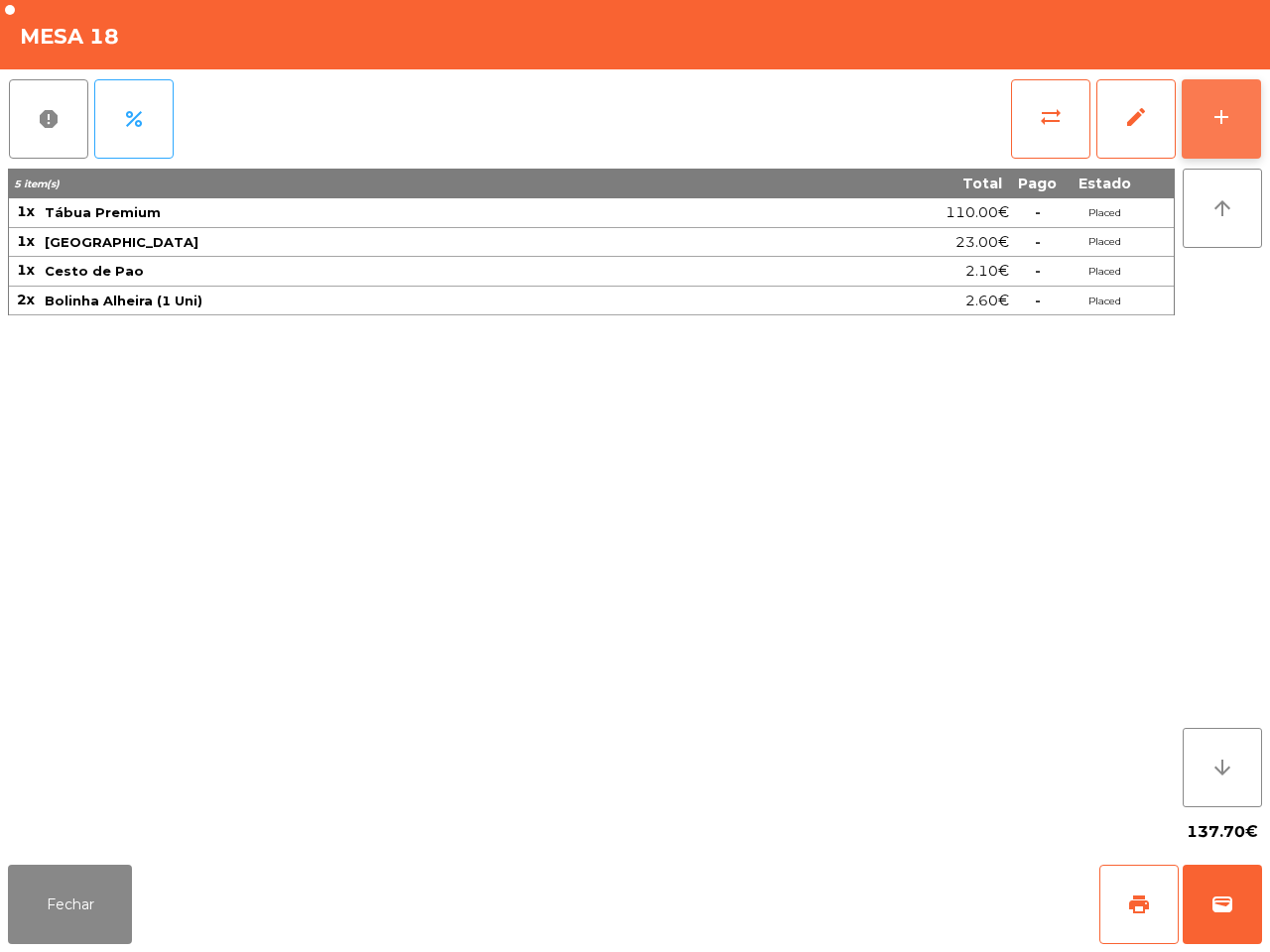 click on "add" 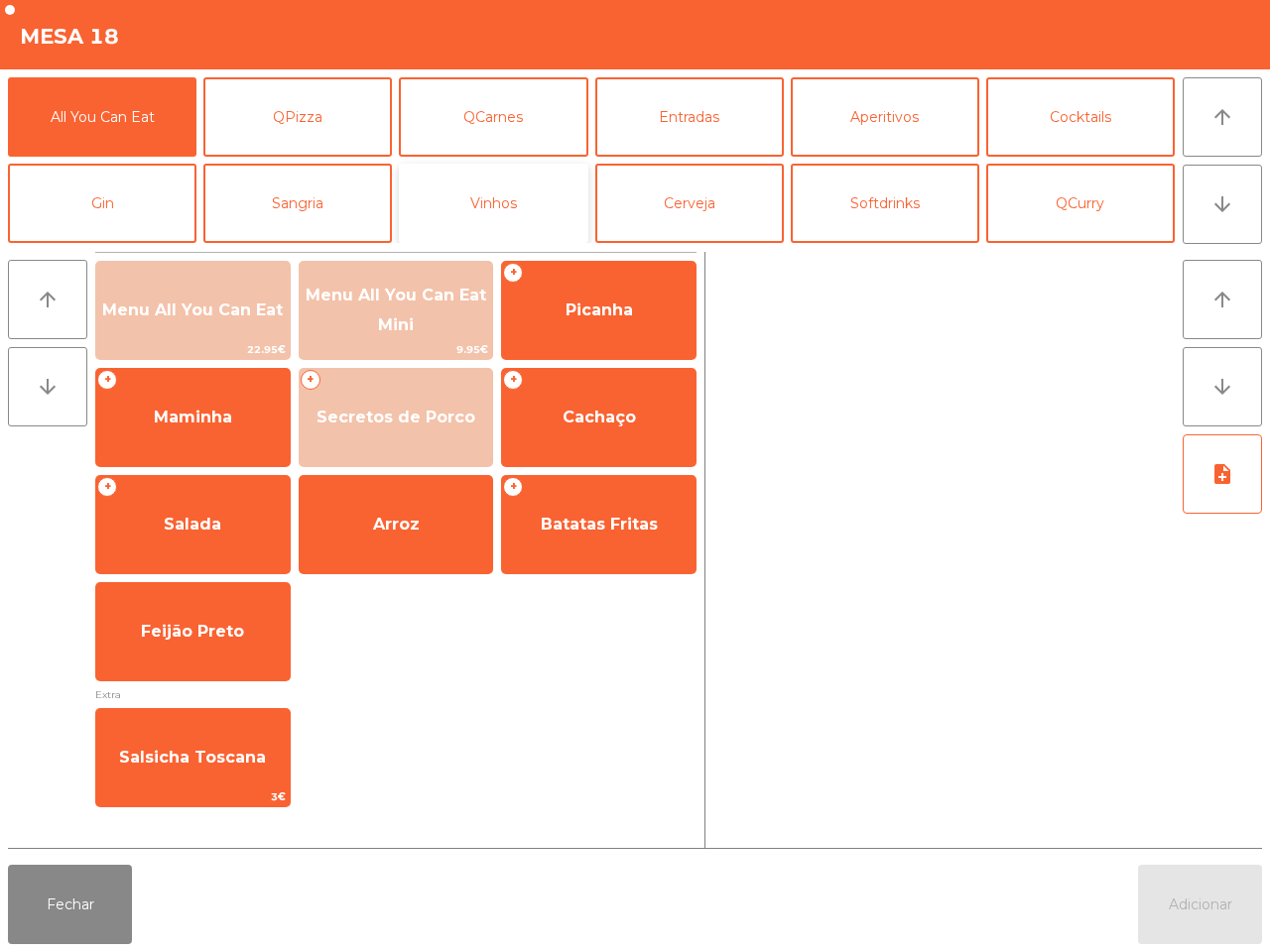 click on "Vinhos" 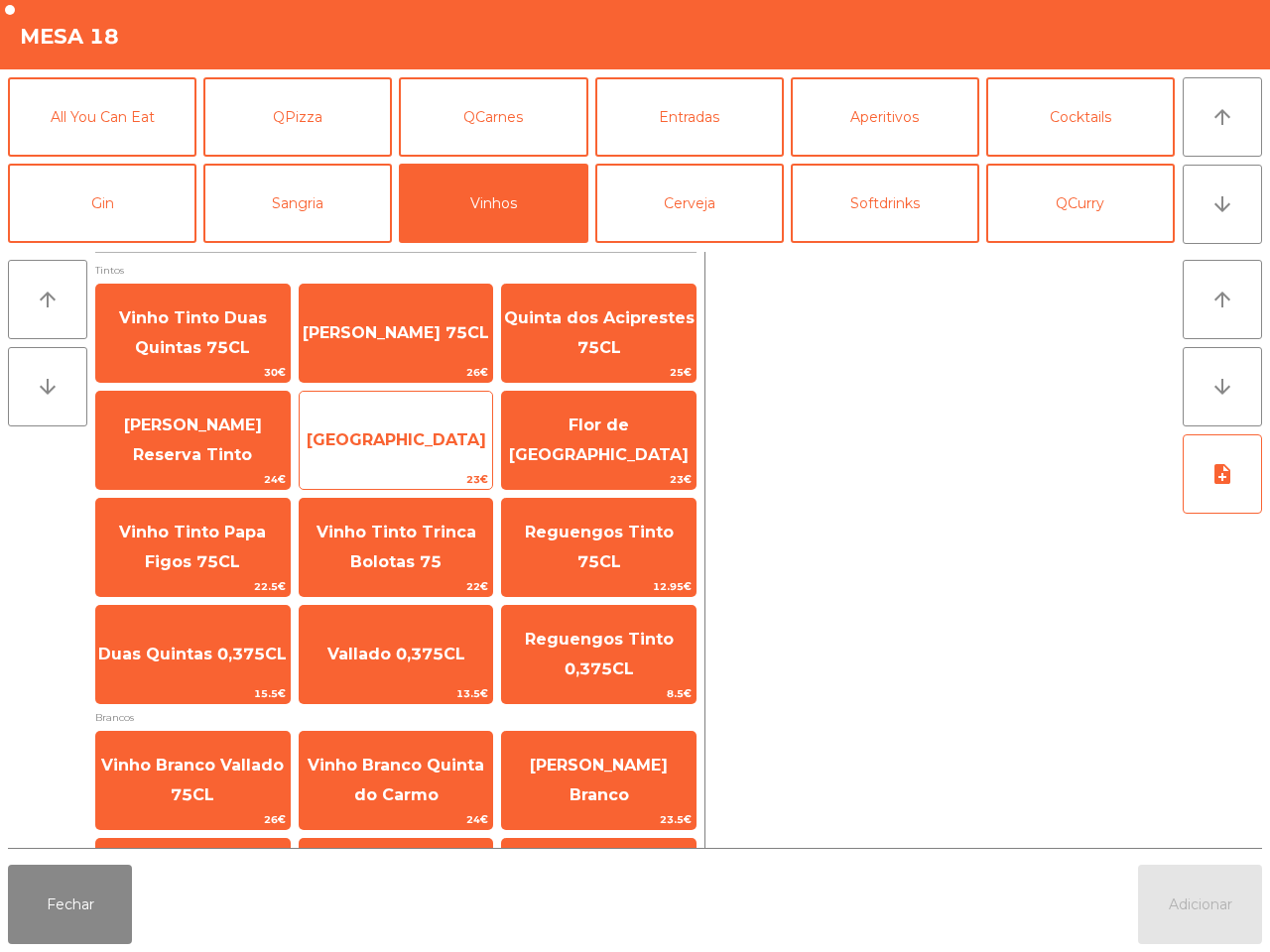 click on "[GEOGRAPHIC_DATA]" 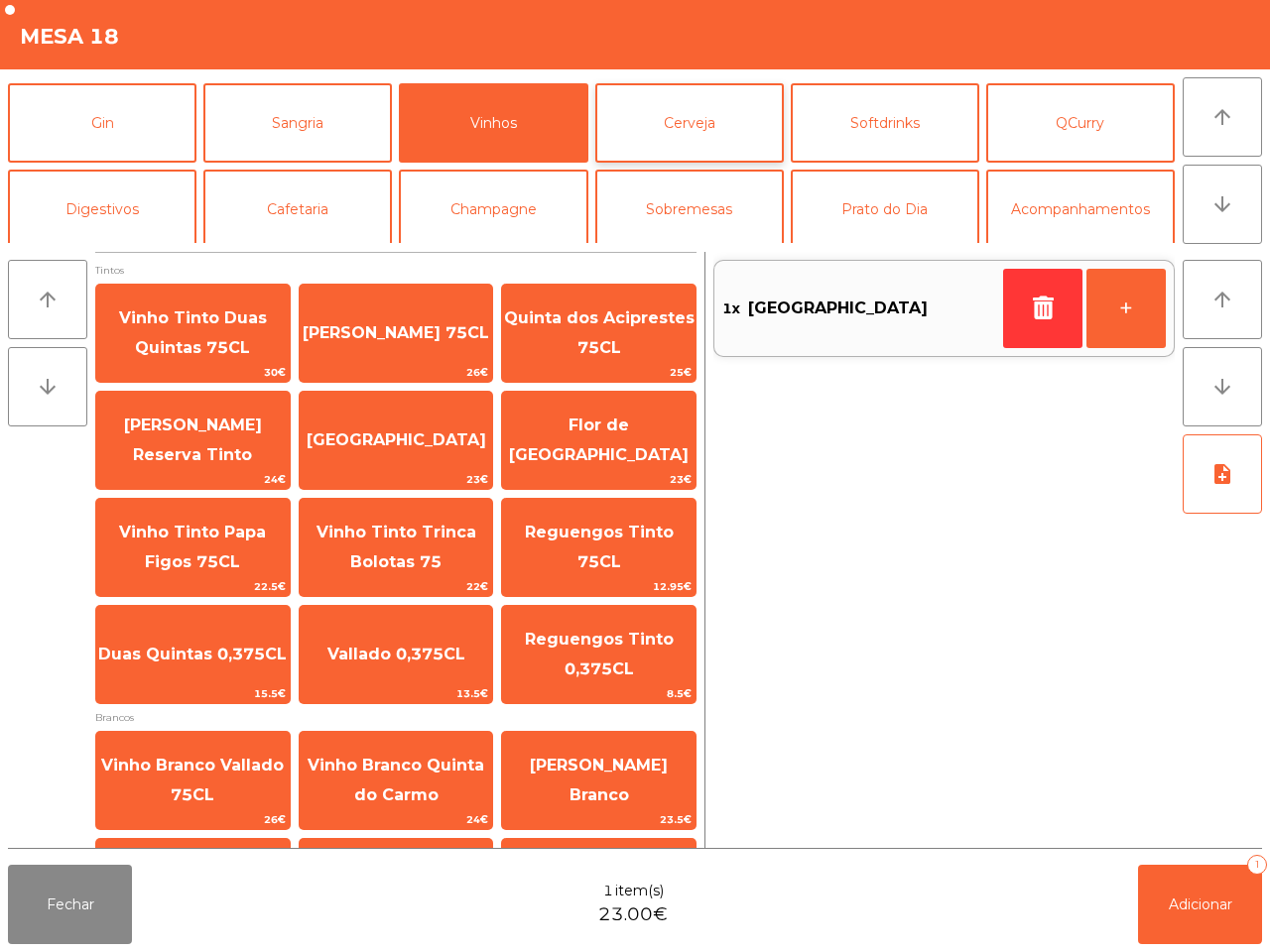 scroll, scrollTop: 124, scrollLeft: 0, axis: vertical 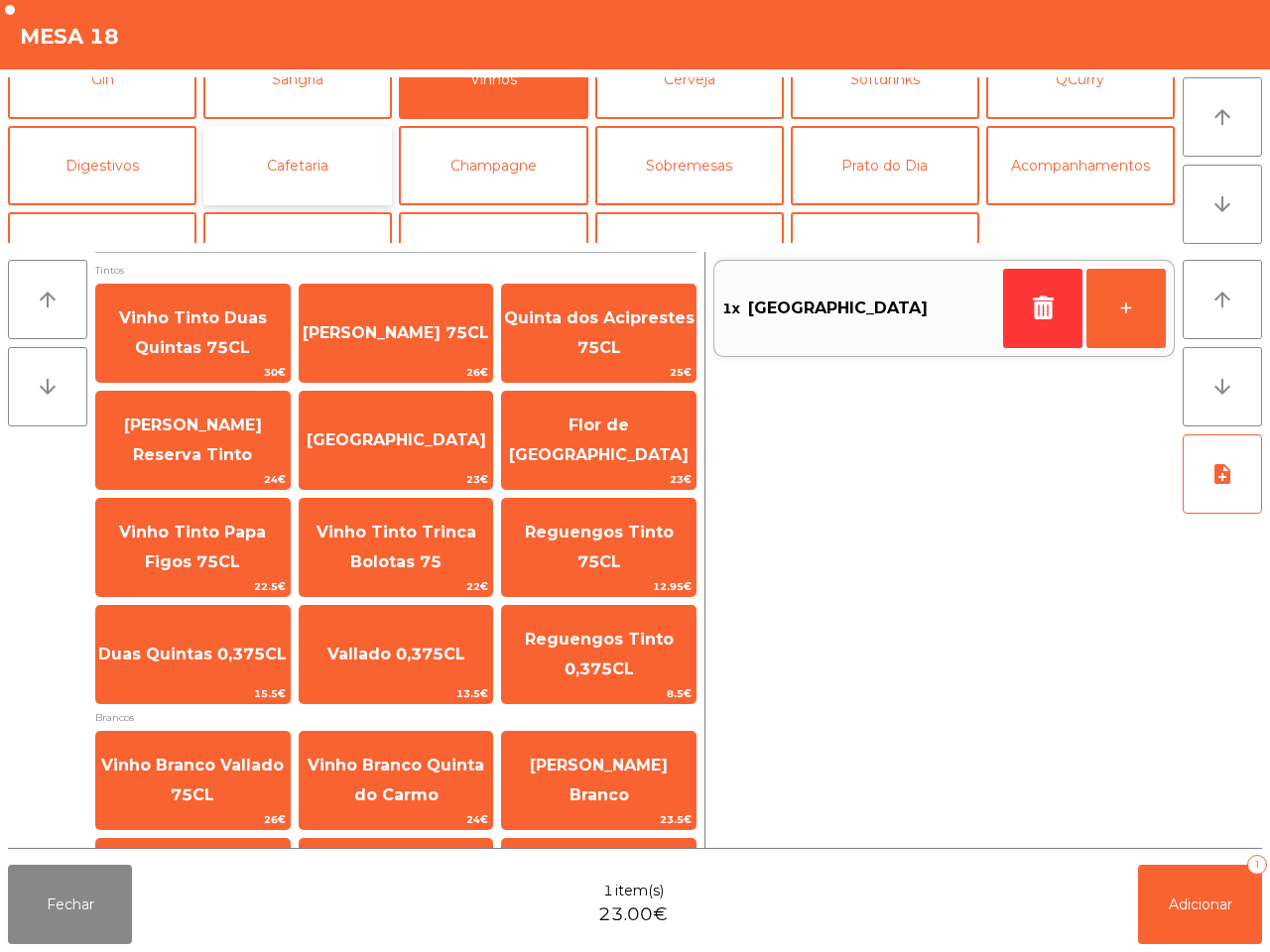 click on "Cafetaria" 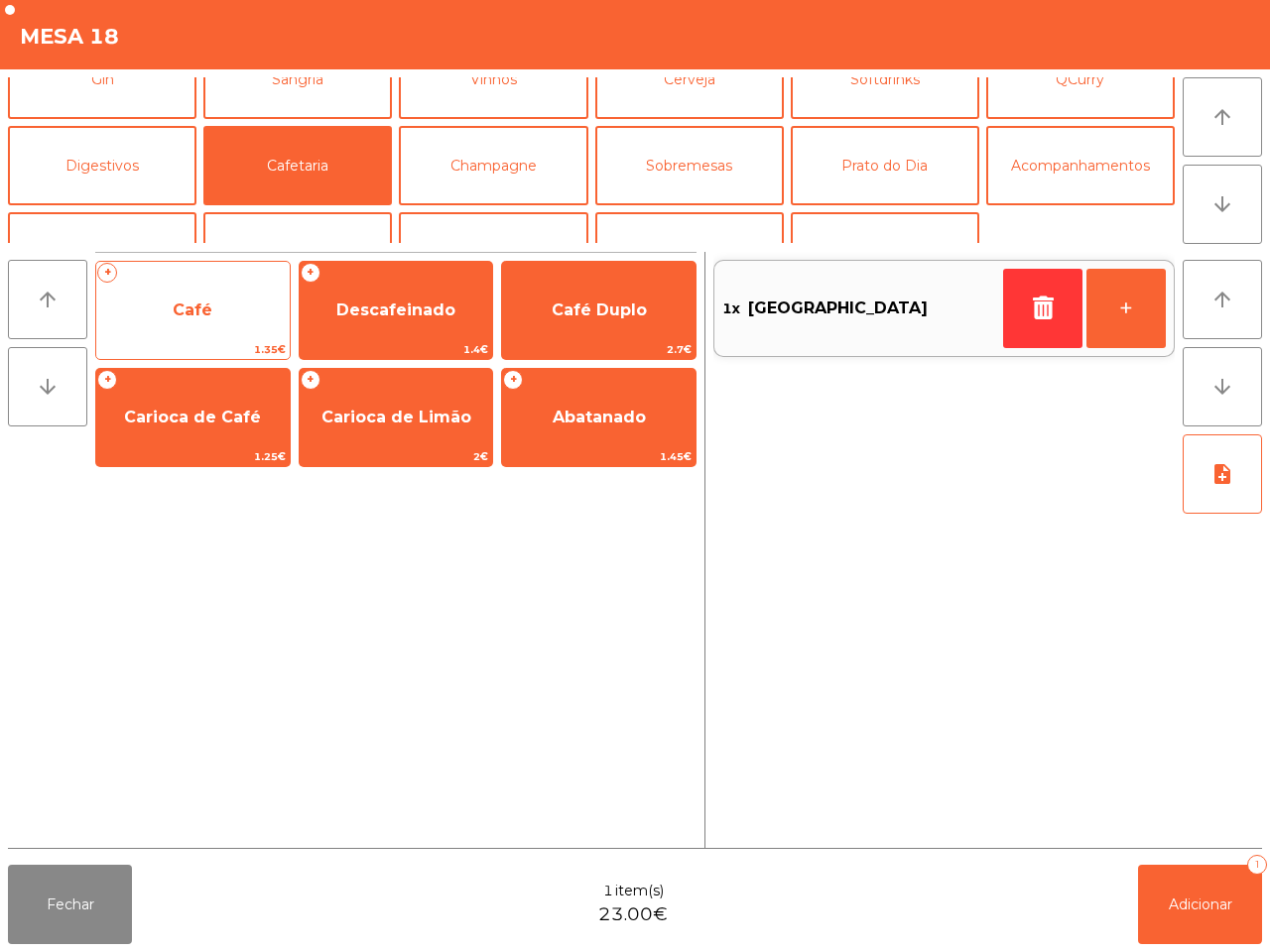 click on "Café" 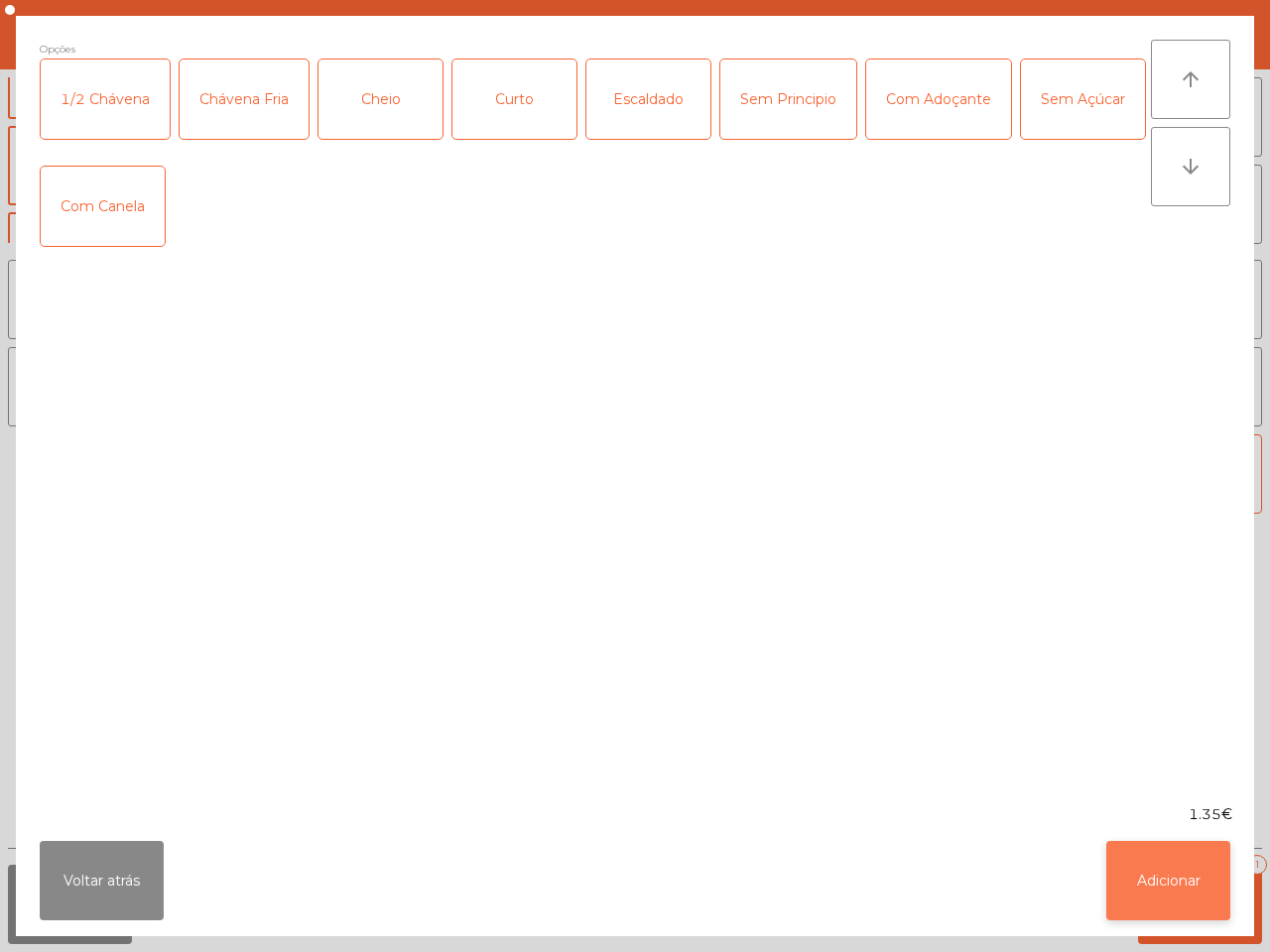 click on "Adicionar" 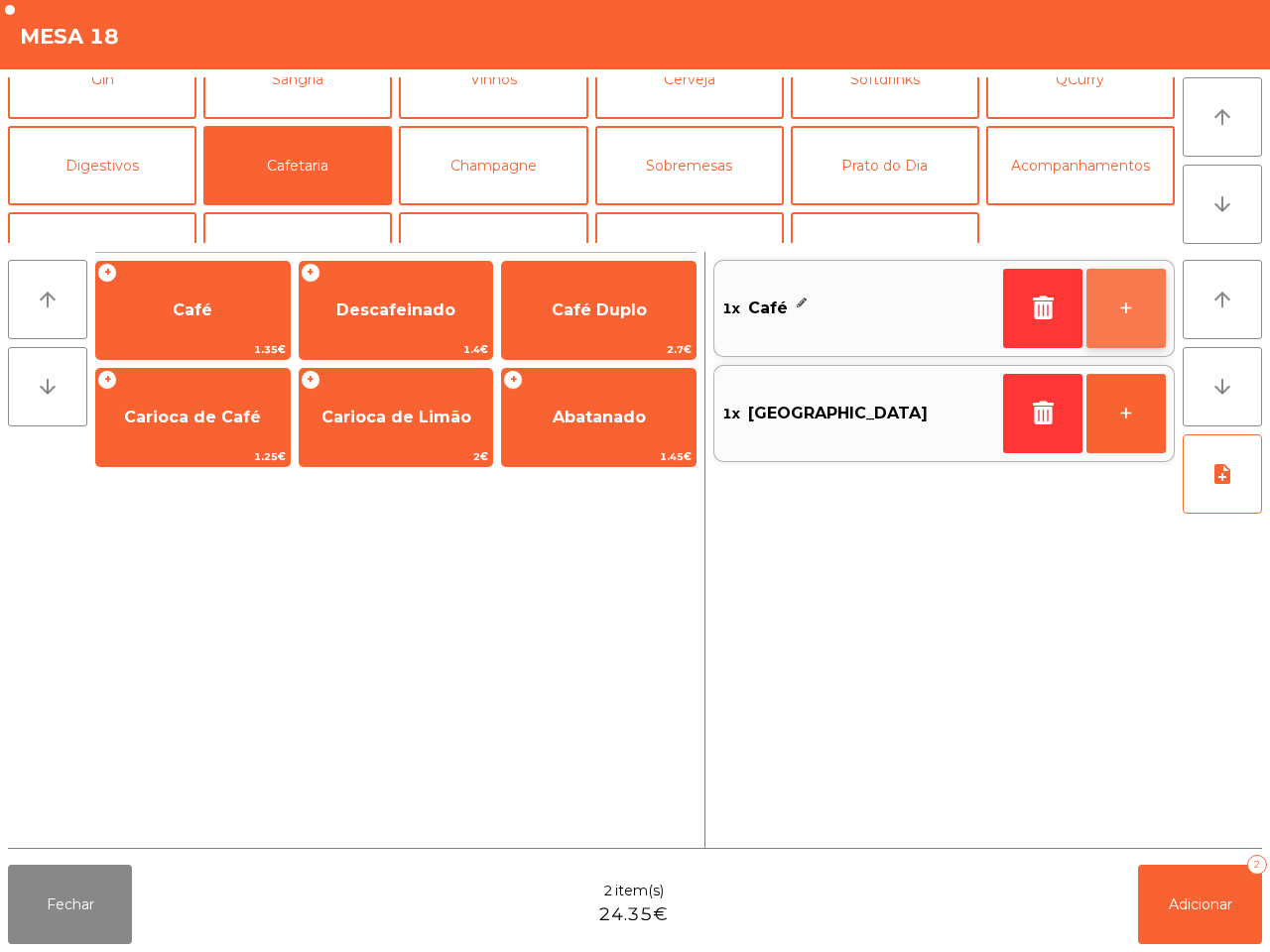 click on "+" 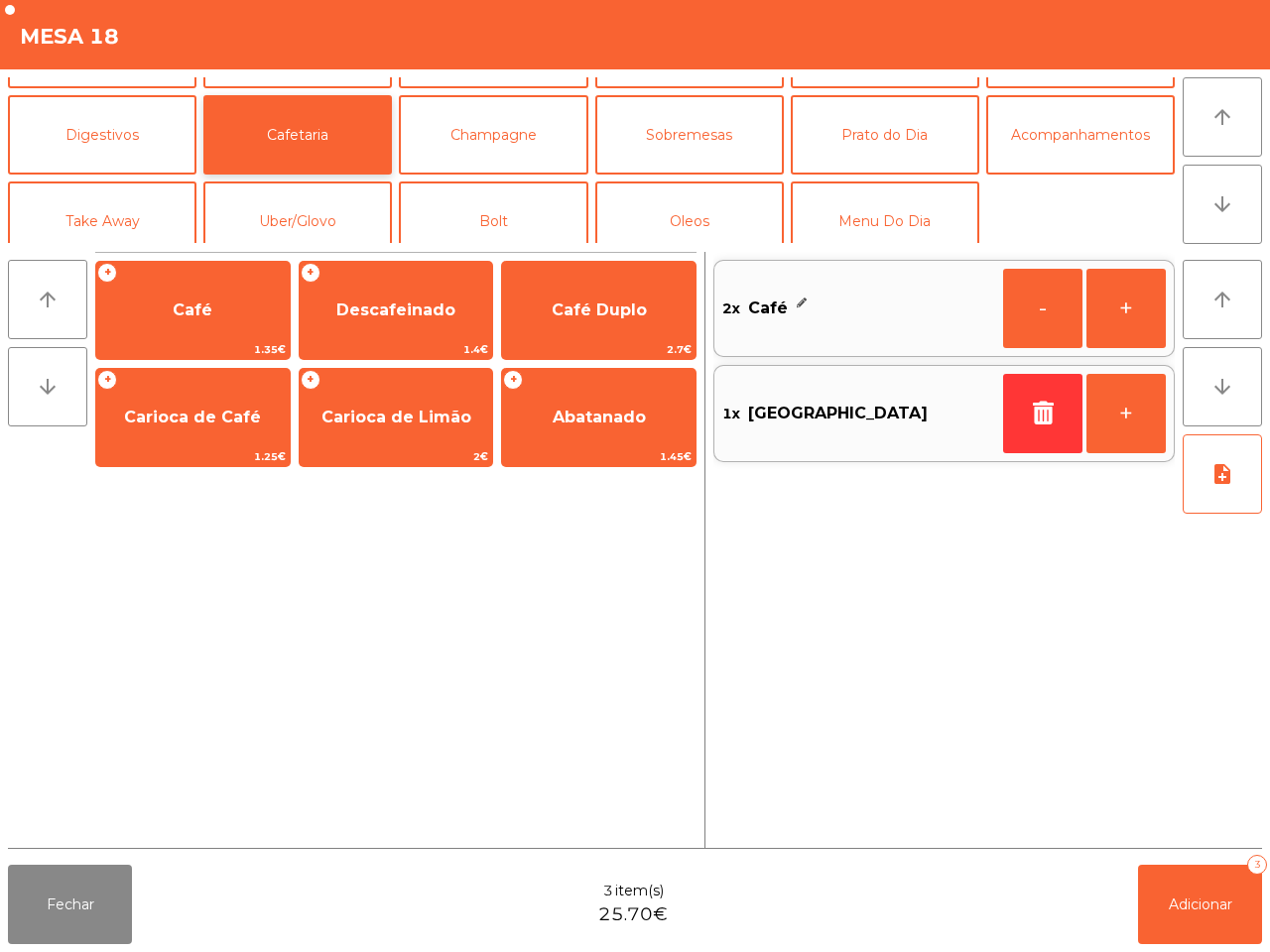 scroll, scrollTop: 172, scrollLeft: 0, axis: vertical 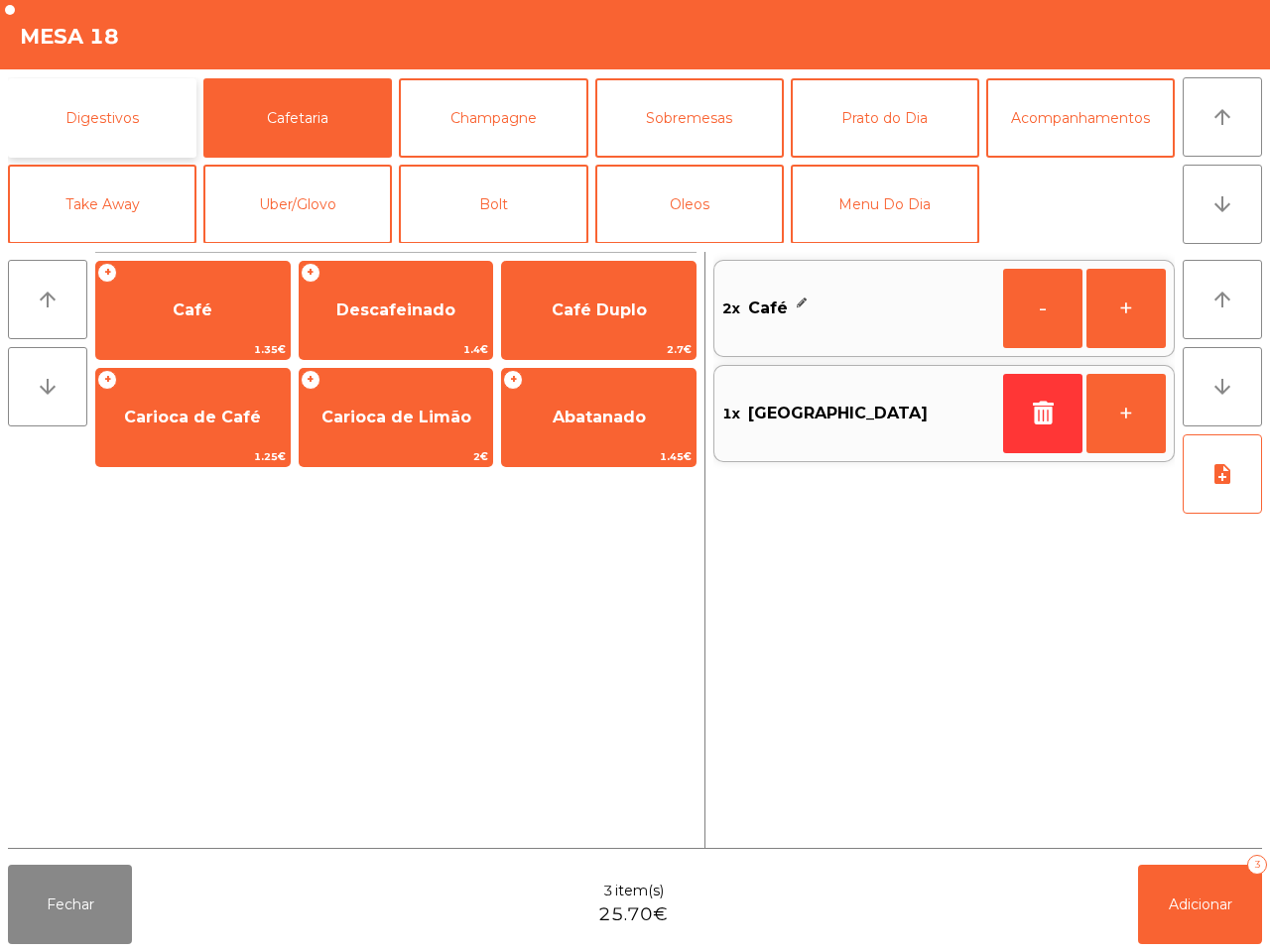 click on "Digestivos" 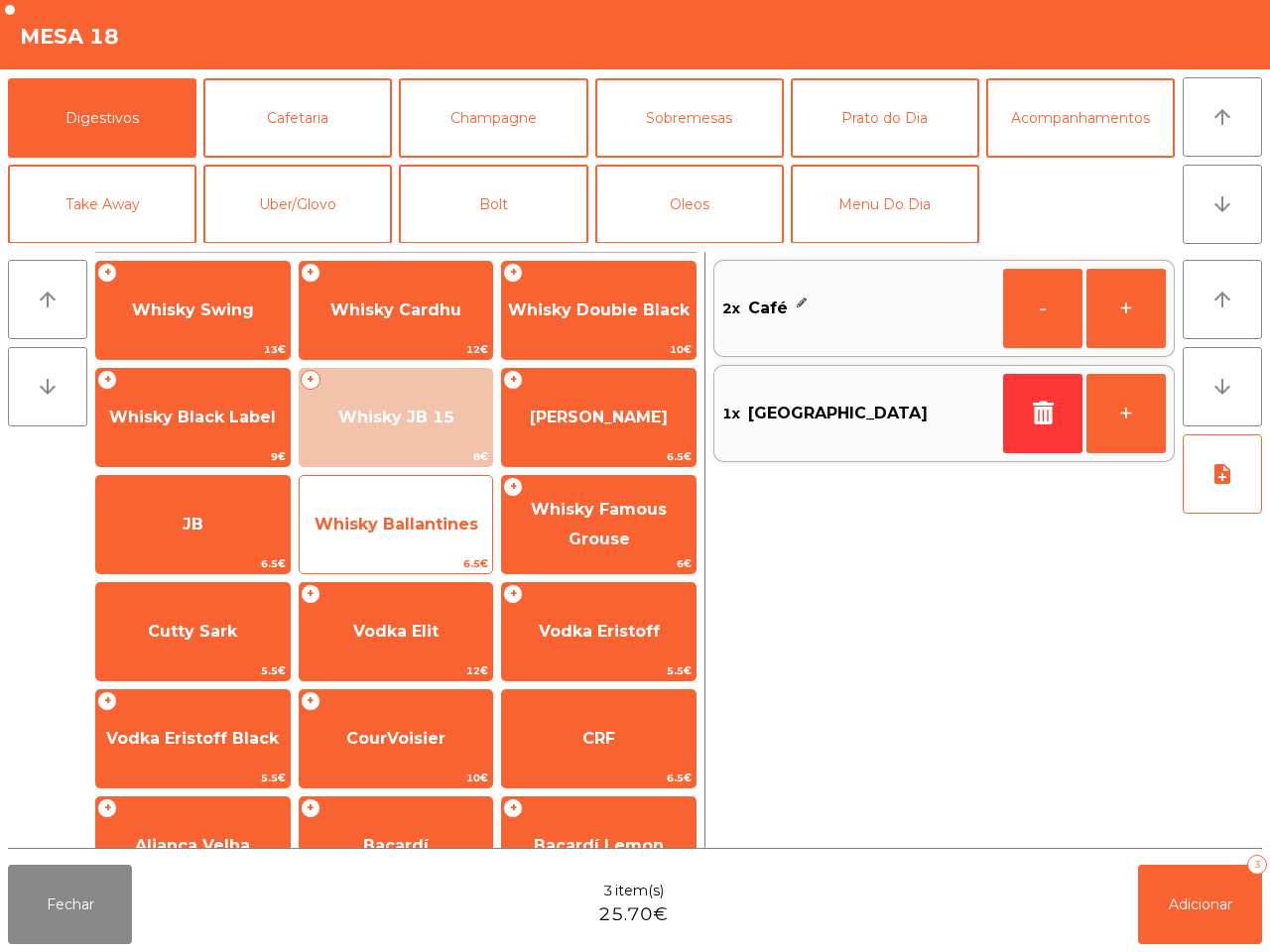 click on "Whisky Ballantines" 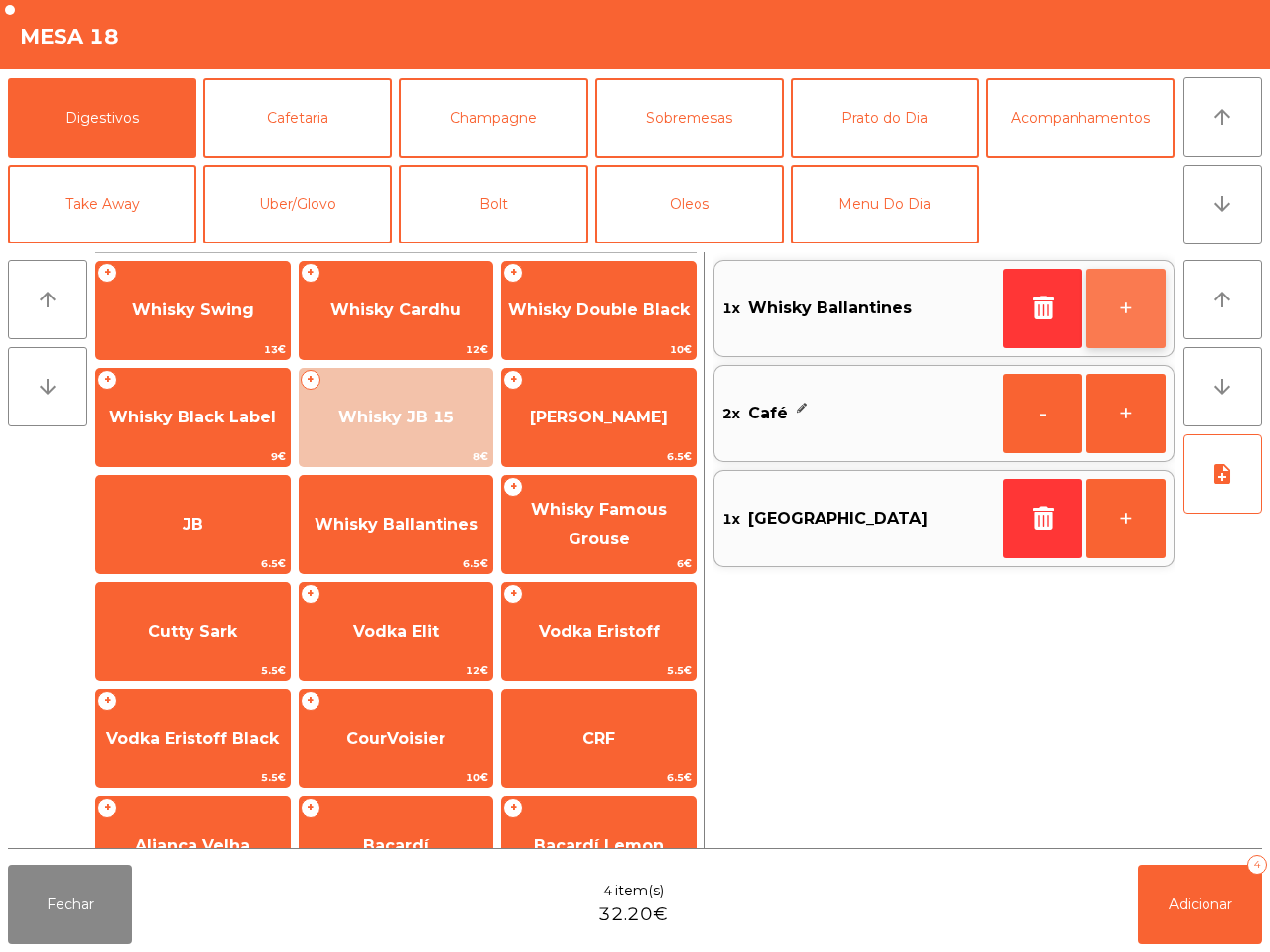 click on "+" 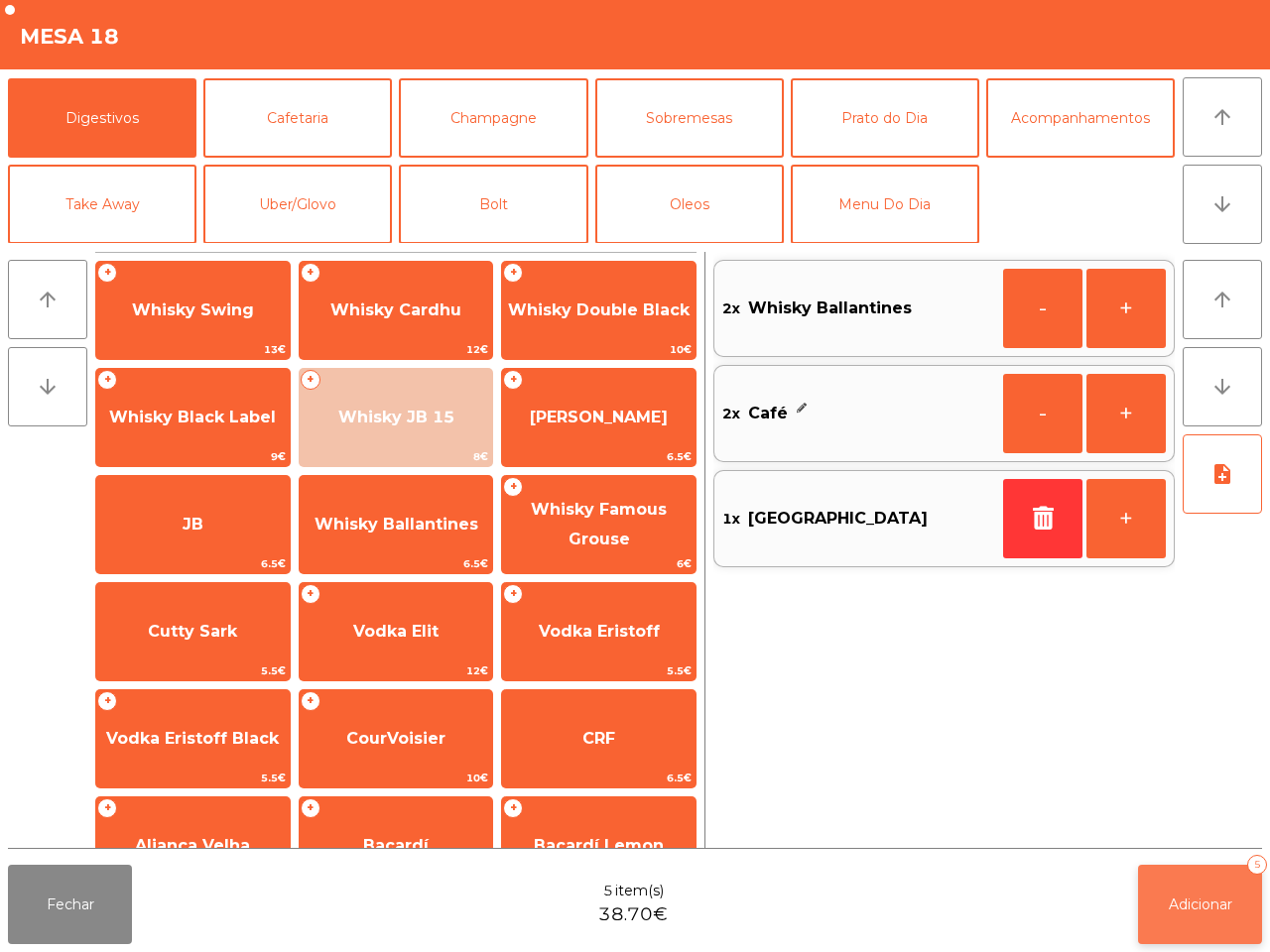 click on "Adicionar   5" 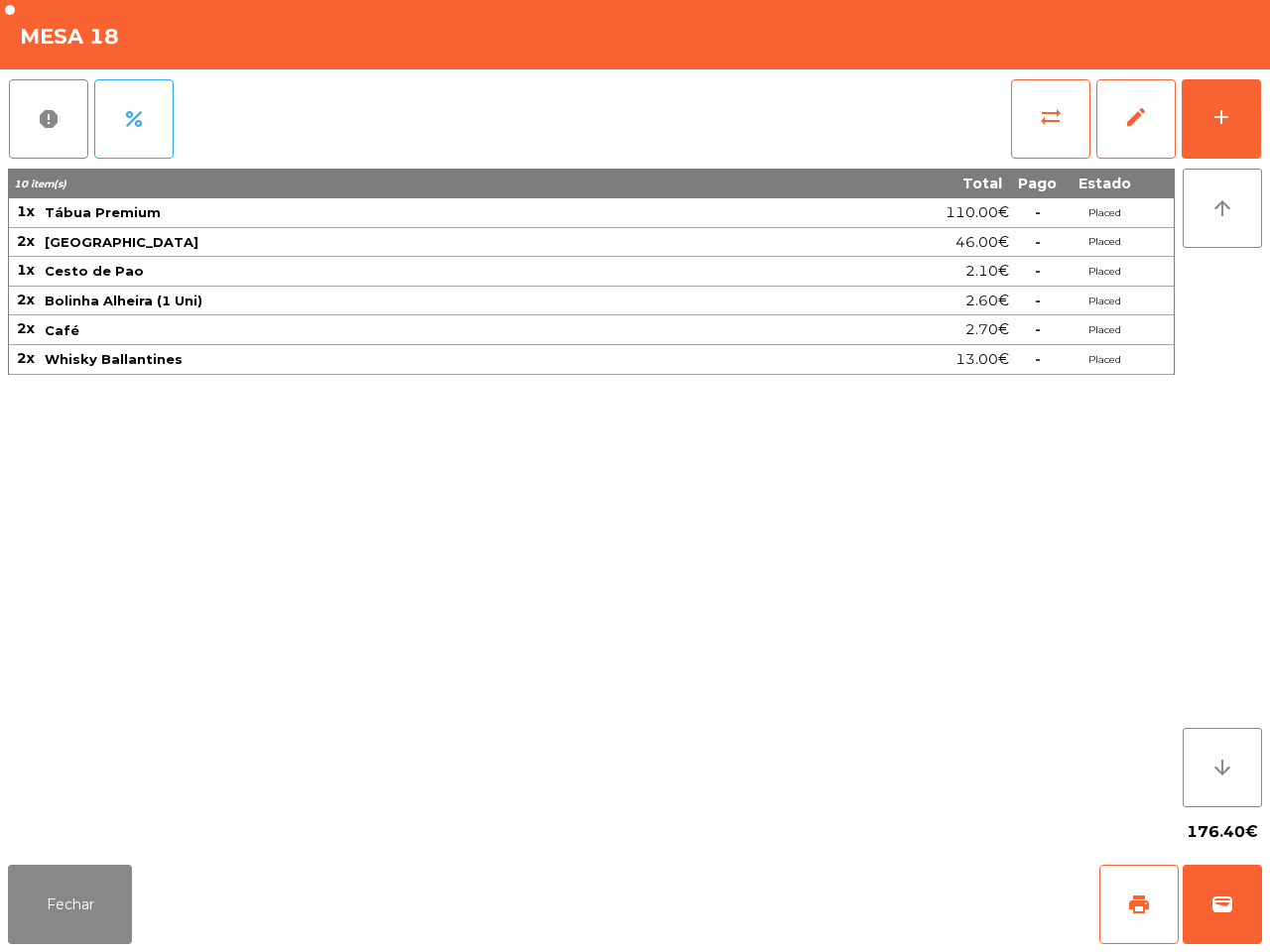 drag, startPoint x: 868, startPoint y: 672, endPoint x: 785, endPoint y: 672, distance: 83 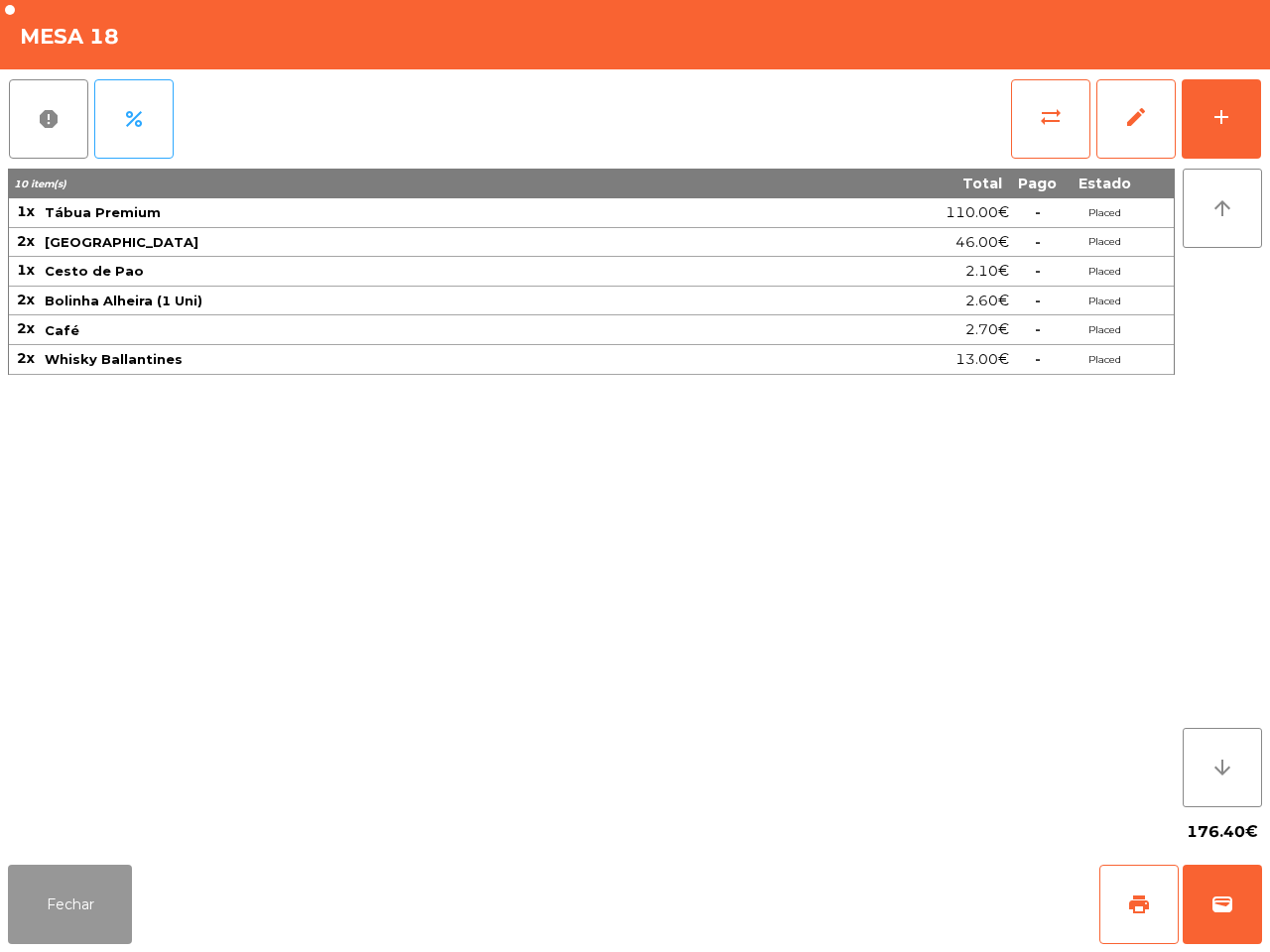 click on "Fechar" 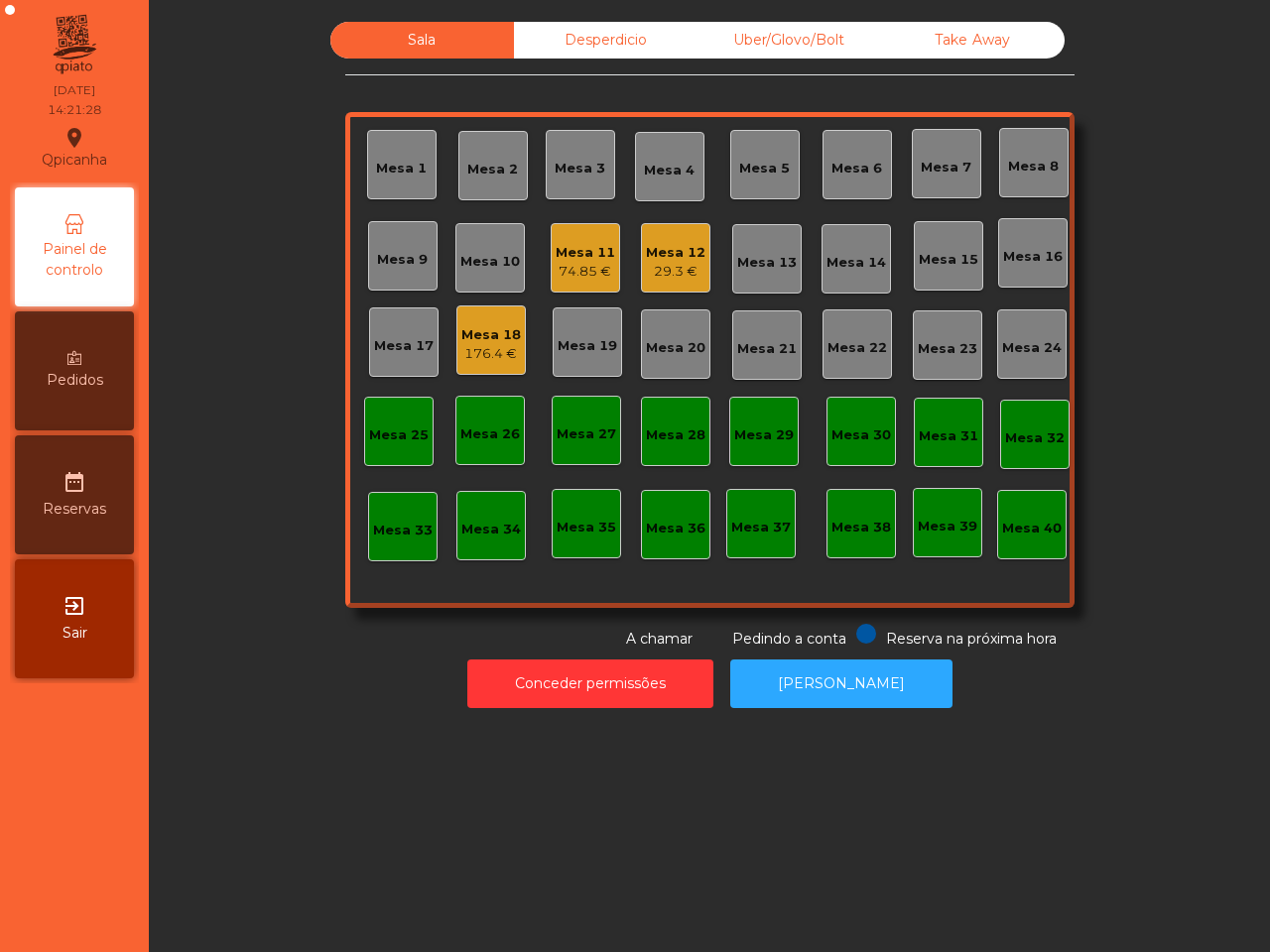 click on "29.3 €" 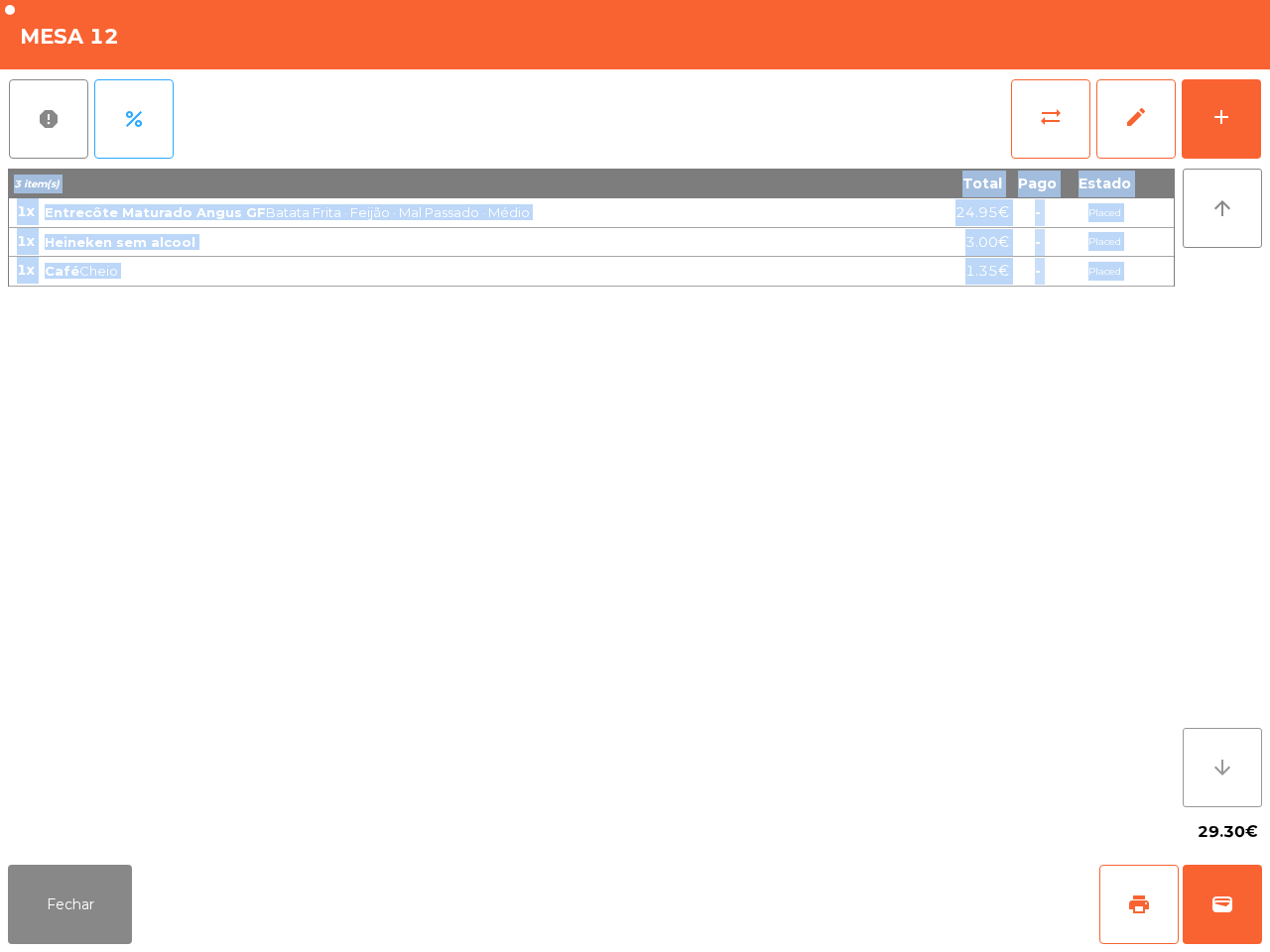 drag, startPoint x: 1137, startPoint y: 701, endPoint x: 1227, endPoint y: 776, distance: 117.15375 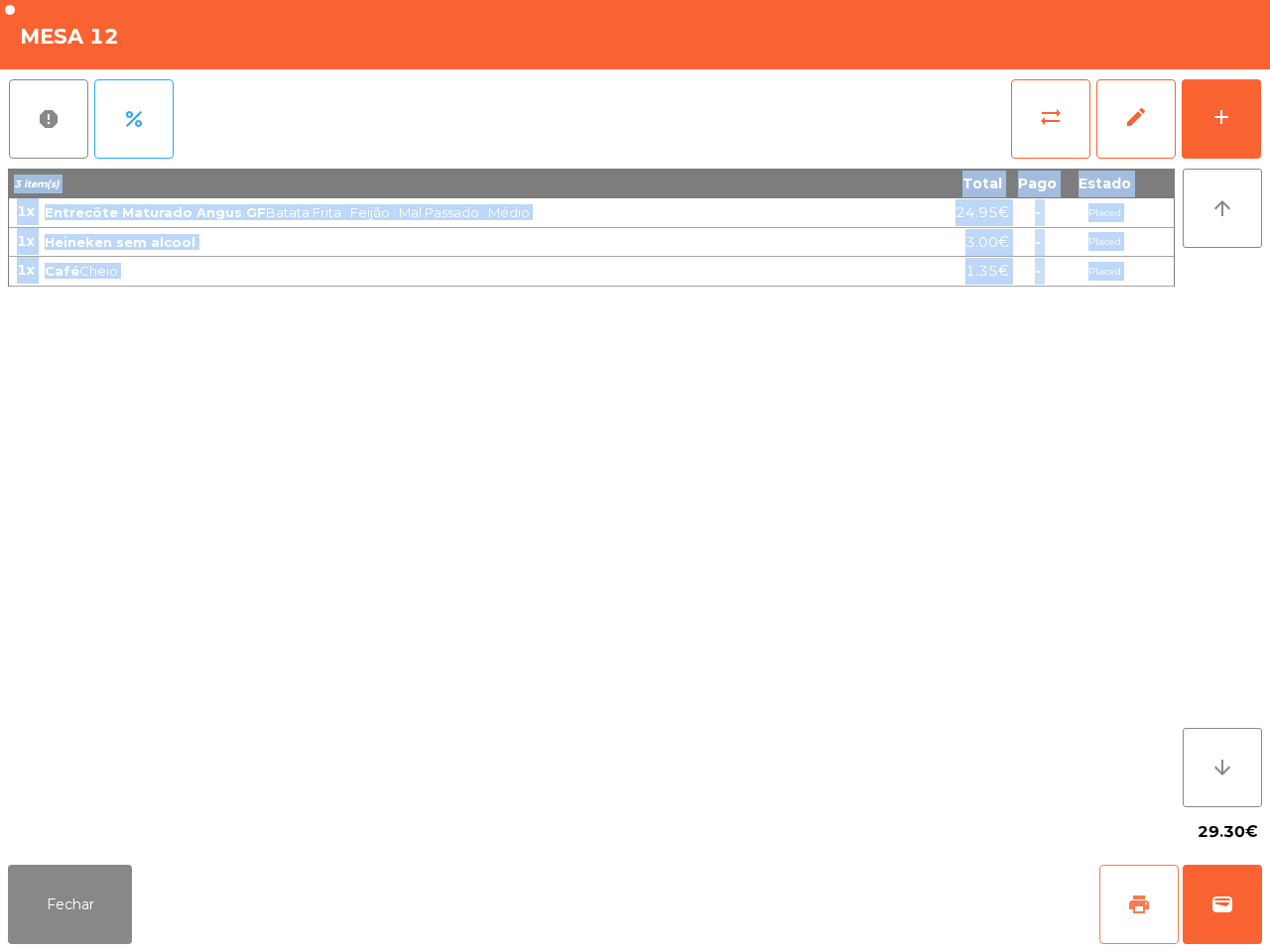 click on "print" 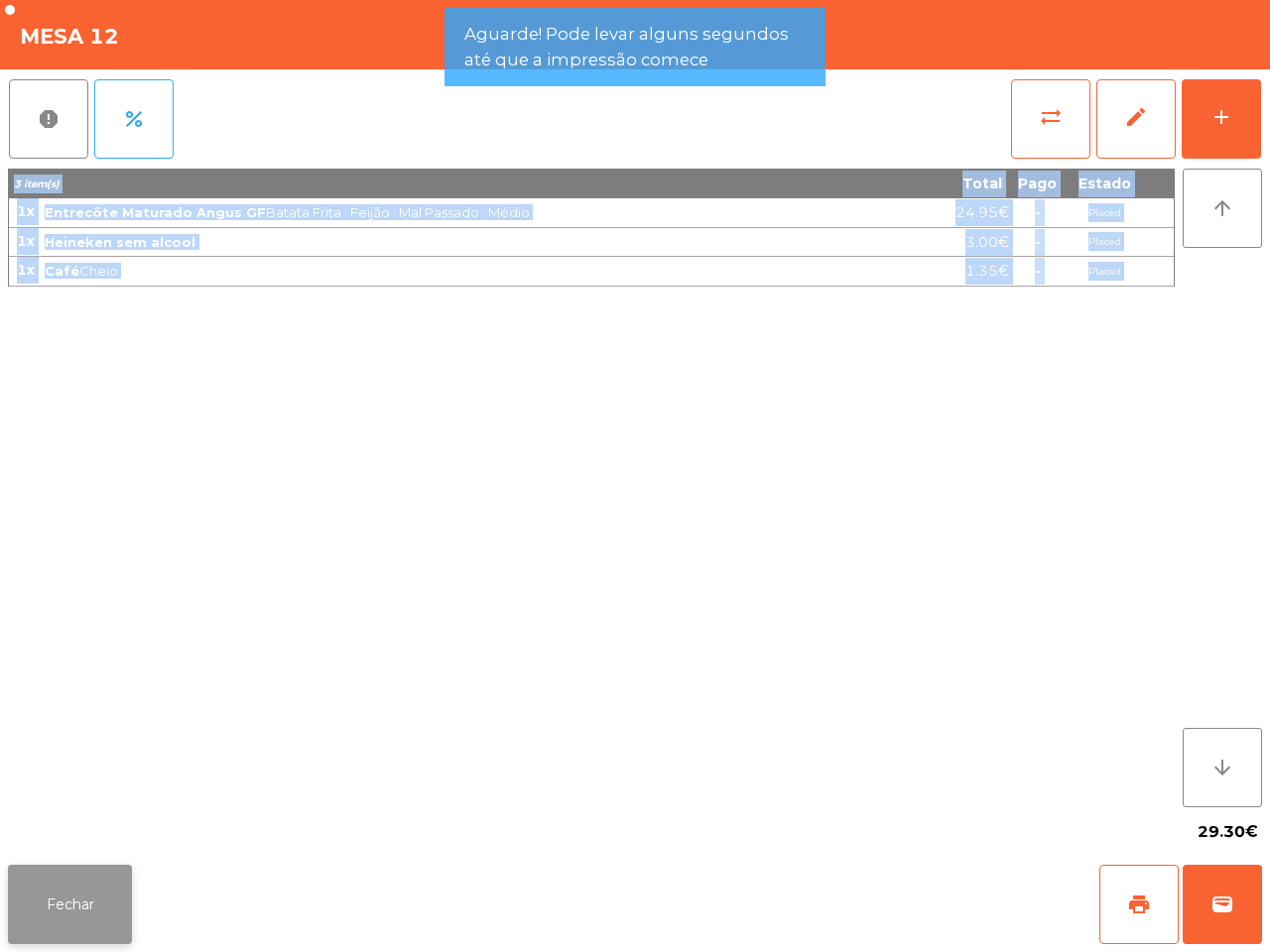 click on "Fechar" 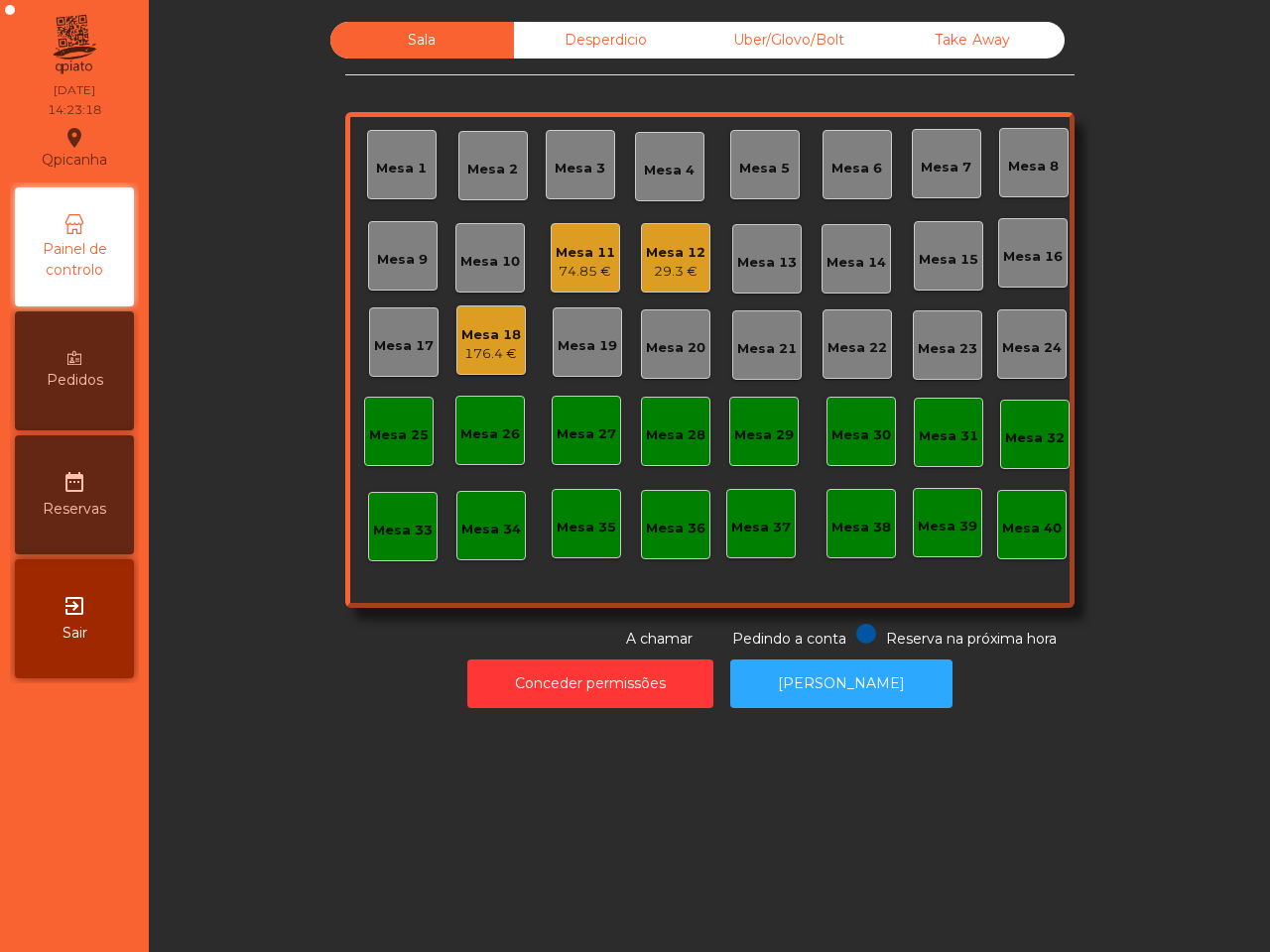 drag, startPoint x: 274, startPoint y: 720, endPoint x: 324, endPoint y: 662, distance: 76.57676 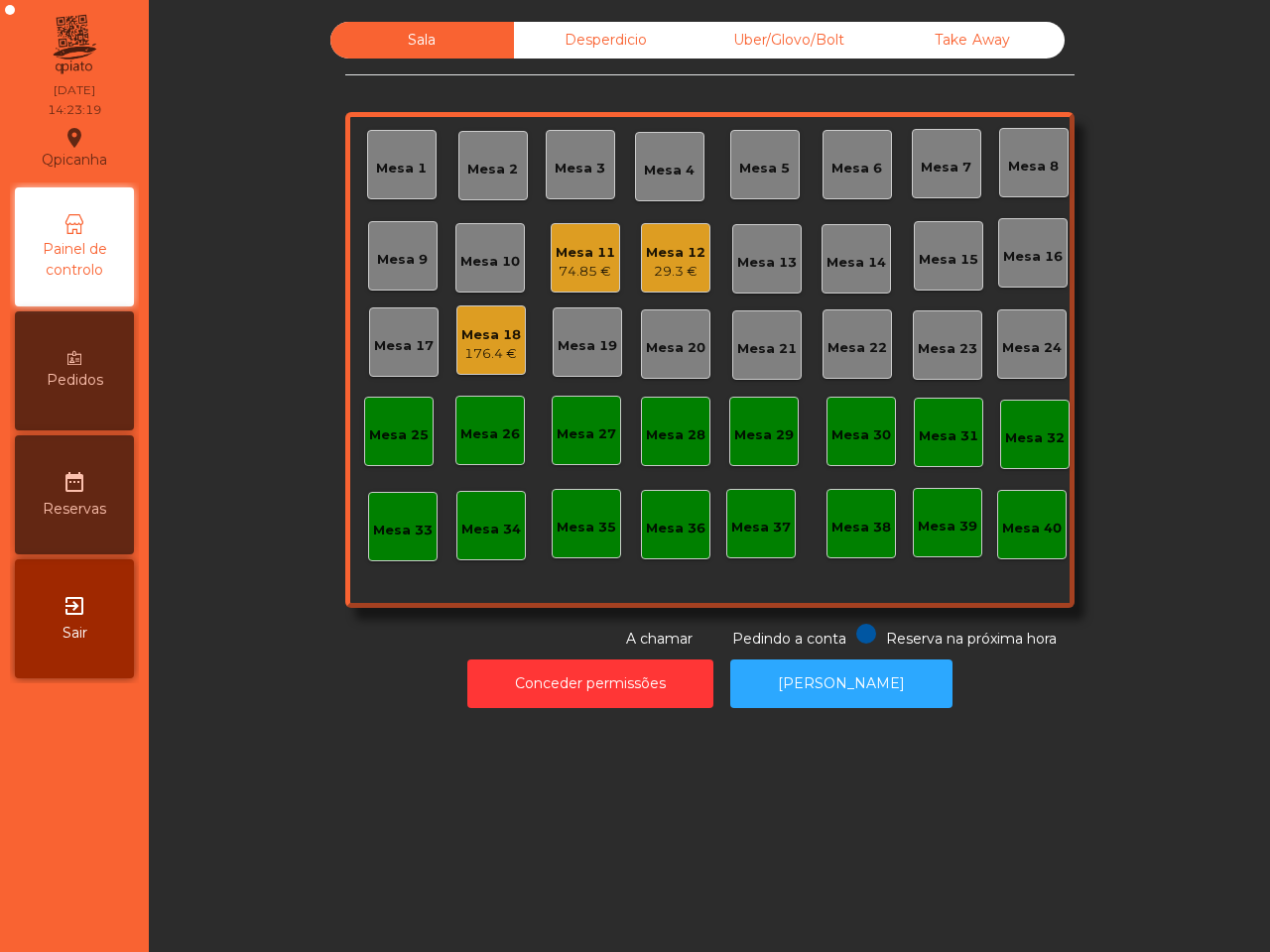 click on "Mesa 12" 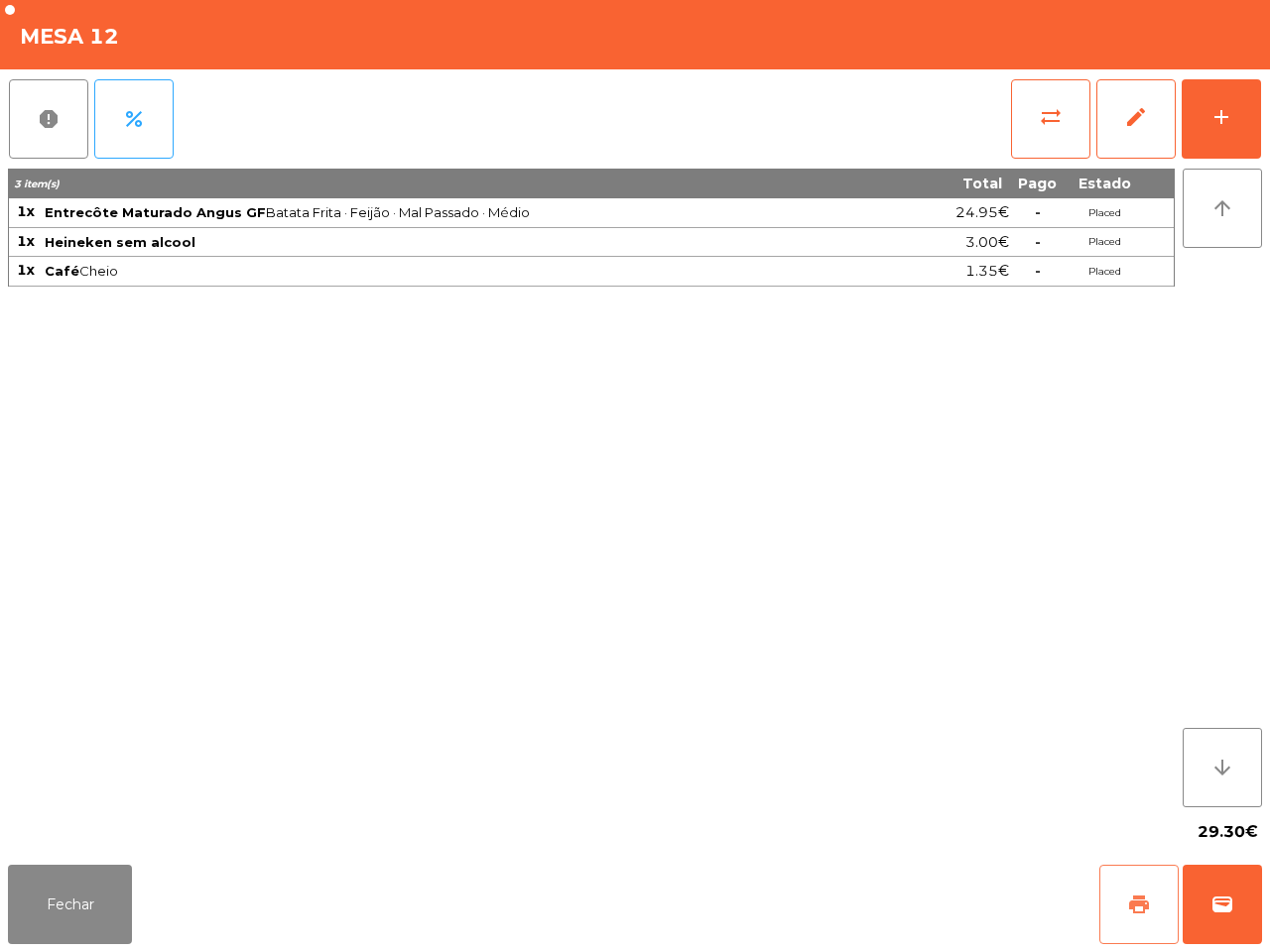 click on "print" 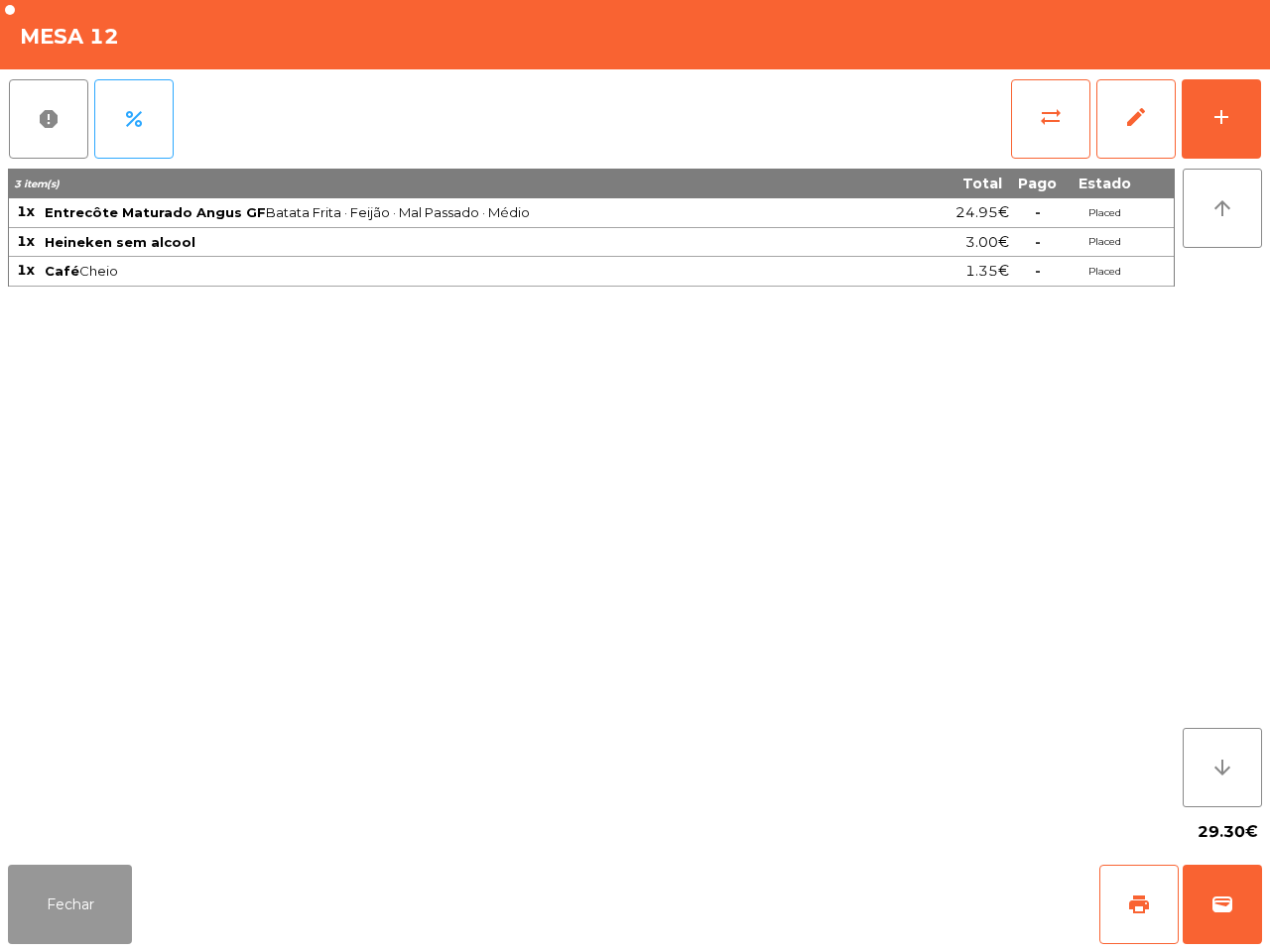drag, startPoint x: 65, startPoint y: 880, endPoint x: 72, endPoint y: 892, distance: 13.892444 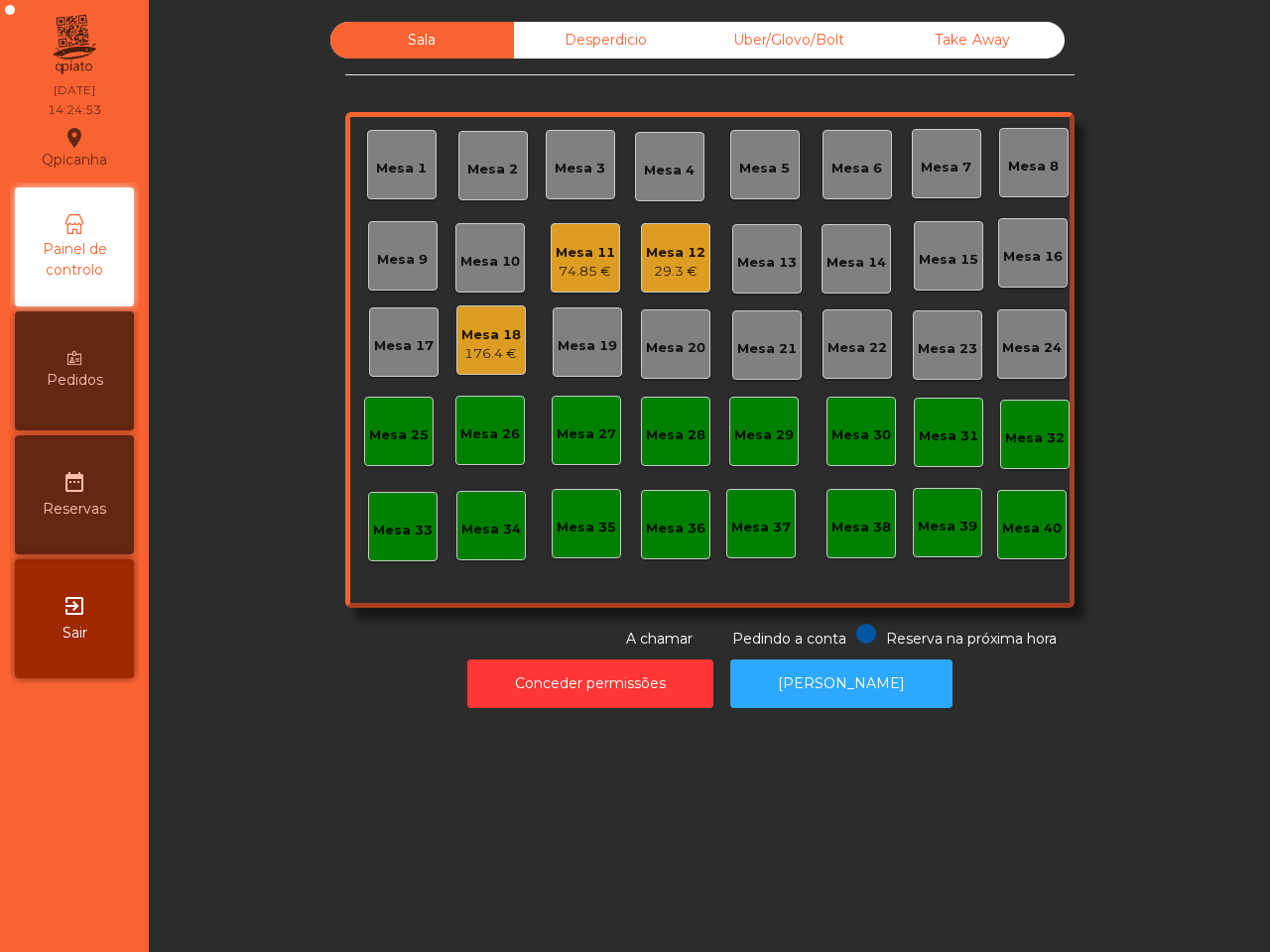 drag, startPoint x: 453, startPoint y: 736, endPoint x: 472, endPoint y: 741, distance: 19.646883 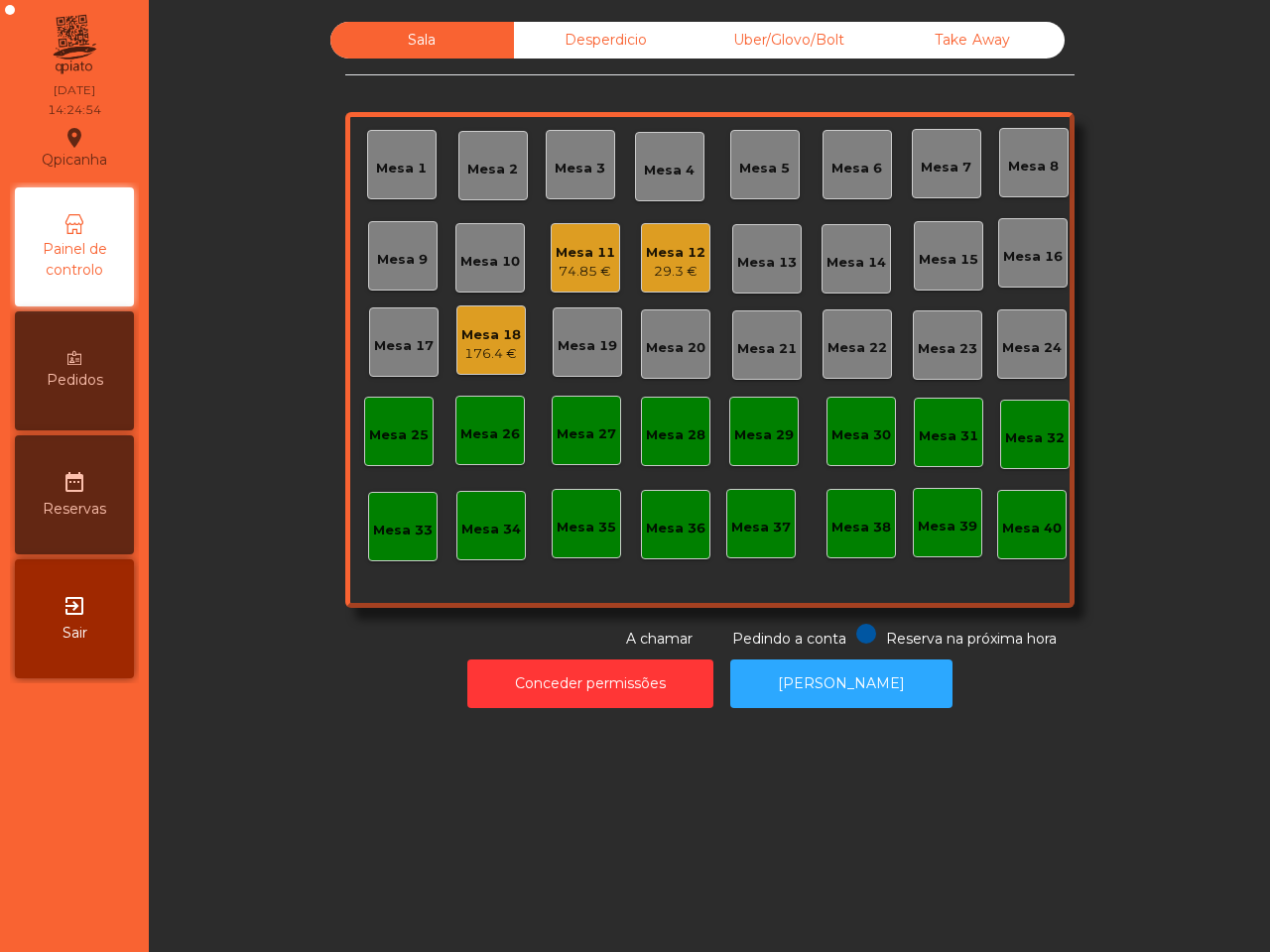click on "Mesa 12" 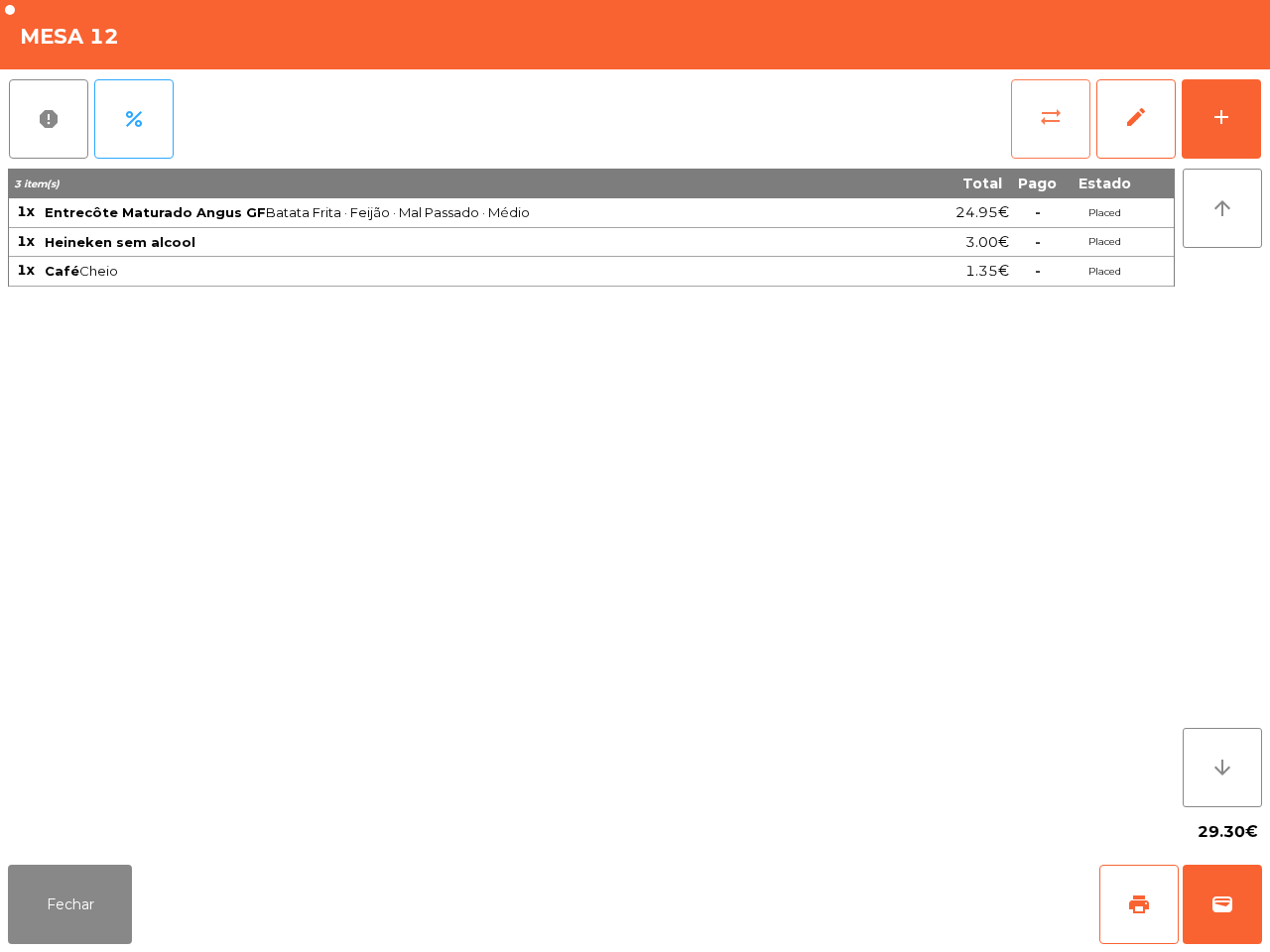 click on "sync_alt" 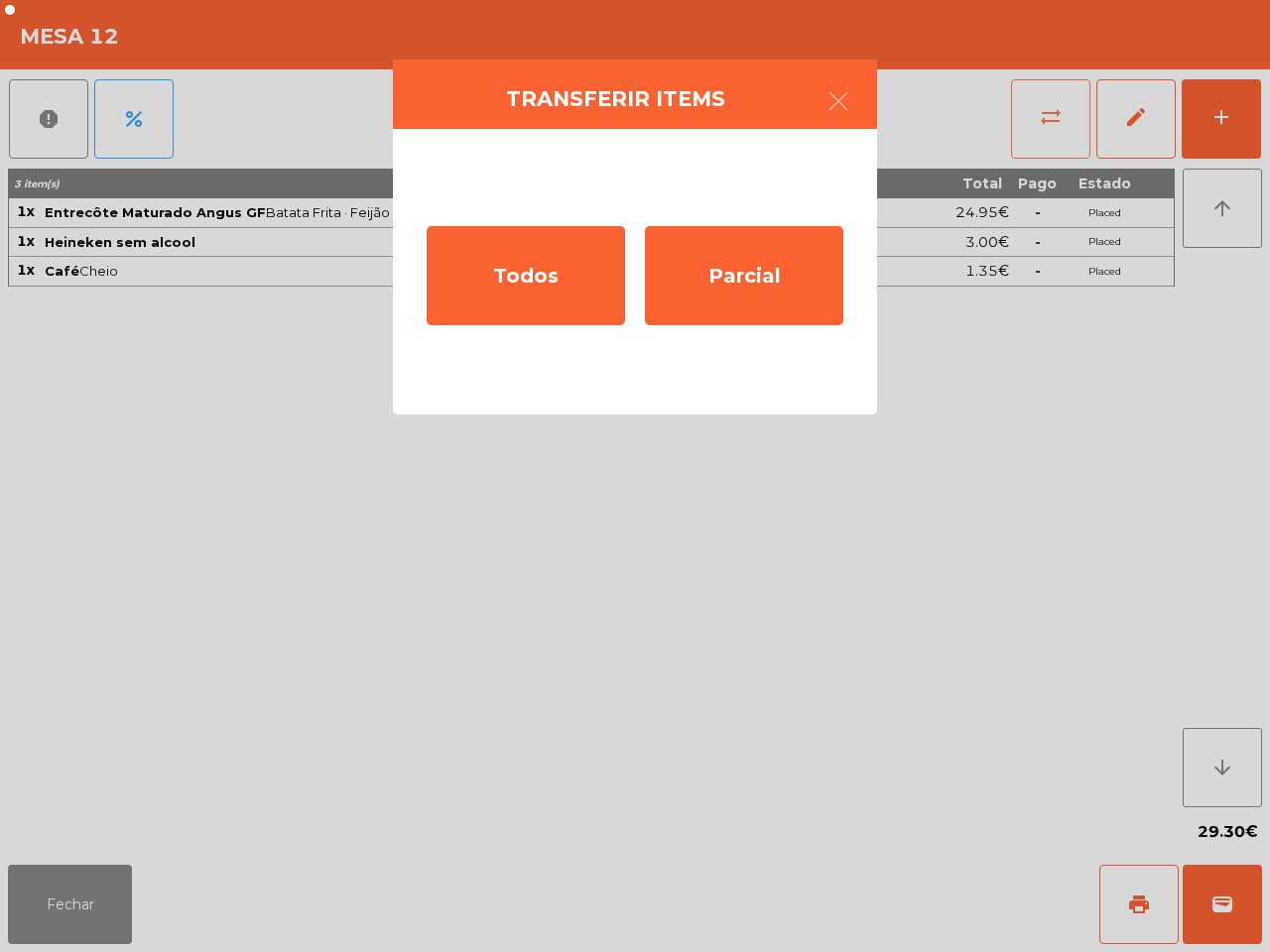 click on "Todos" 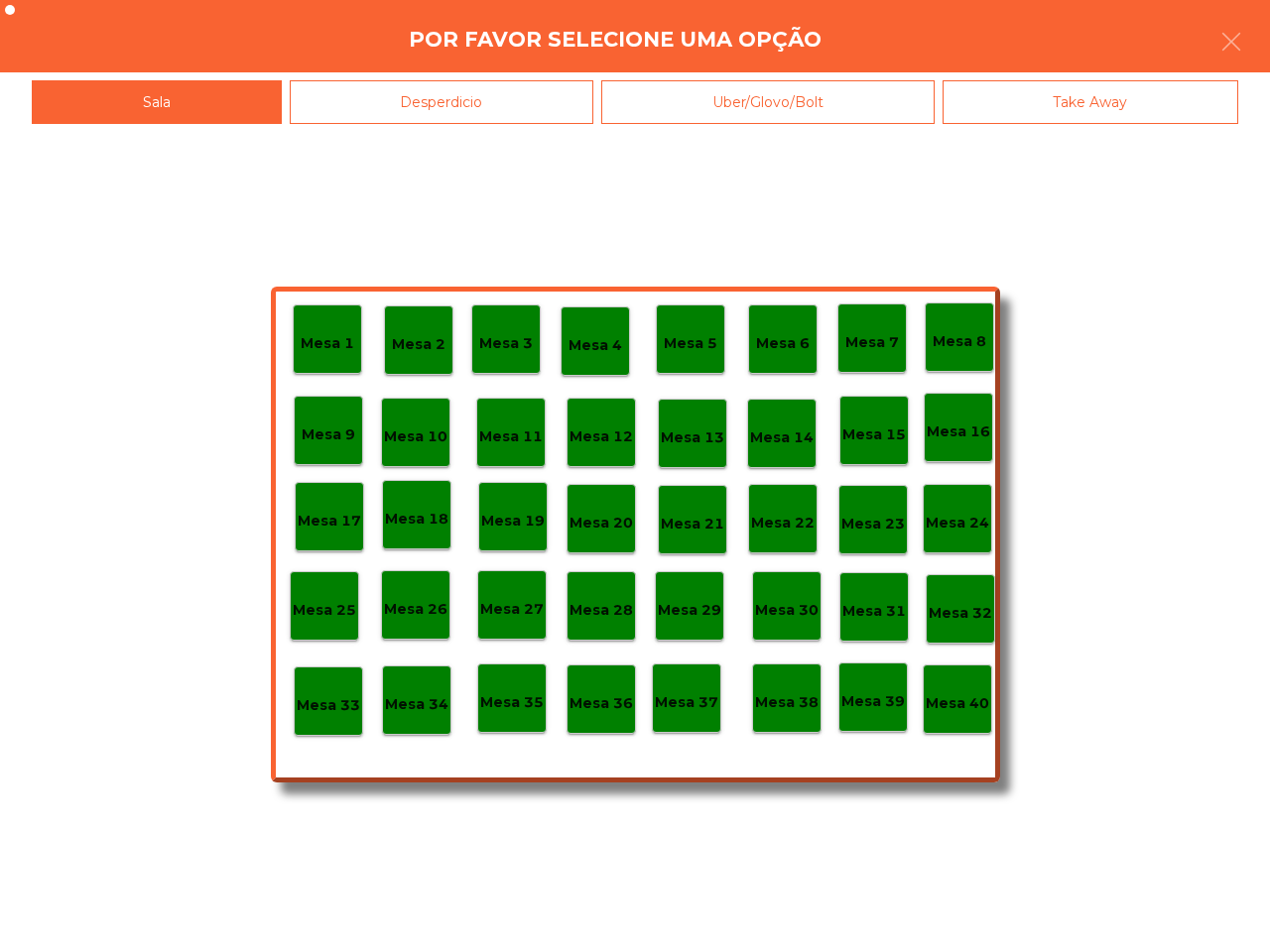 click on "Mesa 1   Mesa 2   Mesa 3   Mesa 4   Mesa 5   Mesa 6   Mesa 7   Mesa 8   [GEOGRAPHIC_DATA] 9   [GEOGRAPHIC_DATA] 10   [GEOGRAPHIC_DATA] 11   Mesa 12   Mesa 13   Mesa 14   [GEOGRAPHIC_DATA] 16   [GEOGRAPHIC_DATA] 18   [GEOGRAPHIC_DATA] 20   [GEOGRAPHIC_DATA] 22   [GEOGRAPHIC_DATA] 24   [GEOGRAPHIC_DATA] [GEOGRAPHIC_DATA] 26   [GEOGRAPHIC_DATA] 27   [GEOGRAPHIC_DATA] 28   [GEOGRAPHIC_DATA] 30   [GEOGRAPHIC_DATA] 31   [GEOGRAPHIC_DATA] 33   [GEOGRAPHIC_DATA] 34   [GEOGRAPHIC_DATA] 35   [GEOGRAPHIC_DATA] 37   [GEOGRAPHIC_DATA] 38   Mesa 39   Mesa 40" 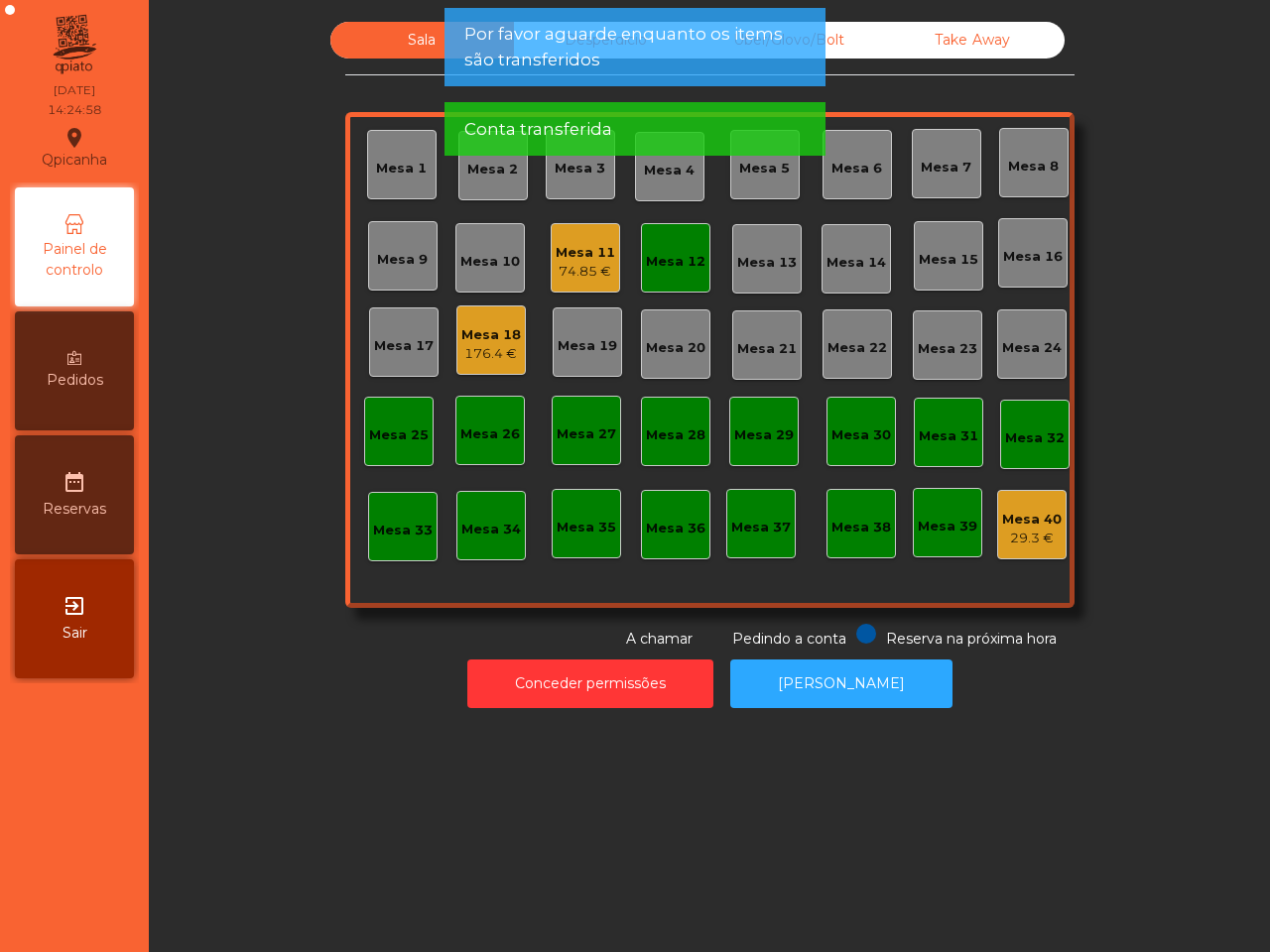 click on "Mesa 12" 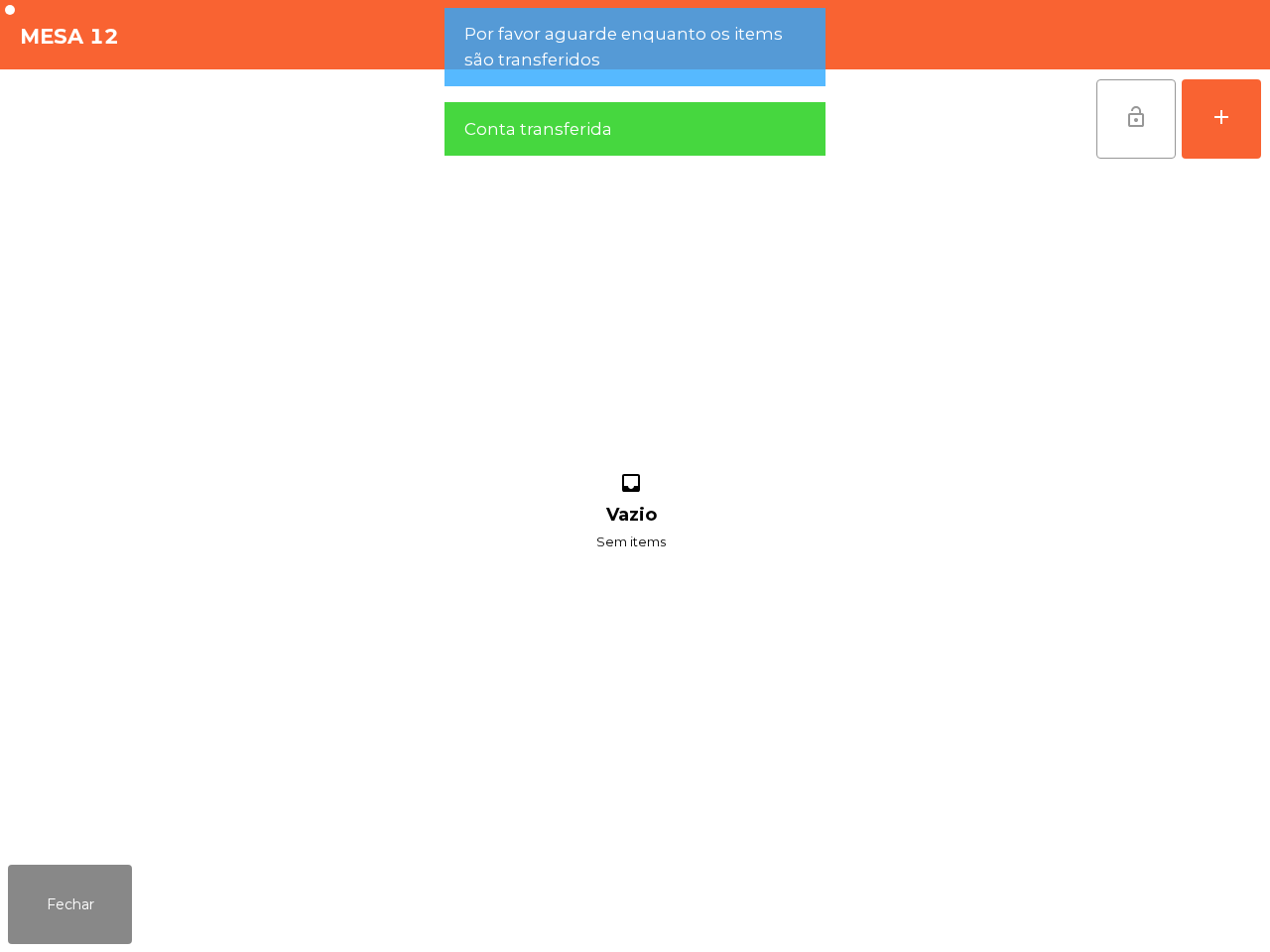 click on "lock_open" 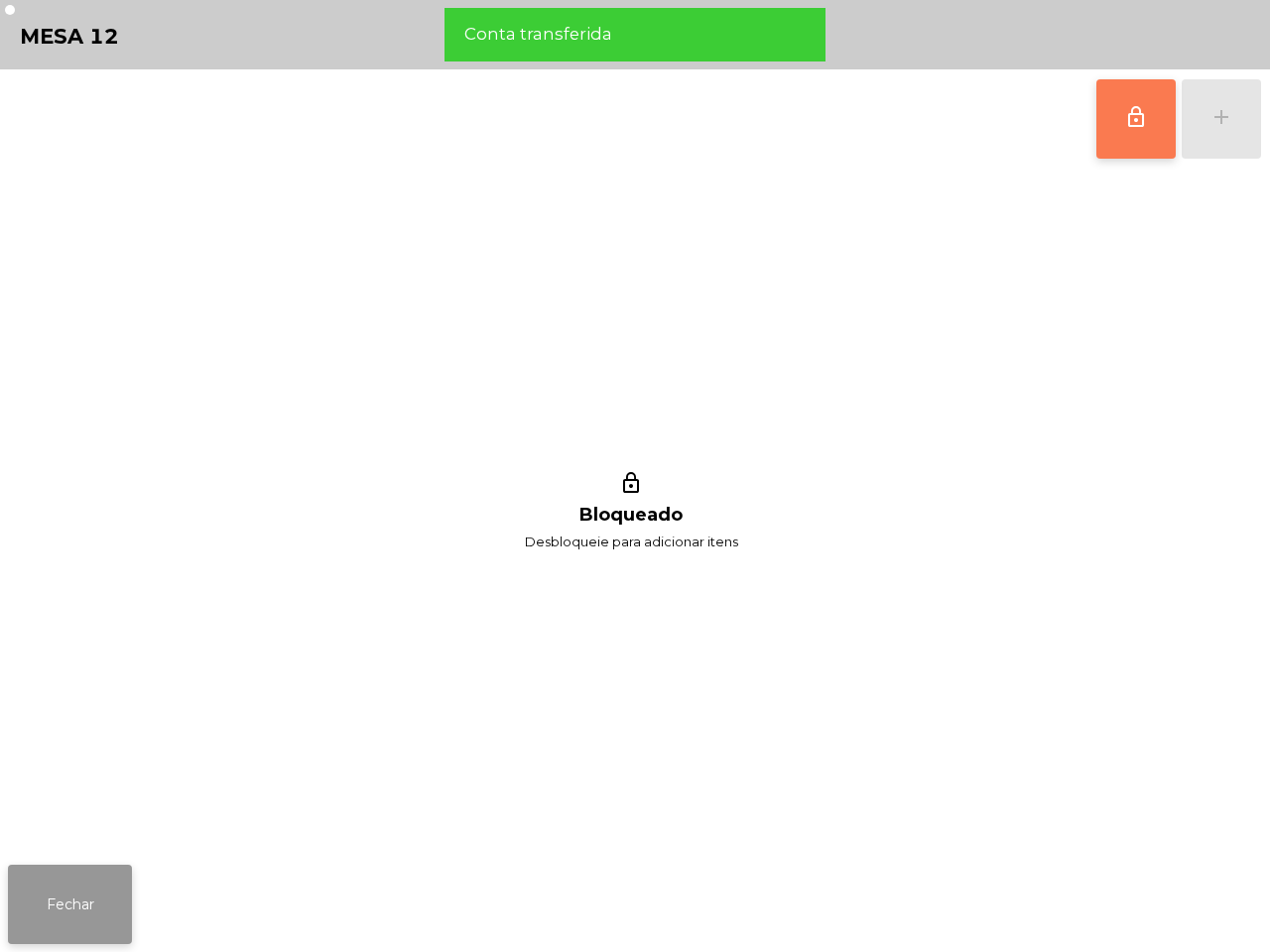 click on "Fechar" 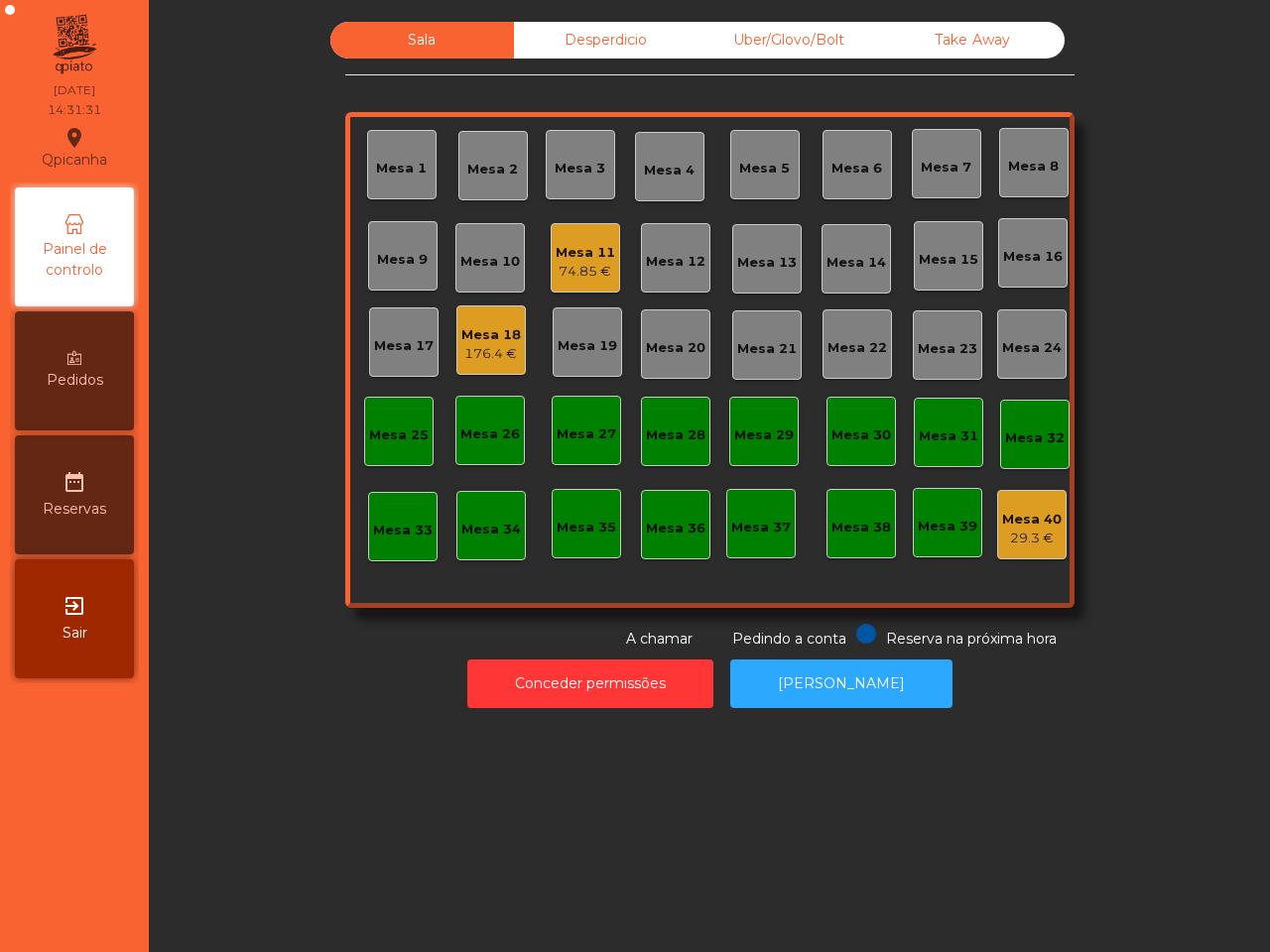 click on "Sala   Desperdicio   Uber/Glovo/Bolt   Take Away   Mesa 1   Mesa 2   Mesa 3   Mesa 4   Mesa 5   Mesa 6   [GEOGRAPHIC_DATA] 8   [GEOGRAPHIC_DATA] 9   Mesa 10   Mesa 11   74.85 €   Mesa 12   [GEOGRAPHIC_DATA] 13   [GEOGRAPHIC_DATA] 15   [GEOGRAPHIC_DATA] [GEOGRAPHIC_DATA] 17   [GEOGRAPHIC_DATA] 18   176.4 €   [GEOGRAPHIC_DATA] 19   [GEOGRAPHIC_DATA] 20   [GEOGRAPHIC_DATA] 21   [GEOGRAPHIC_DATA] 22   [GEOGRAPHIC_DATA] 23   [GEOGRAPHIC_DATA] [GEOGRAPHIC_DATA] 26   [GEOGRAPHIC_DATA] 27   [GEOGRAPHIC_DATA] 28   [GEOGRAPHIC_DATA] 30   [GEOGRAPHIC_DATA] 31   [GEOGRAPHIC_DATA] 33   [GEOGRAPHIC_DATA] 35   [GEOGRAPHIC_DATA] 37   [GEOGRAPHIC_DATA] 40   29.3 €  Reserva na próxima hora Pedindo a conta A chamar  Conceder permissões   Abrir Gaveta" 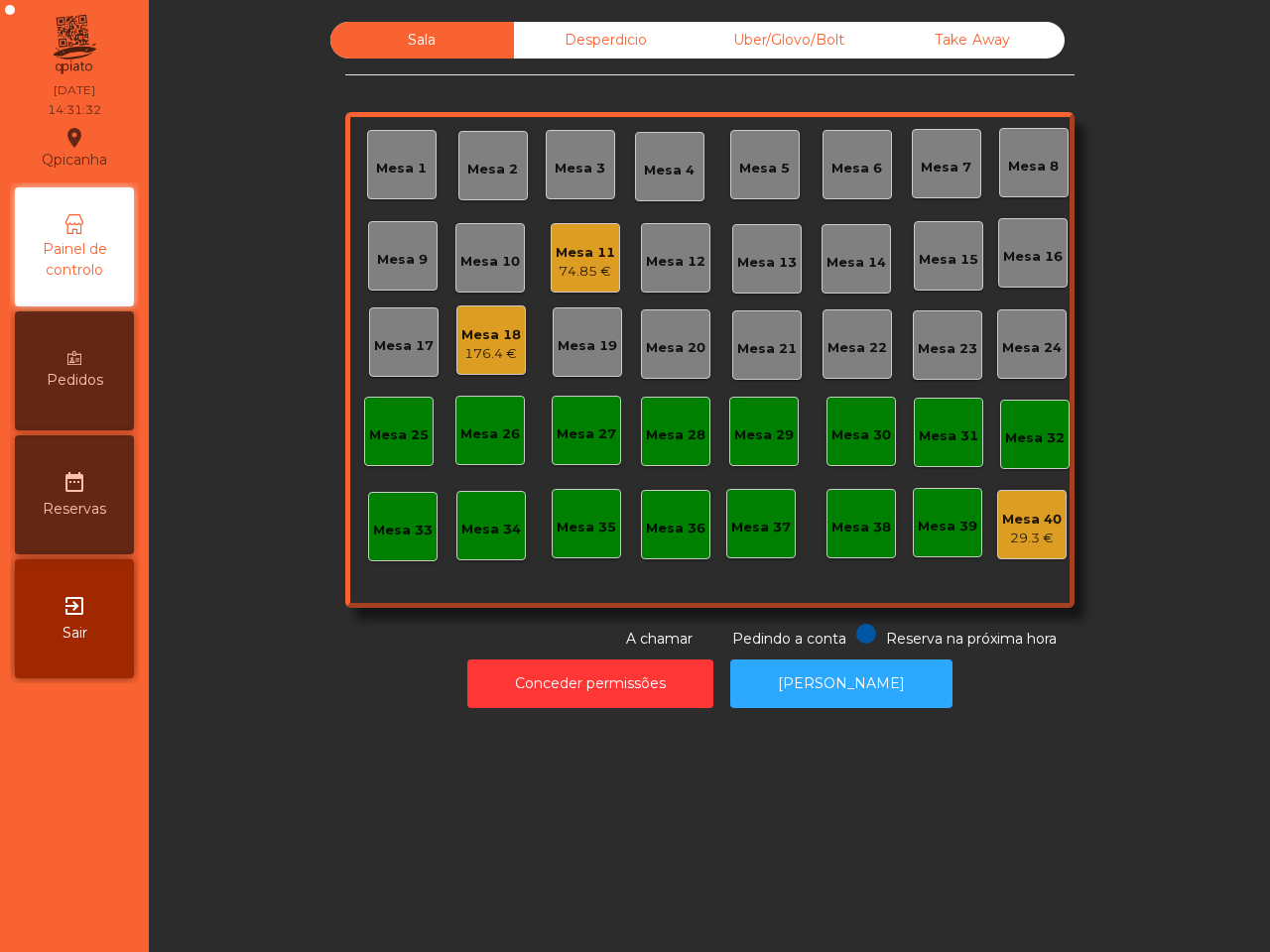 click on "Mesa 18   176.4 €" 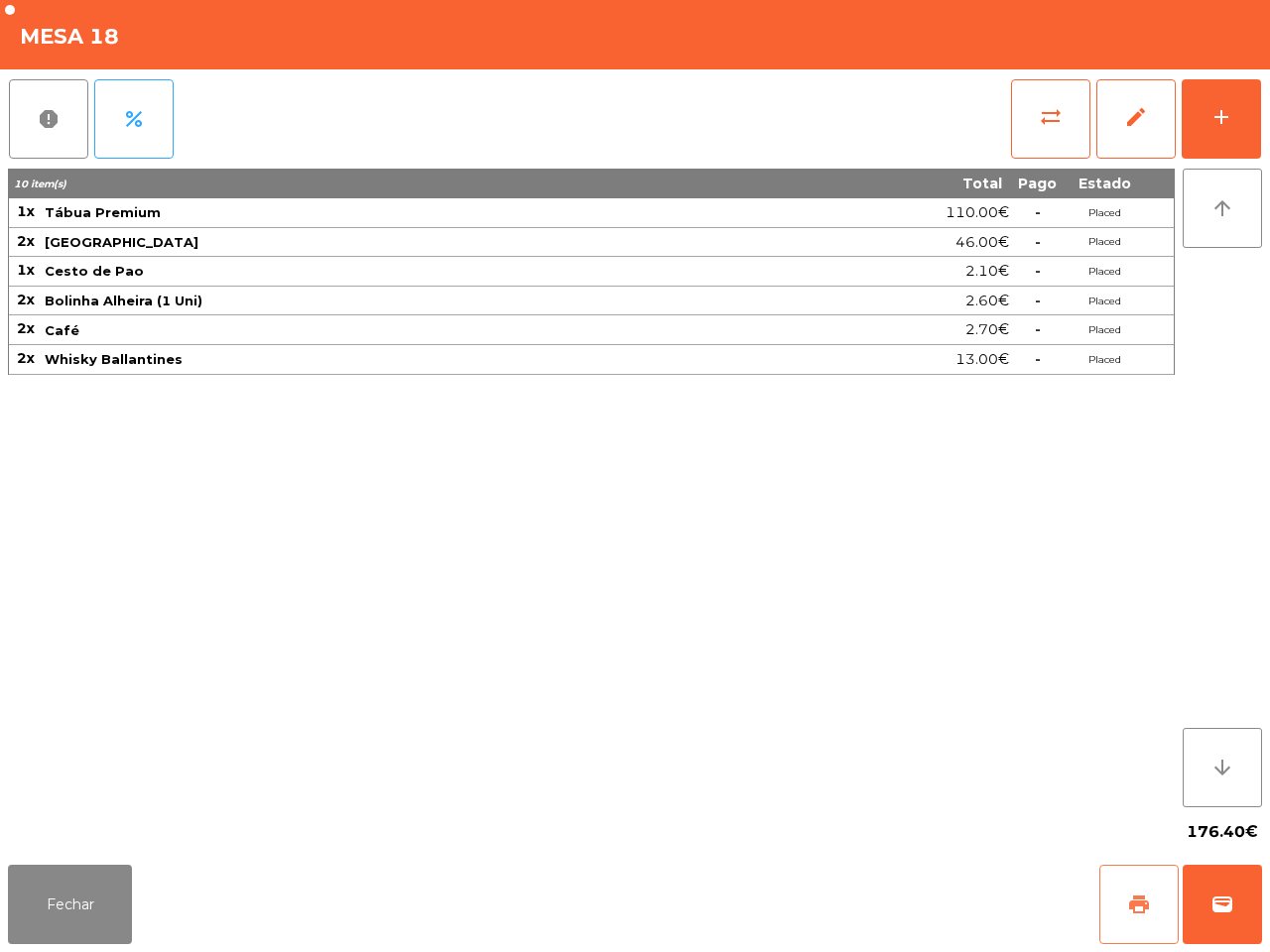 click on "print" 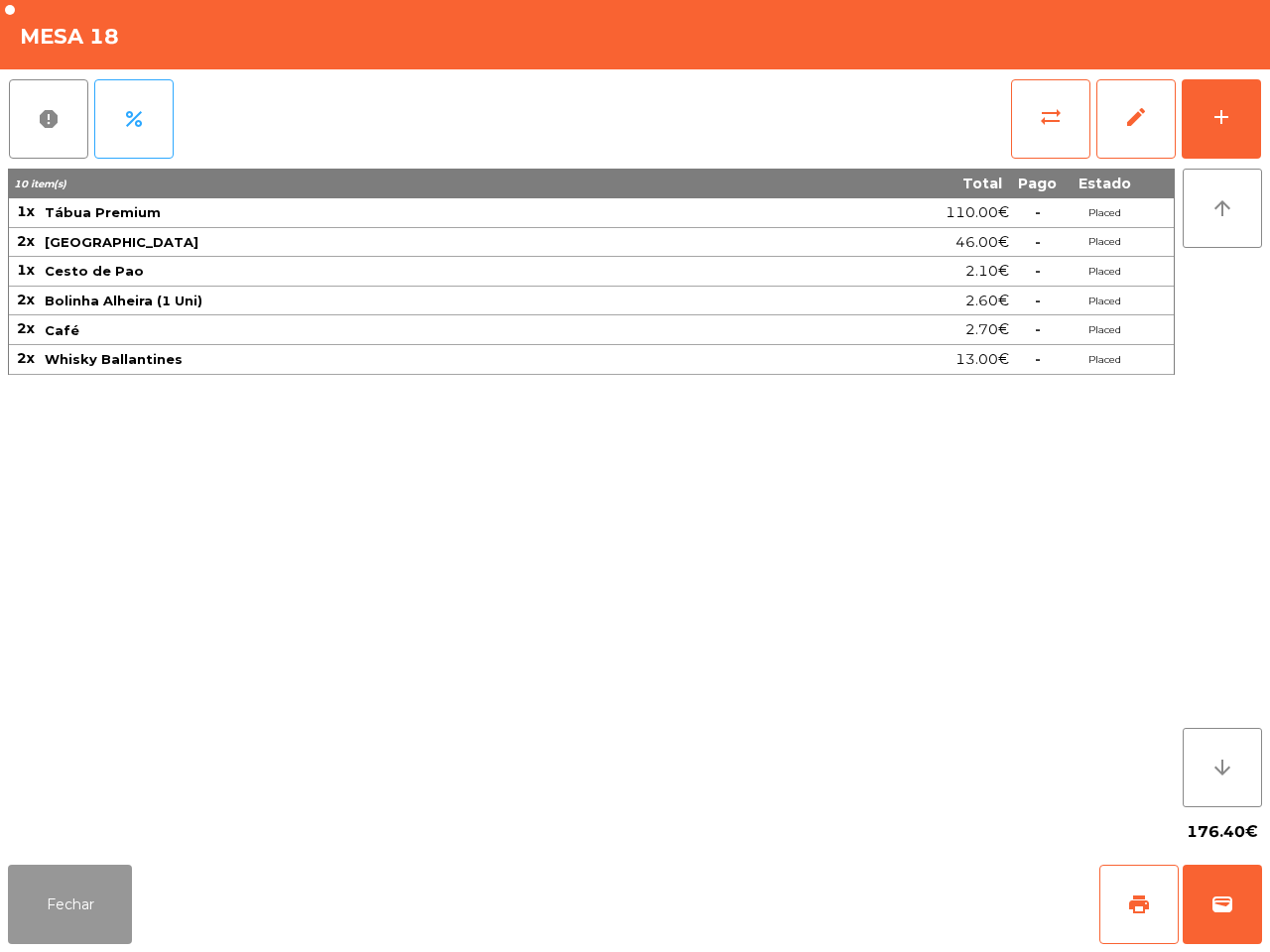 click on "Fechar" 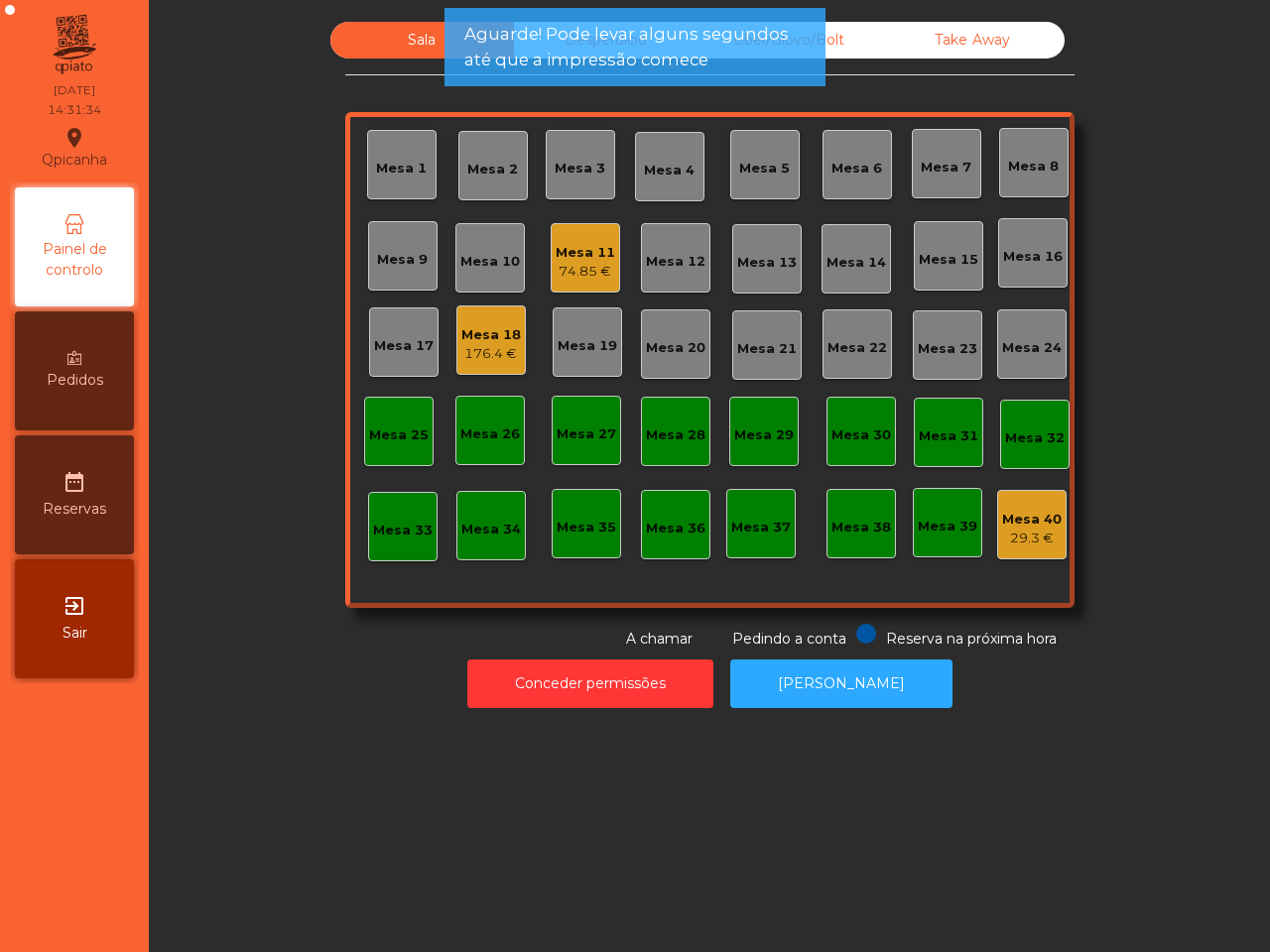 click on "74.85 €" 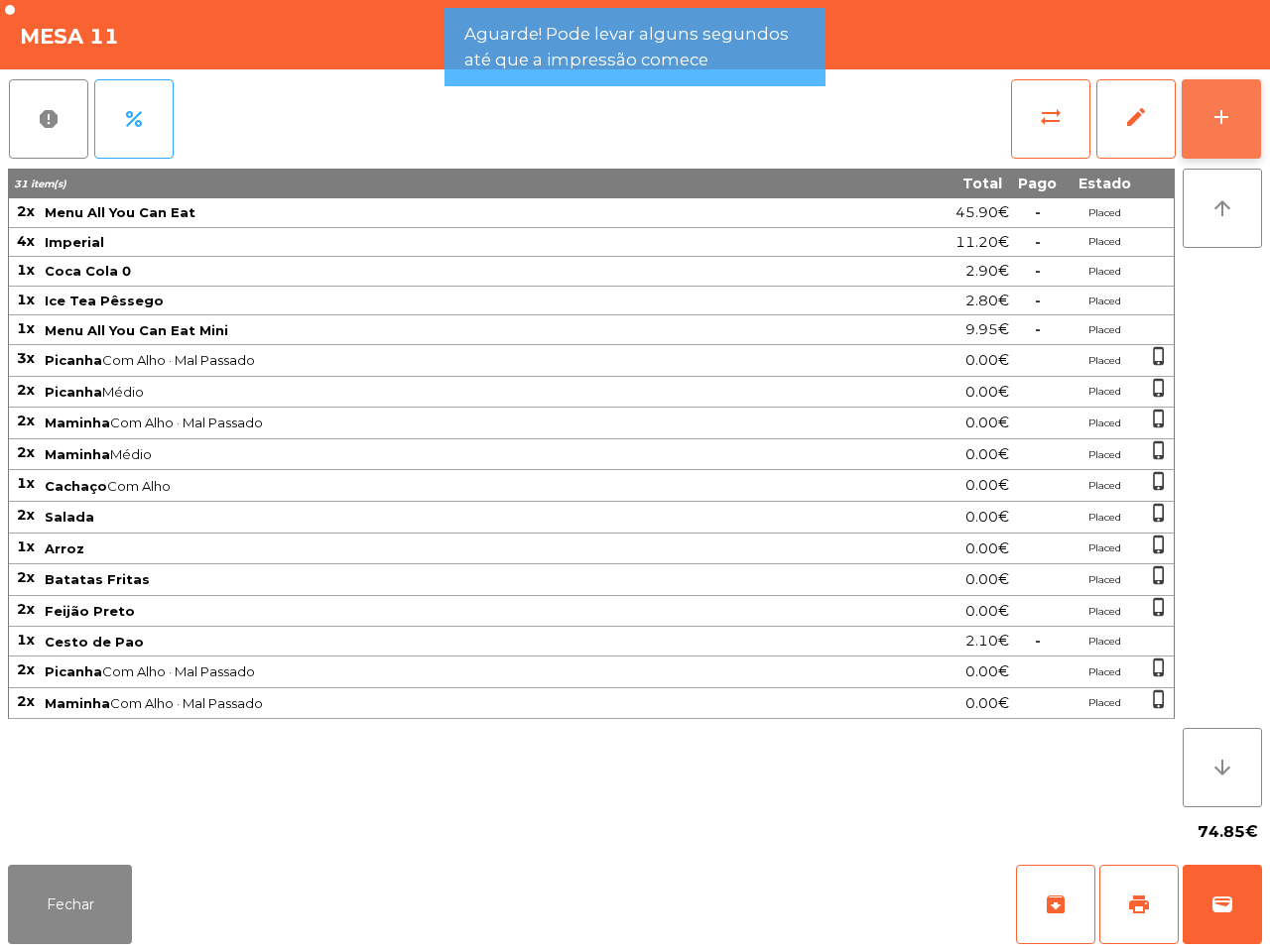 click on "add" 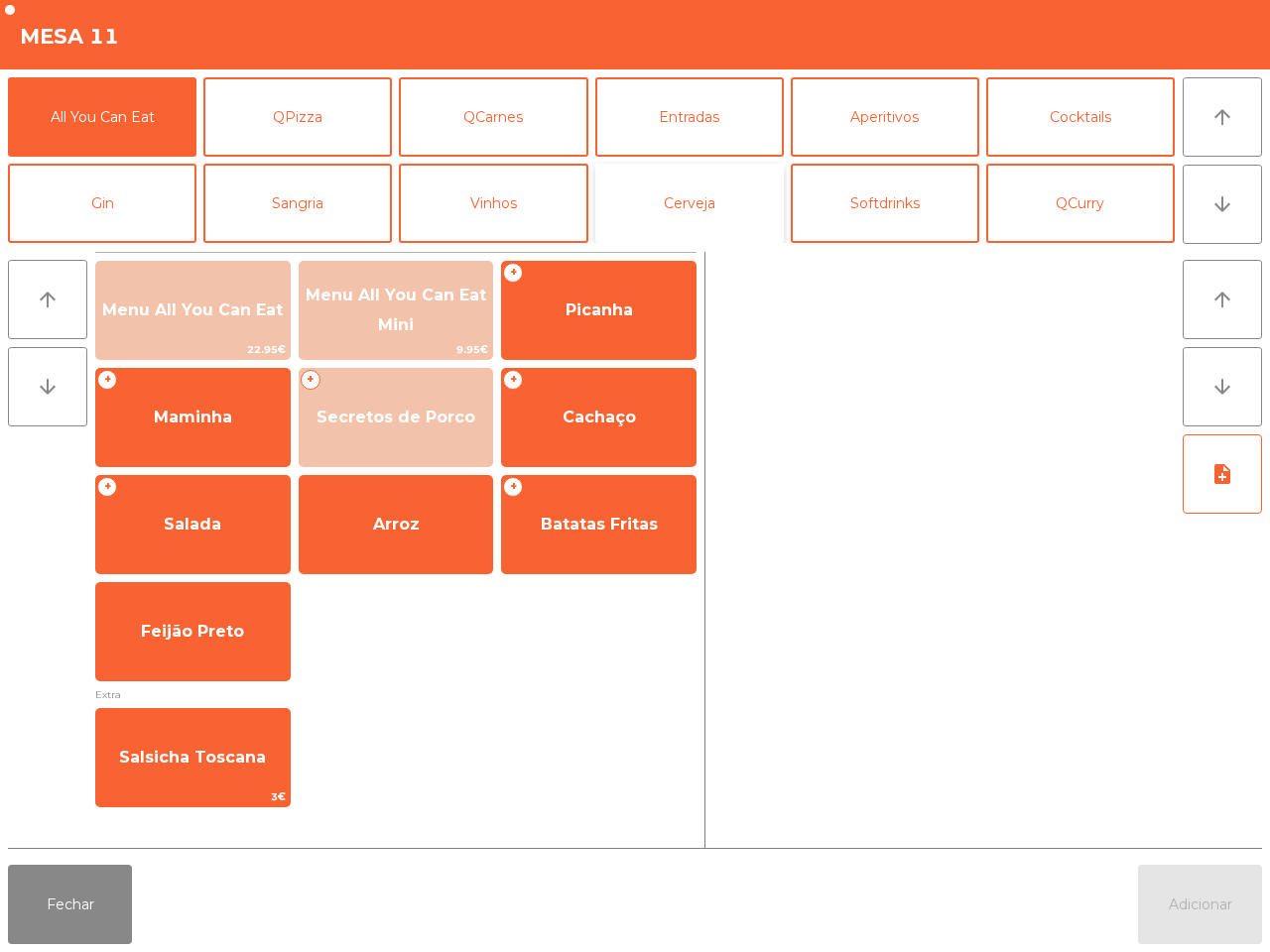 click on "Cerveja" 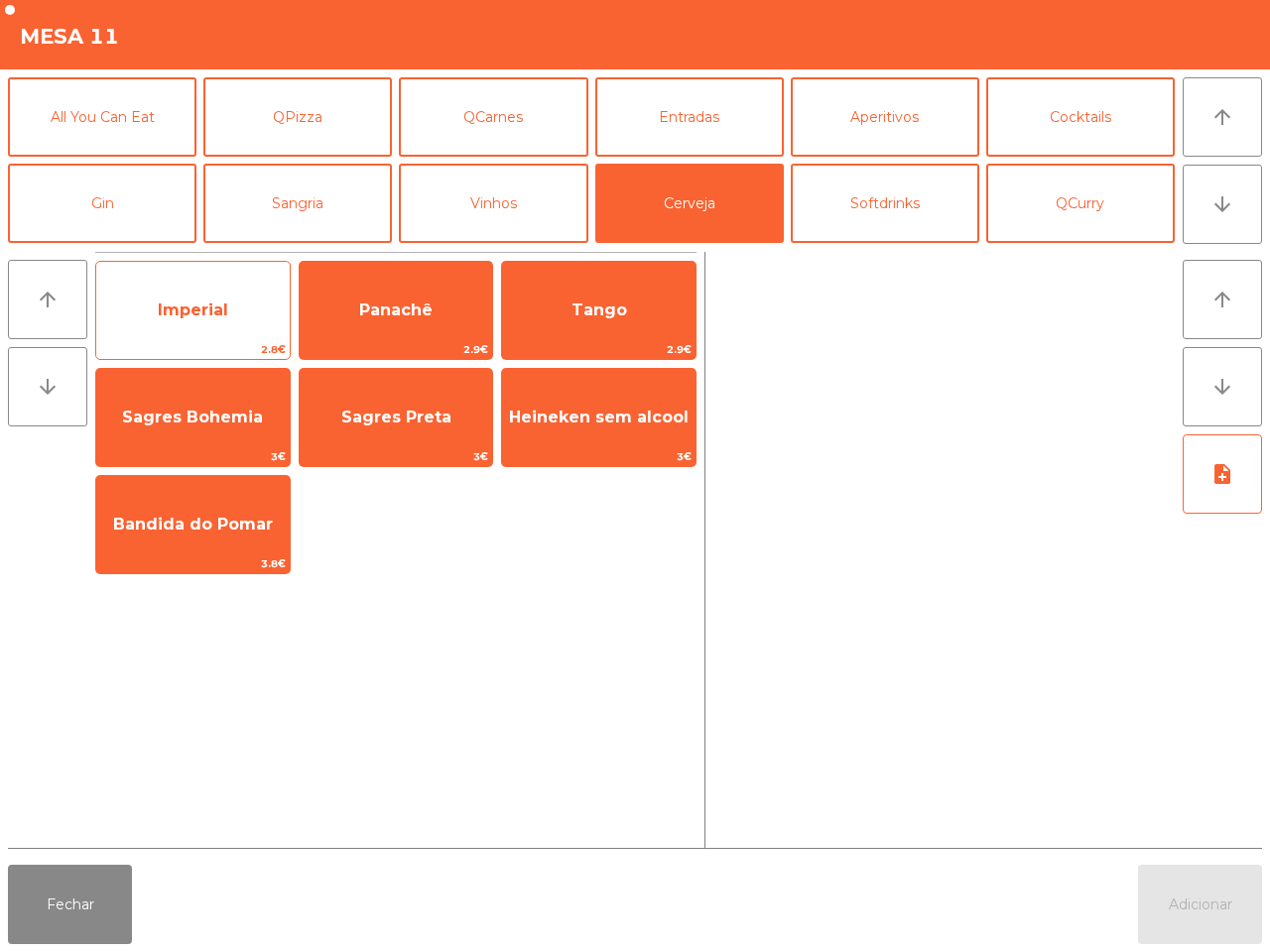 click on "Imperial" 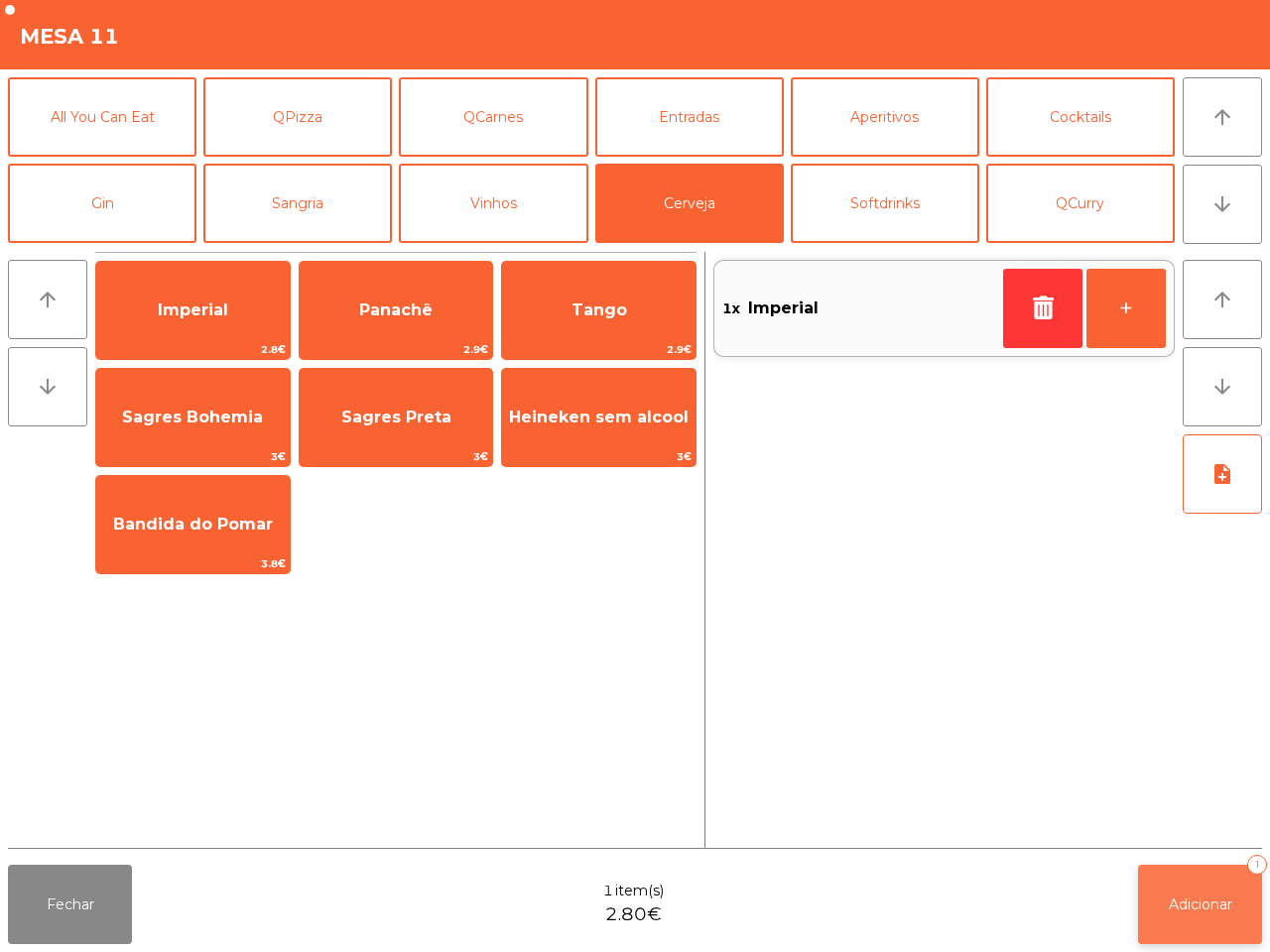 click on "Adicionar   1" 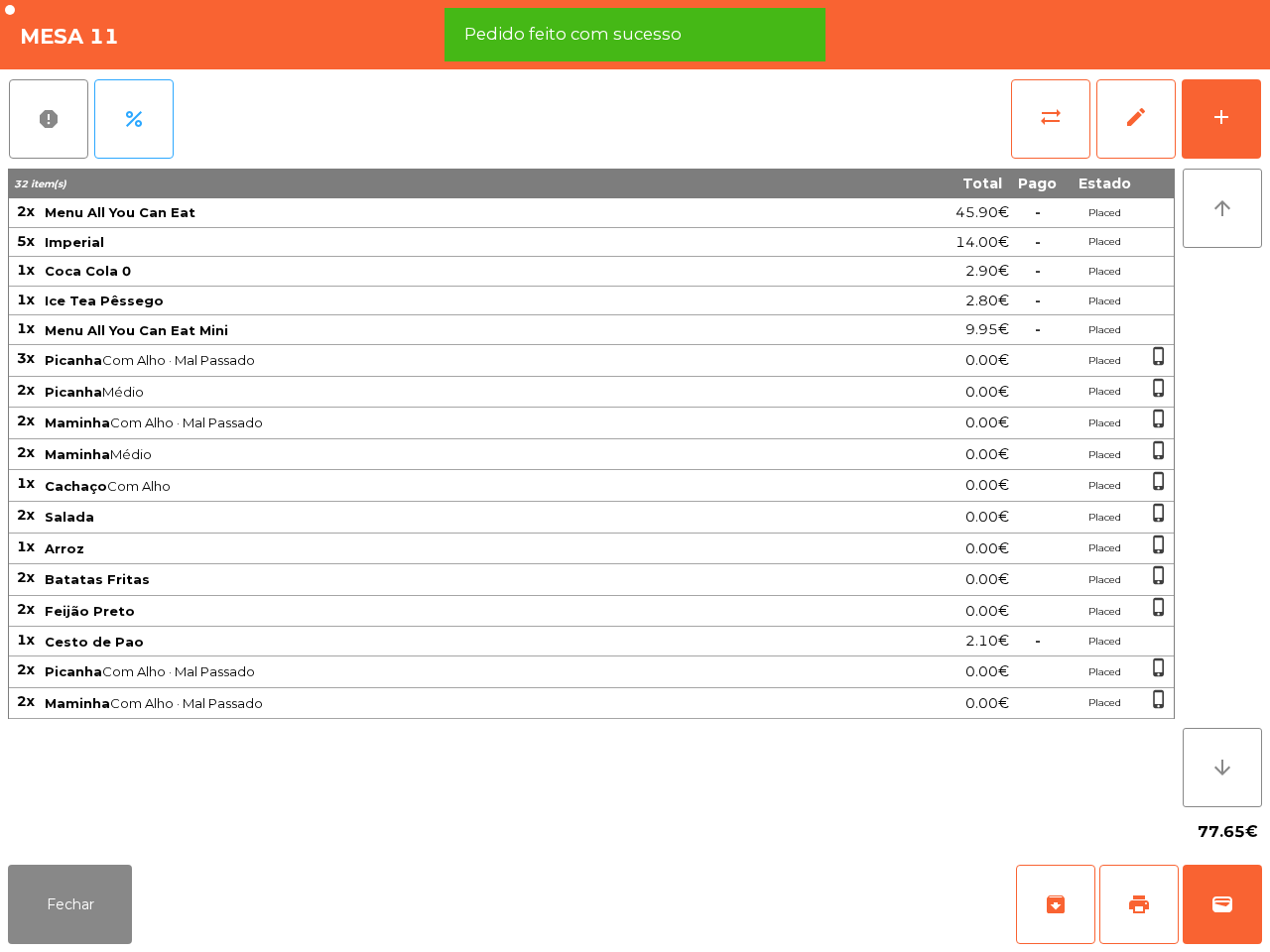scroll, scrollTop: 0, scrollLeft: 0, axis: both 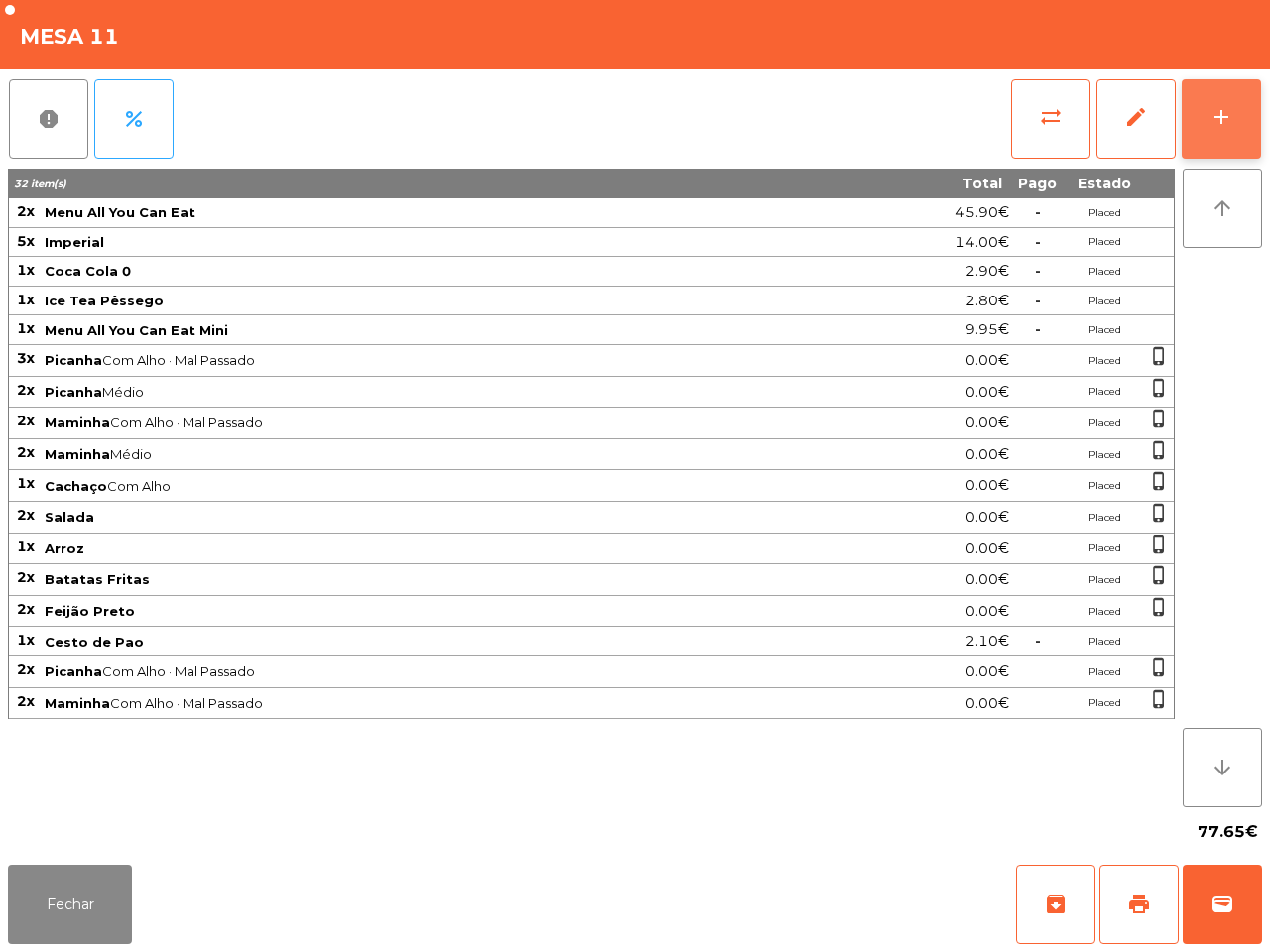 click on "add" 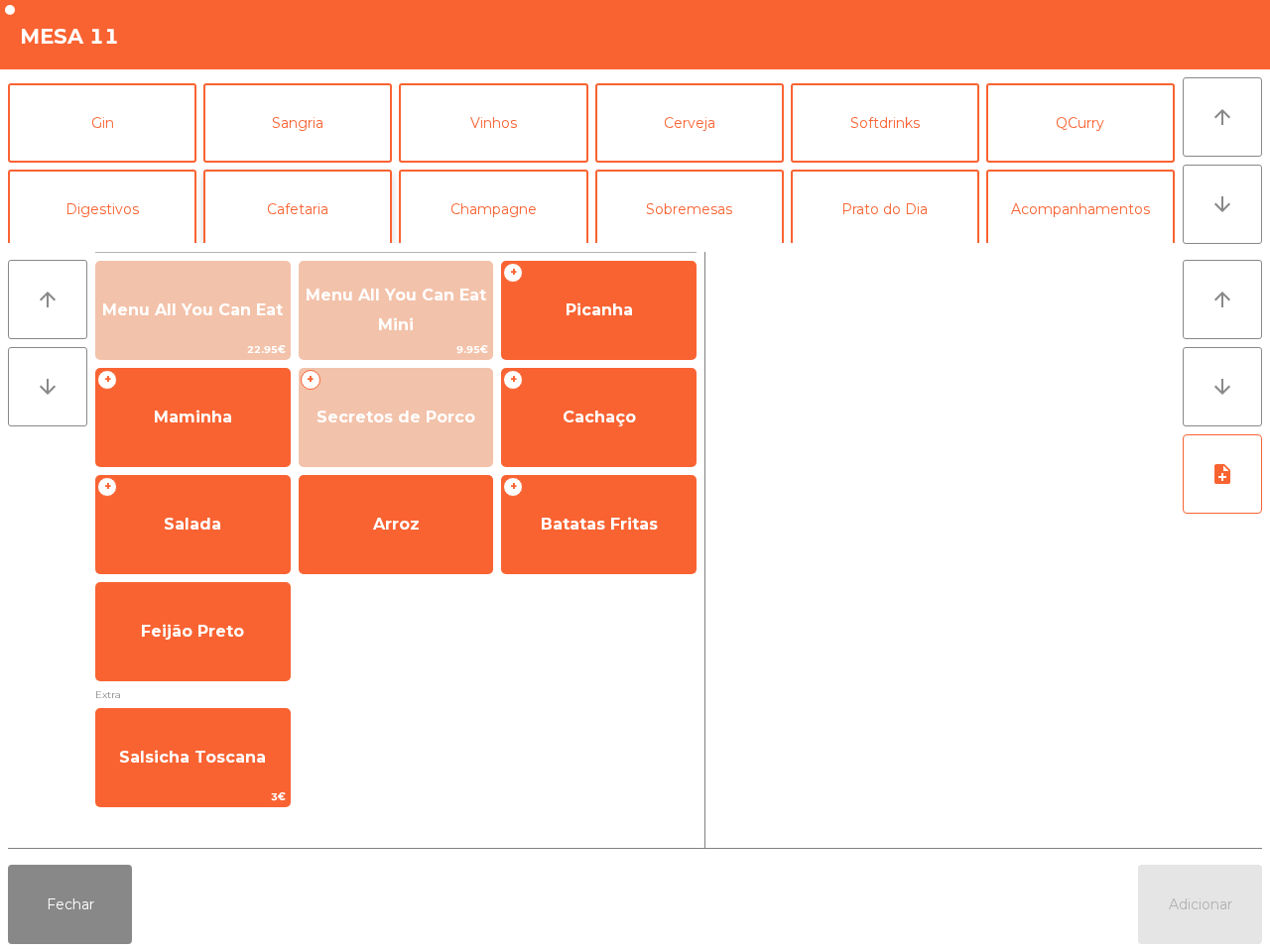 scroll, scrollTop: 124, scrollLeft: 0, axis: vertical 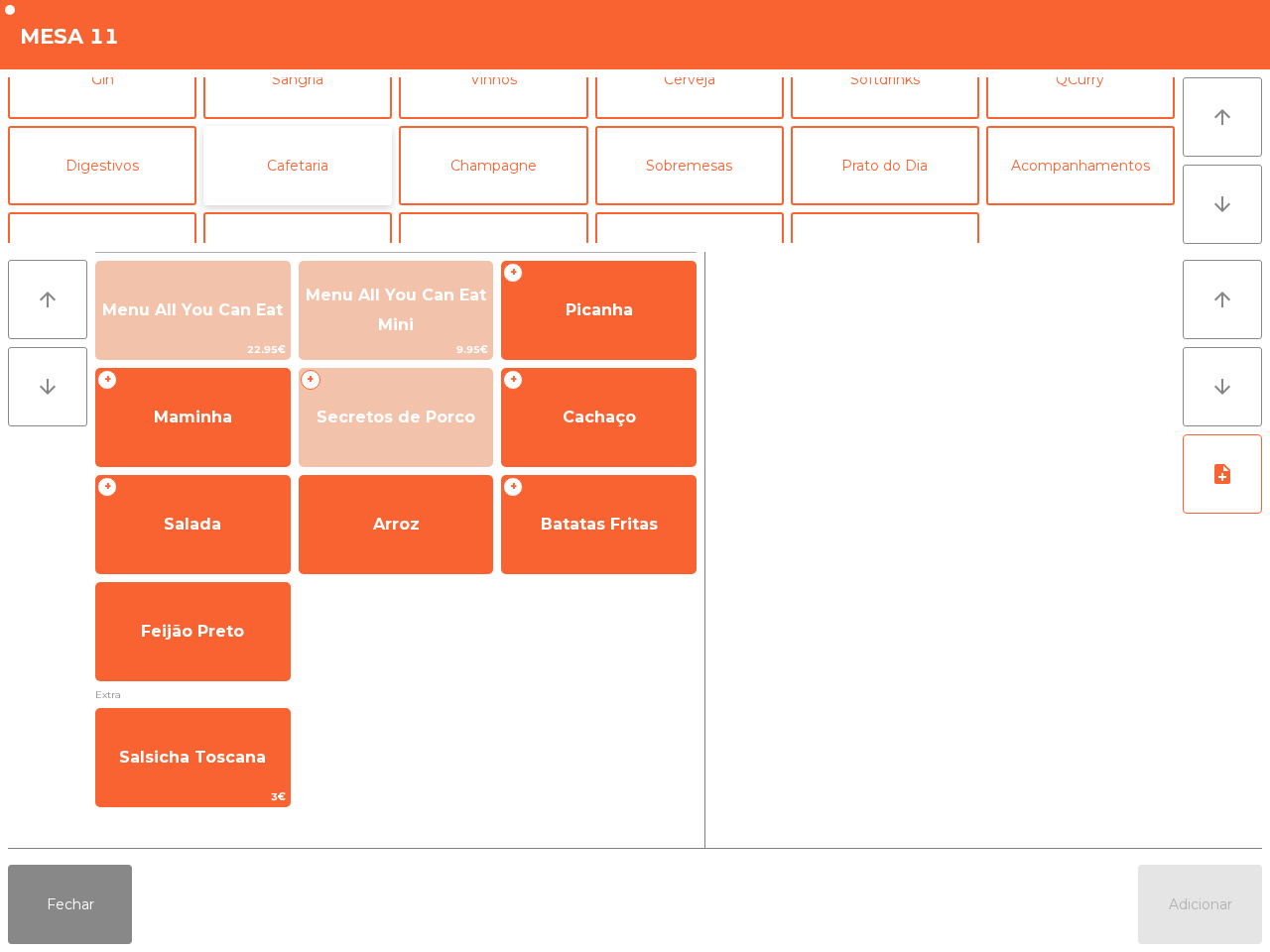 click on "Cafetaria" 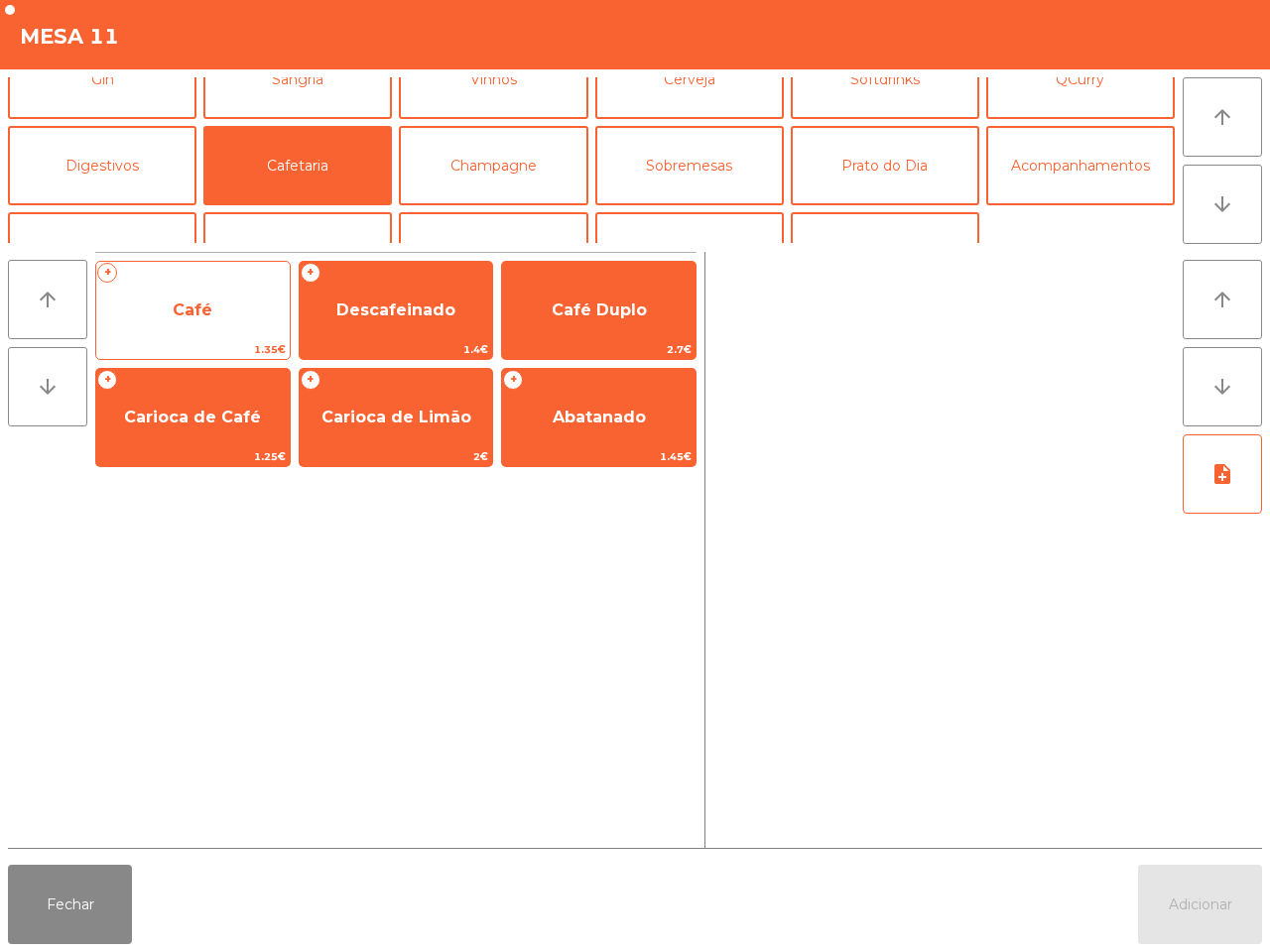 click on "Café" 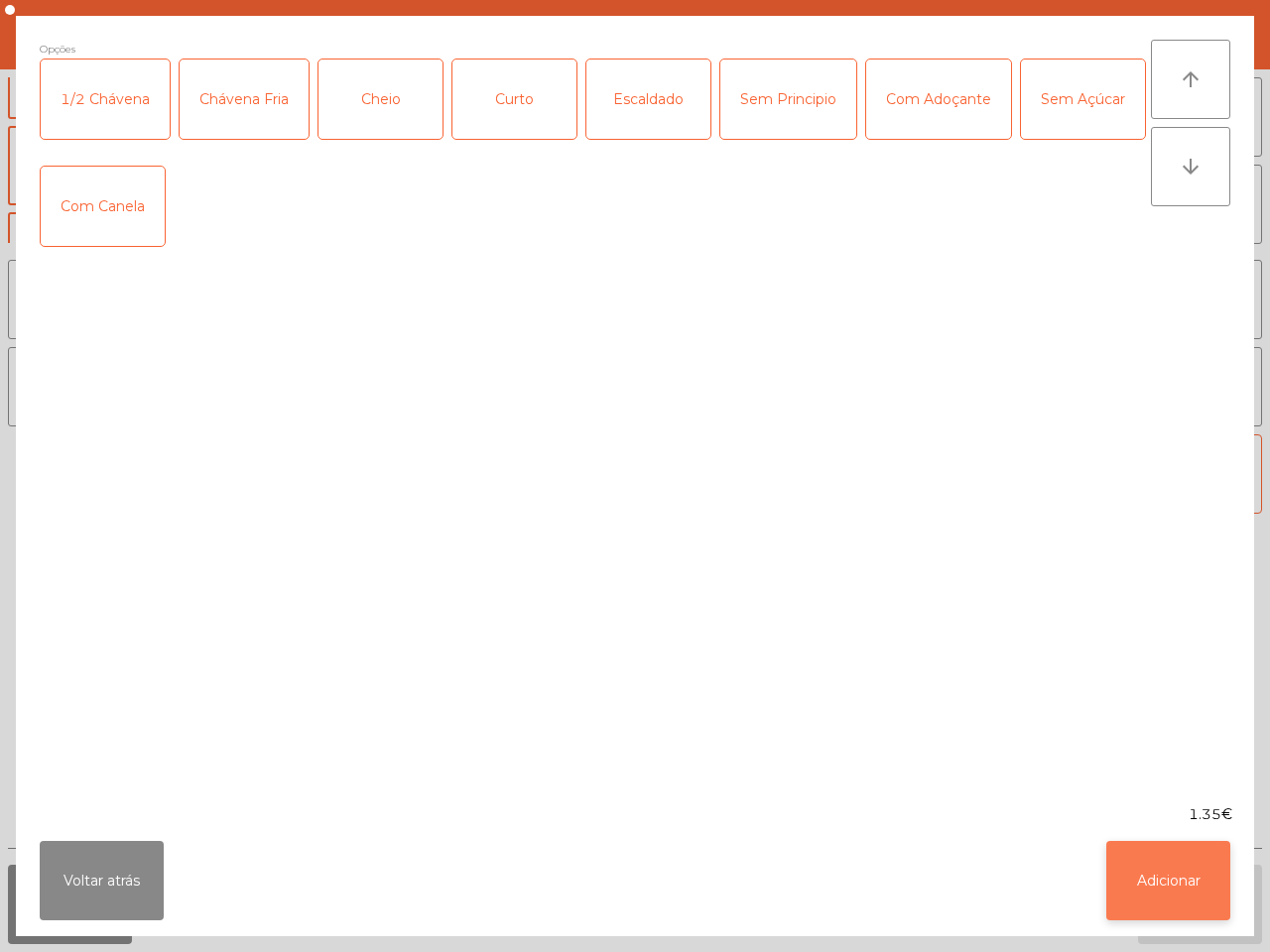 click on "Adicionar" 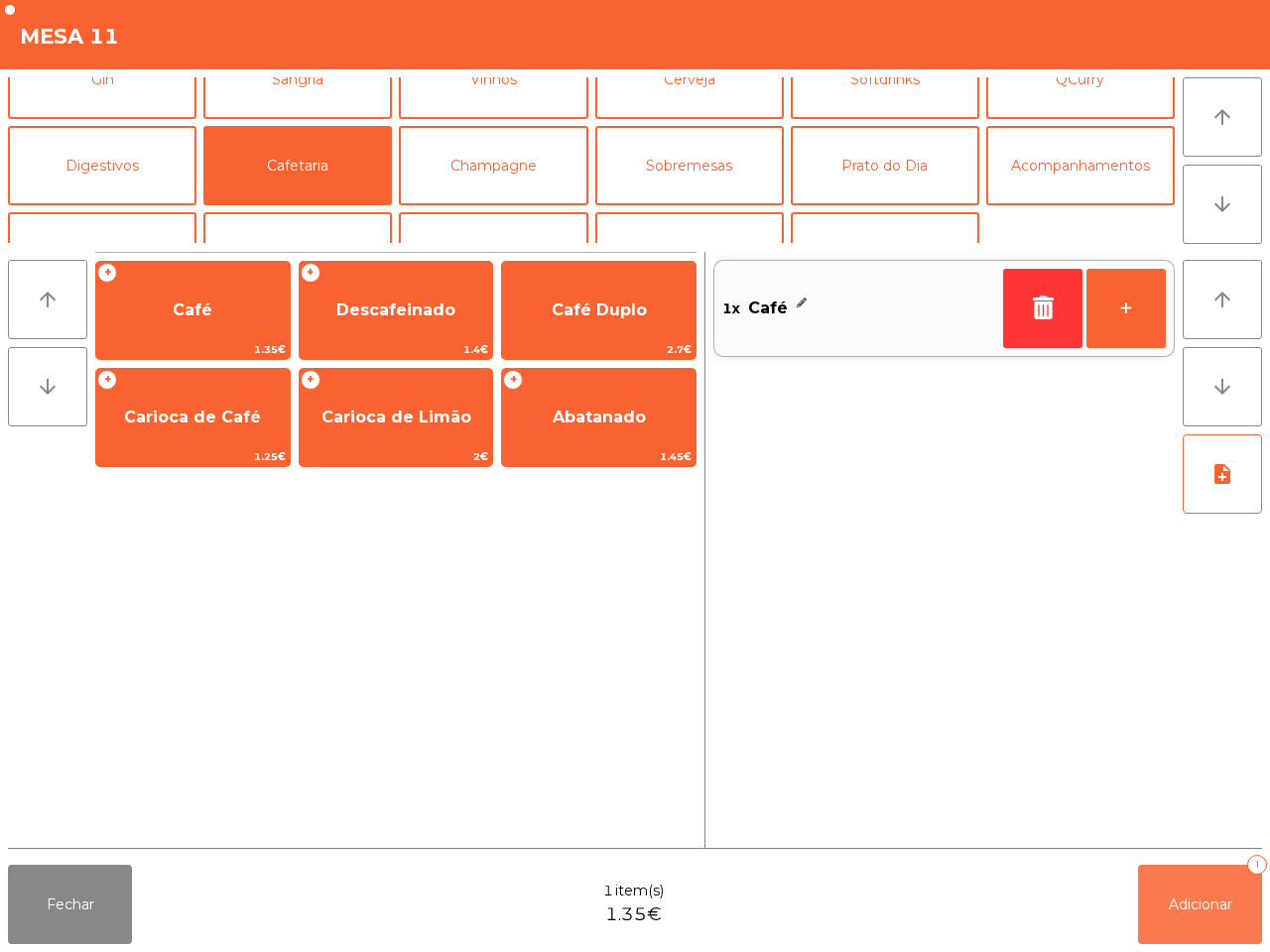 click on "Adicionar   1" 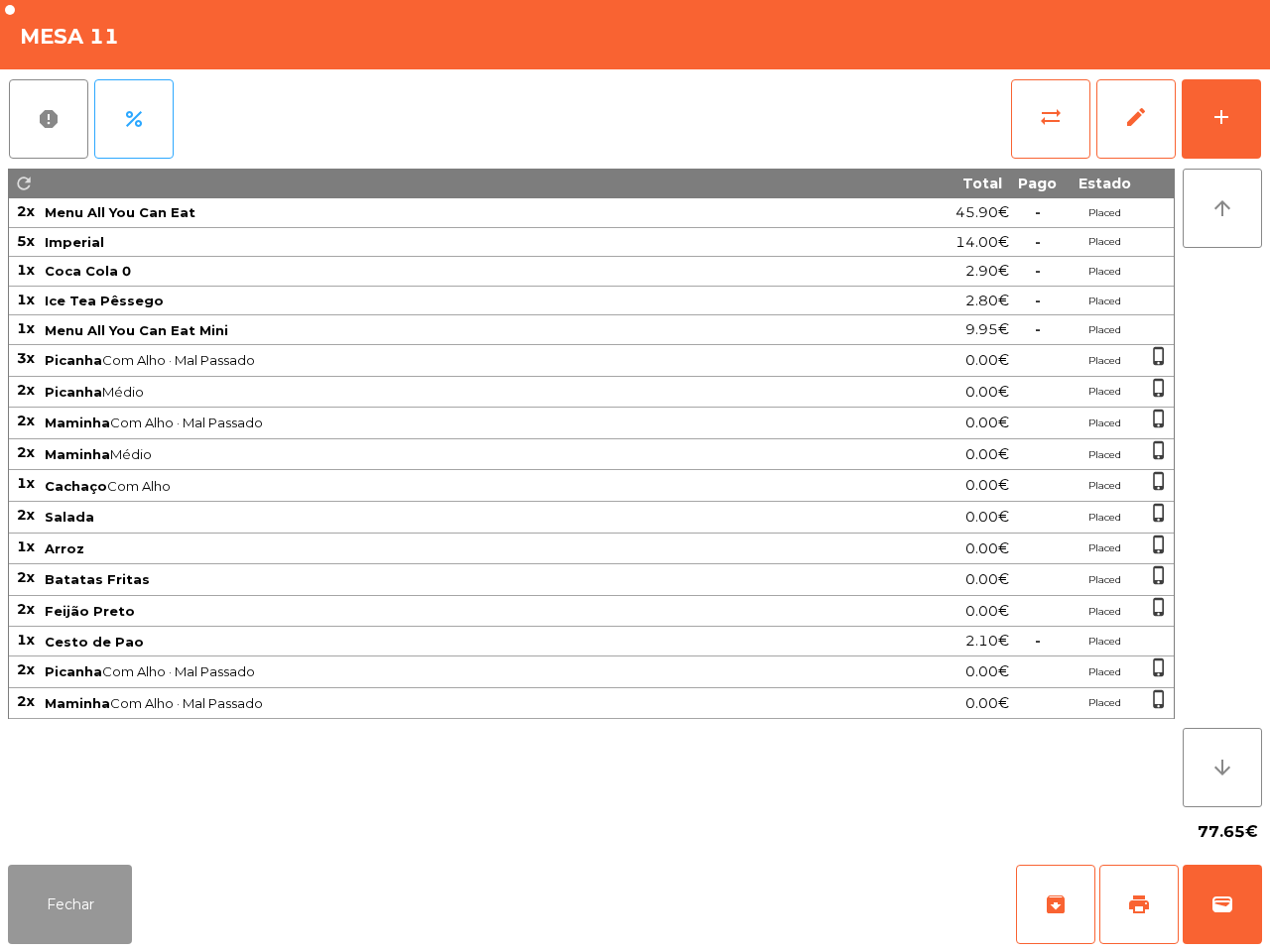 click on "Fechar" 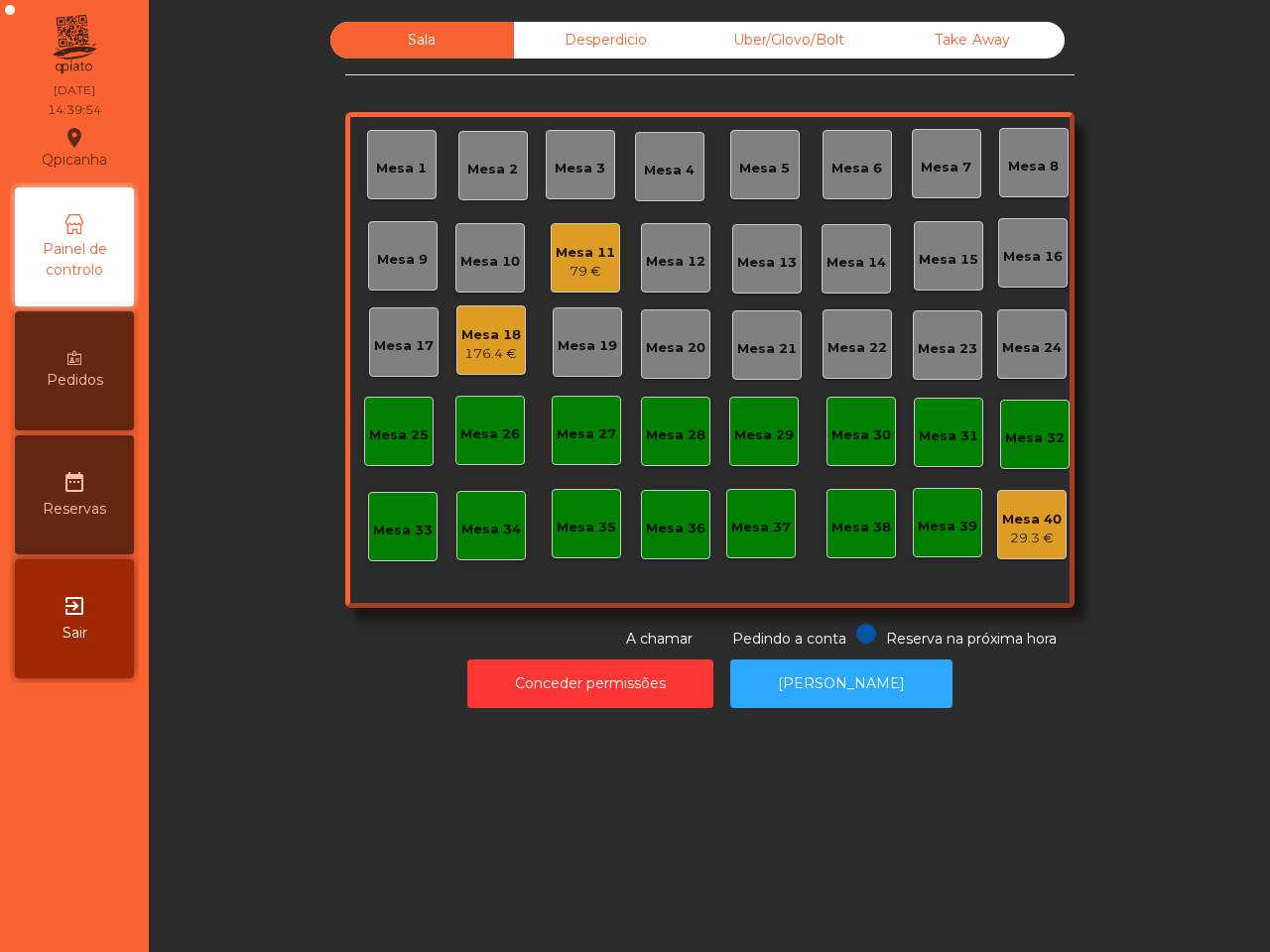 click on "Qpicanha  location_on  [DATE]   14:39:54   Painel de controlo   Pedidos  date_range  Reservas  exit_to_app  Sair" 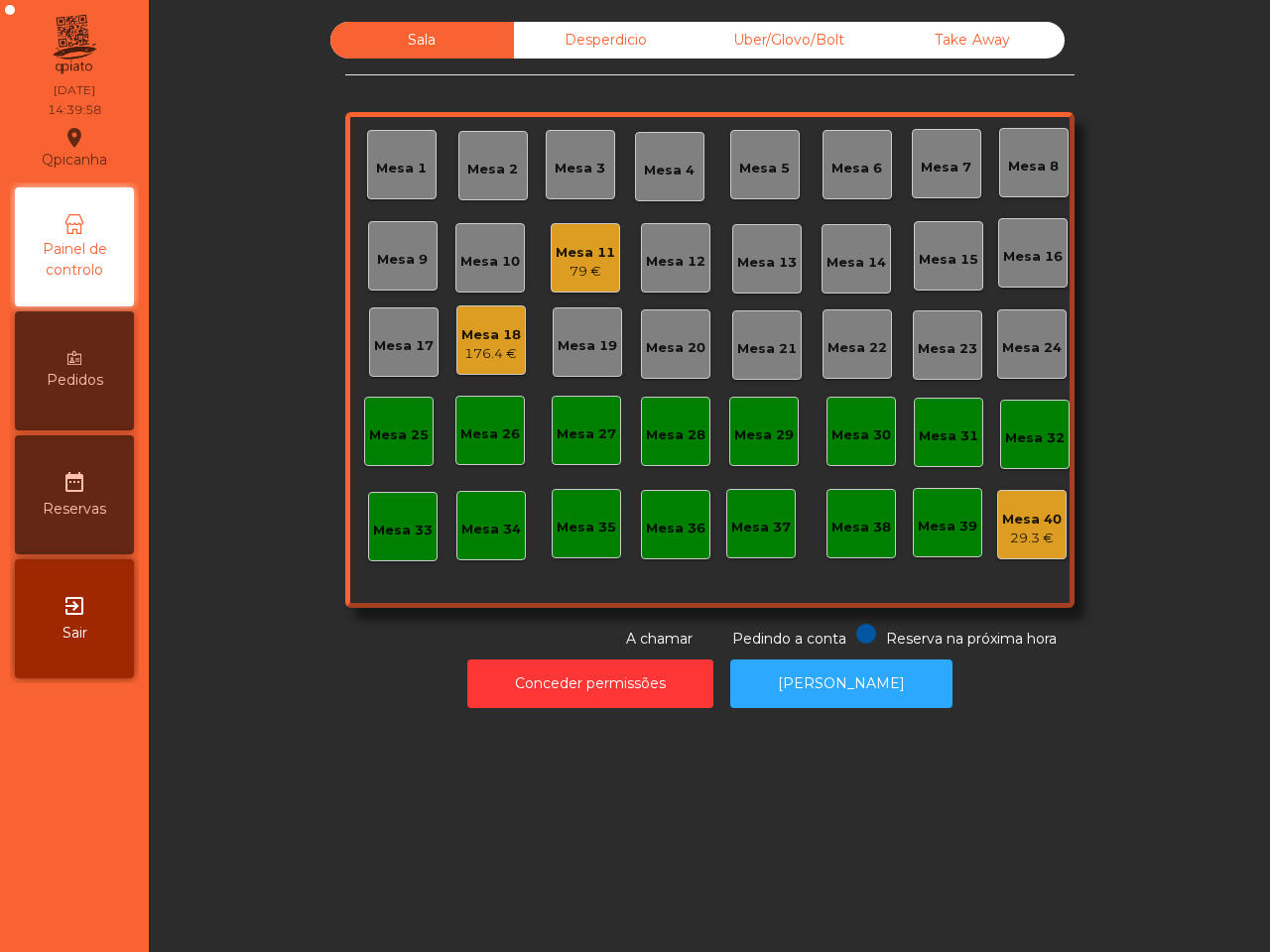 click on "Mesa 11   79 €" 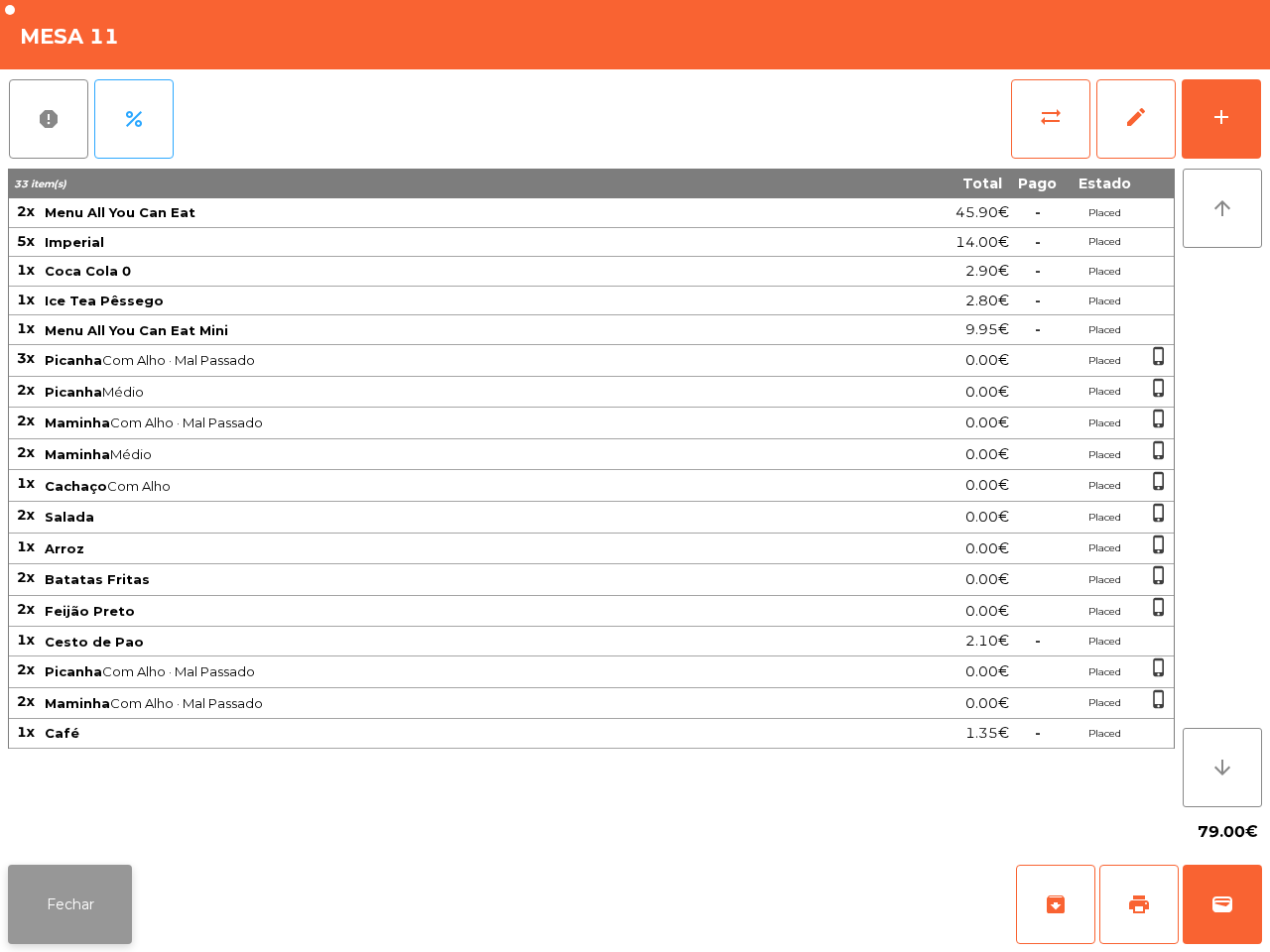 click on "Fechar" 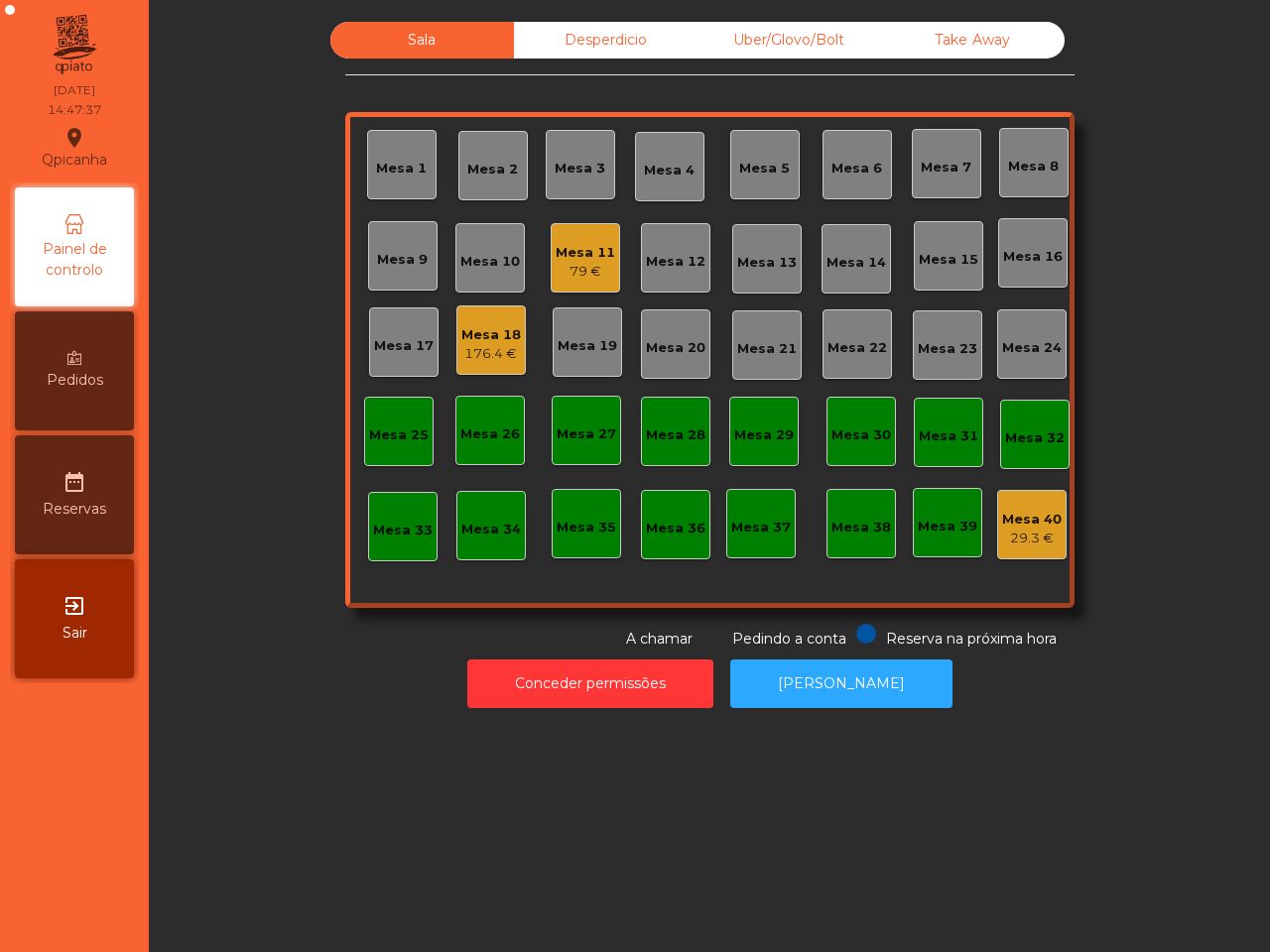 click on "Sala   Desperdicio   Uber/Glovo/Bolt   Take Away   Mesa 1   Mesa 2   Mesa 3   Mesa 4   Mesa 5   Mesa 6   Mesa 7   Mesa 8   Mesa 9   Mesa 10   Mesa 11   79 €   Mesa 12   Mesa 13   Mesa 14   Mesa 15   Mesa 16   Mesa 17   Mesa 18   176.4 €   Mesa 19   Mesa 20   Mesa 21   Mesa 22   Mesa 23   Mesa 24   Mesa 25   Mesa 26   Mesa 27   Mesa 28   Mesa 29   Mesa 30   Mesa 31   Mesa 32   Mesa 33   Mesa 34   Mesa 35   Mesa 36   Mesa 37   Mesa 38   Mesa 39   Mesa 40   29.3 €  Reserva na próxima hora Pedindo a conta A chamar  Conceder permissões   Abrir Gaveta" 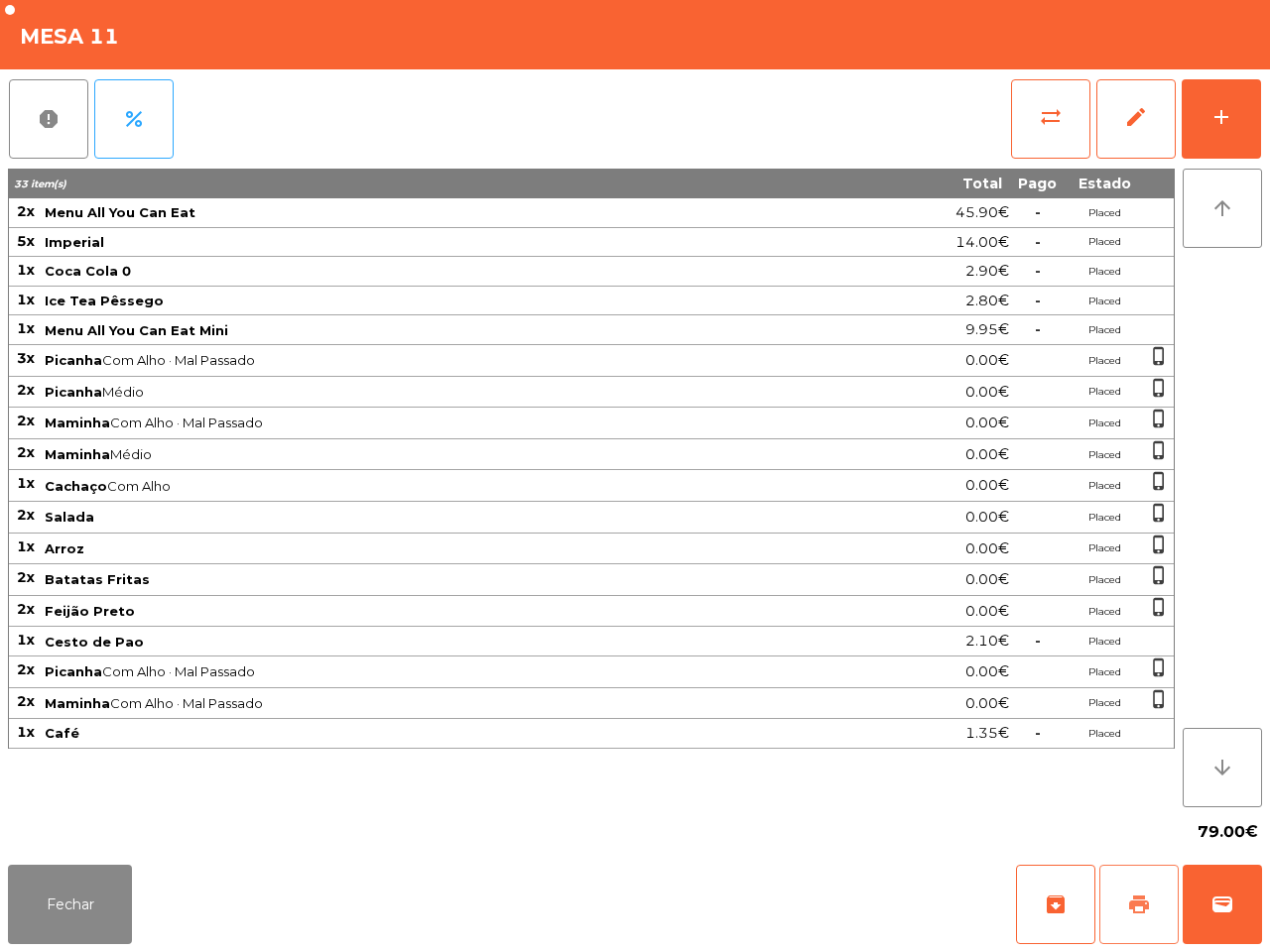 click on "print" 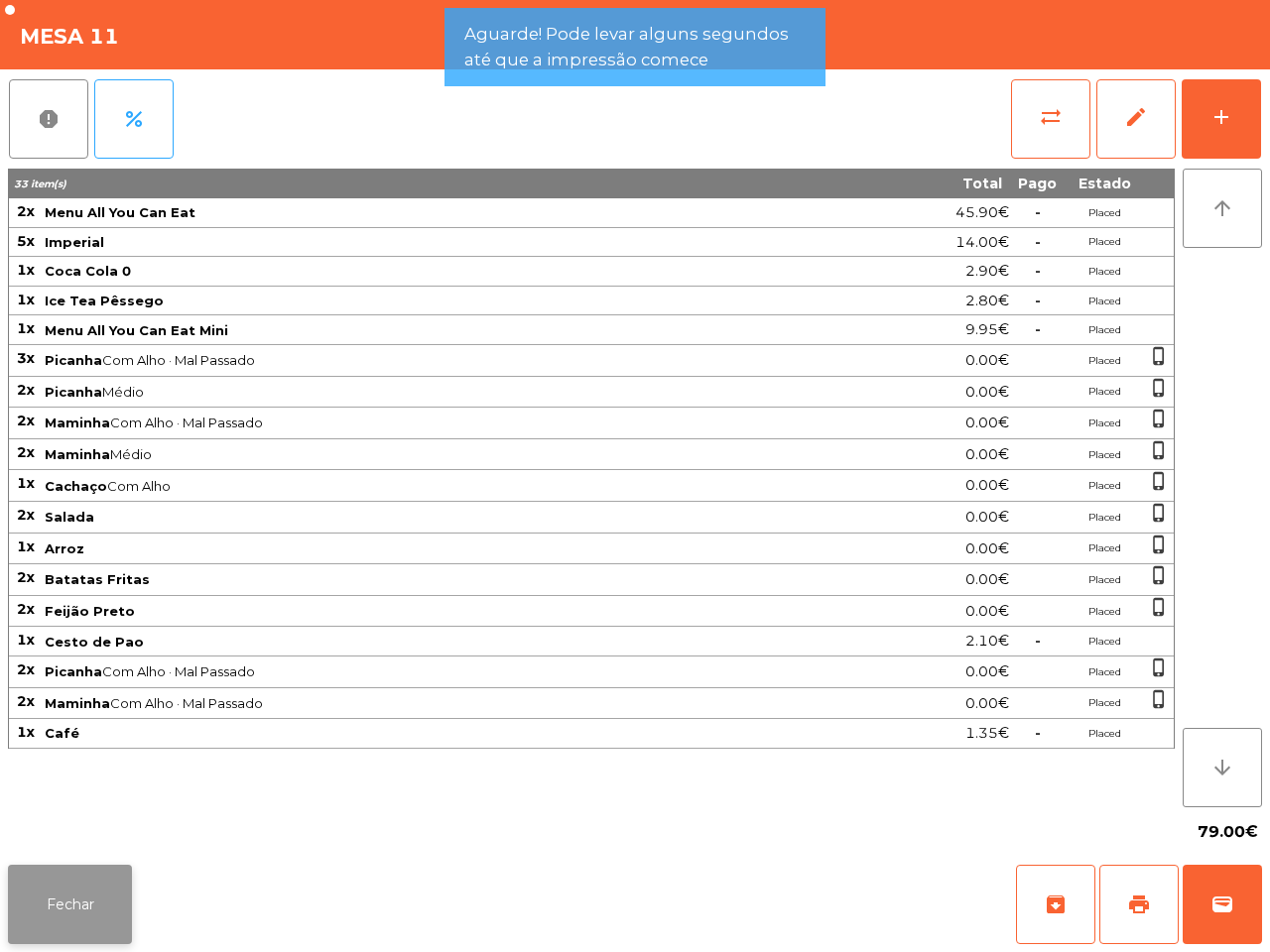 click on "Fechar" 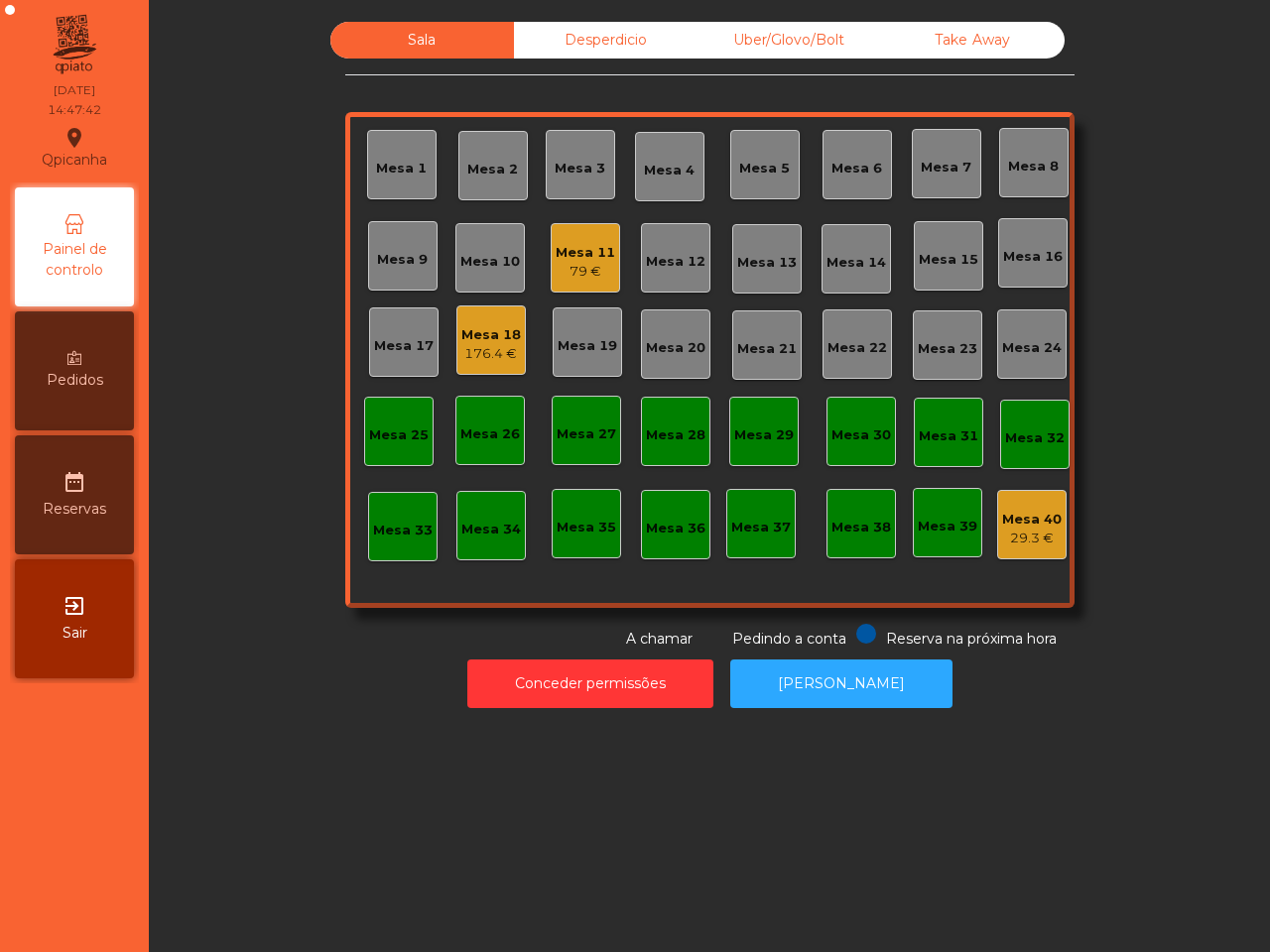 click on "176.4 €" 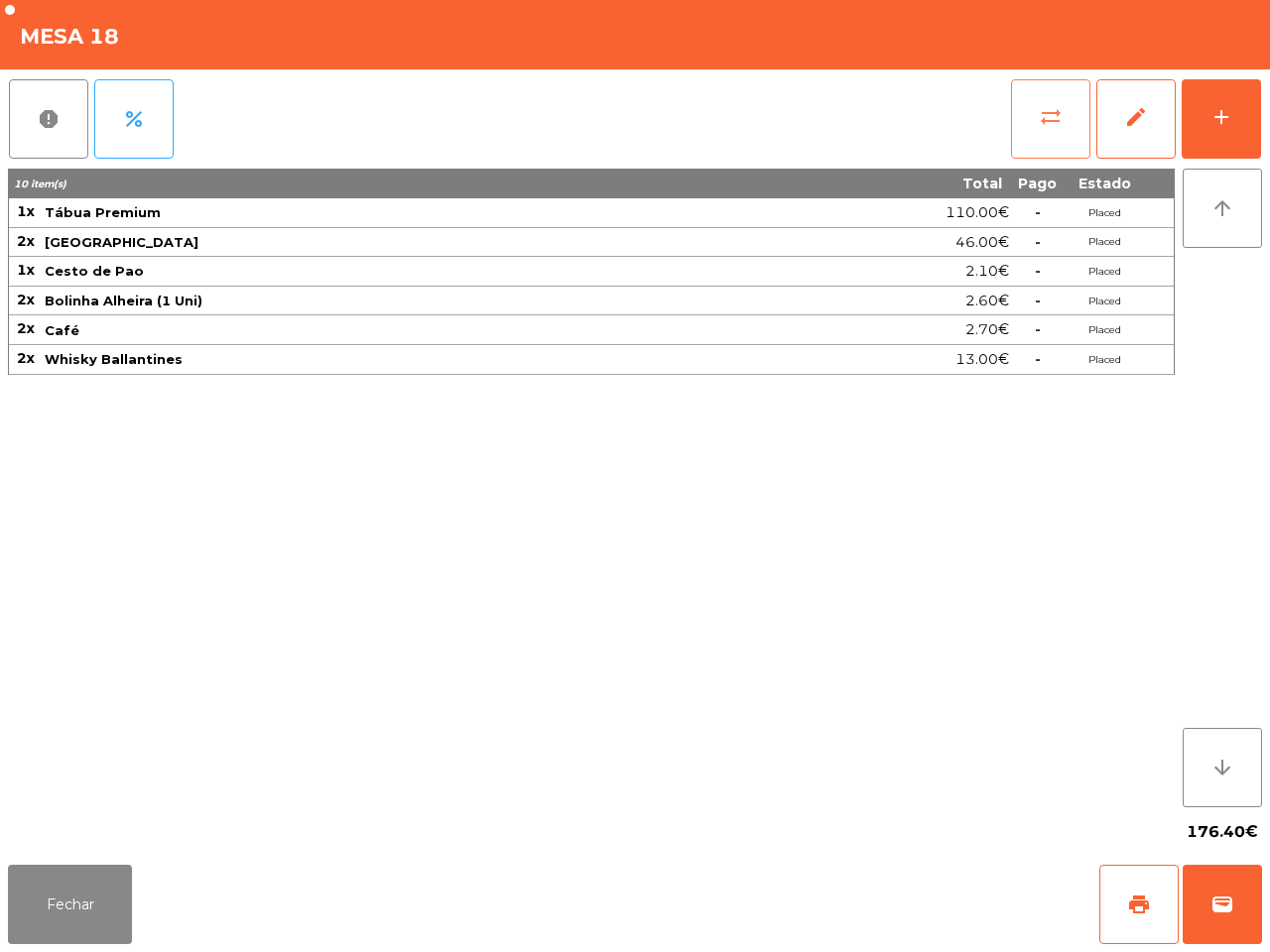 click on "sync_alt" 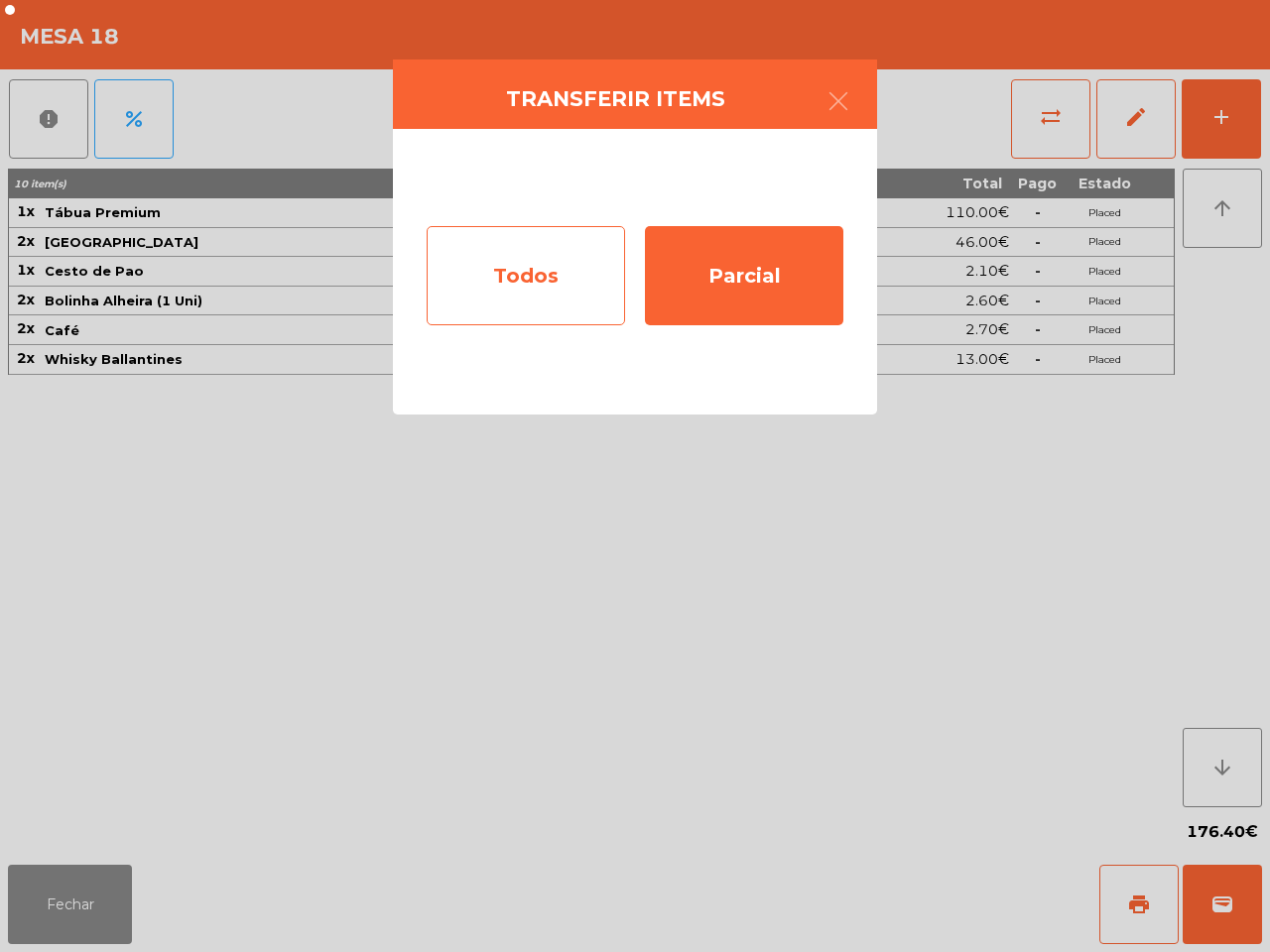 click on "Todos" 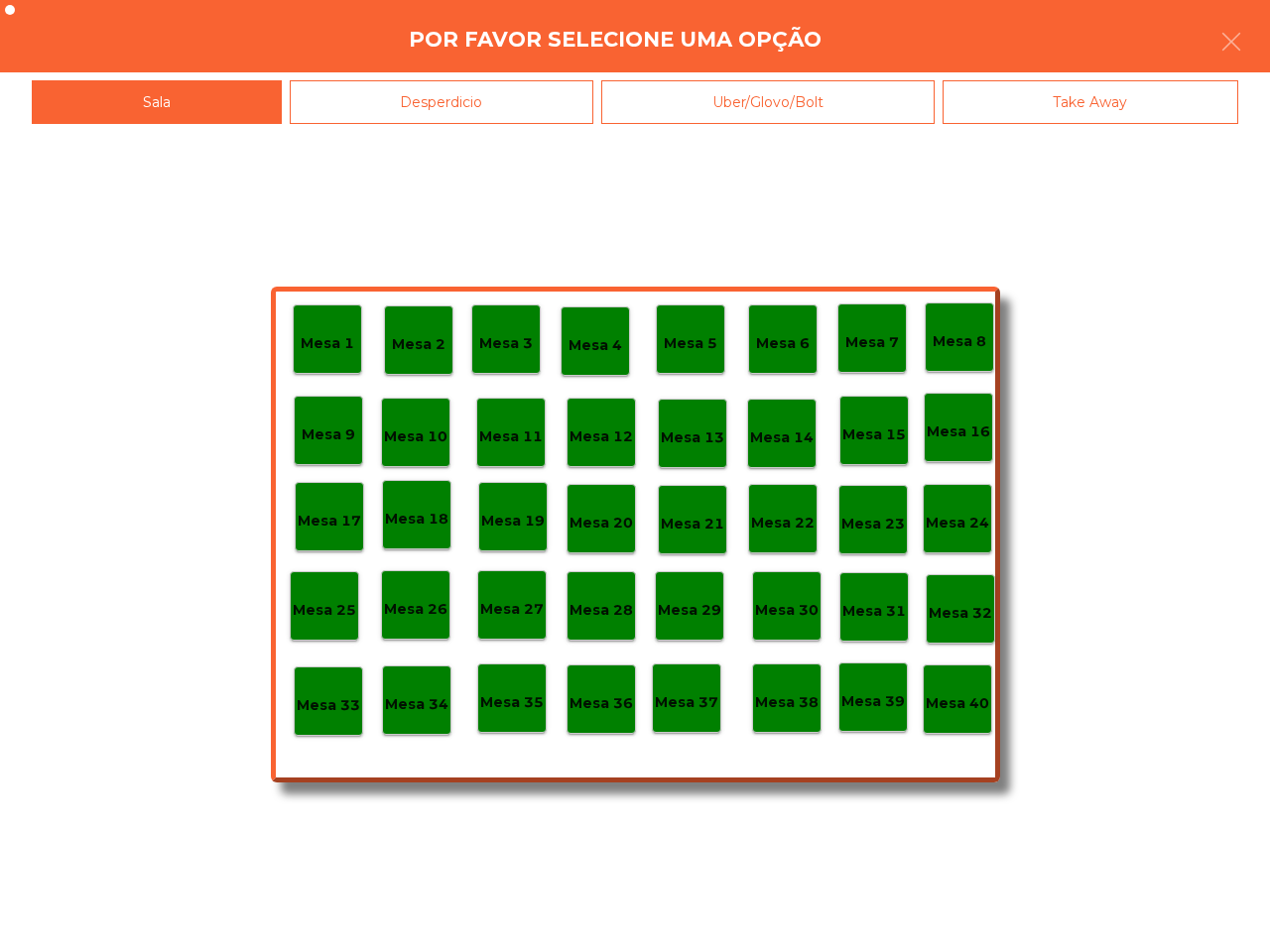 click on "Mesa 39" 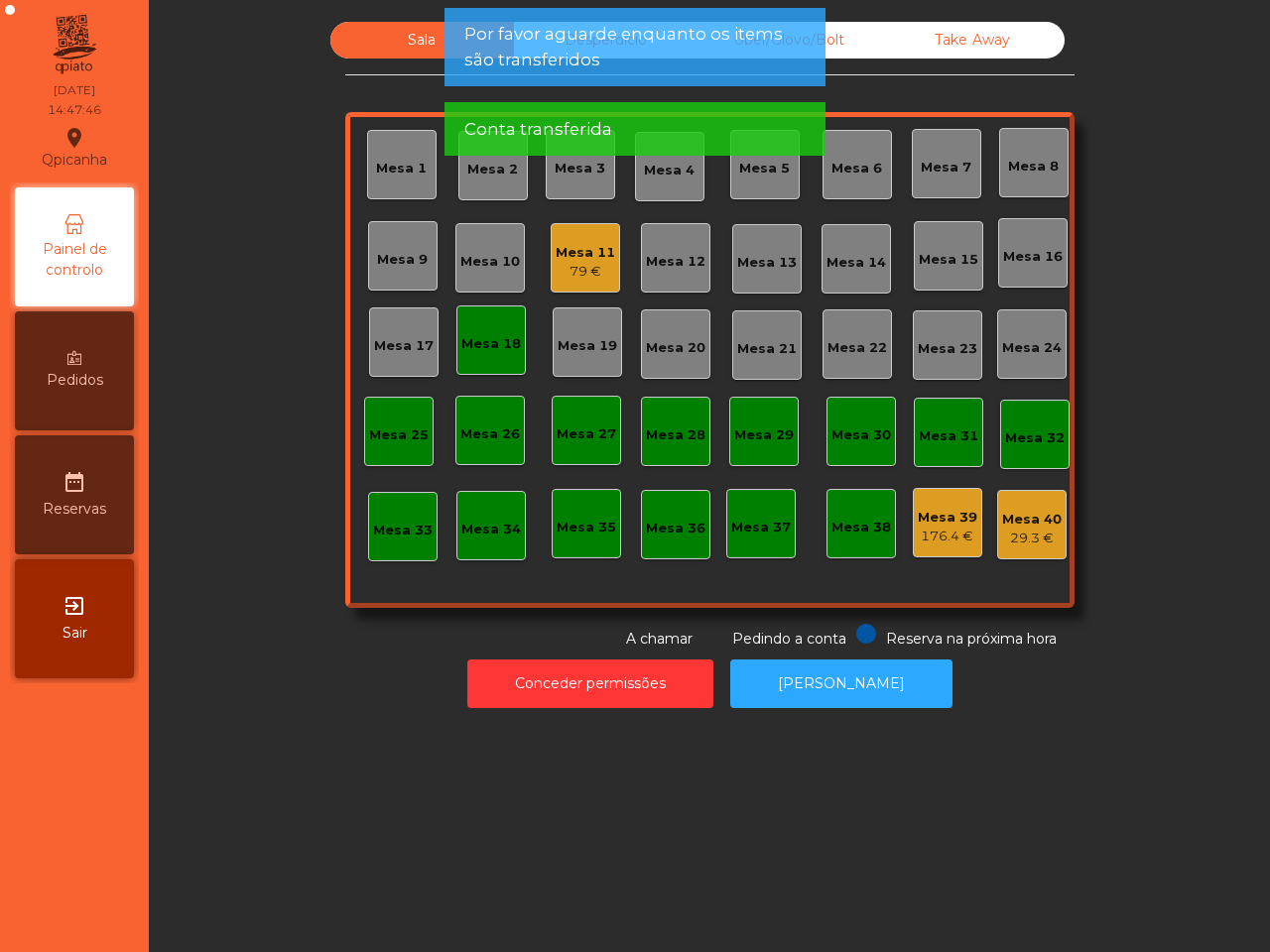 click on "Mesa 18" 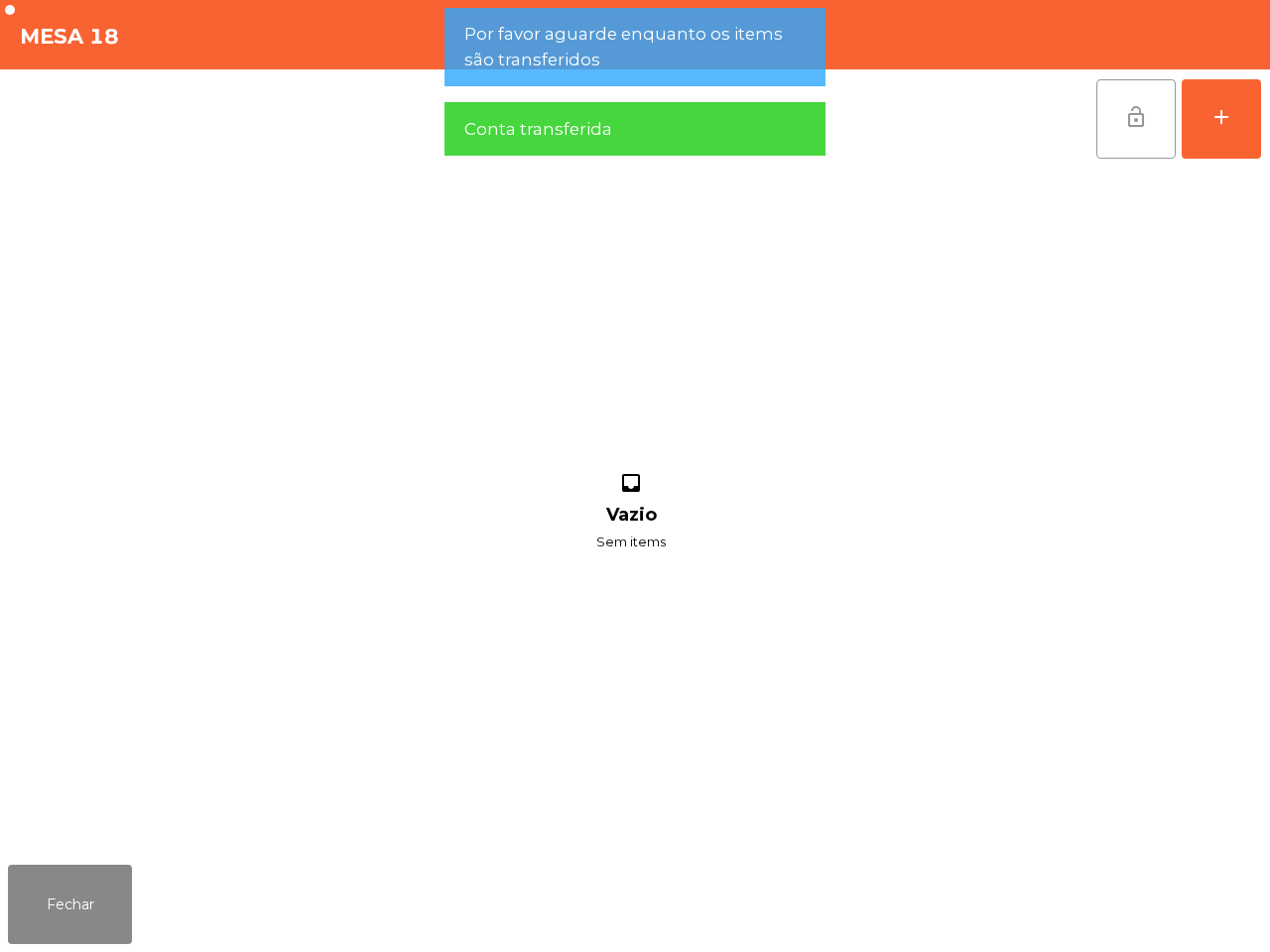 click on "lock_open" 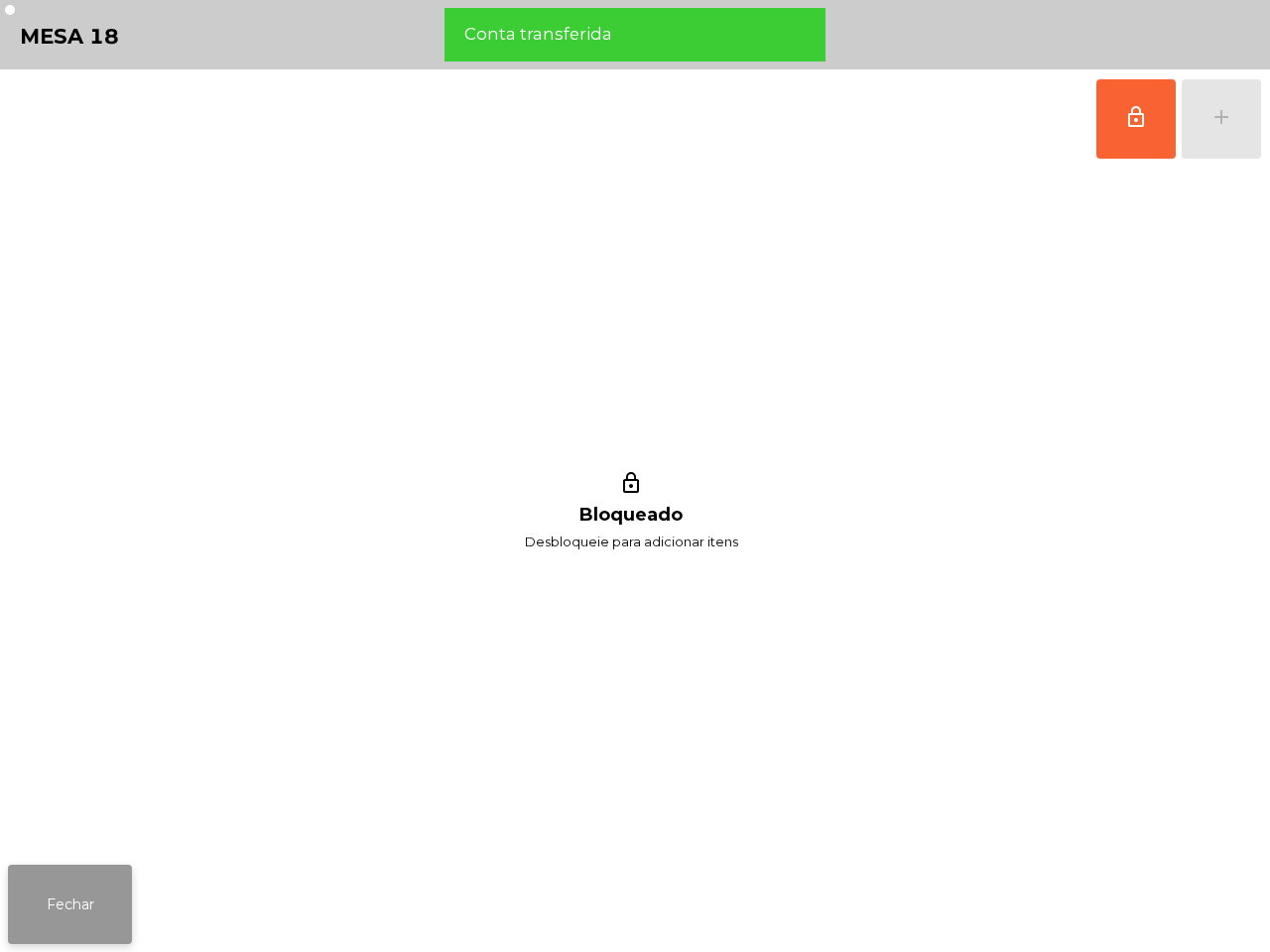click on "Fechar" 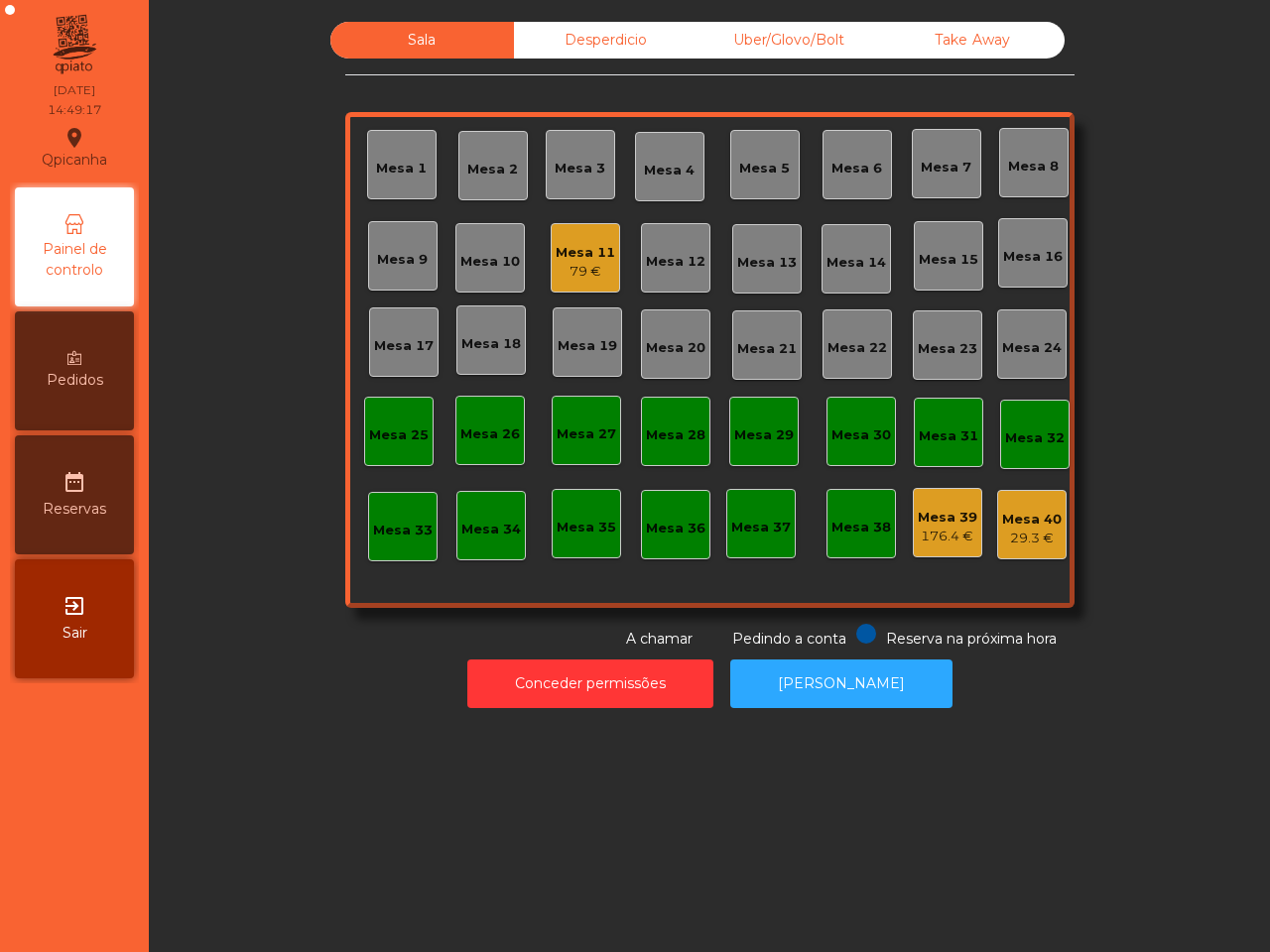 click on "Qpicanha  location_on  03/07/2025   14:49:17   Painel de controlo   Pedidos  date_range  Reservas  exit_to_app  Sair" 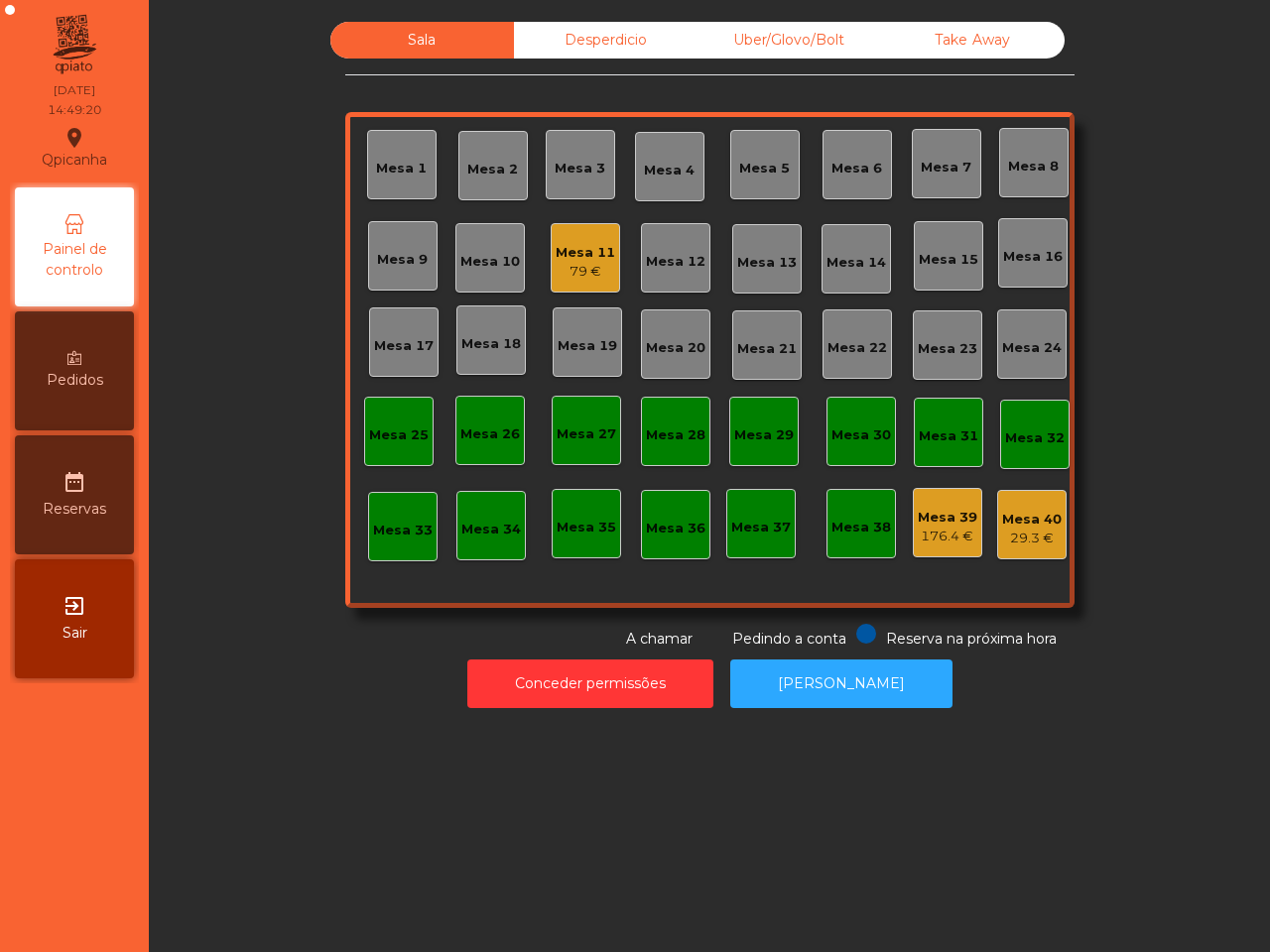 click on "Mesa 11" 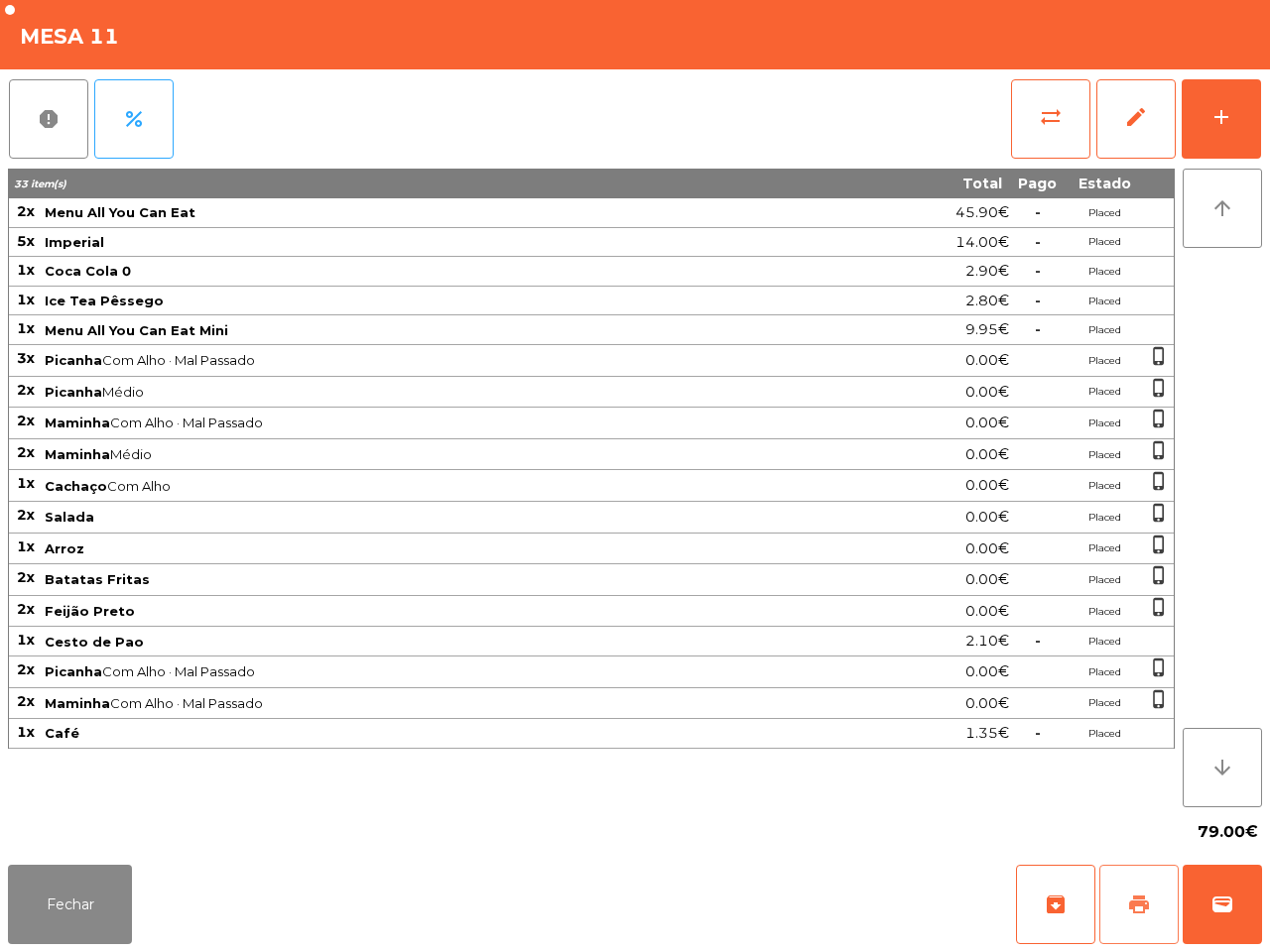 click on "print" 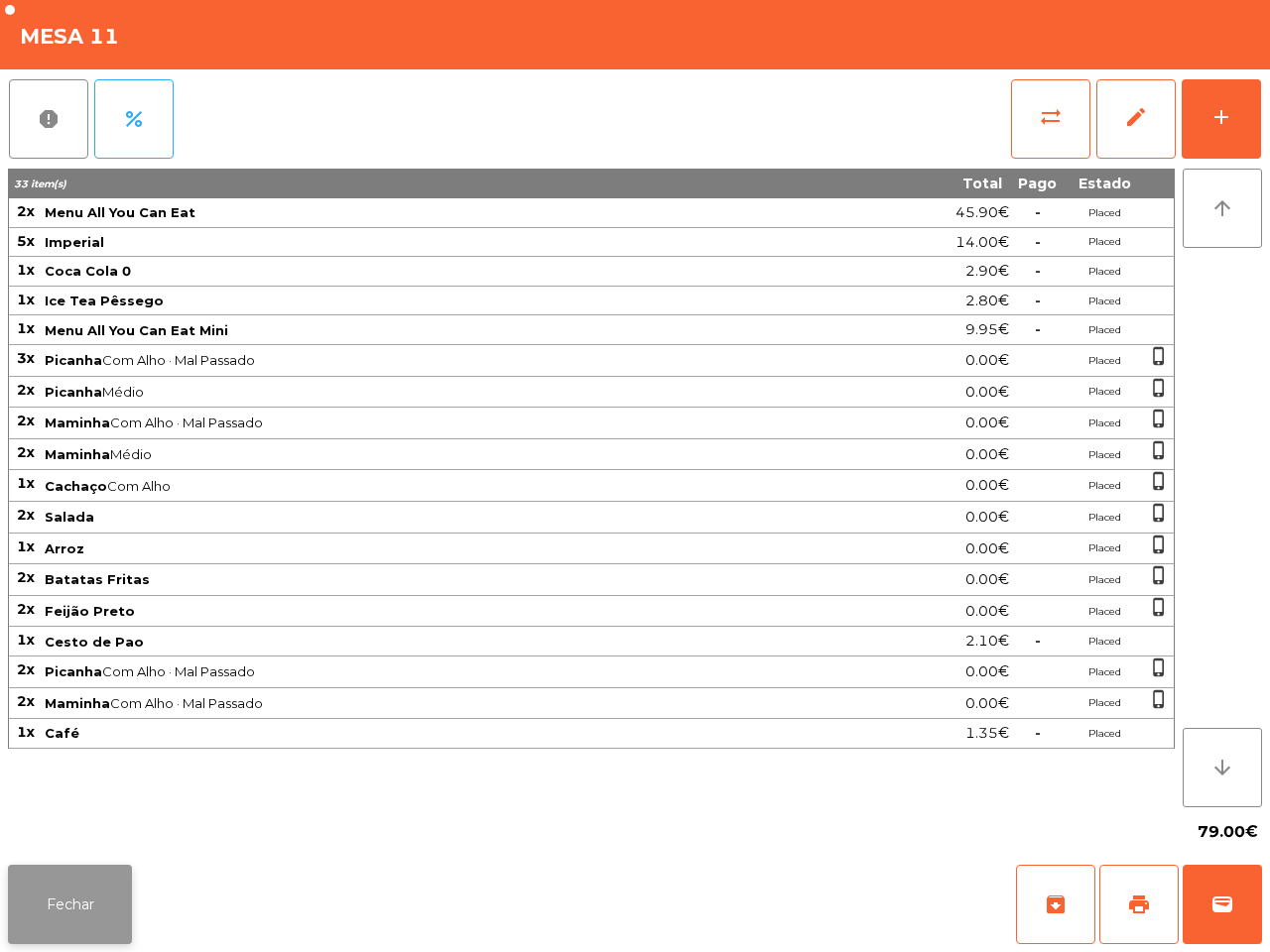 click on "Fechar" 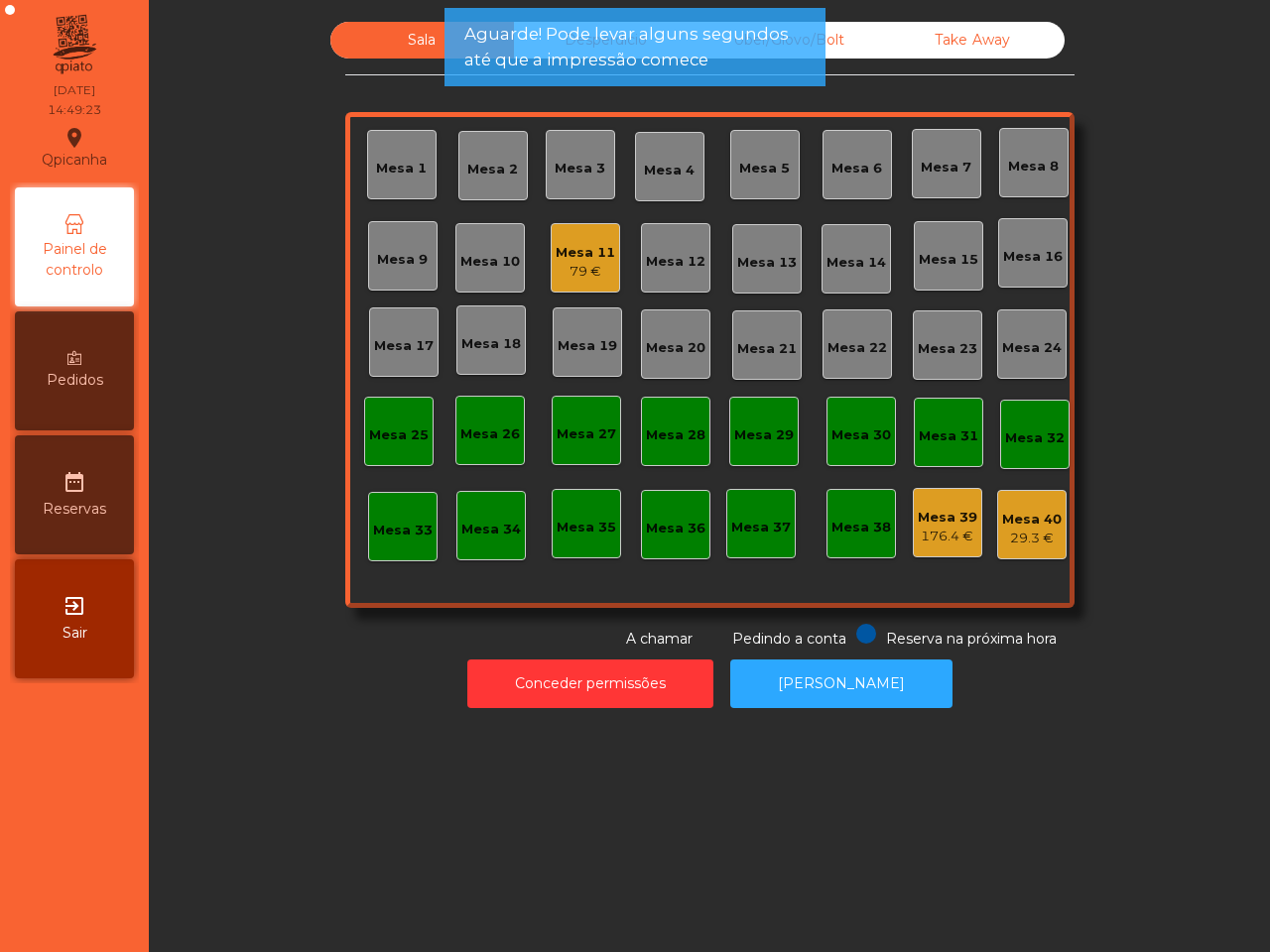 click on "Mesa 11" 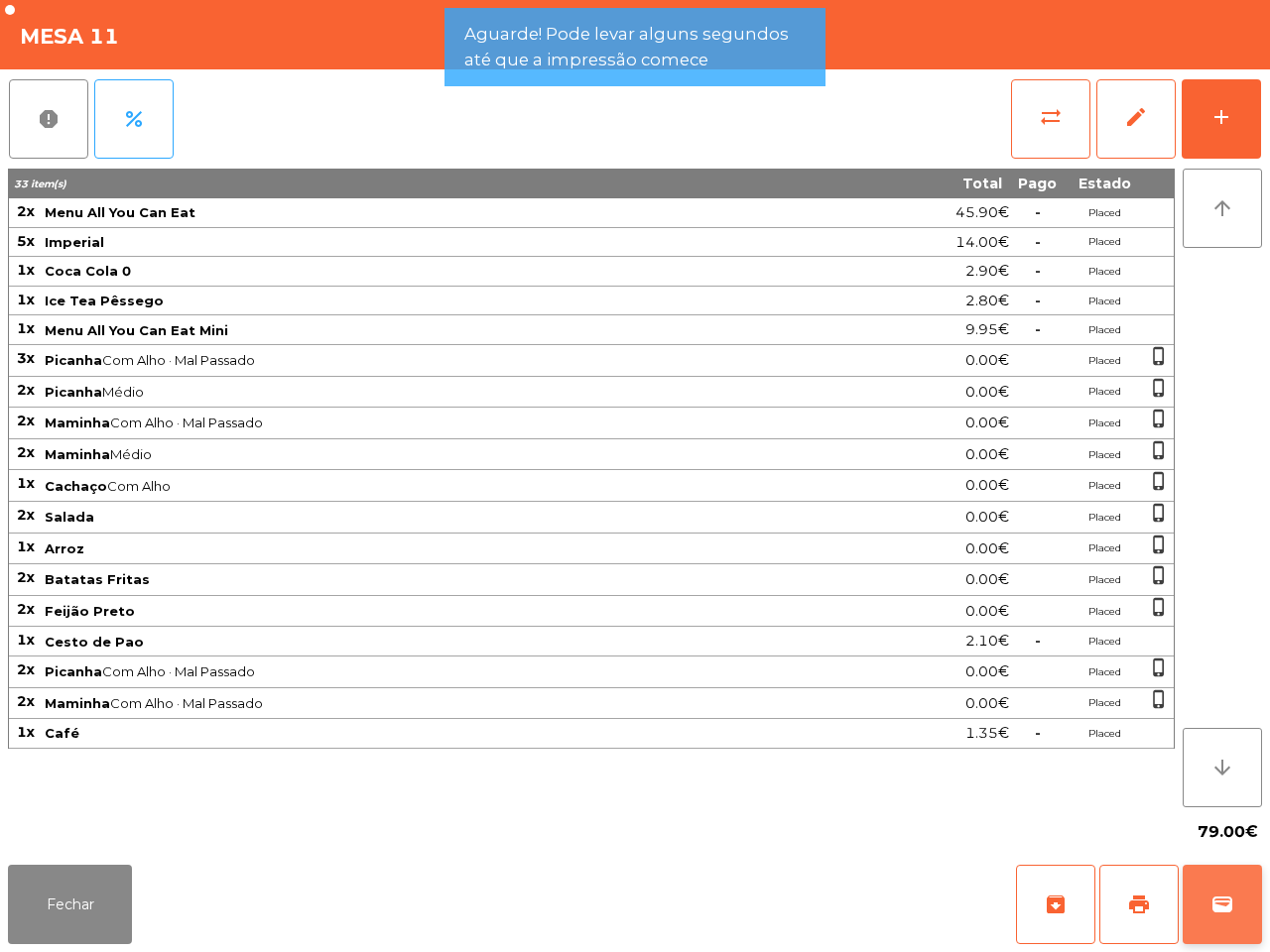 click on "wallet" 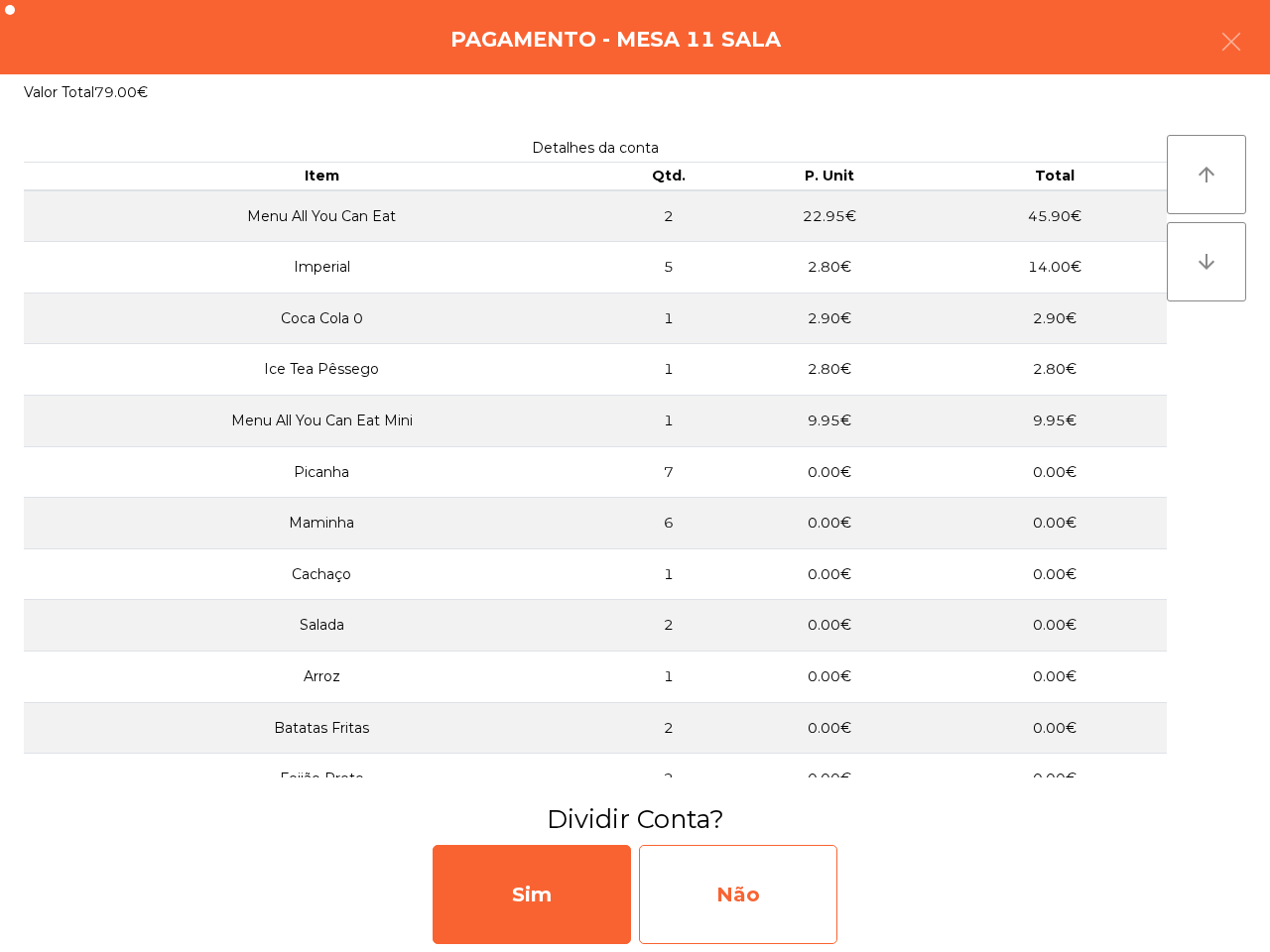 click on "Não" 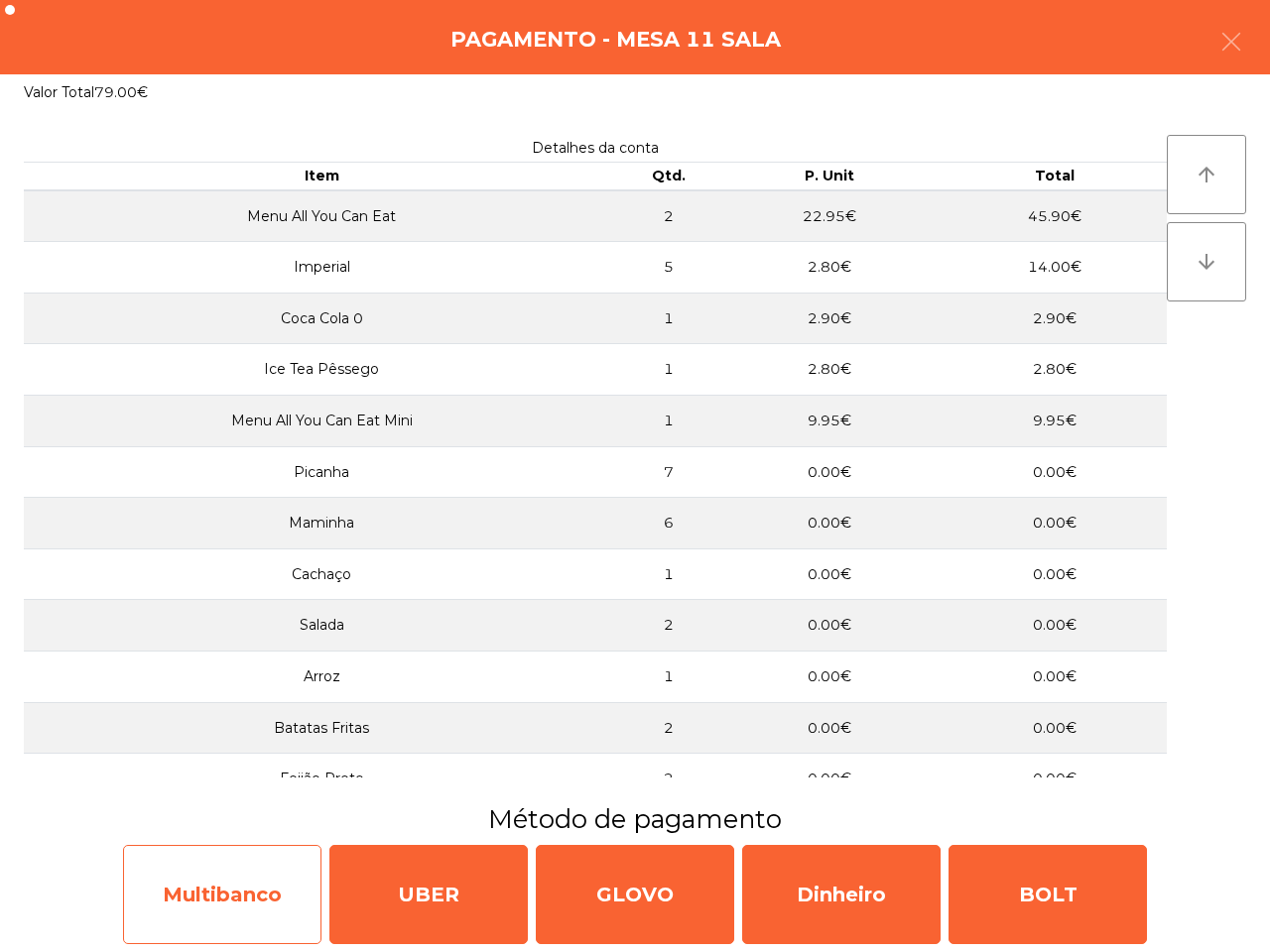 click on "Multibanco" 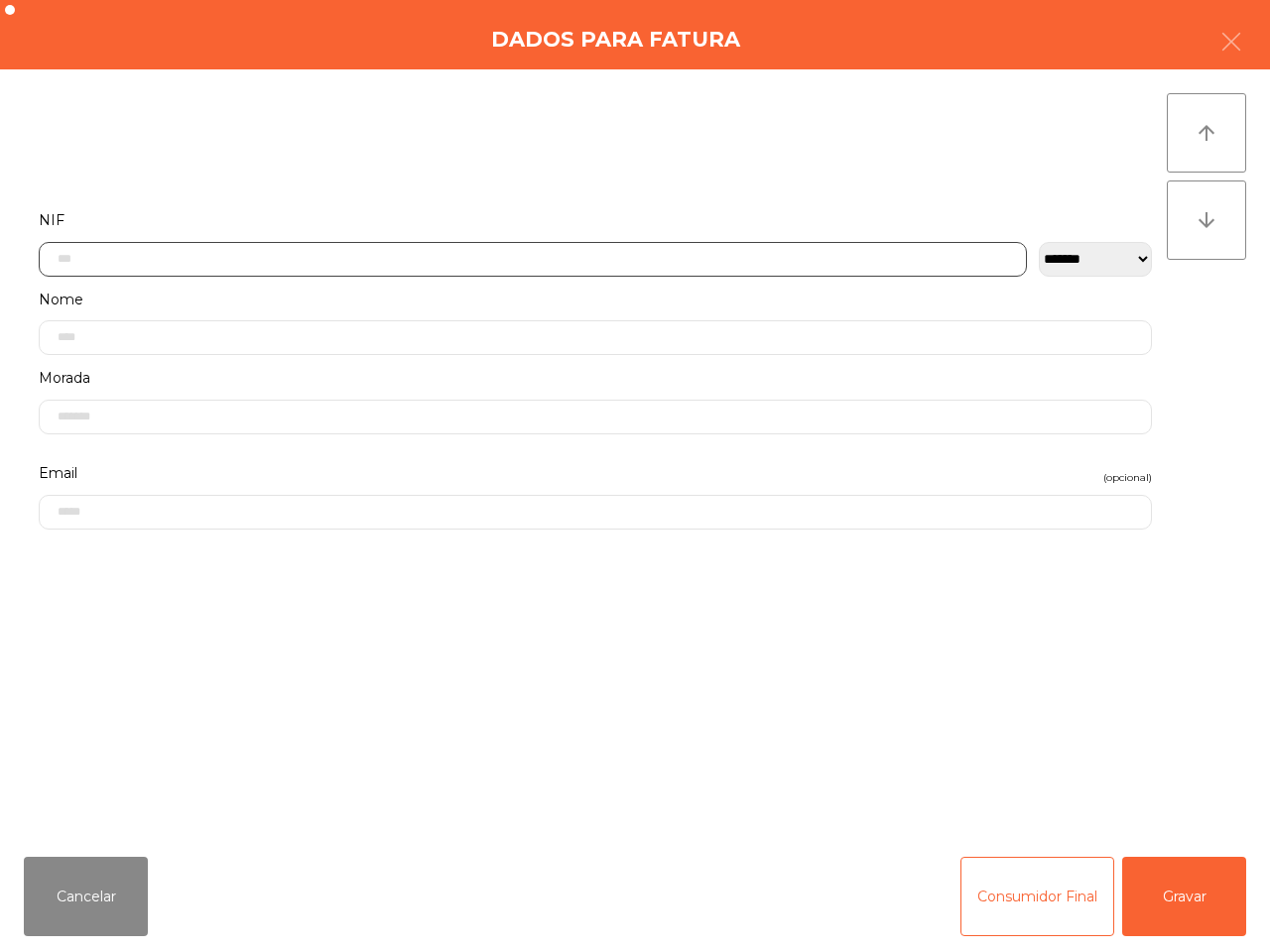 click 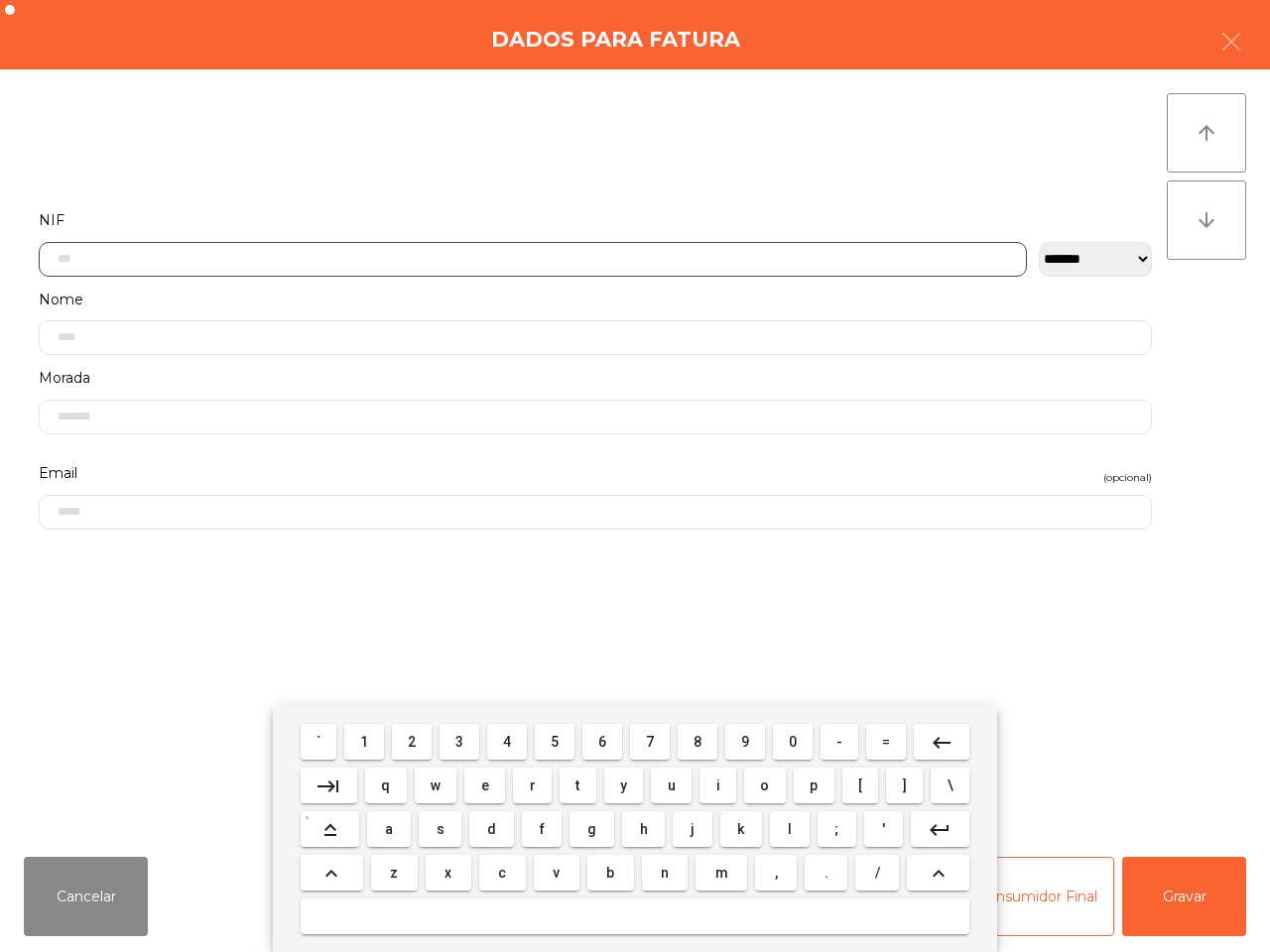 scroll, scrollTop: 111, scrollLeft: 0, axis: vertical 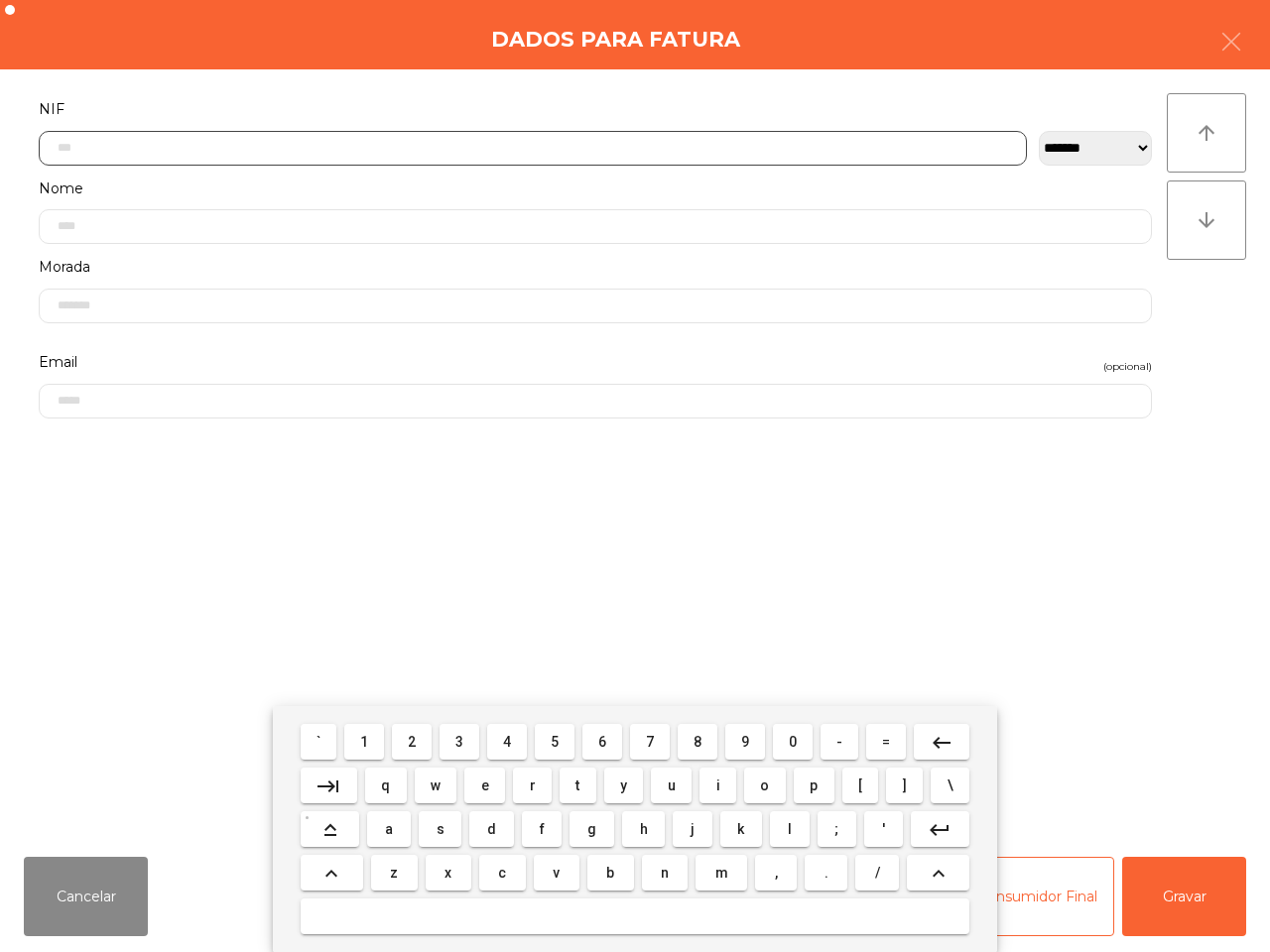 click on "2" at bounding box center (412, 742) 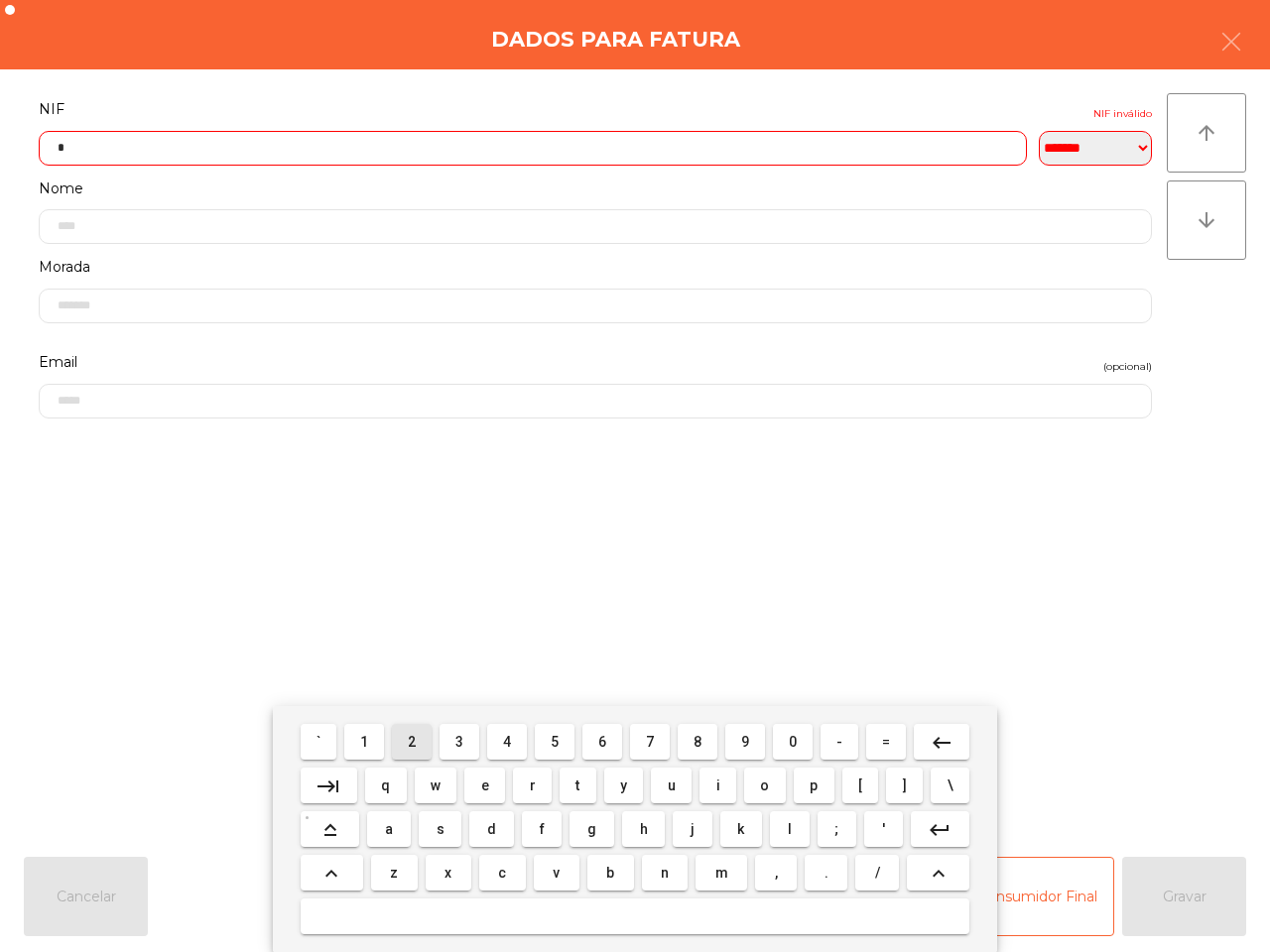 click on "3" at bounding box center (459, 742) 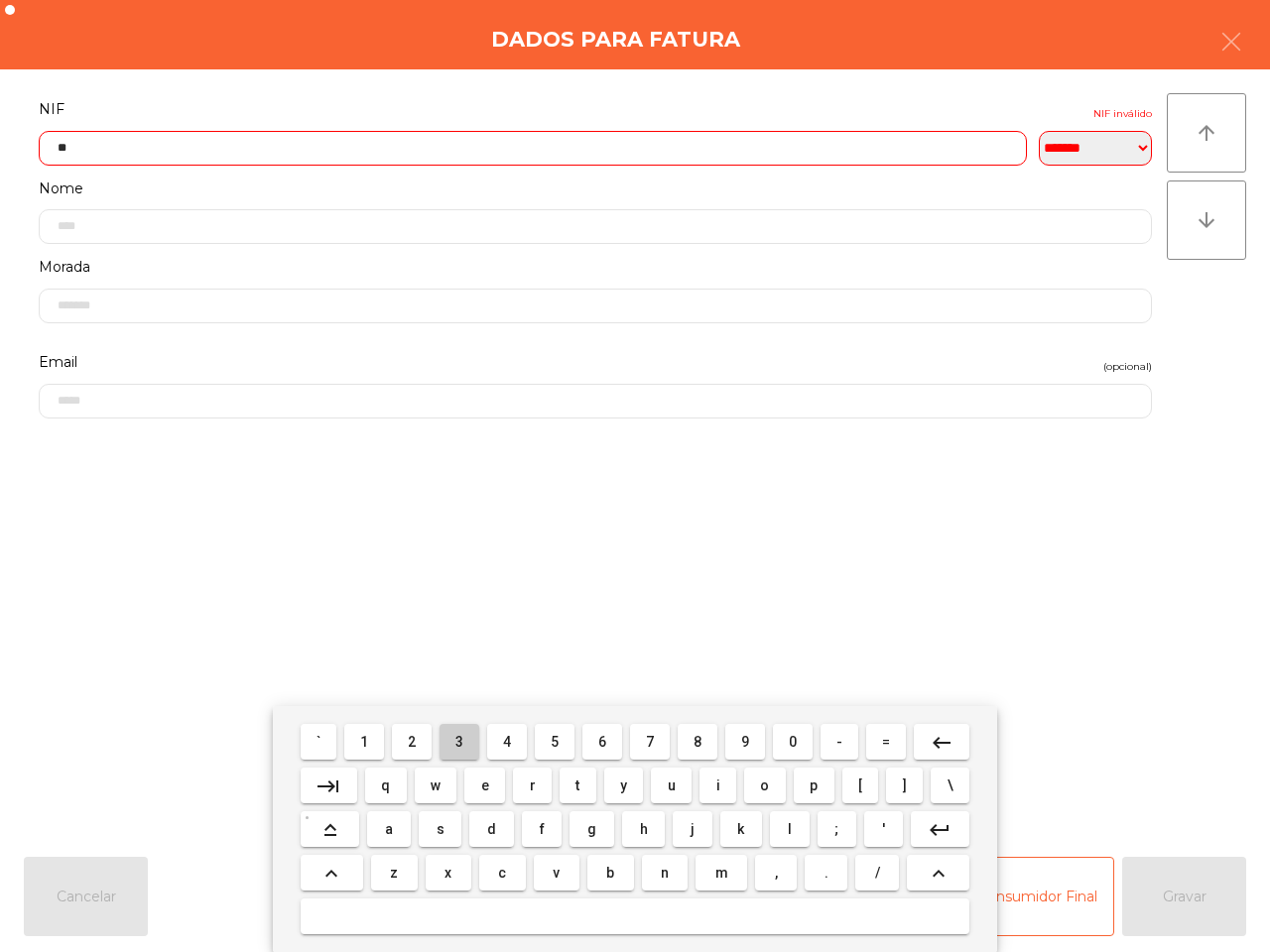 click on "3" at bounding box center [459, 742] 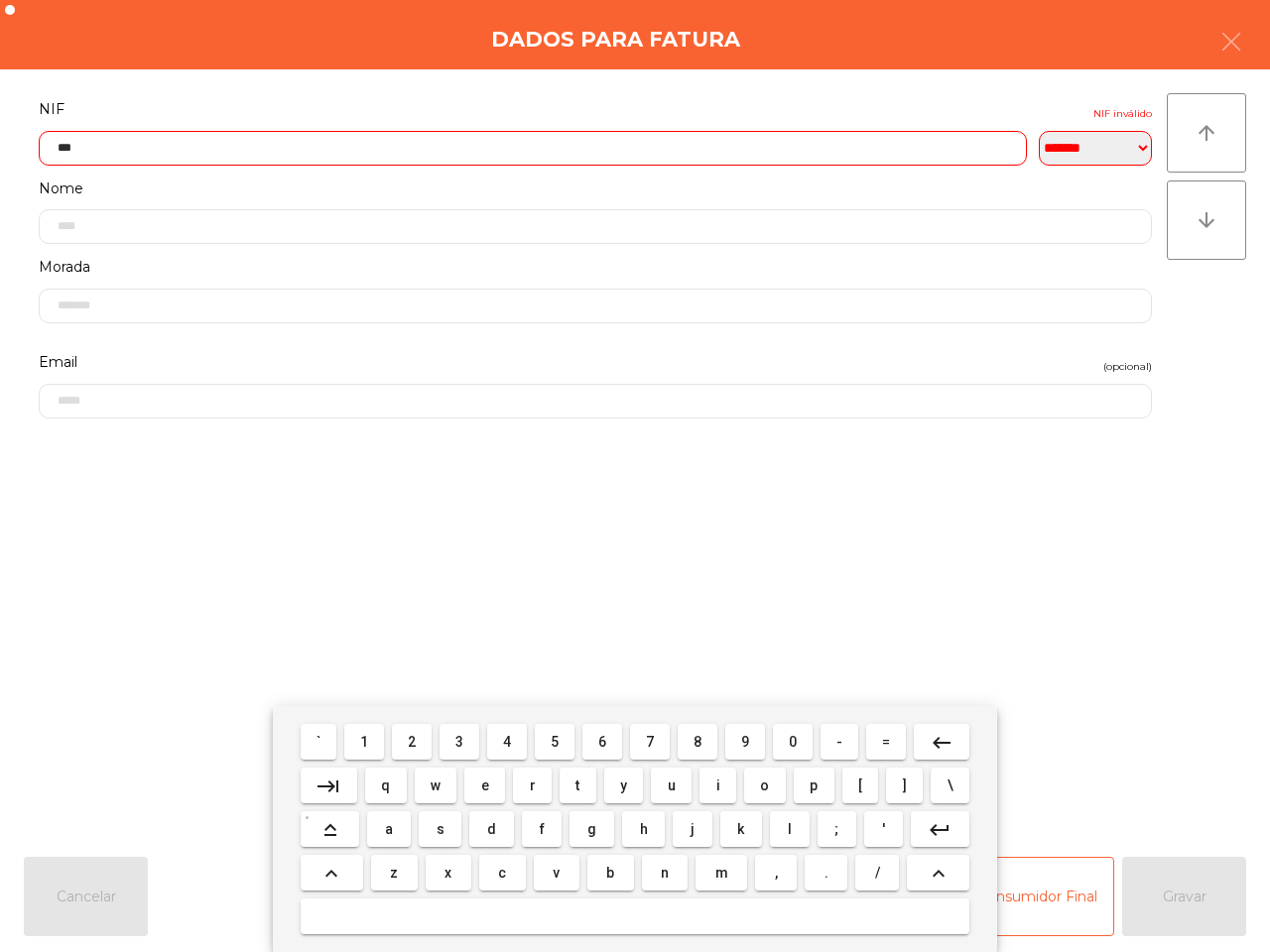 click on "8" at bounding box center [698, 742] 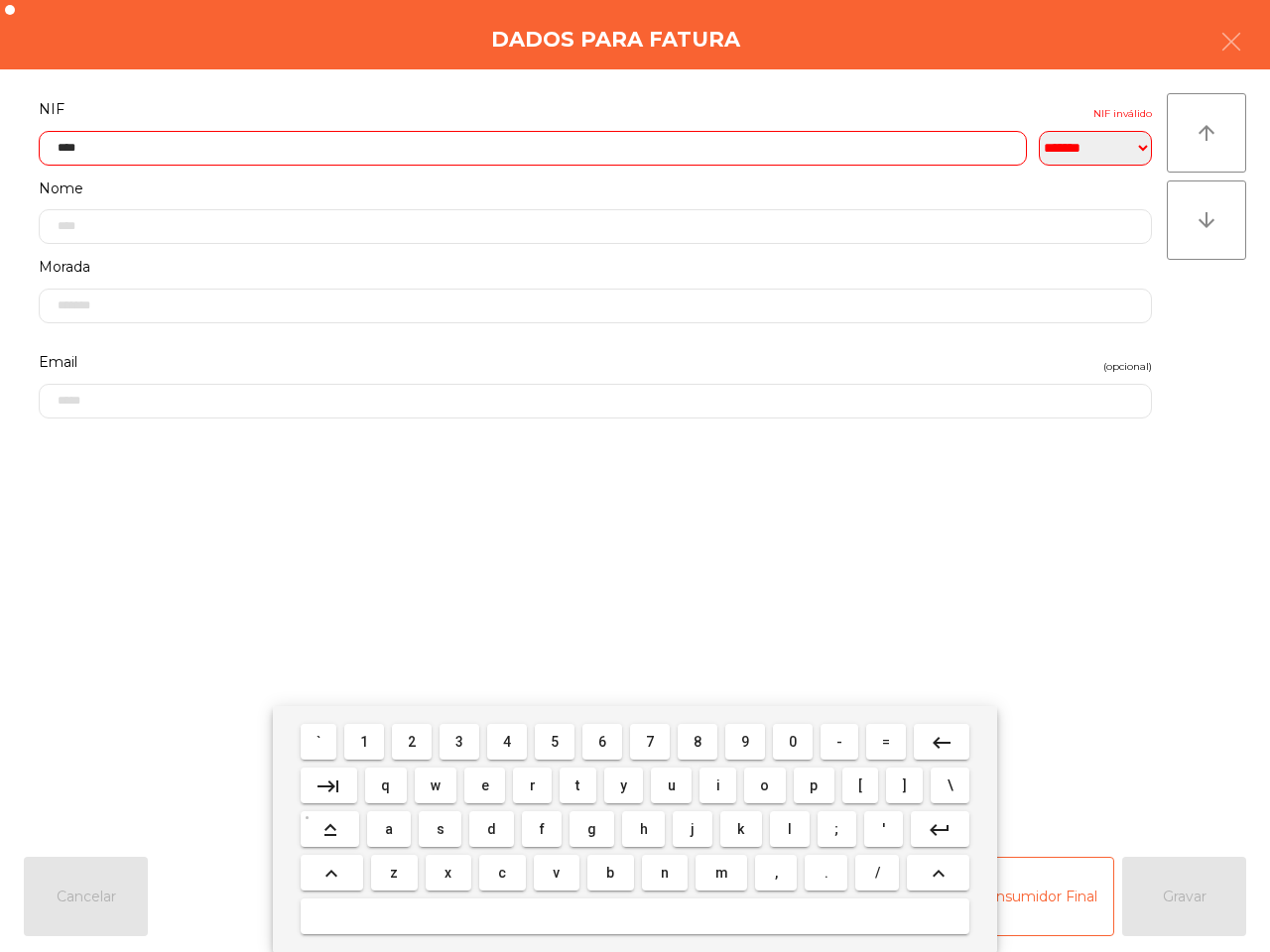 click on "5" at bounding box center [555, 742] 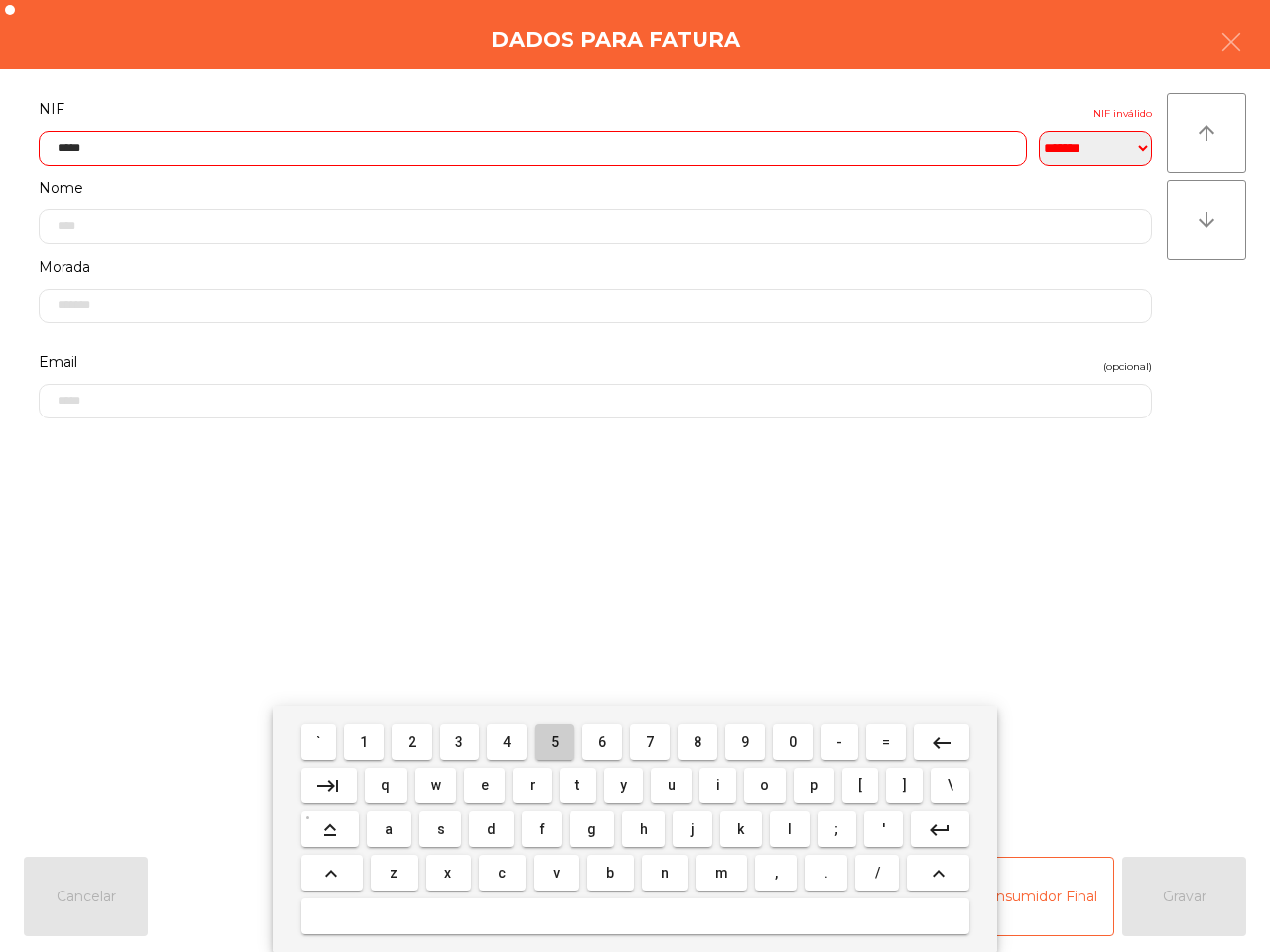 click on "5" at bounding box center [555, 742] 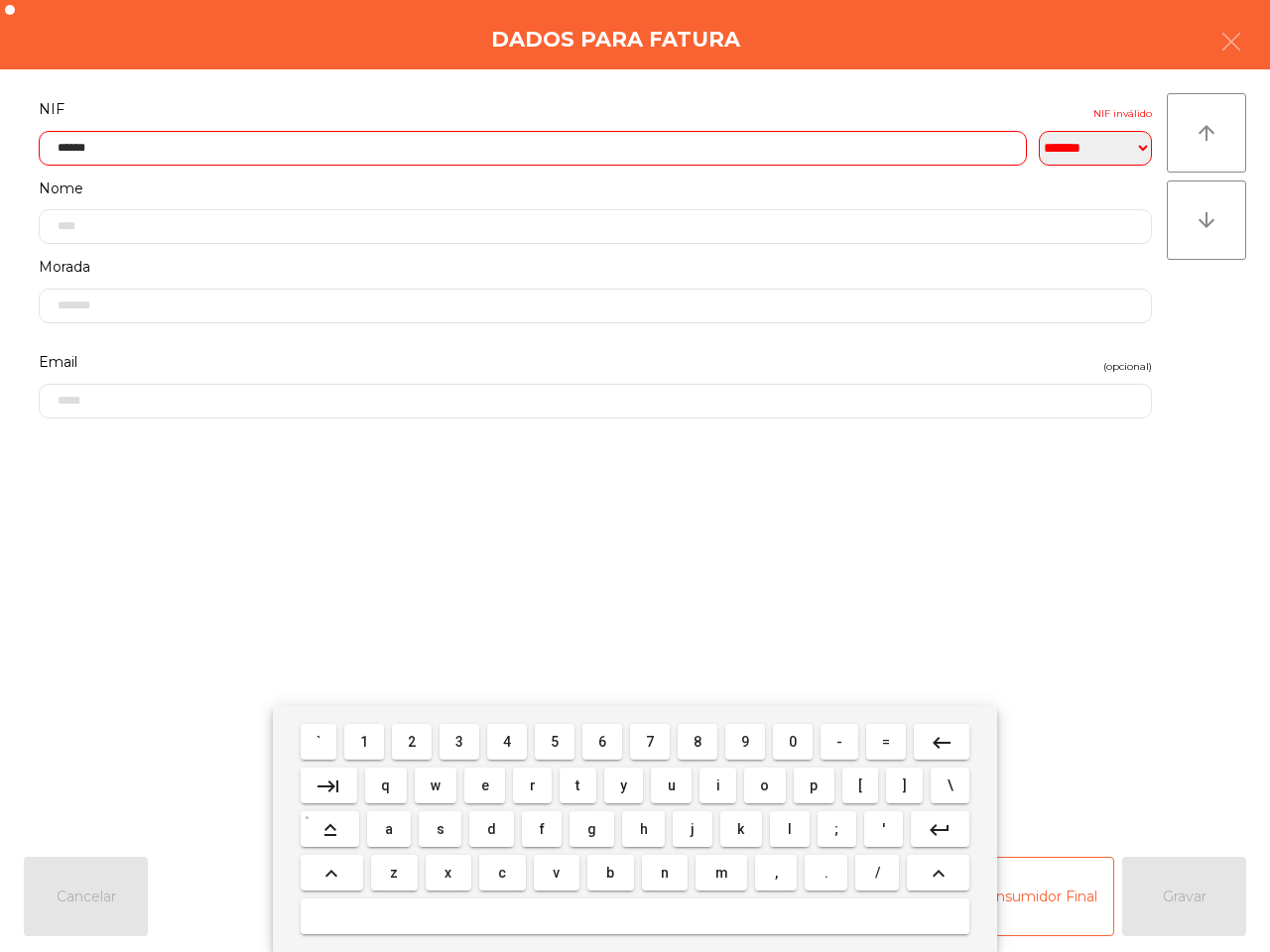 click on "1" at bounding box center [364, 742] 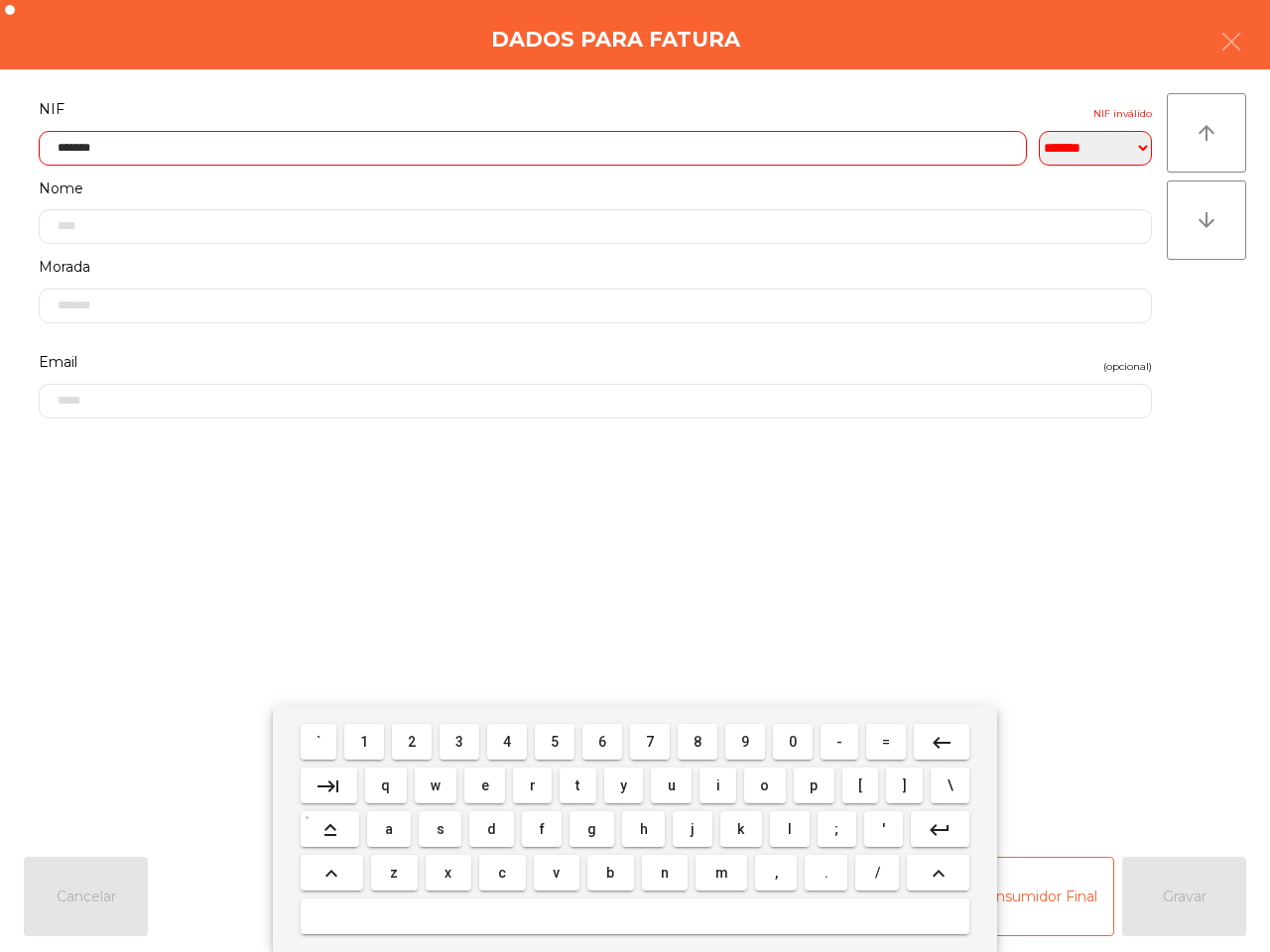 click on "9" at bounding box center [745, 742] 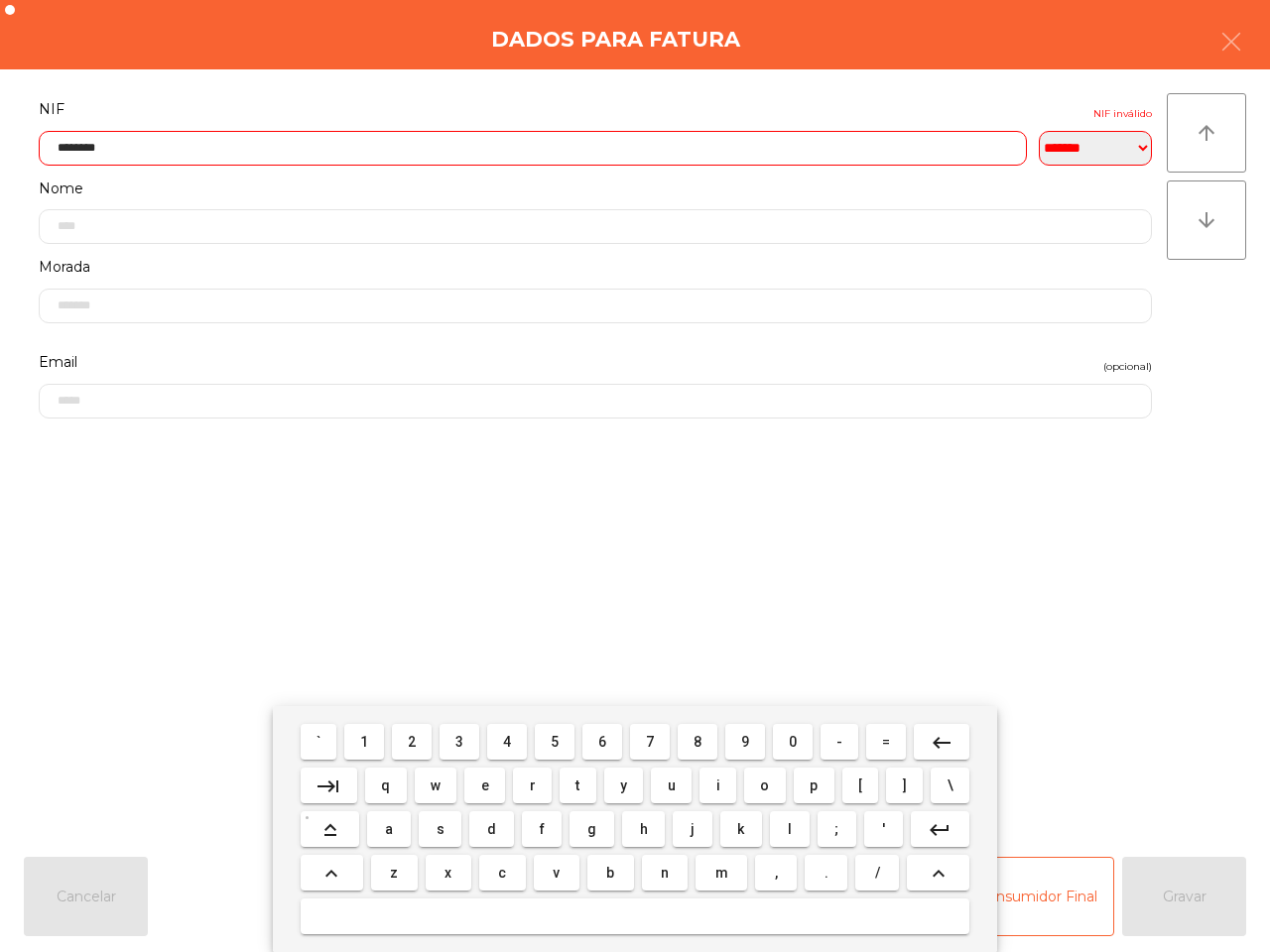 click on "0" at bounding box center (793, 742) 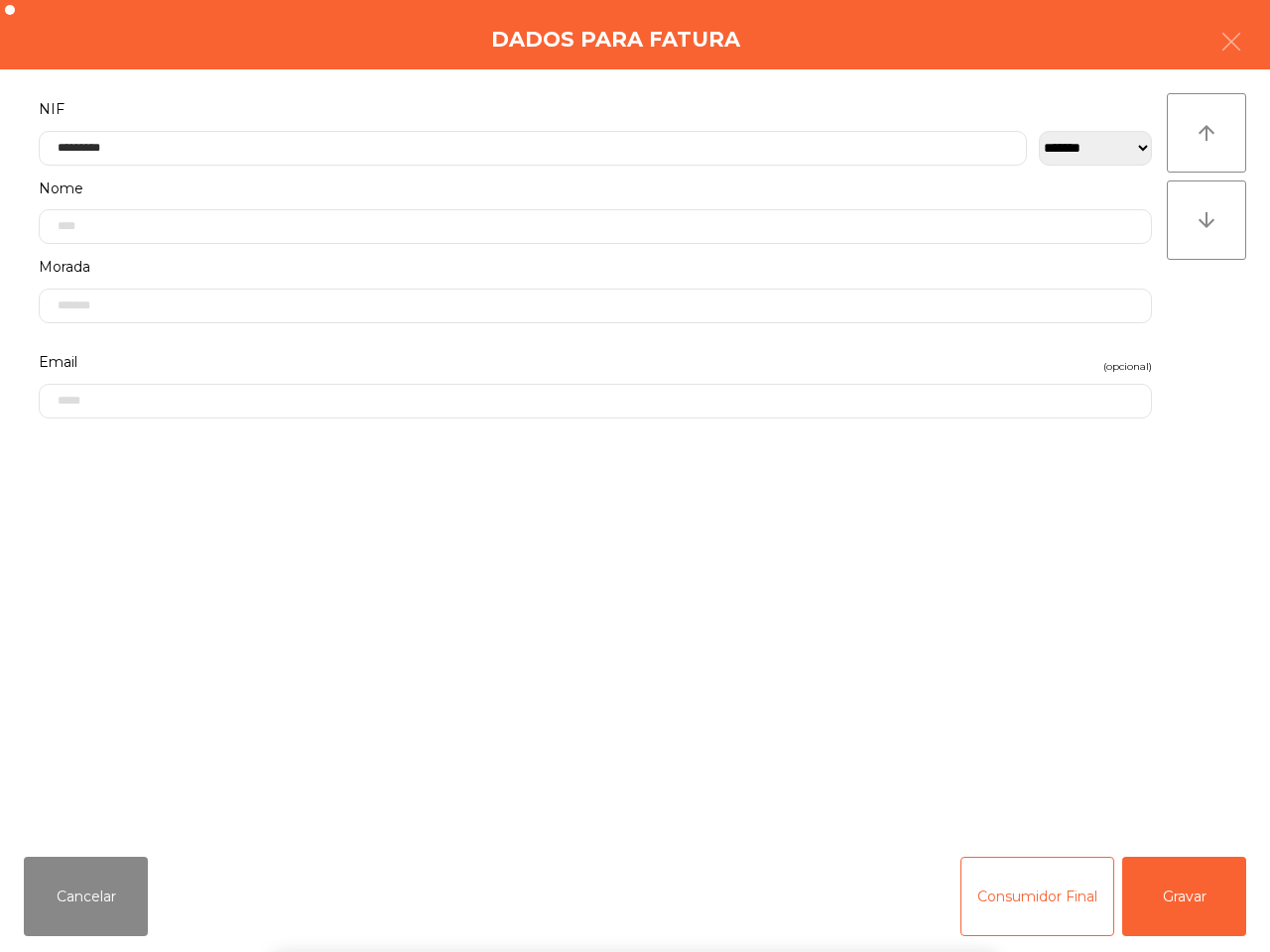 click on "` 1 2 3 4 5 6 7 8 9 0 - = keyboard_backspace keyboard_tab q w e r t y u i o p [ ] \ keyboard_capslock a s d f g h j k l ; ' keyboard_return keyboard_arrow_up z x c v b n m , . / keyboard_arrow_up" at bounding box center (635, 829) 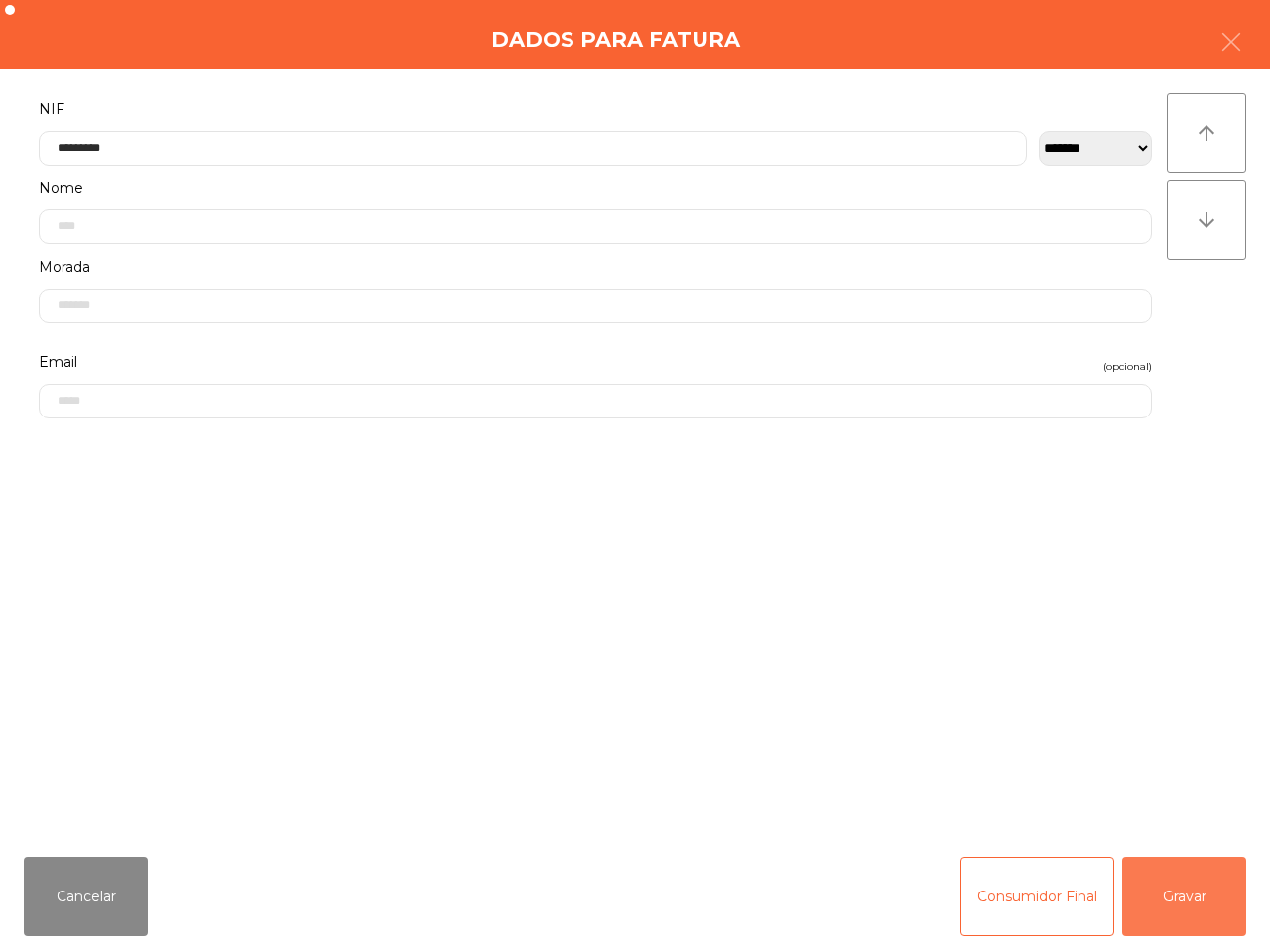 click on "Gravar" 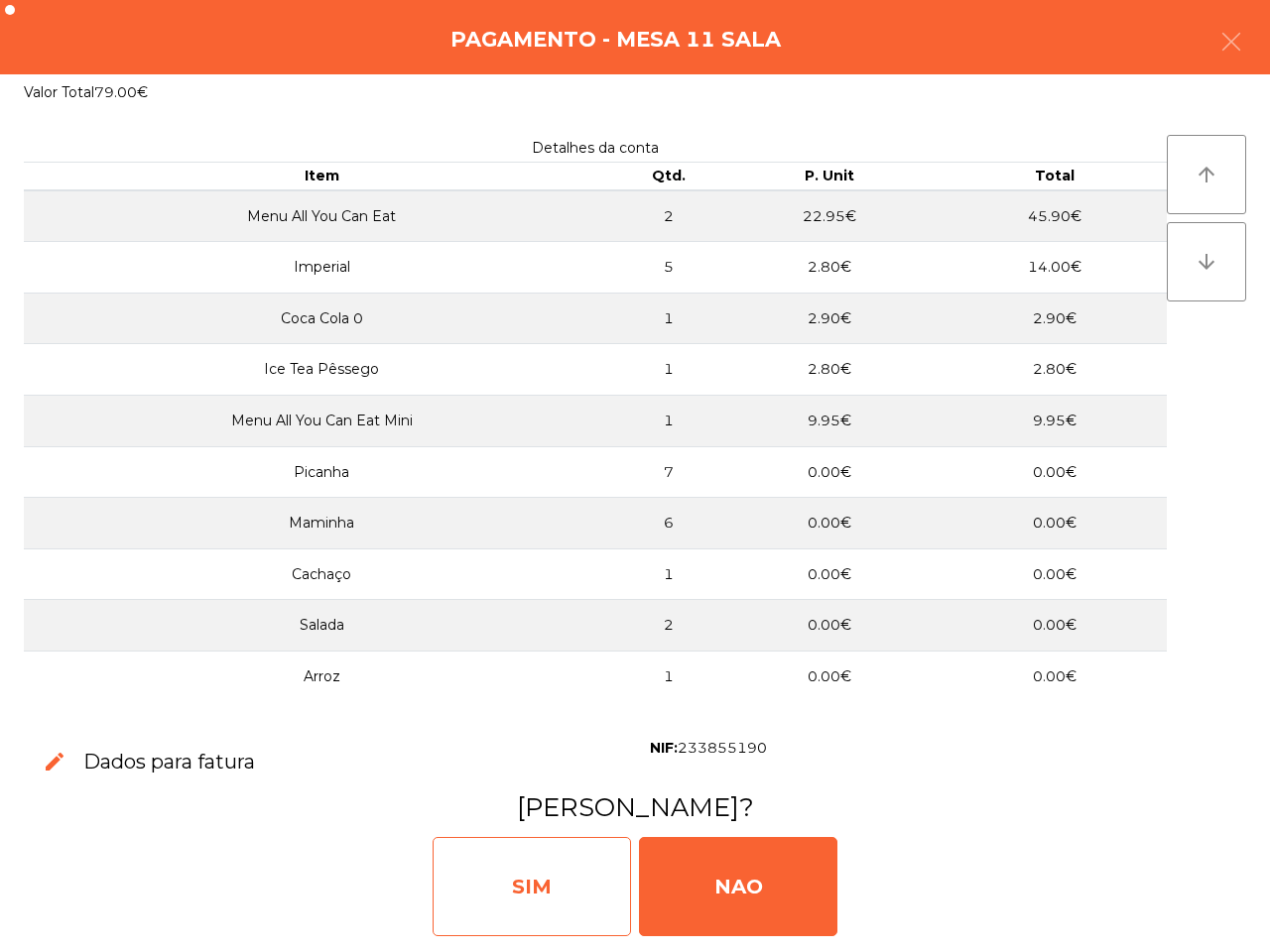 click on "SIM" 